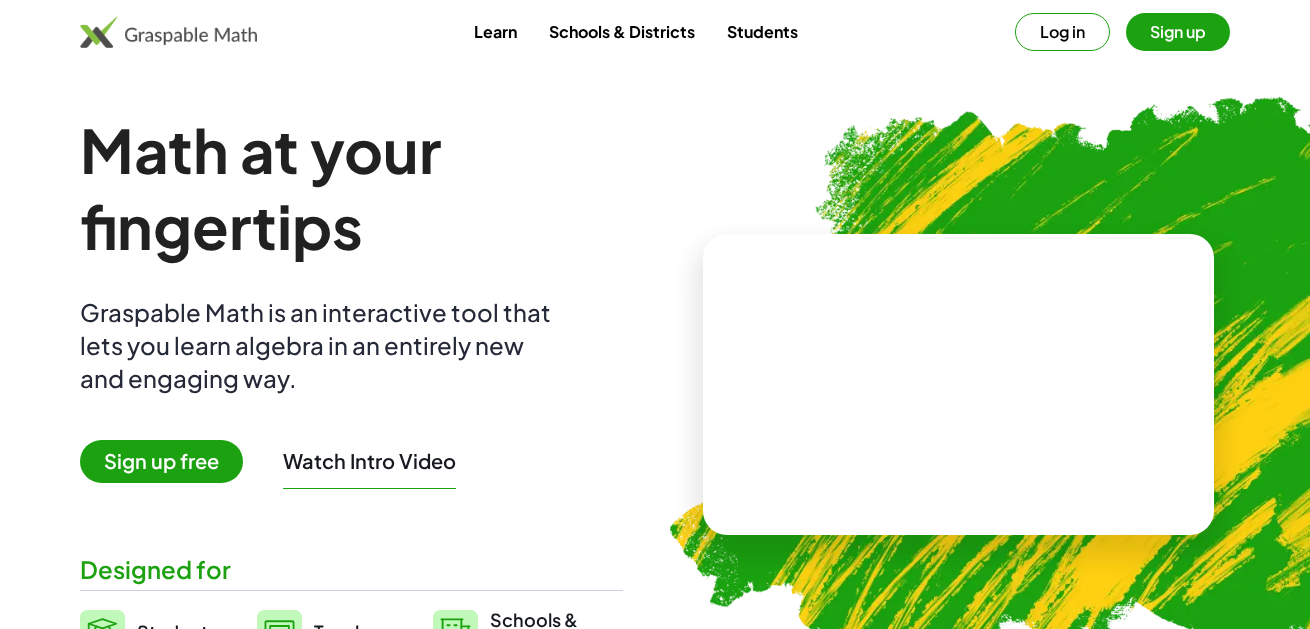scroll, scrollTop: 0, scrollLeft: 0, axis: both 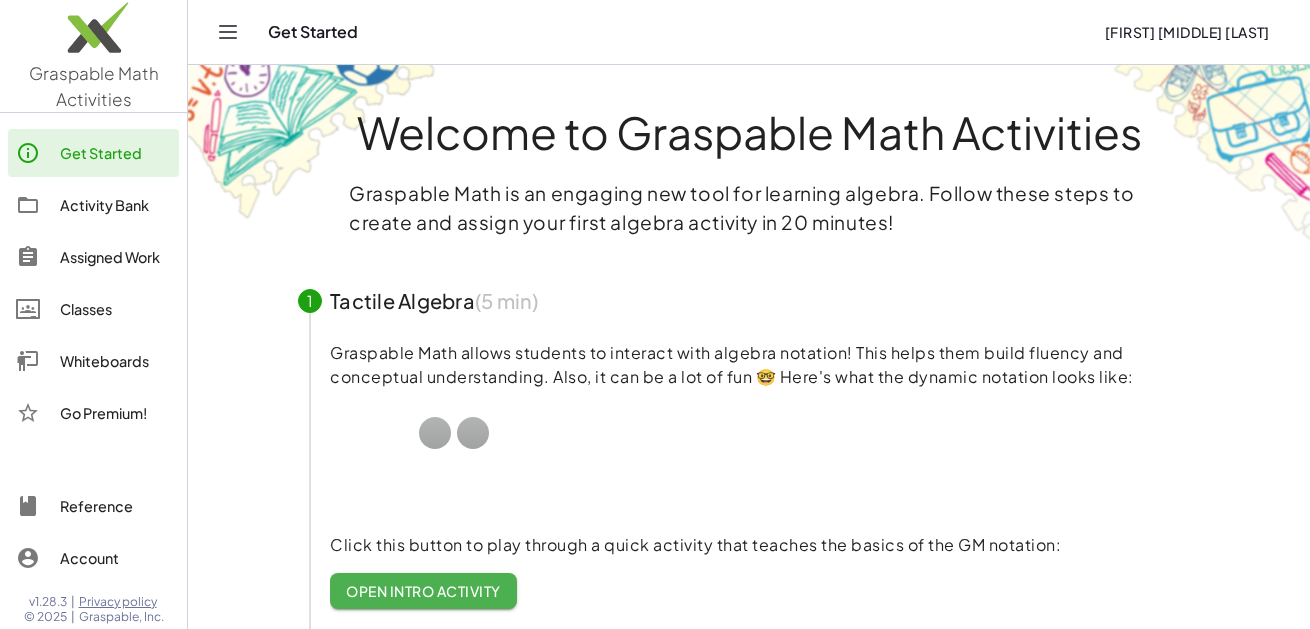 click on "Whiteboards" 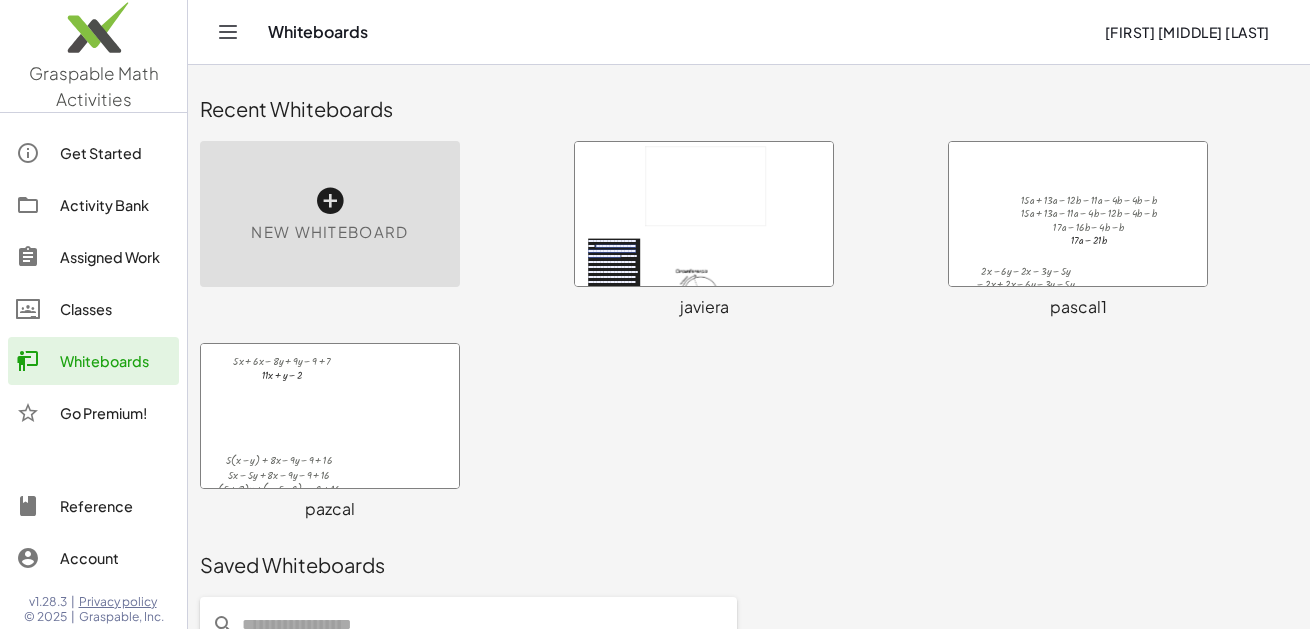 click at bounding box center (330, 201) 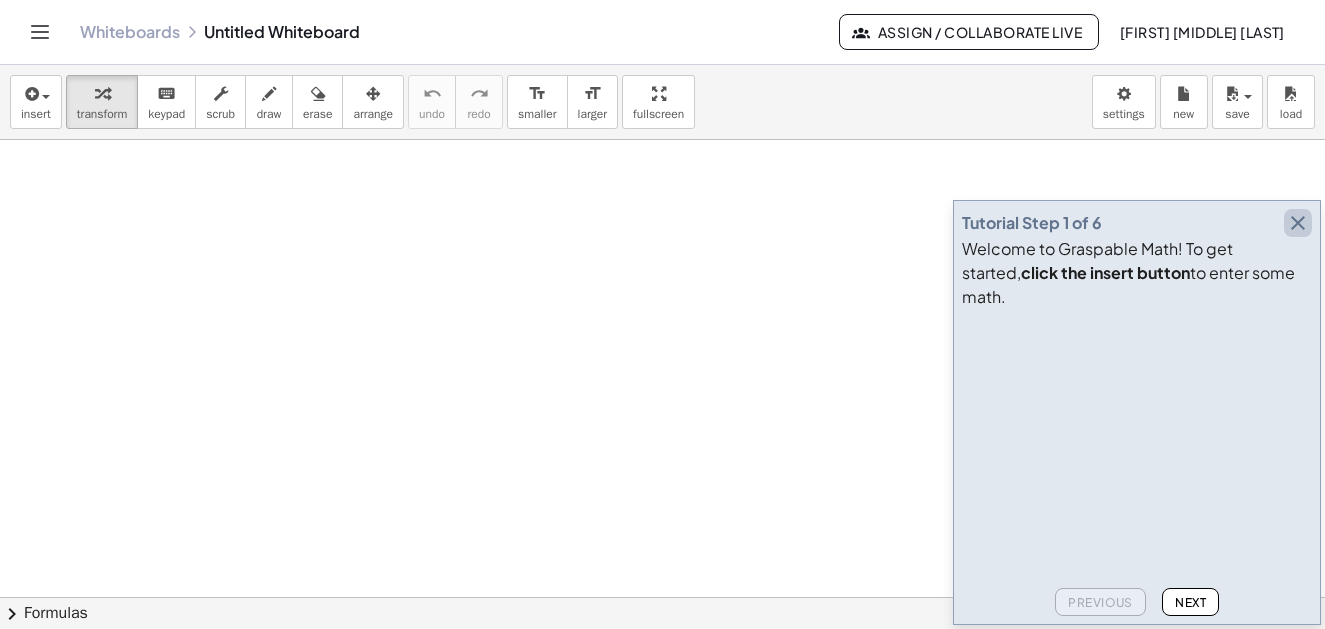 click at bounding box center (1298, 223) 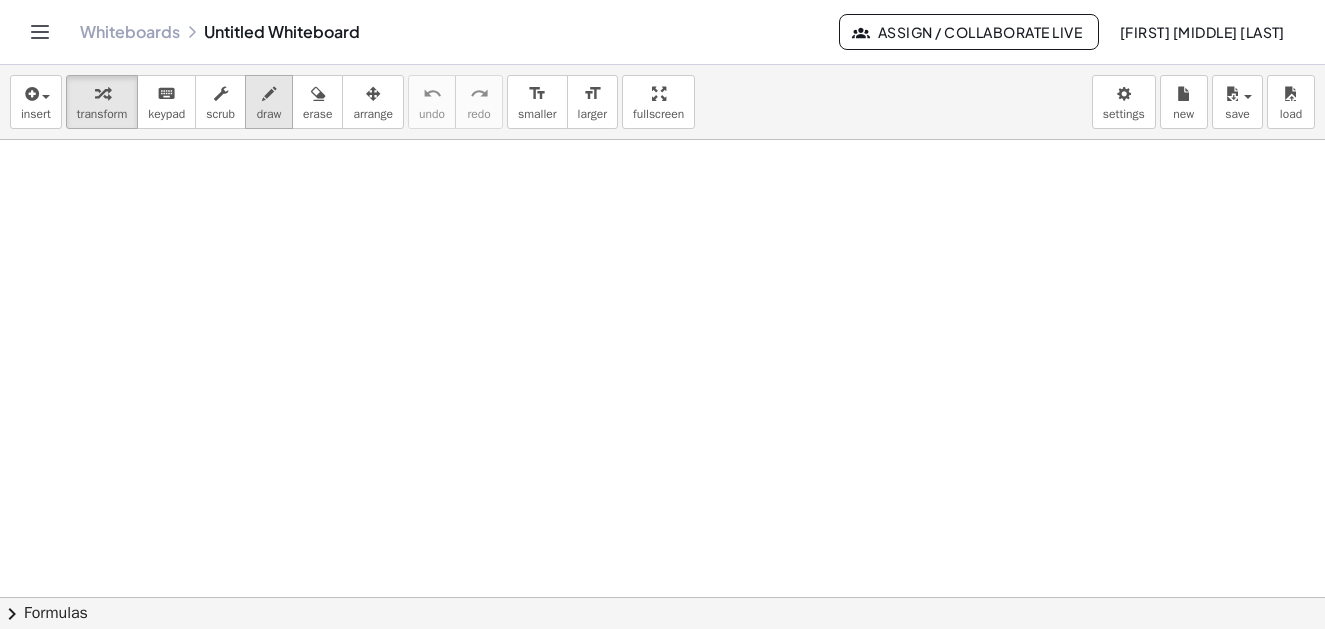 scroll, scrollTop: 100, scrollLeft: 0, axis: vertical 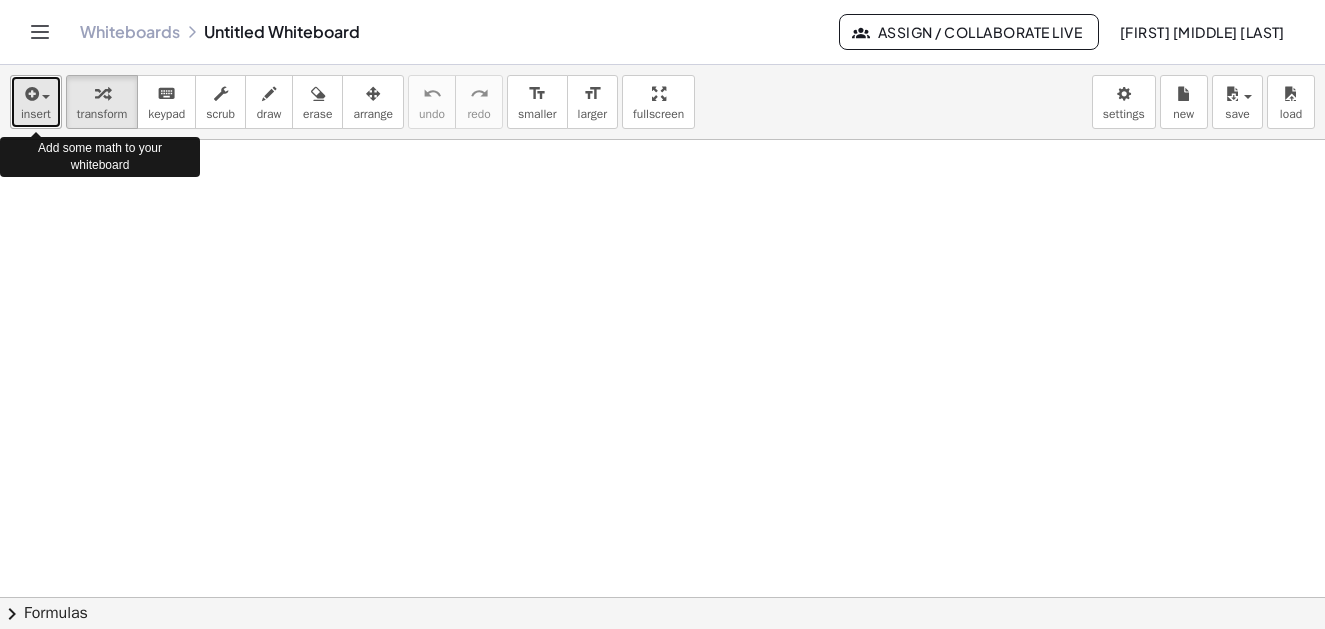click at bounding box center (30, 94) 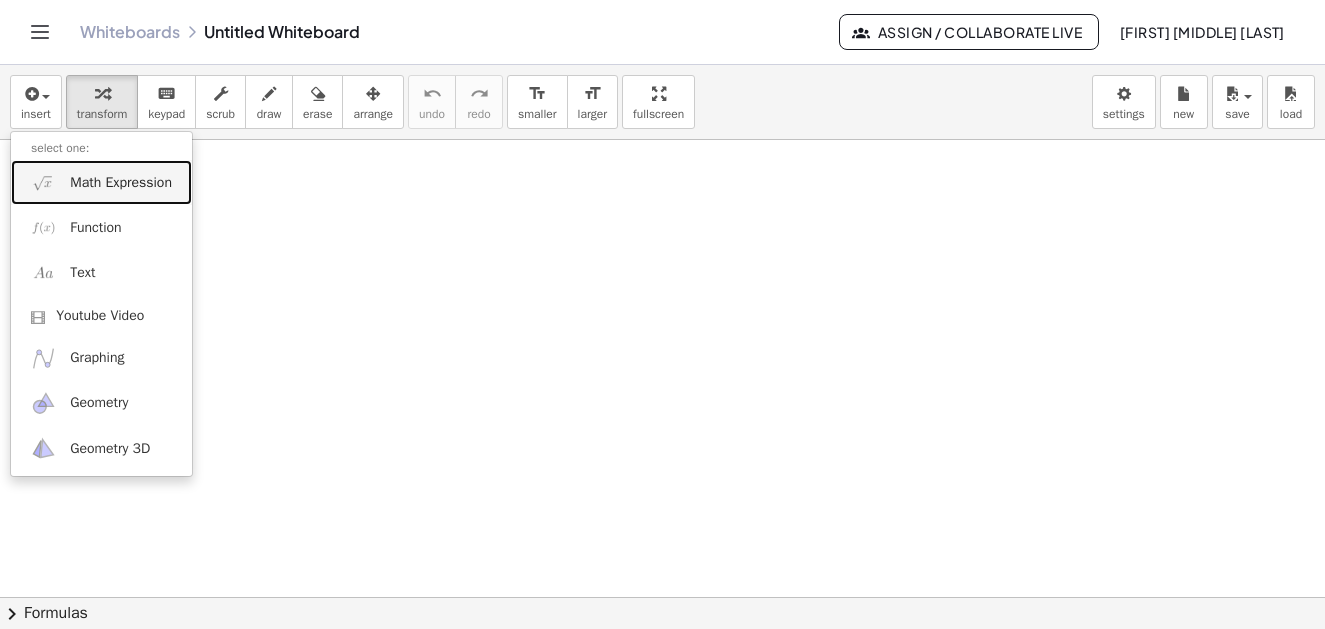 click on "Math Expression" at bounding box center [121, 183] 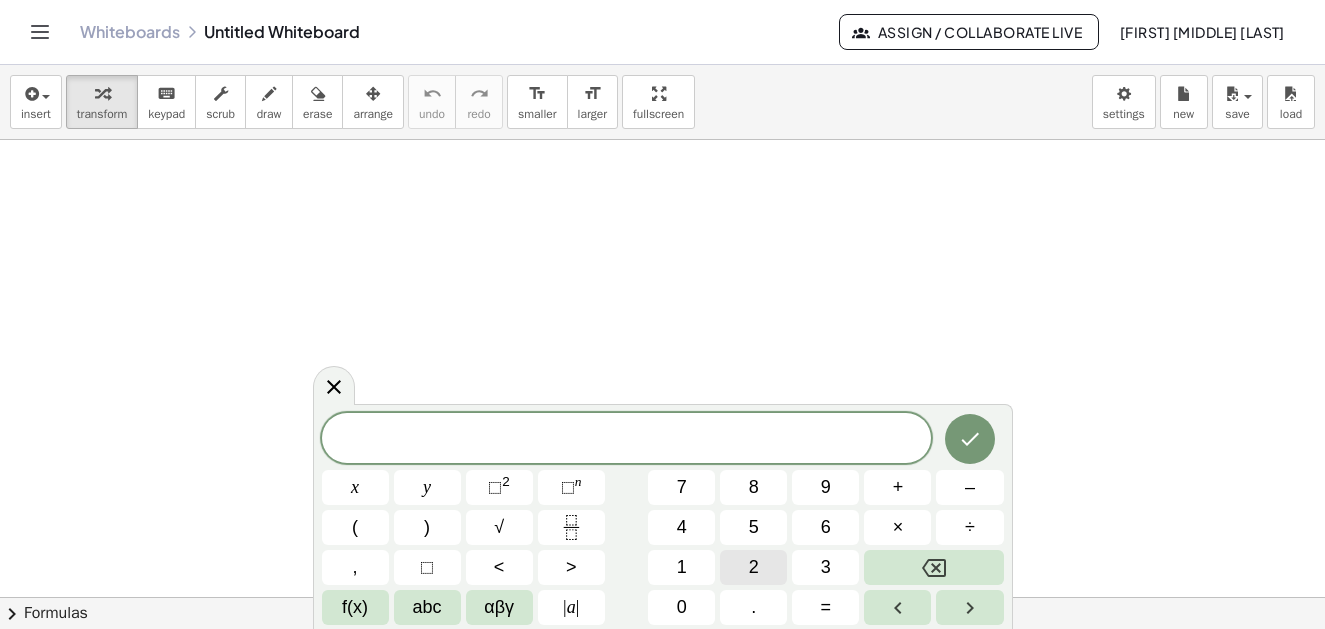 click on "2" at bounding box center (753, 567) 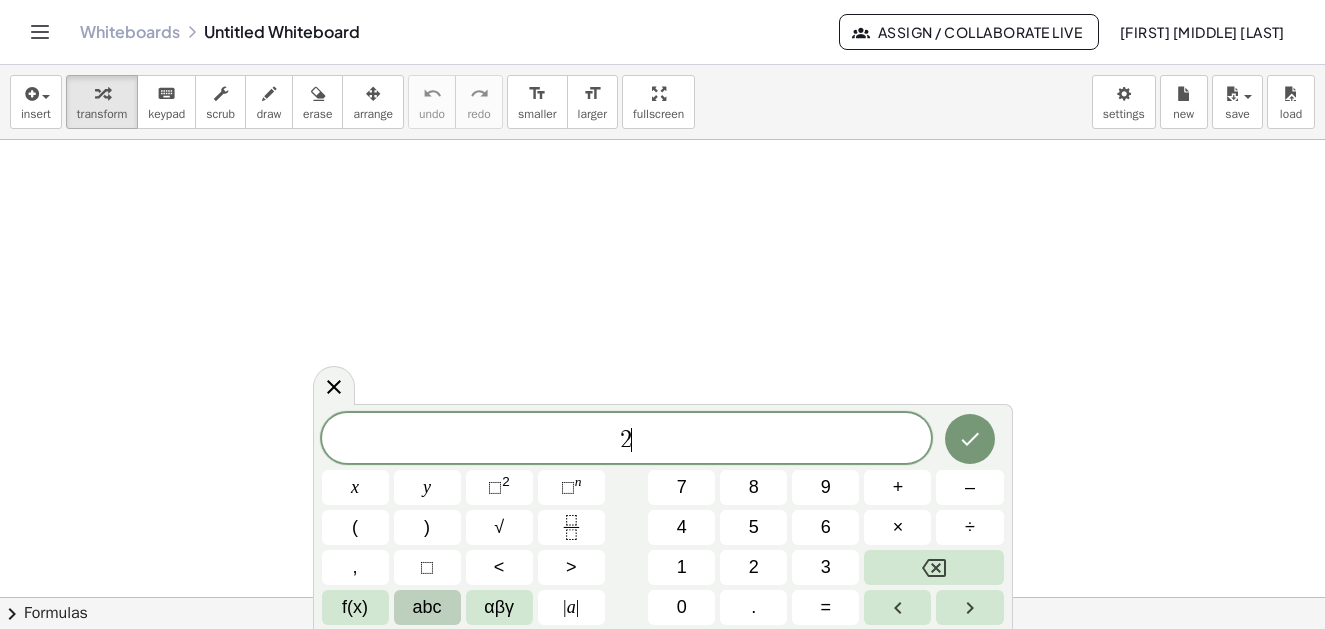 click on "abc" at bounding box center [427, 607] 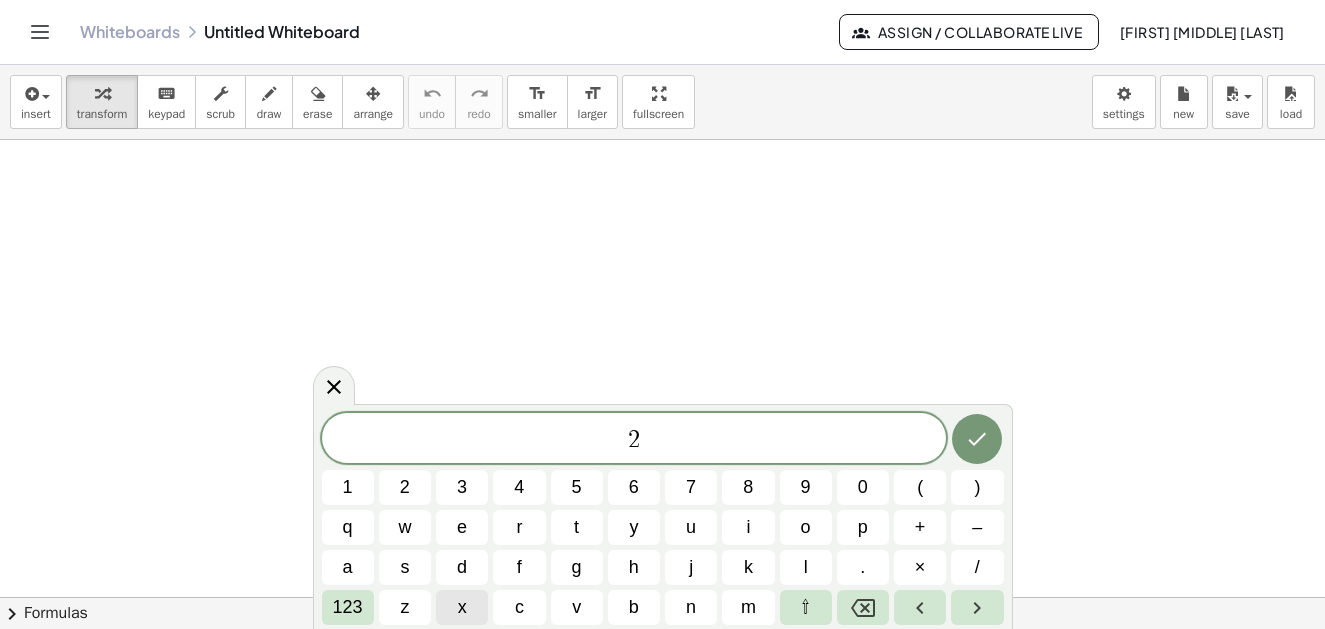 click on "x" at bounding box center [462, 607] 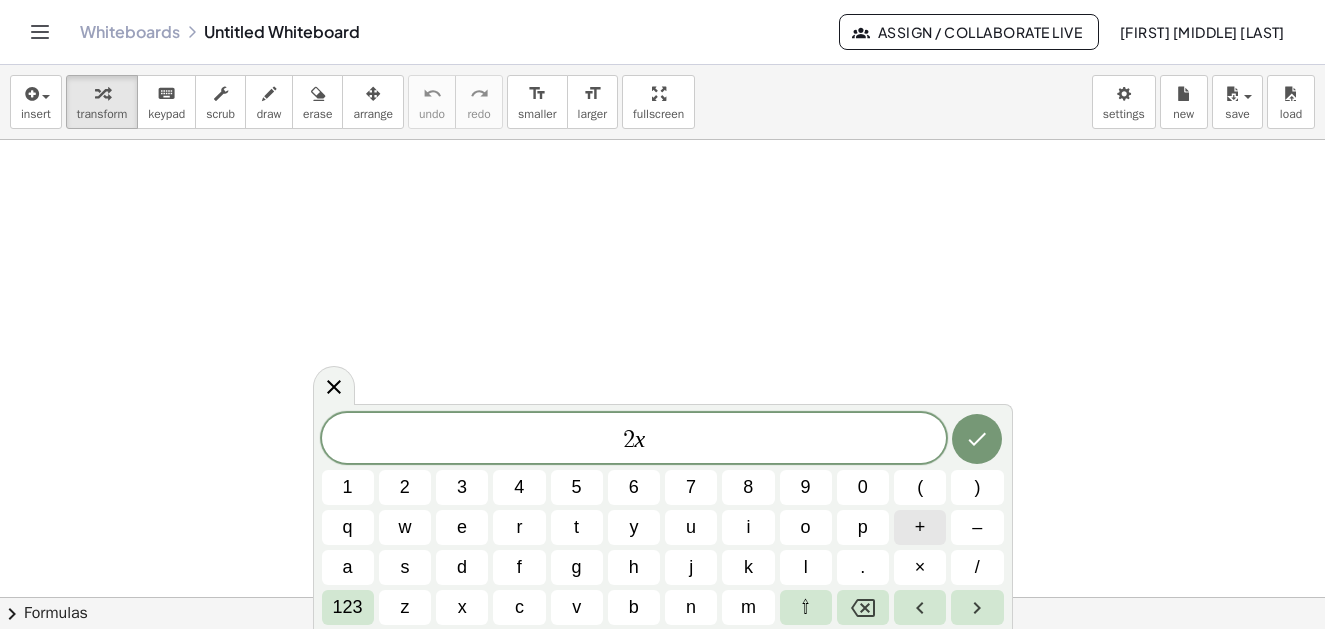 click on "+" at bounding box center (920, 527) 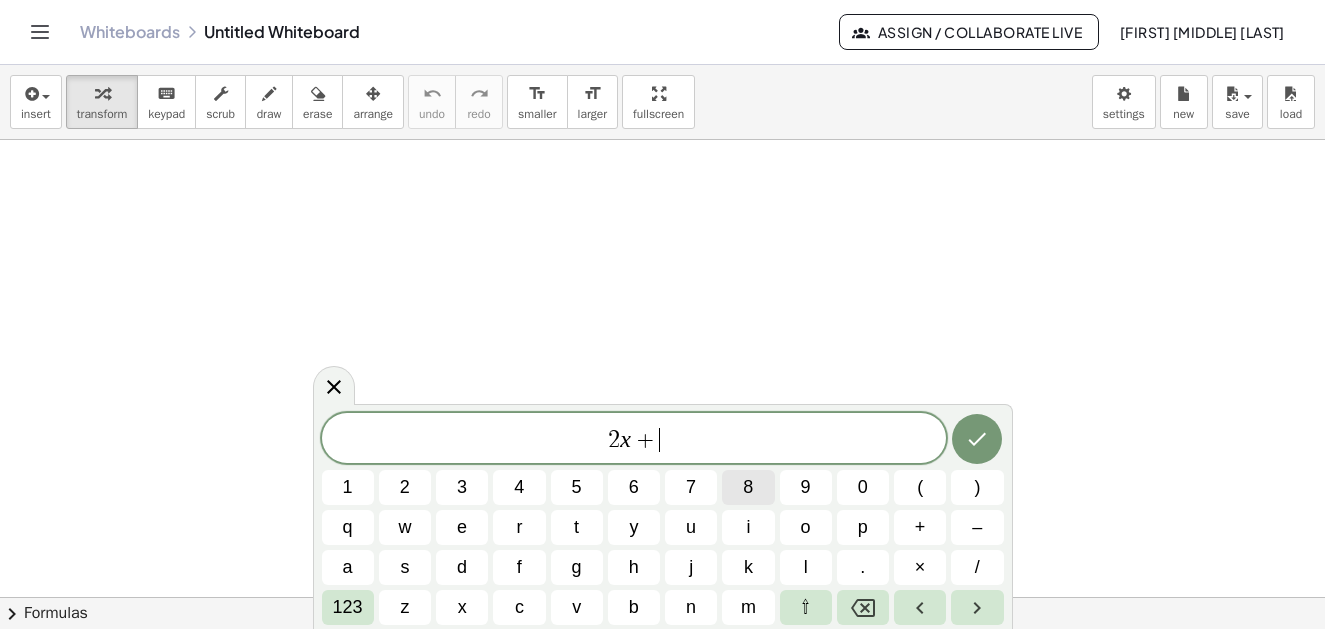 click on "8" at bounding box center [748, 487] 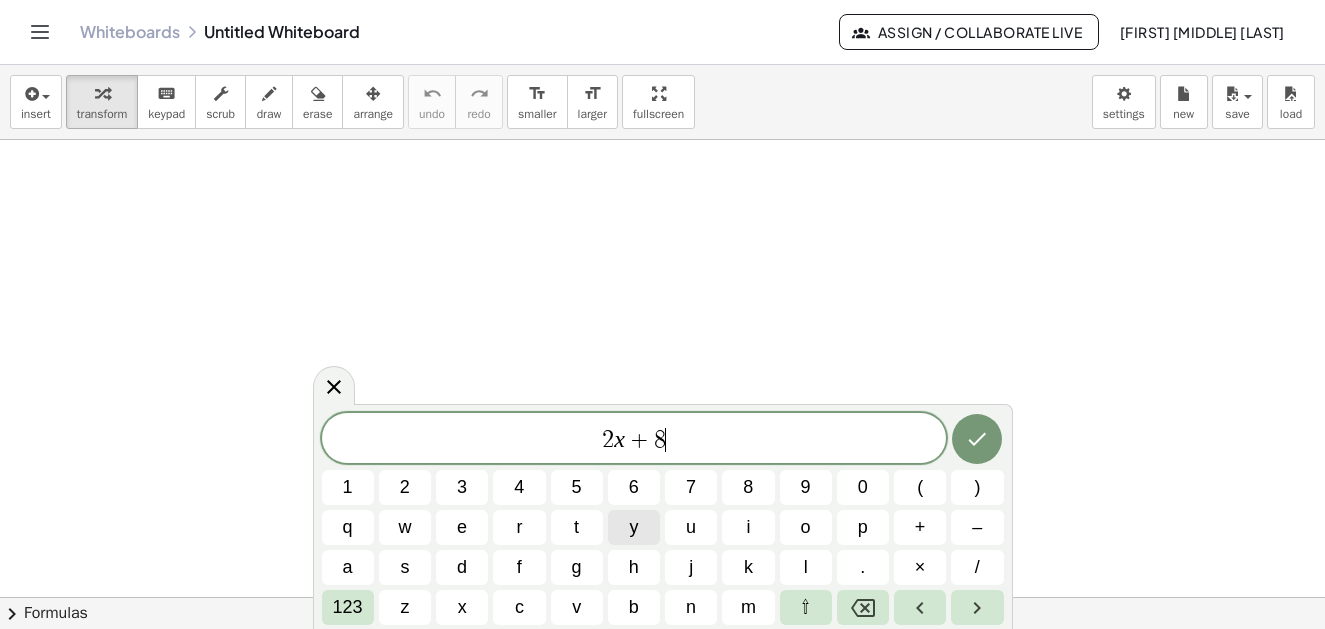 click on "y" at bounding box center (633, 527) 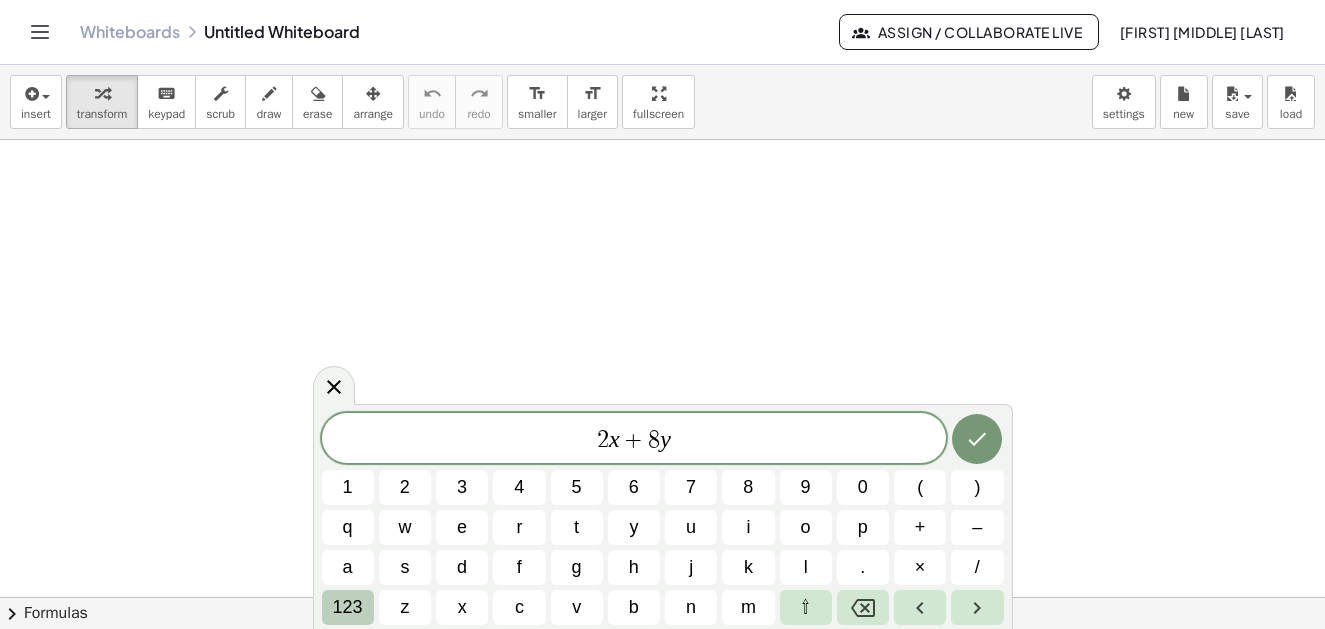 click on "123" at bounding box center [348, 607] 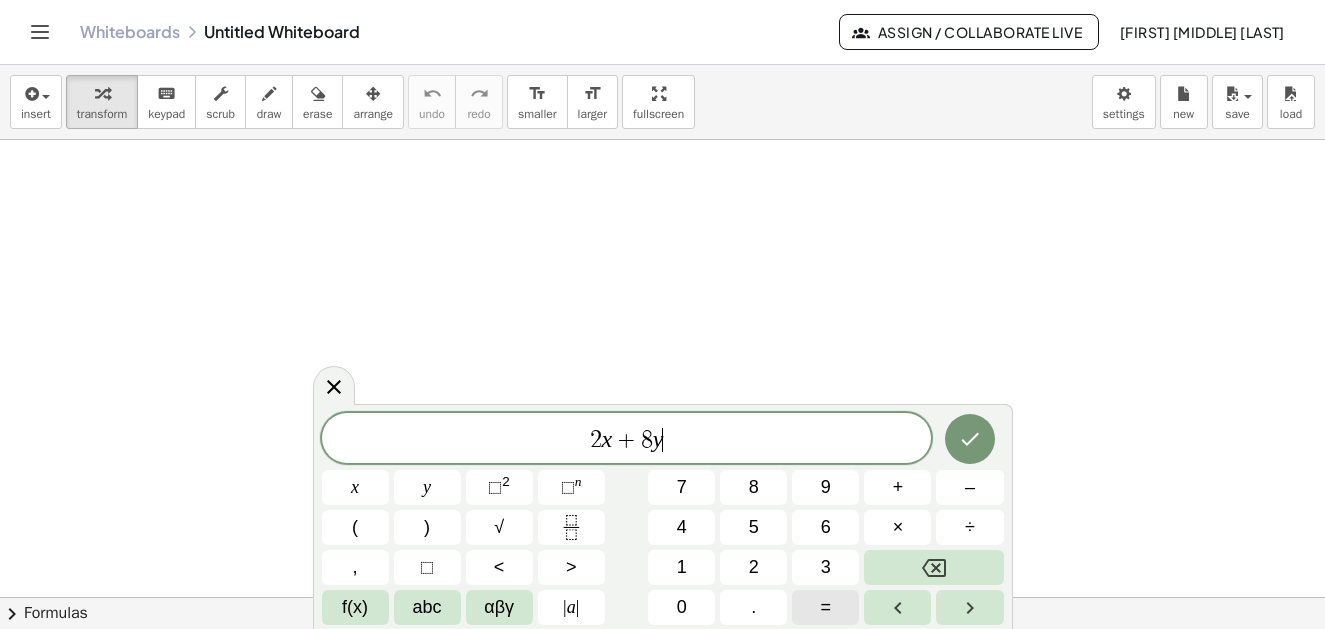 click on "=" at bounding box center (826, 607) 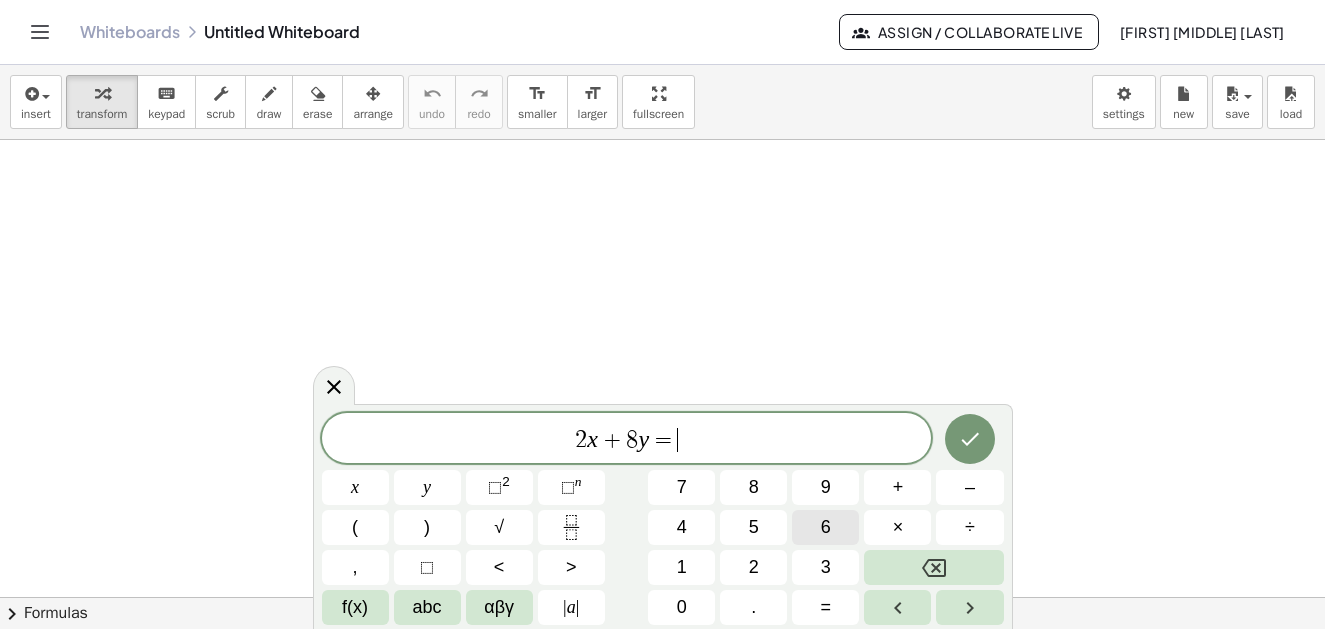click on "6" at bounding box center (826, 527) 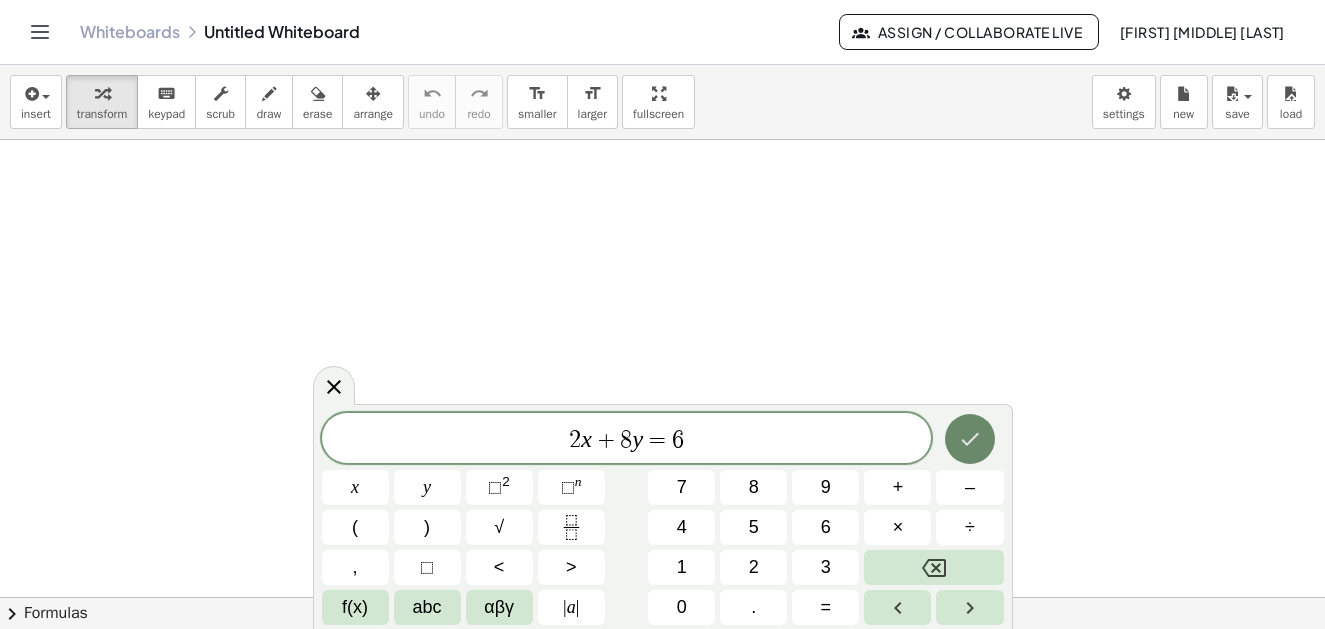click 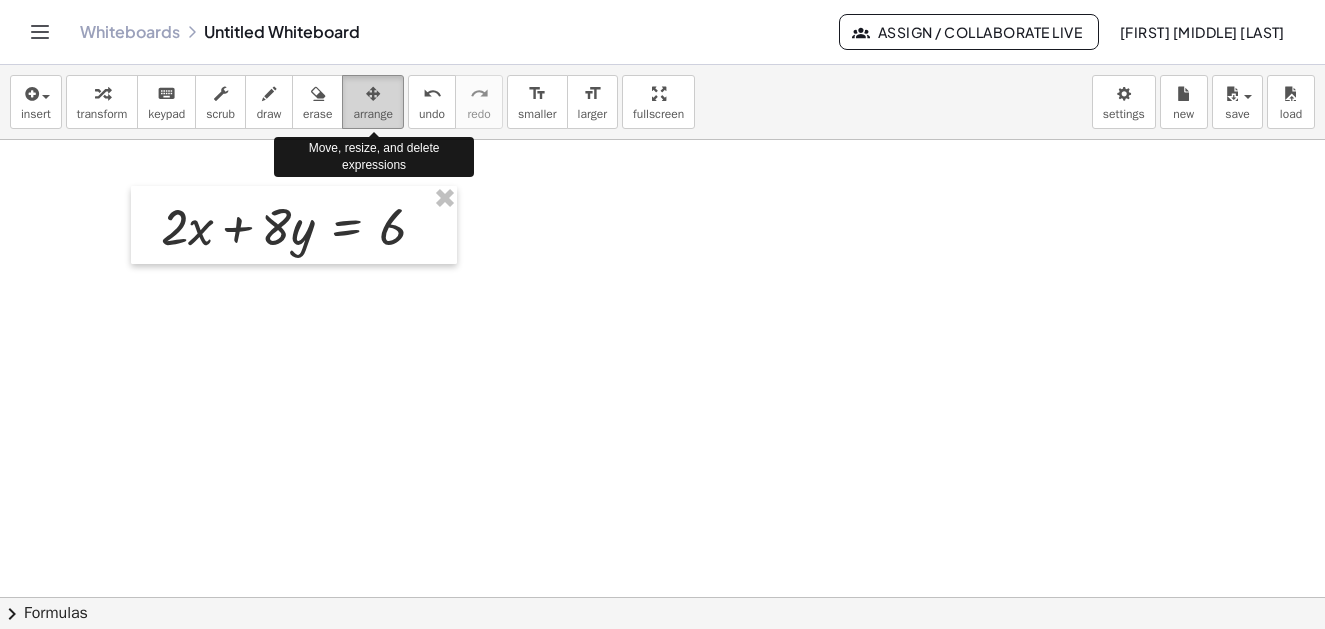 click at bounding box center [373, 94] 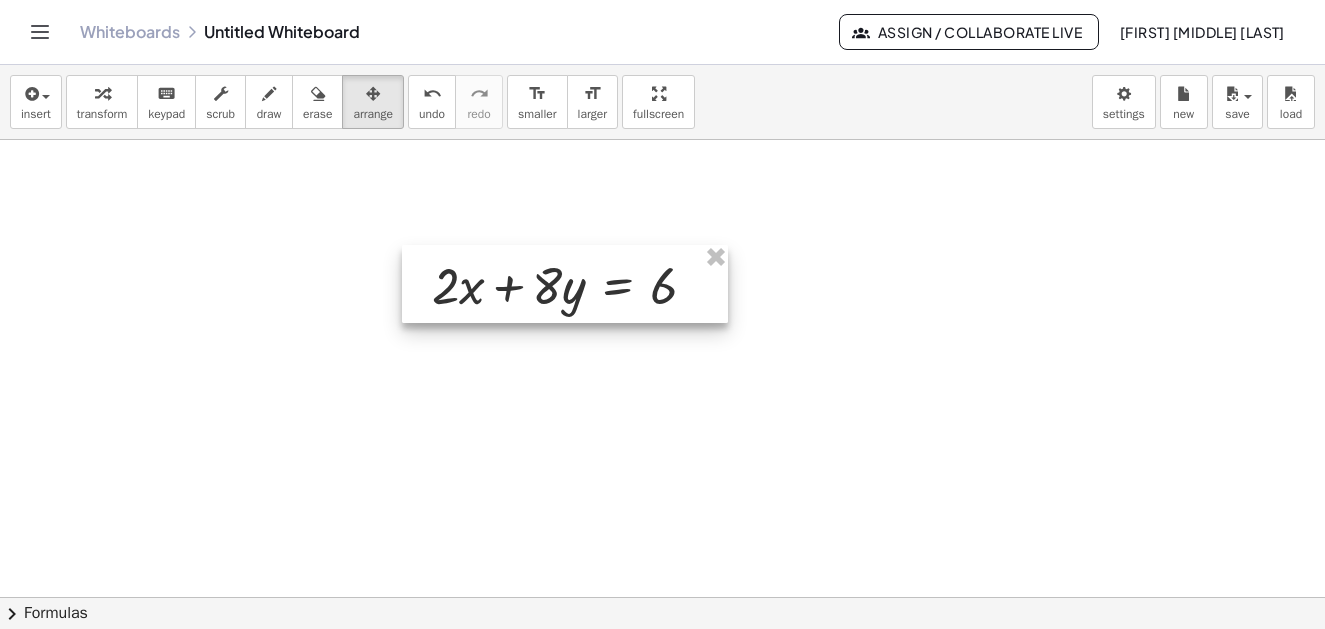 drag, startPoint x: 412, startPoint y: 243, endPoint x: 683, endPoint y: 302, distance: 277.34814 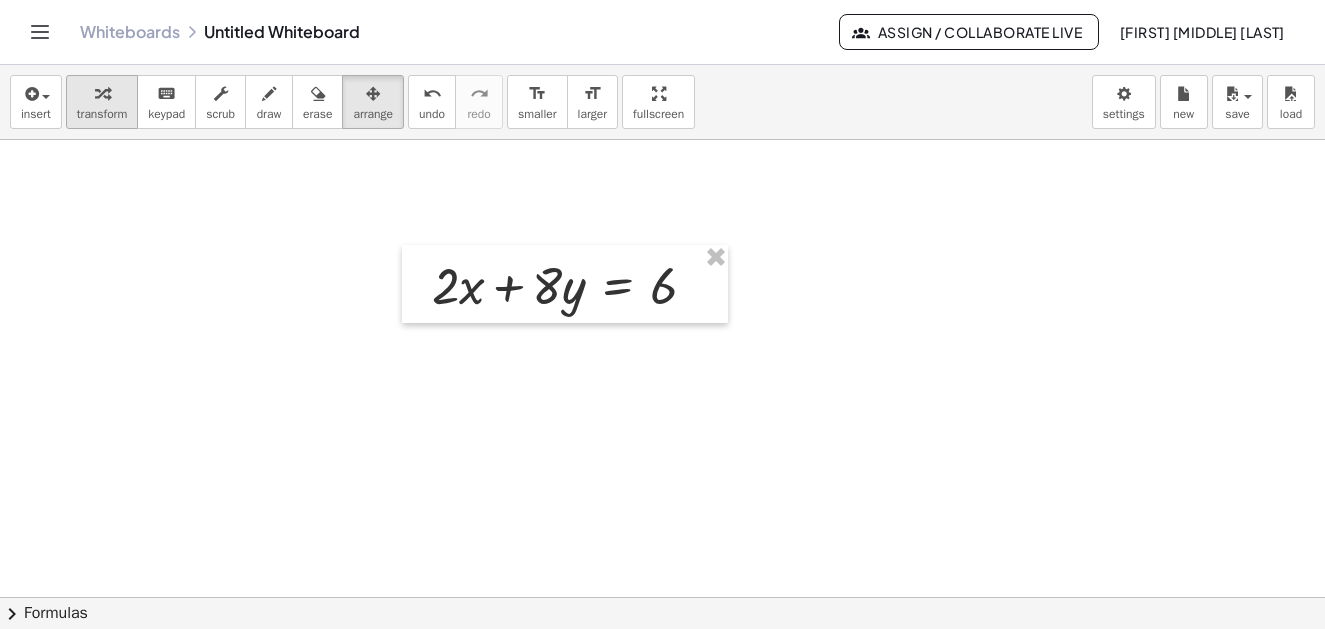 click at bounding box center (102, 93) 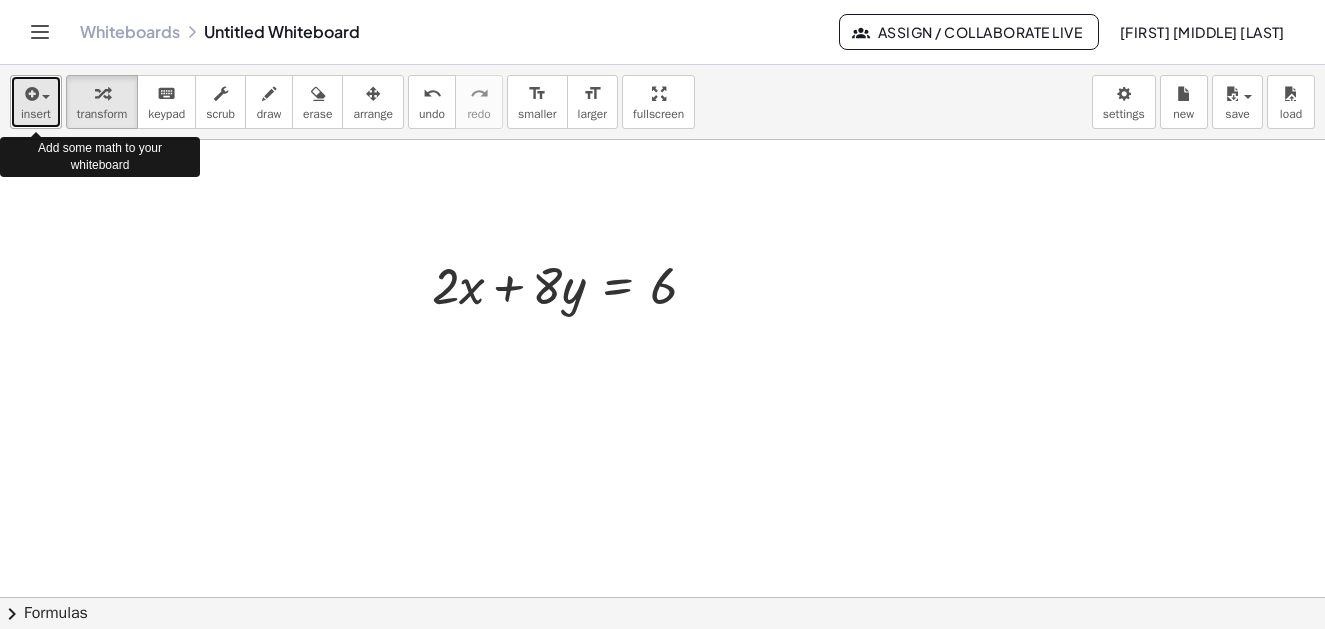 click at bounding box center [36, 93] 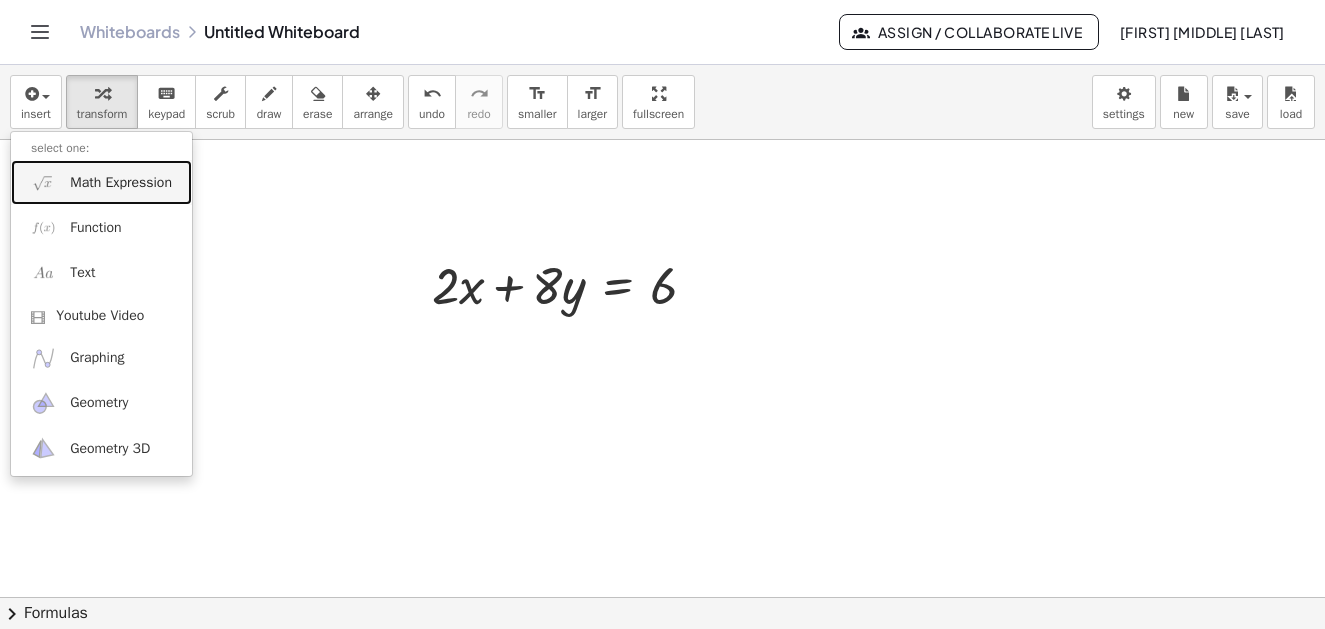 click on "Math Expression" at bounding box center [121, 183] 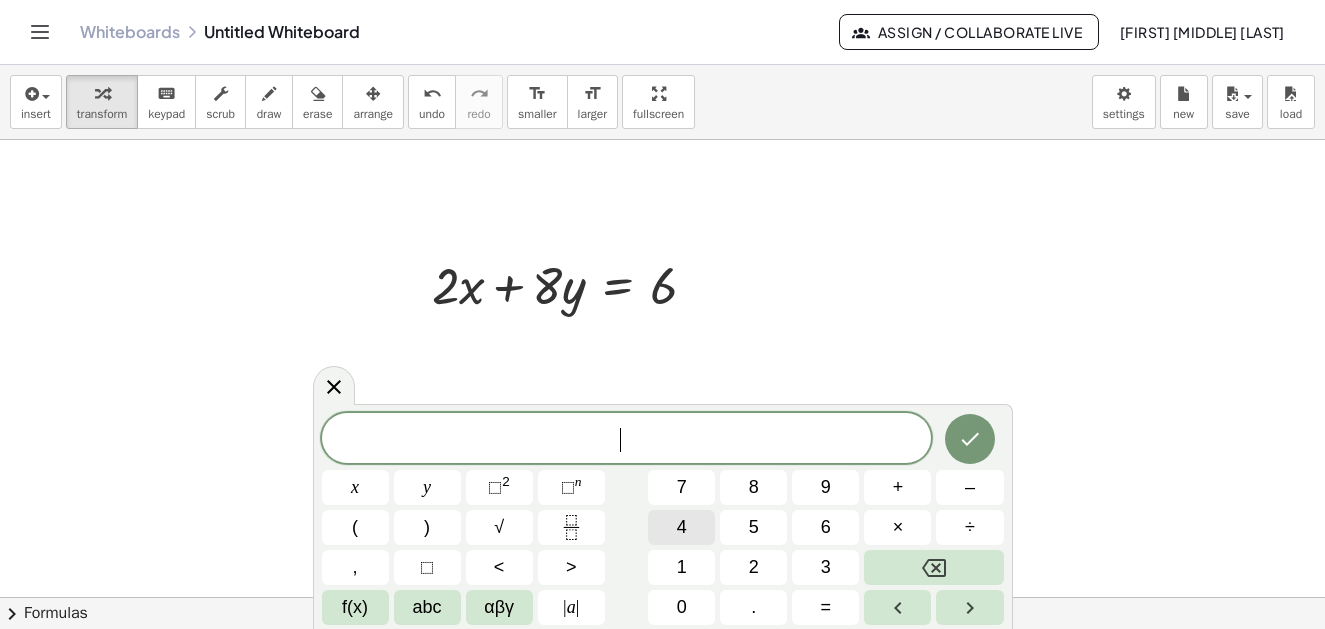 click on "4" at bounding box center (681, 527) 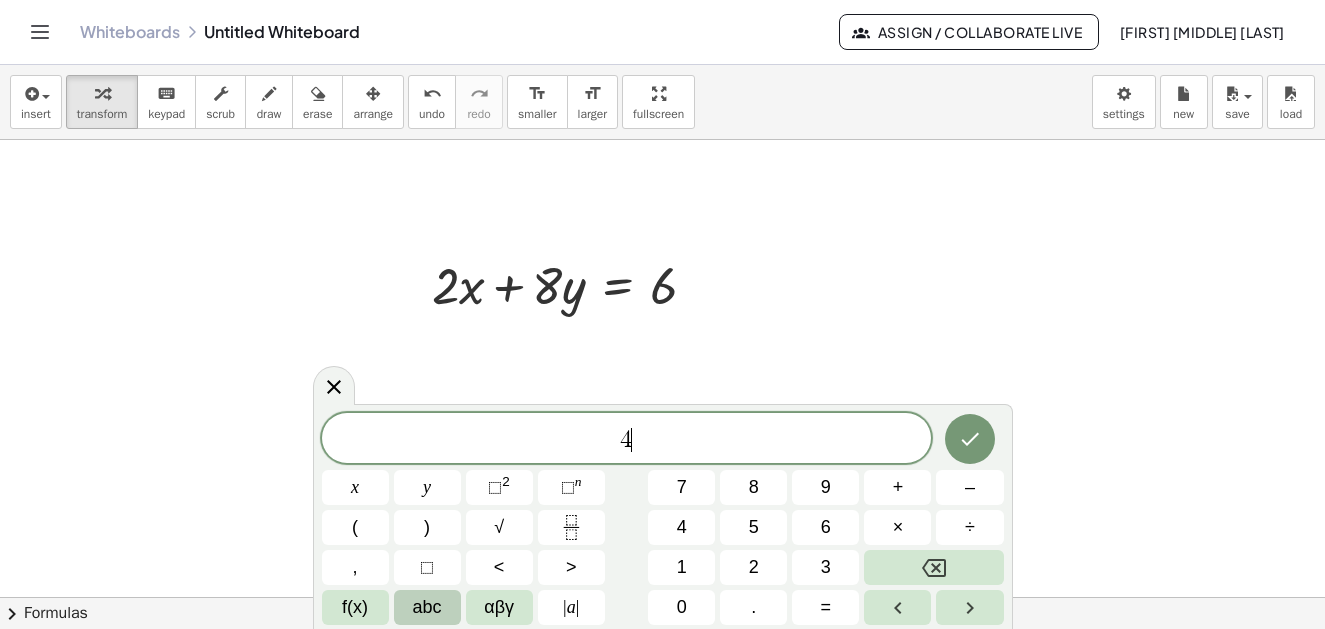 click on "abc" at bounding box center (427, 607) 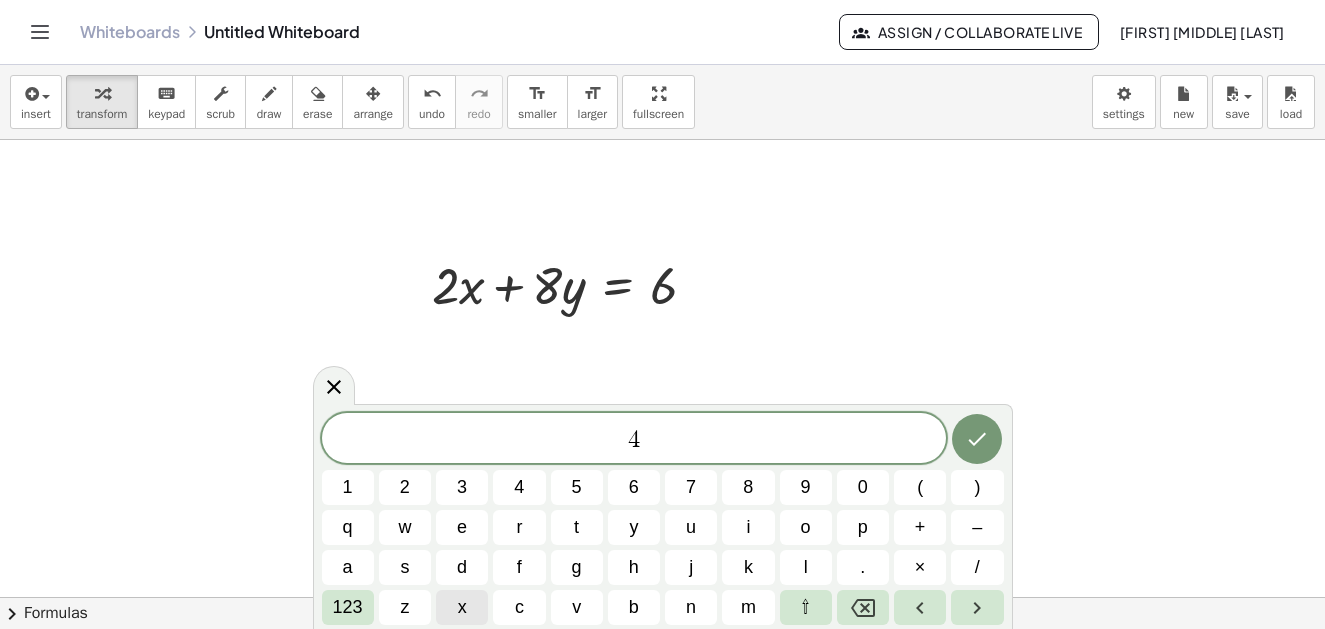 click on "x" at bounding box center [462, 607] 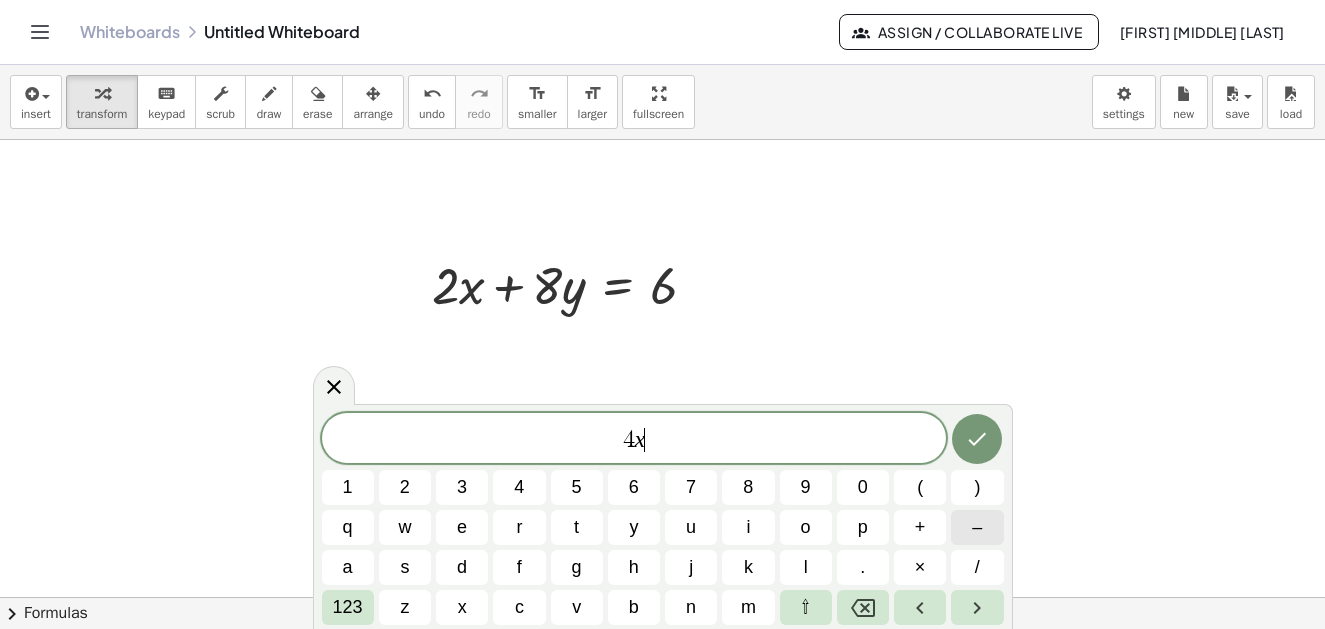 click on "–" at bounding box center [977, 527] 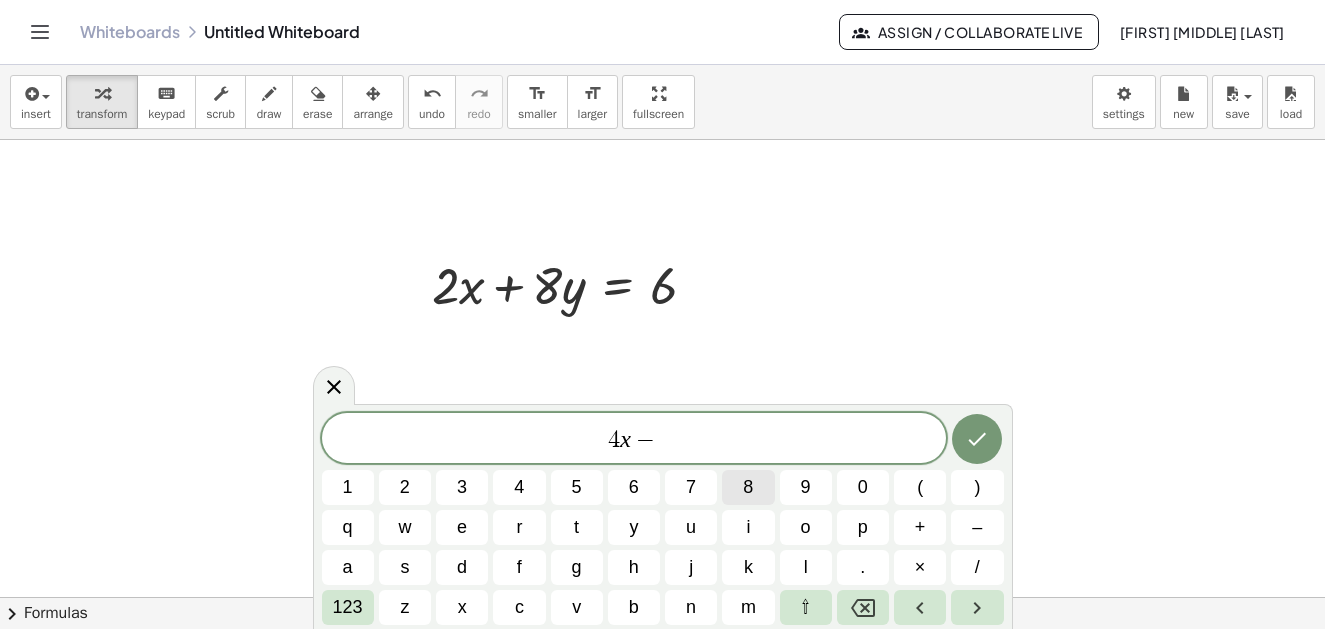 click on "8" at bounding box center (748, 487) 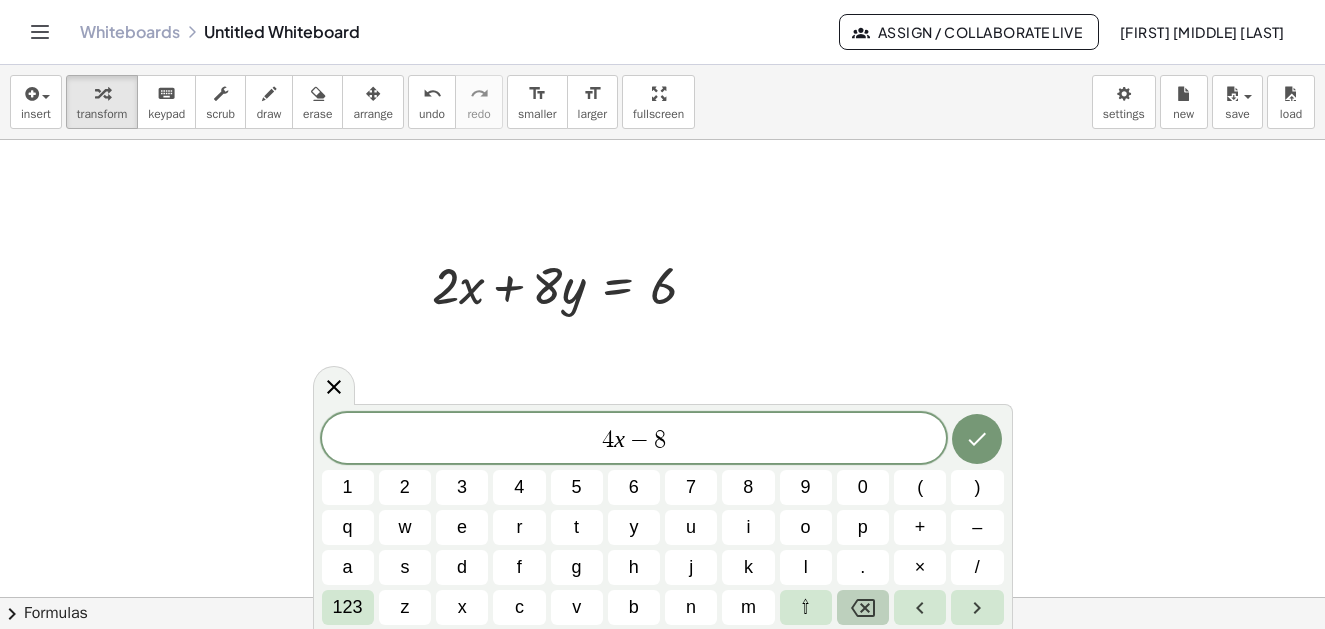 click 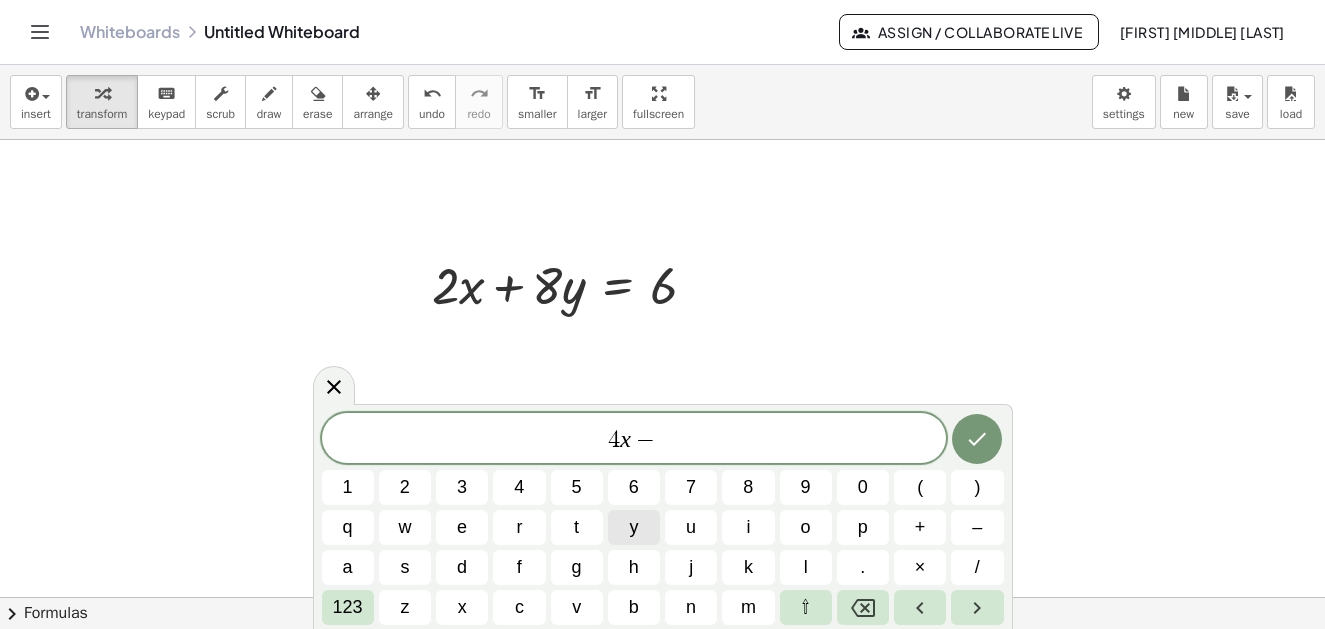 click on "y" at bounding box center [633, 527] 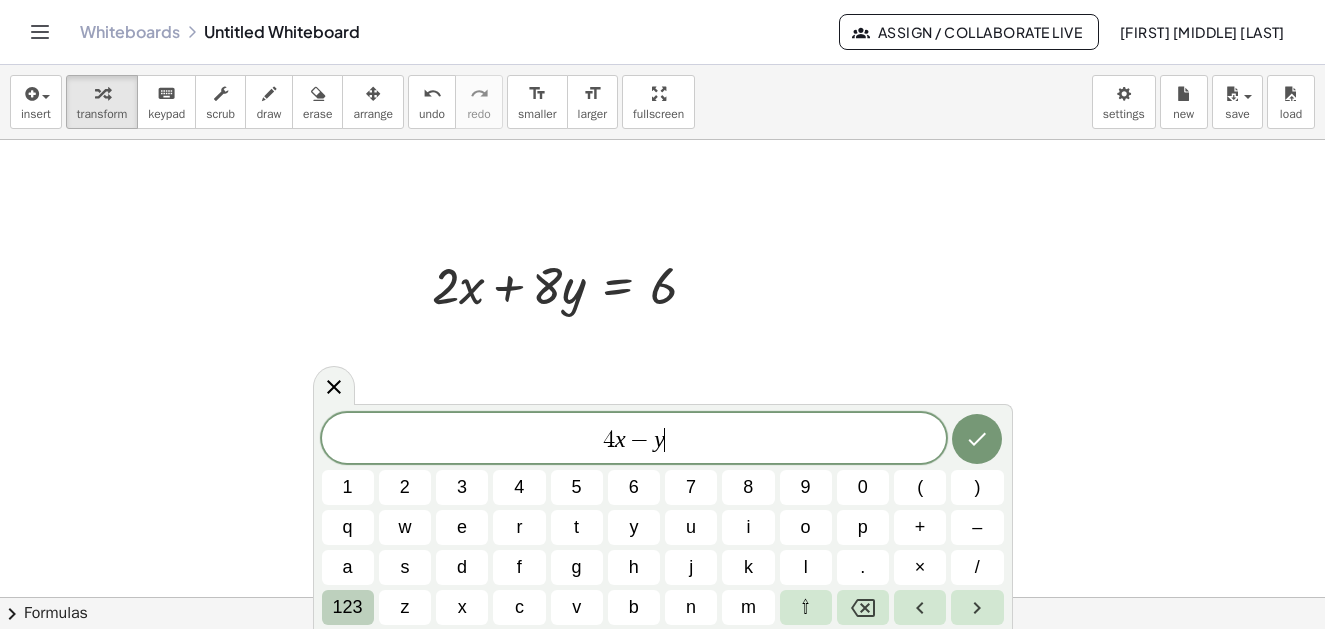 click on "123" at bounding box center (348, 607) 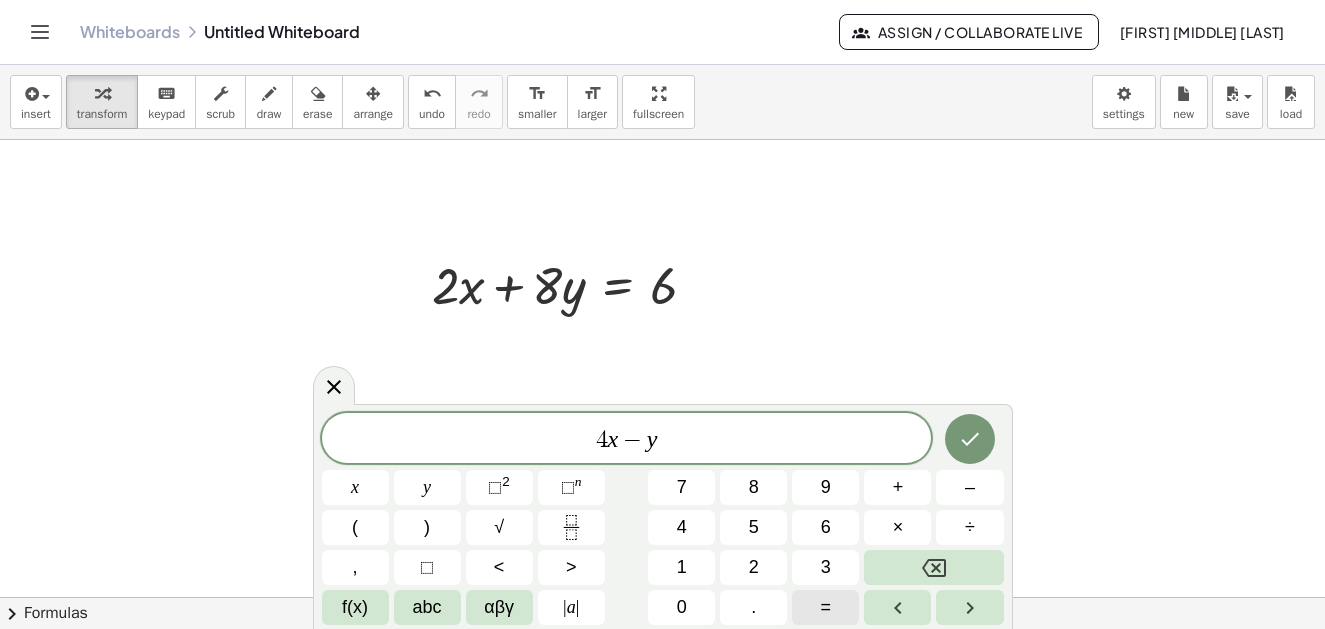click on "=" at bounding box center (826, 607) 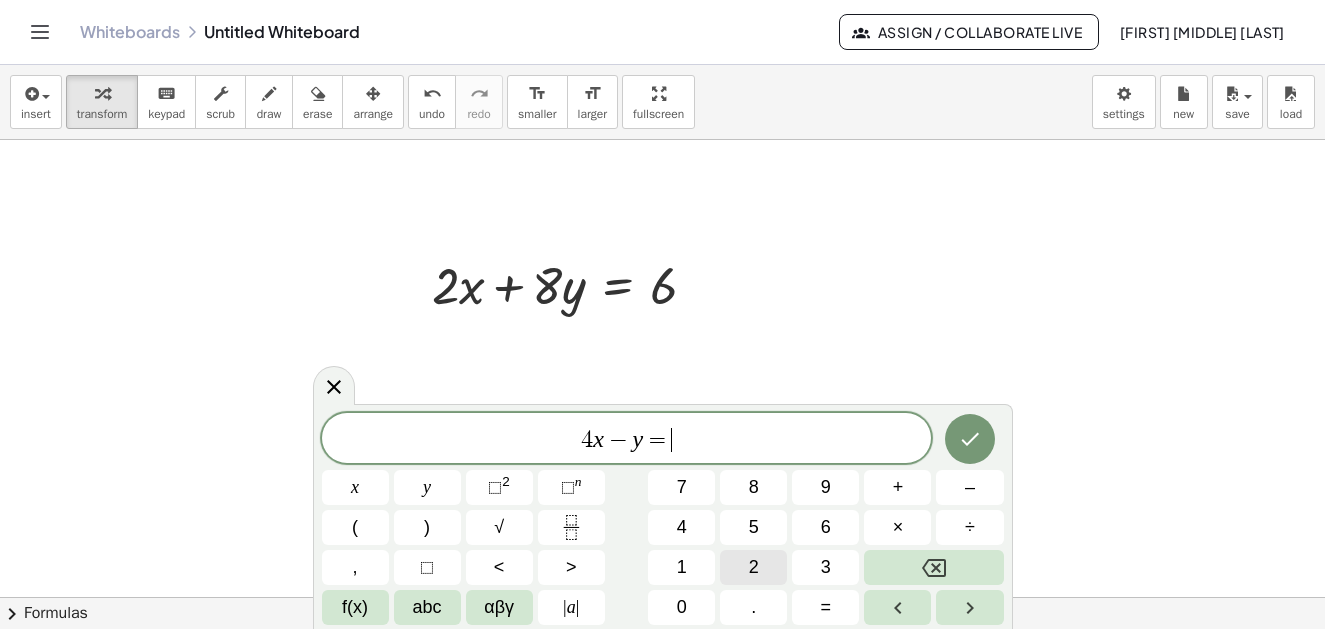 click on "2" at bounding box center [754, 567] 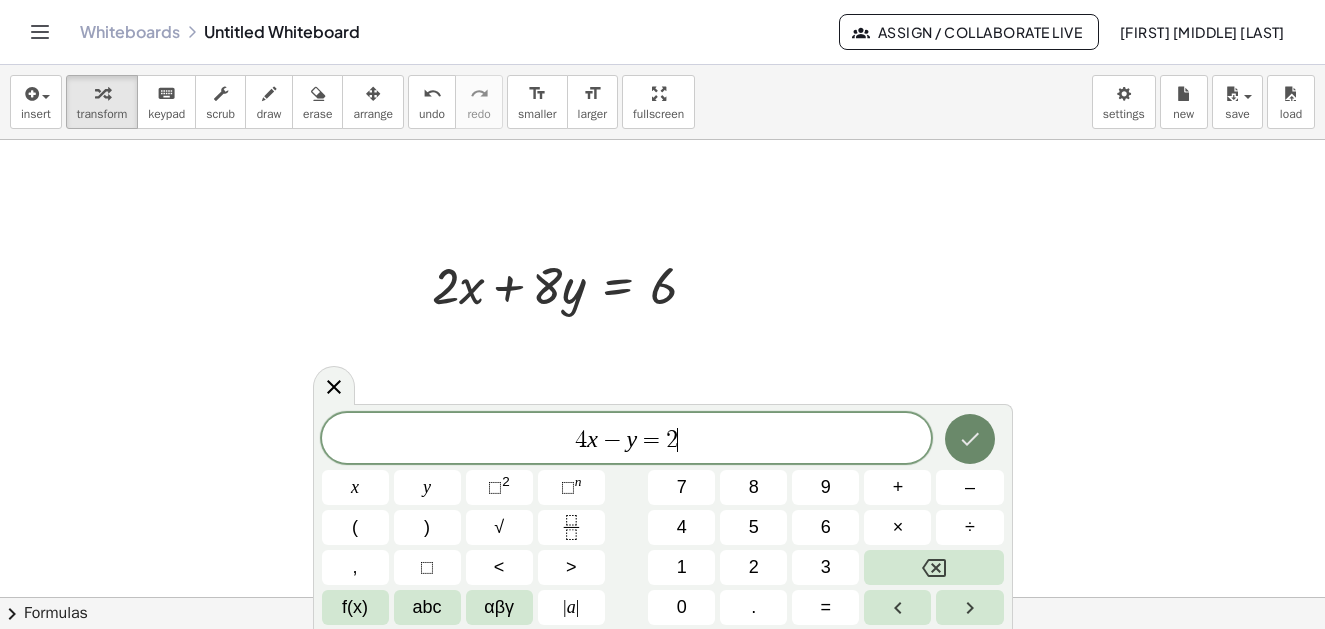 click 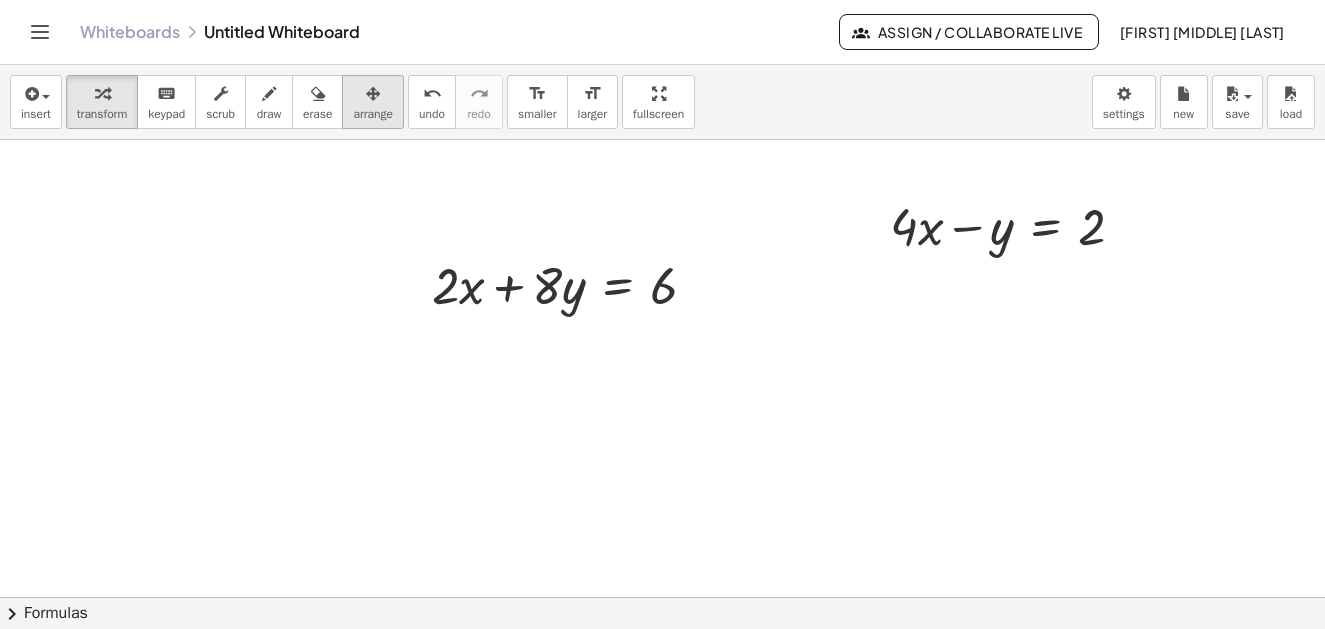 click at bounding box center (373, 93) 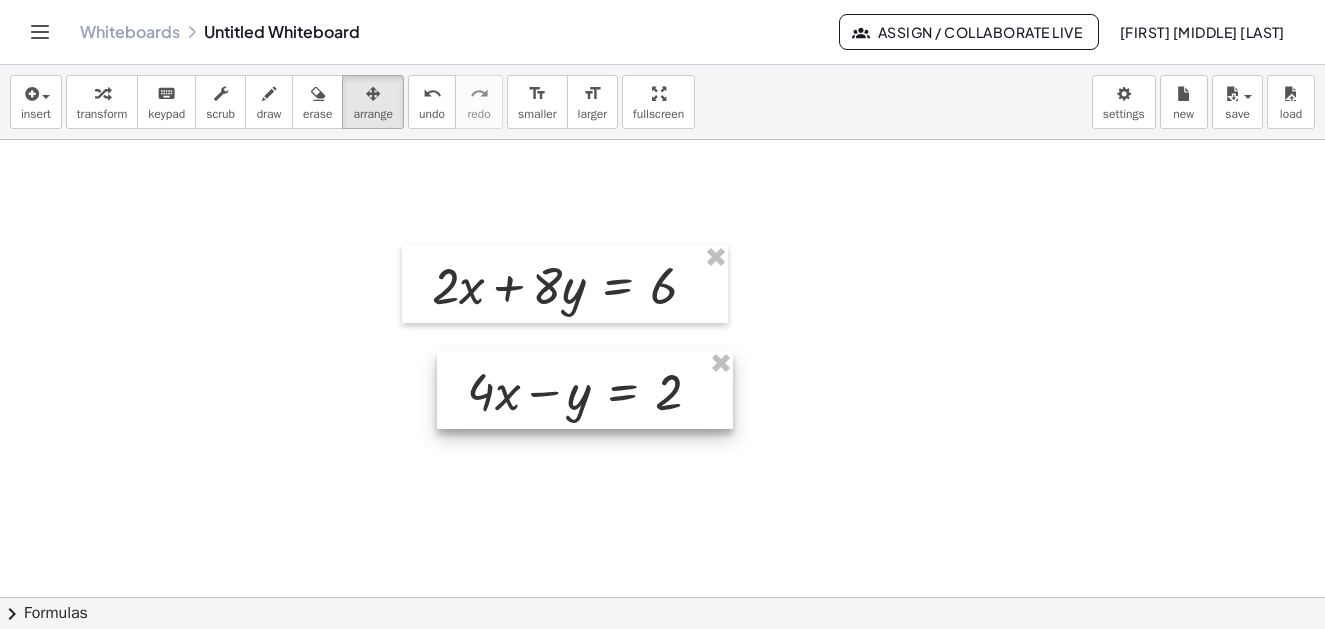 drag, startPoint x: 1021, startPoint y: 247, endPoint x: 553, endPoint y: 394, distance: 490.54358 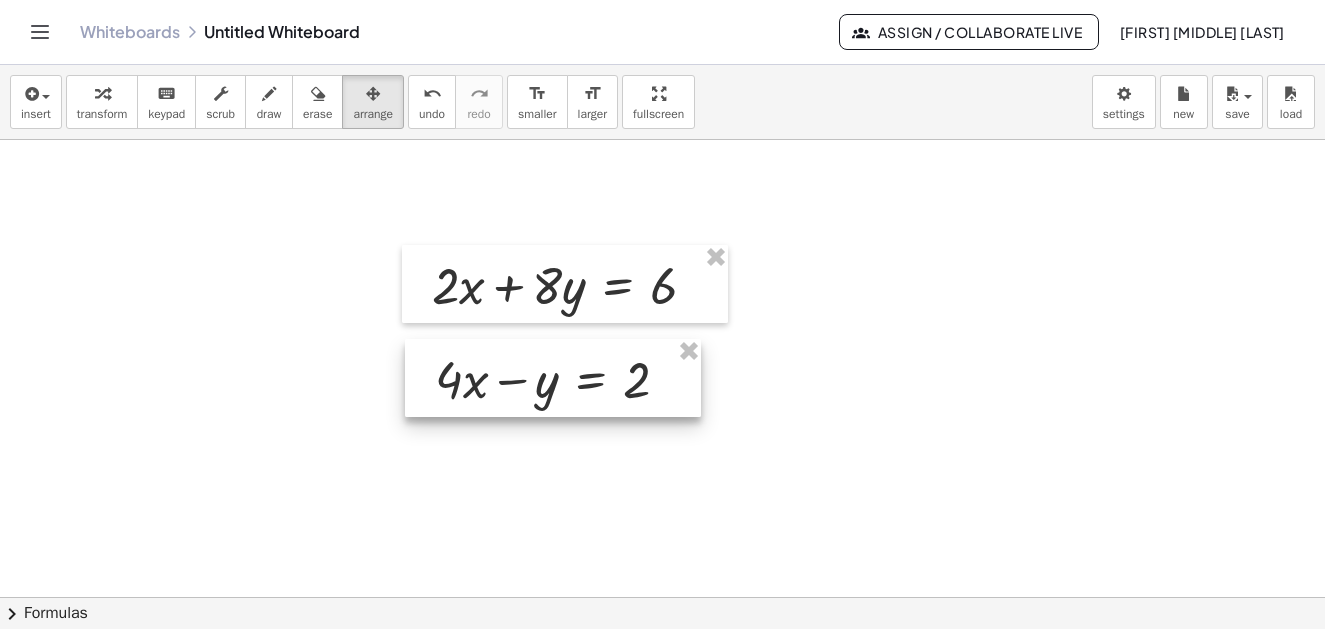 drag, startPoint x: 553, startPoint y: 394, endPoint x: 565, endPoint y: 398, distance: 12.649111 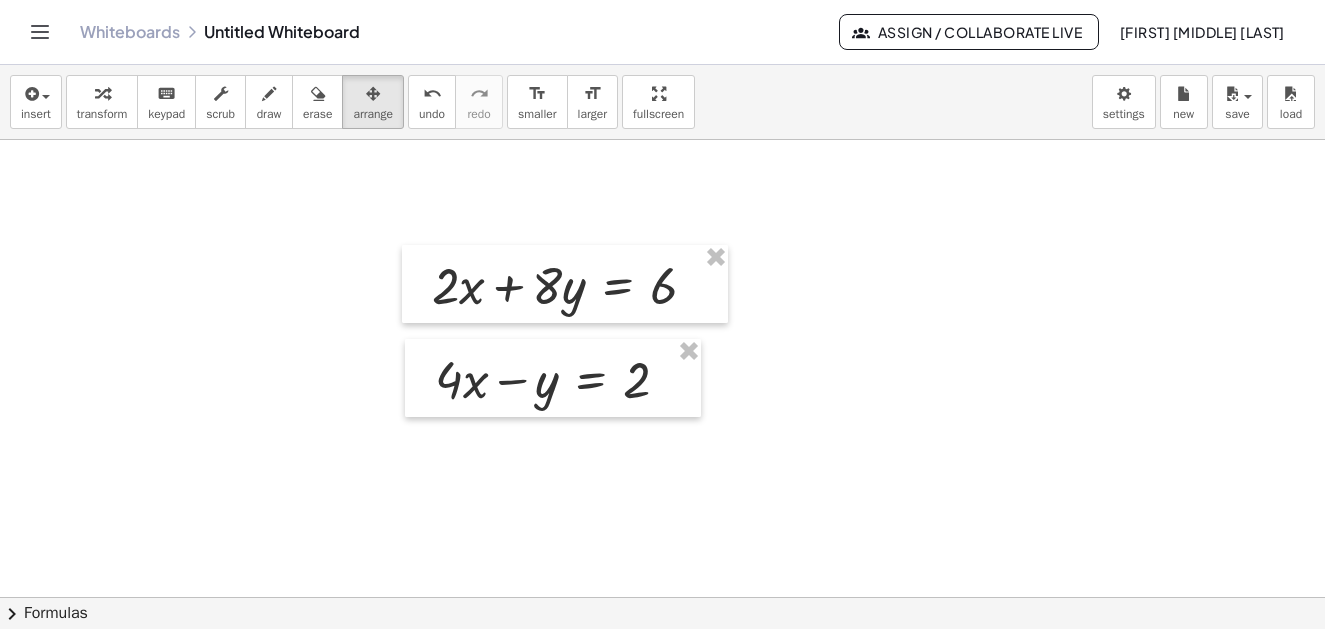 click at bounding box center (662, 497) 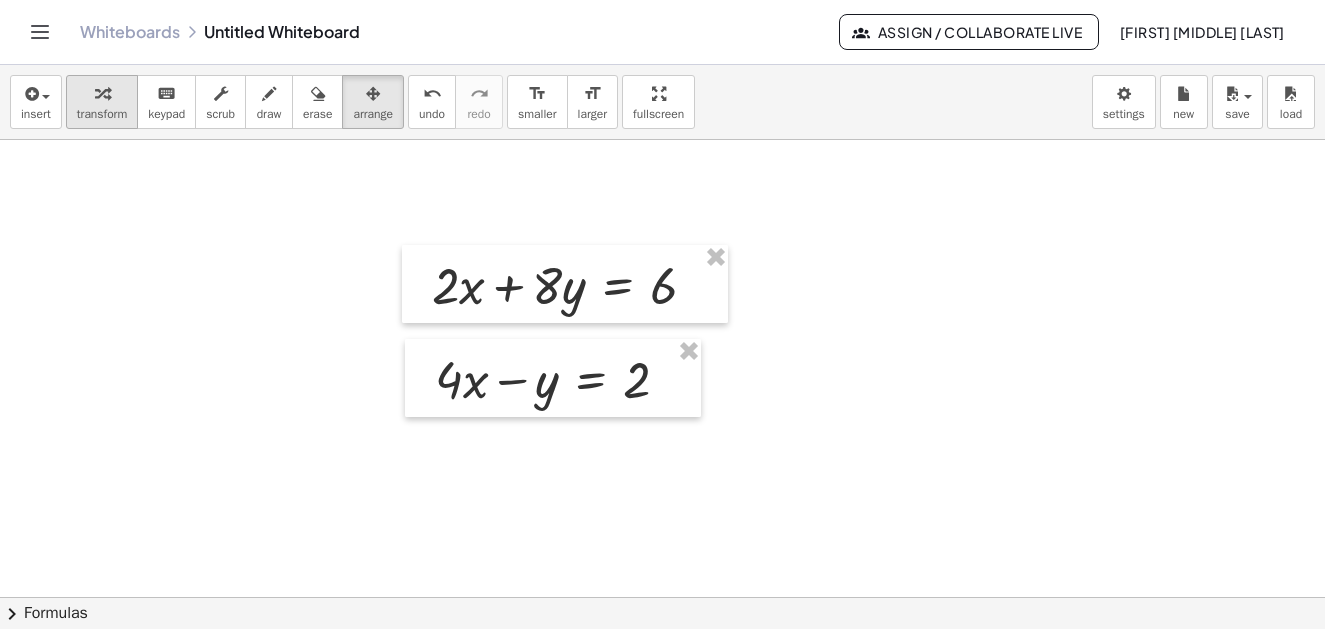 click at bounding box center (102, 94) 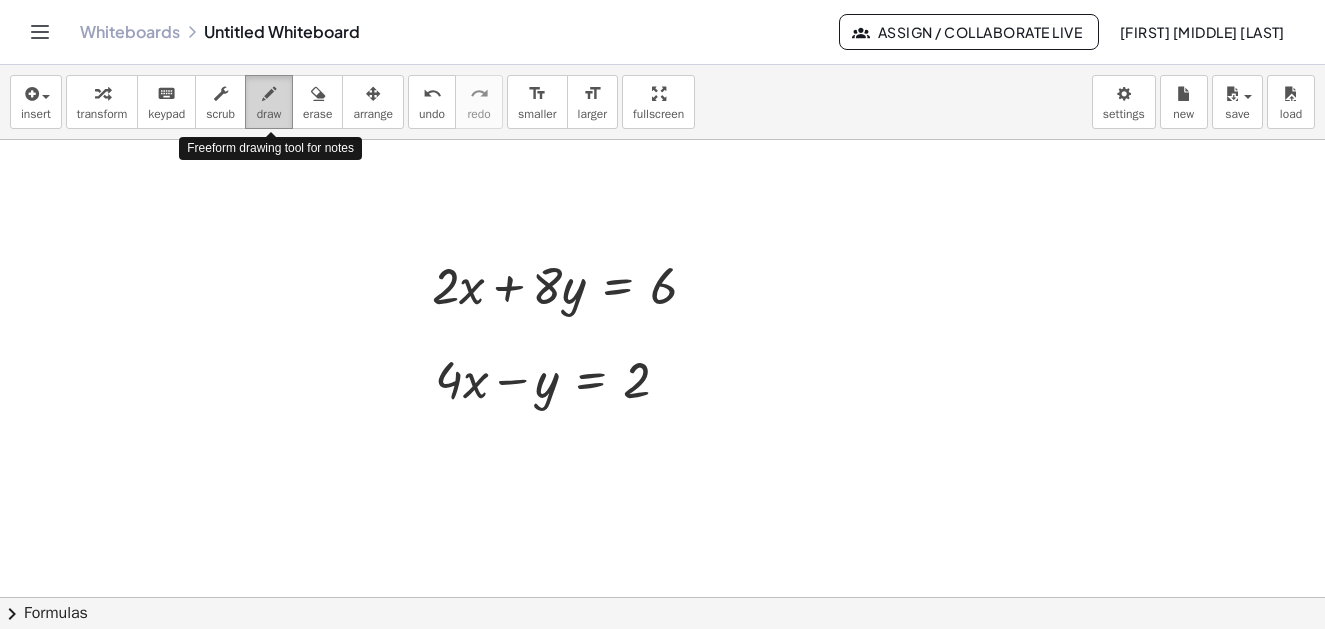 click at bounding box center [269, 94] 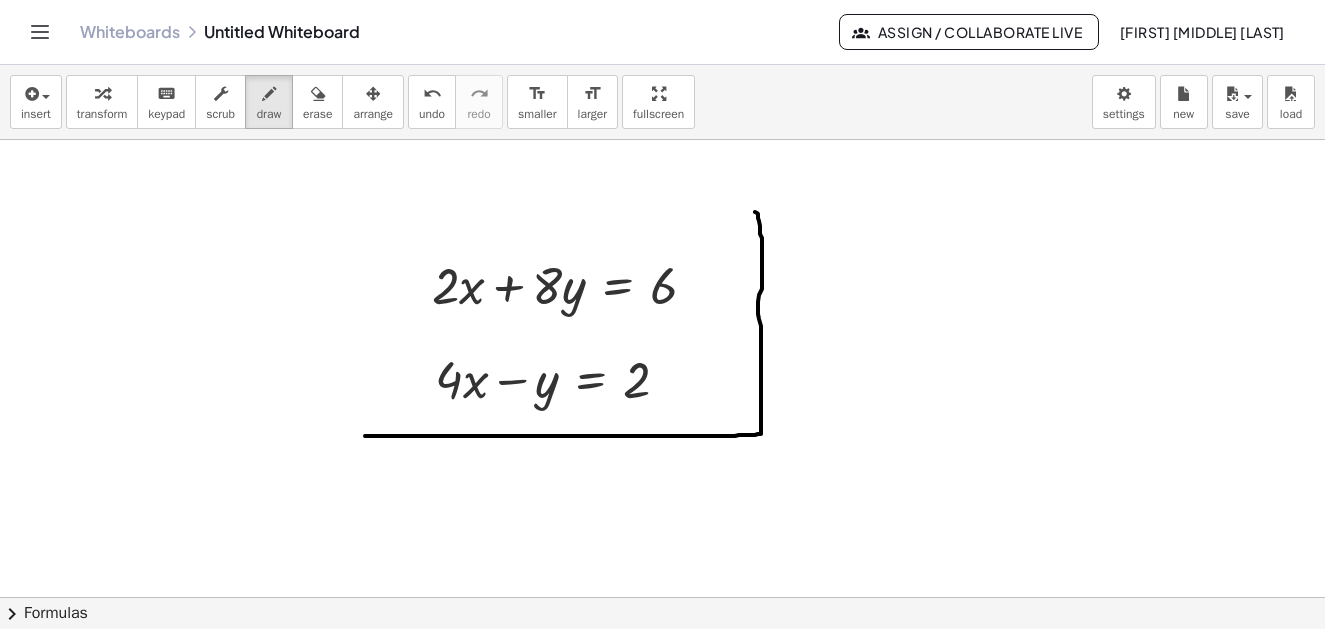 drag, startPoint x: 365, startPoint y: 436, endPoint x: 749, endPoint y: 211, distance: 445.06293 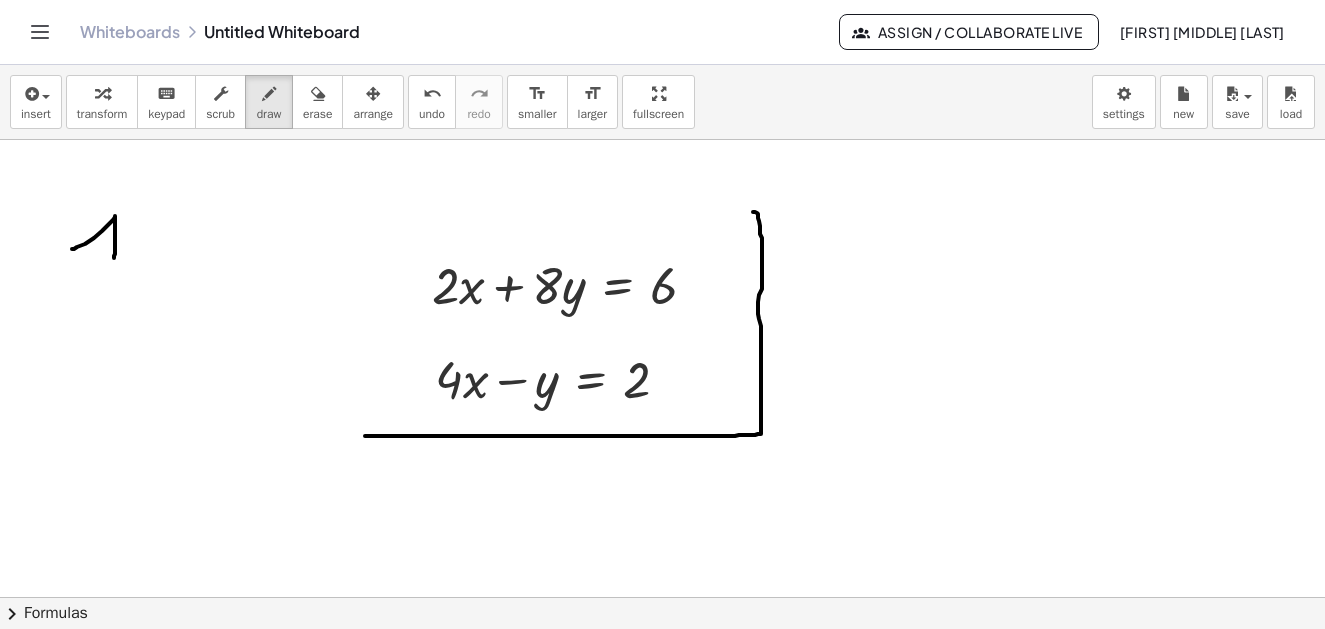 drag, startPoint x: 72, startPoint y: 249, endPoint x: 114, endPoint y: 258, distance: 42.953465 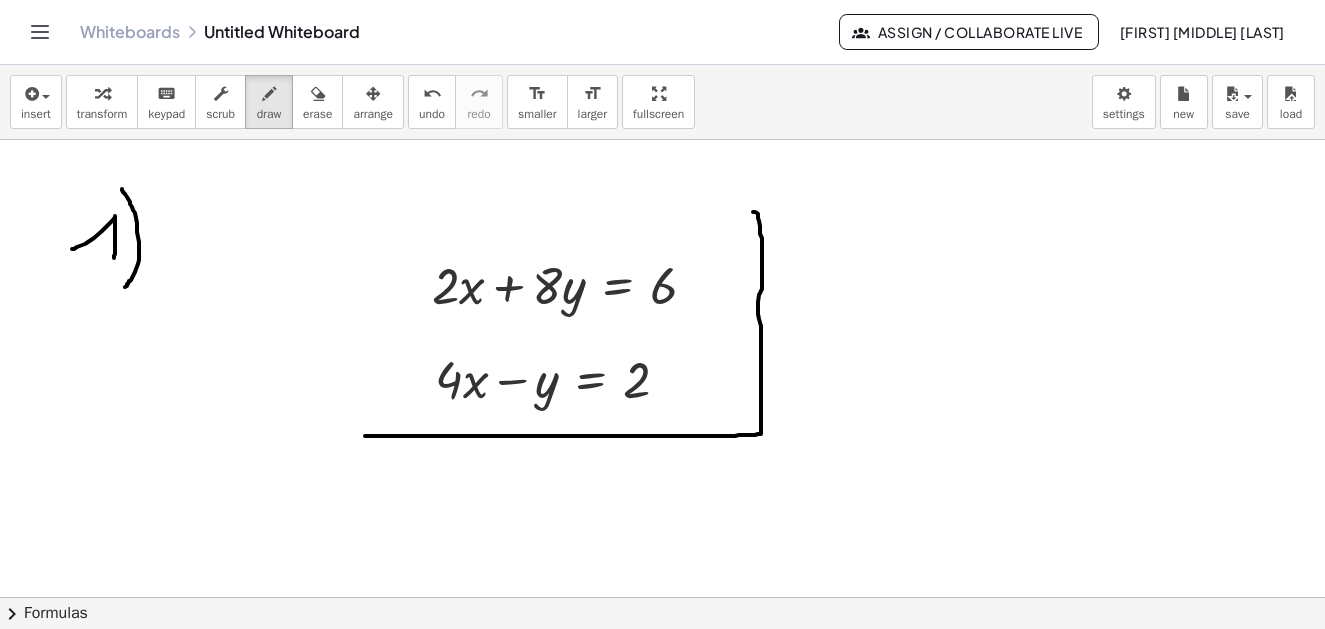 drag, startPoint x: 122, startPoint y: 190, endPoint x: 137, endPoint y: 280, distance: 91.24144 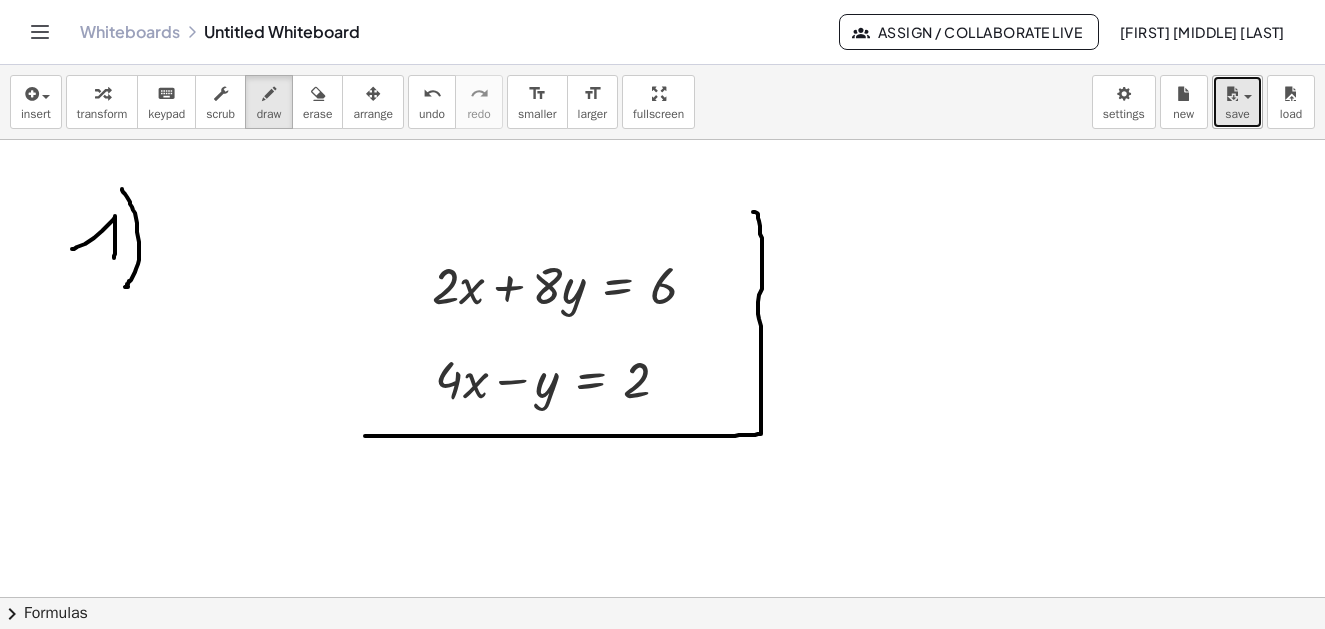 click on "save" at bounding box center (1237, 102) 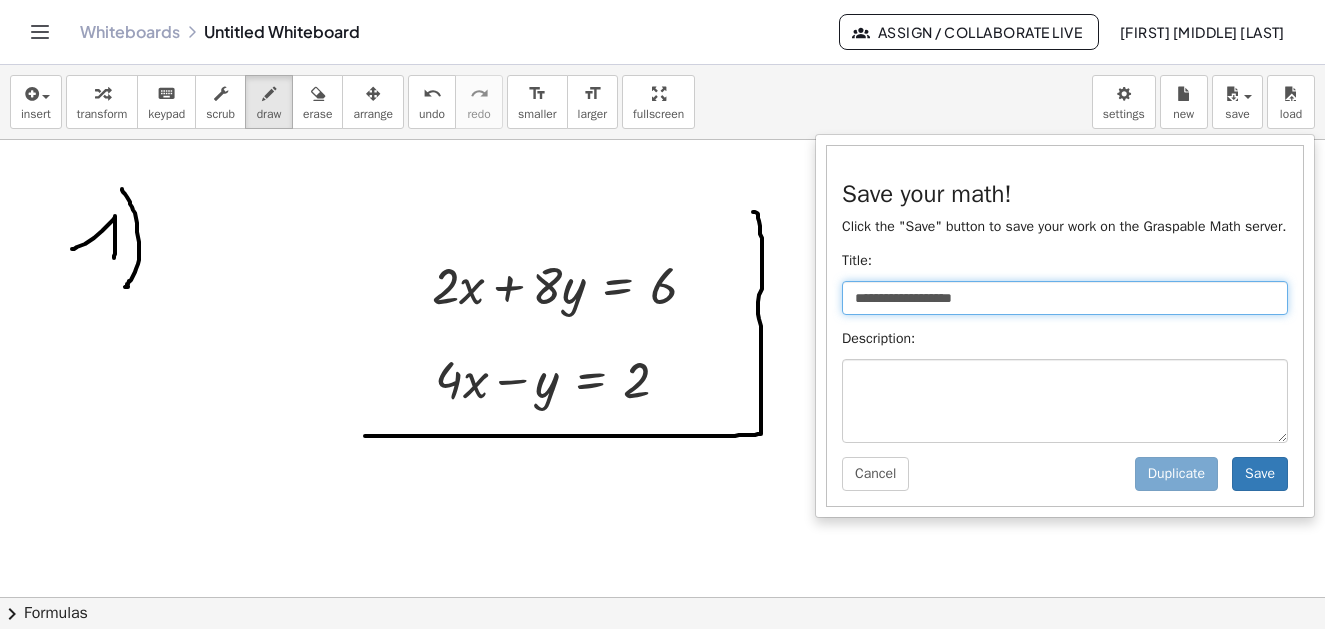 click on "**********" at bounding box center [1065, 298] 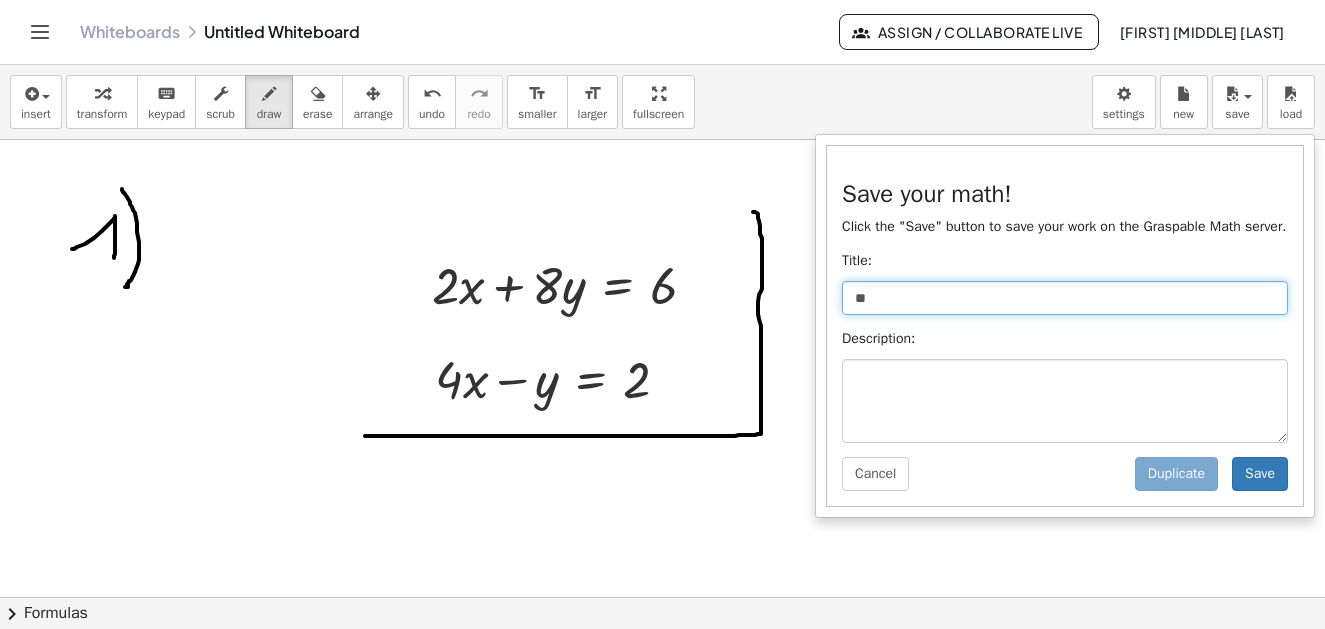 type on "*" 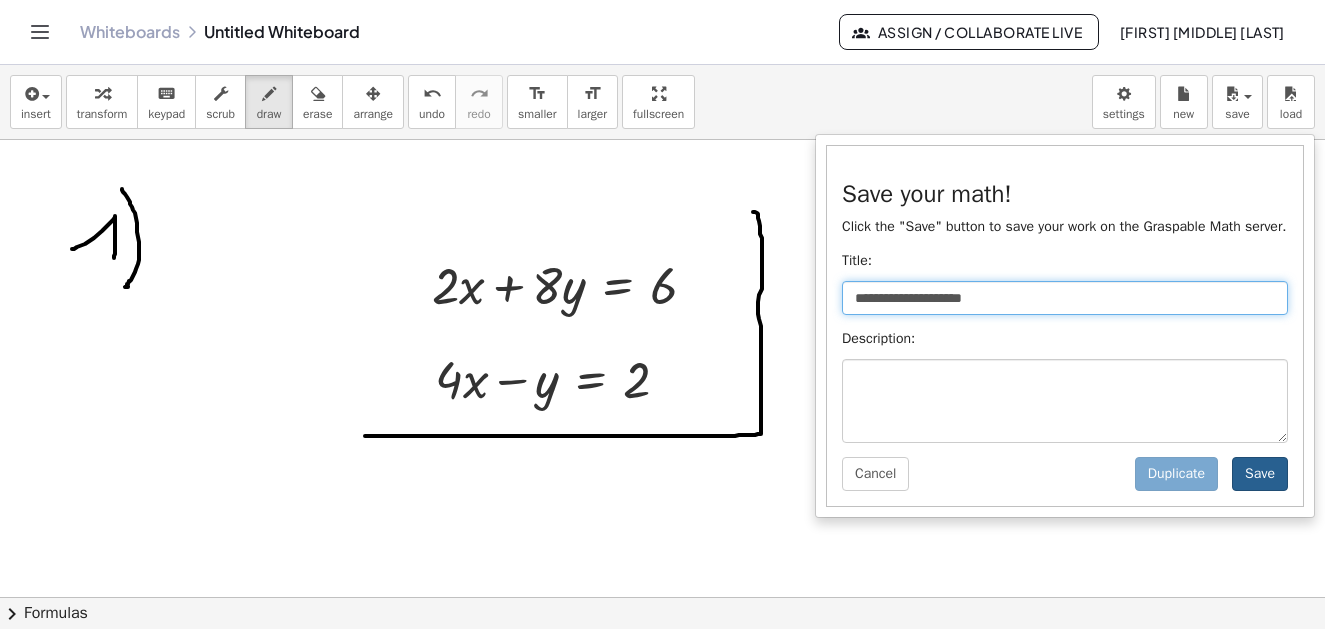 type on "**********" 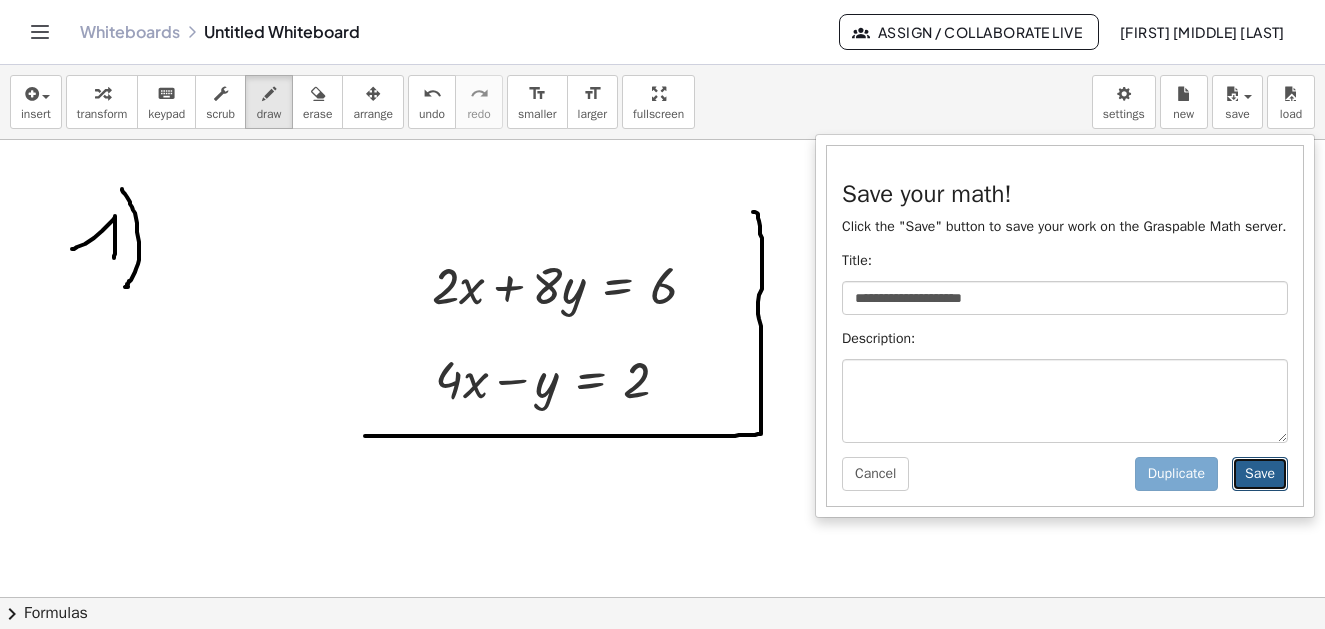 click on "Save" at bounding box center (1260, 474) 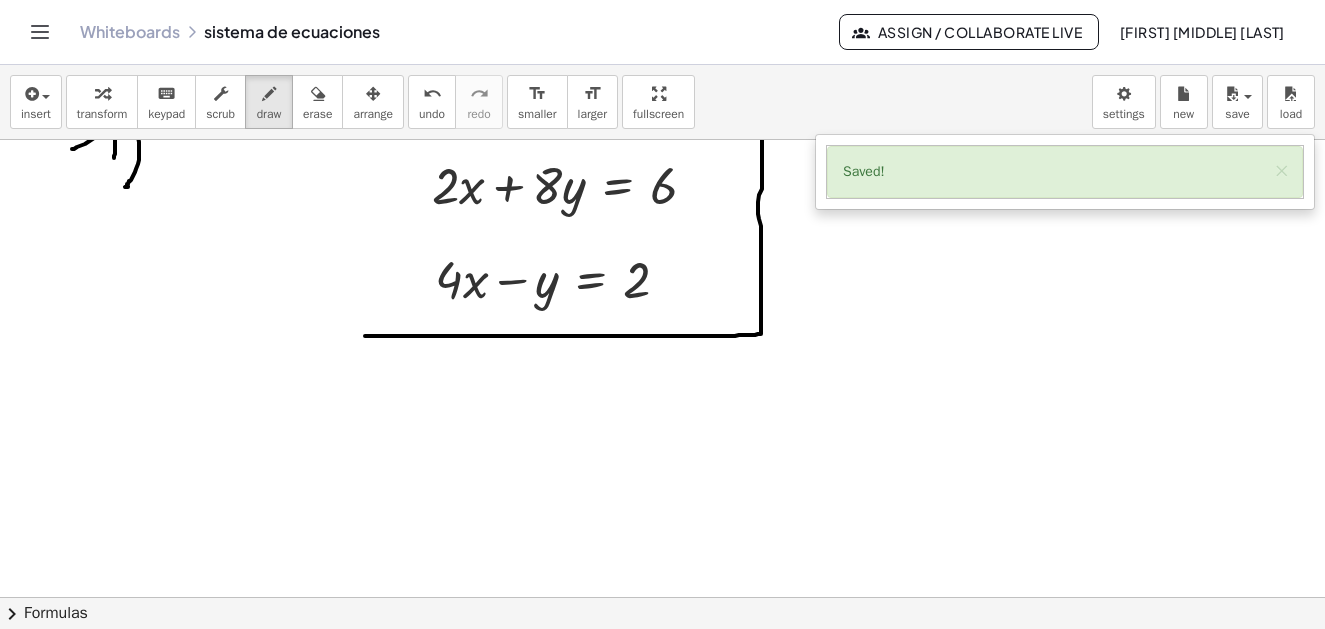 scroll, scrollTop: 100, scrollLeft: 0, axis: vertical 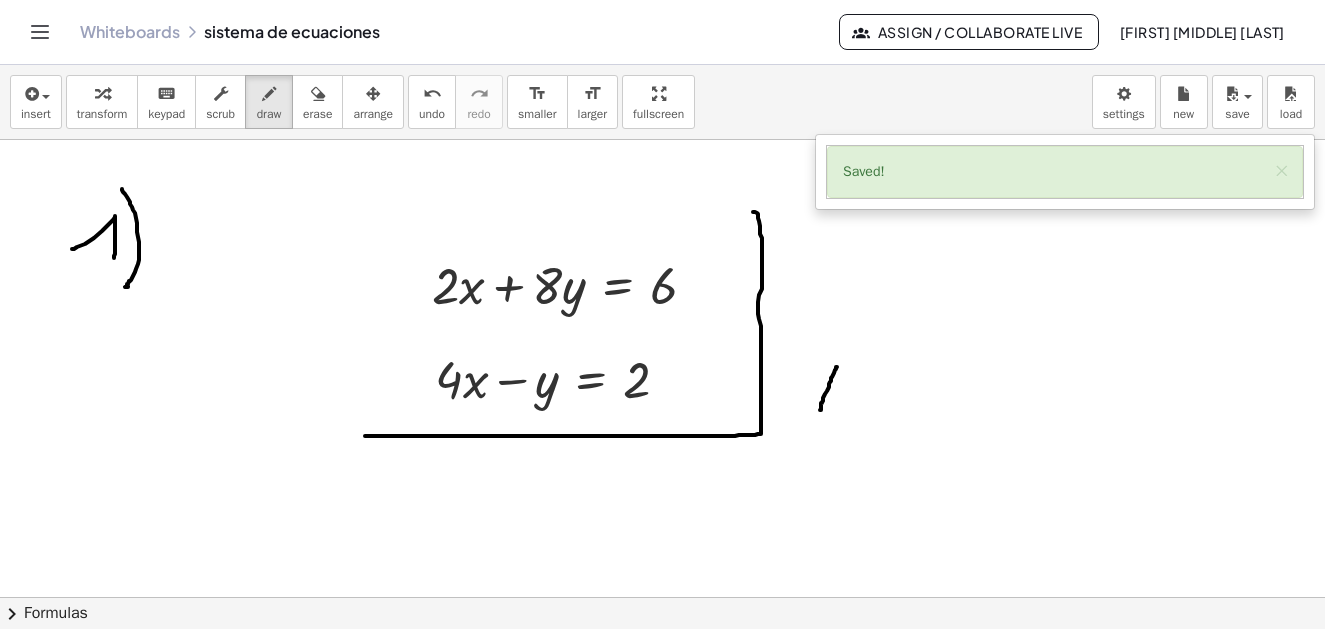 drag, startPoint x: 837, startPoint y: 367, endPoint x: 820, endPoint y: 410, distance: 46.238514 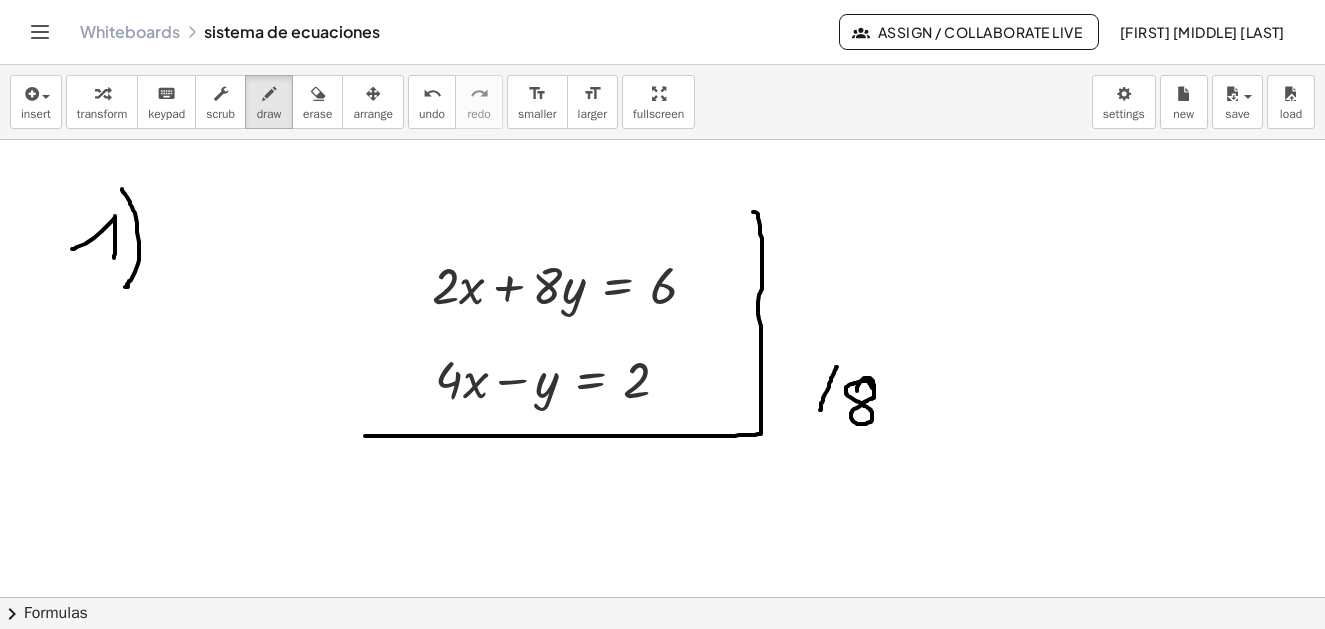 drag, startPoint x: 857, startPoint y: 391, endPoint x: 873, endPoint y: 389, distance: 16.124516 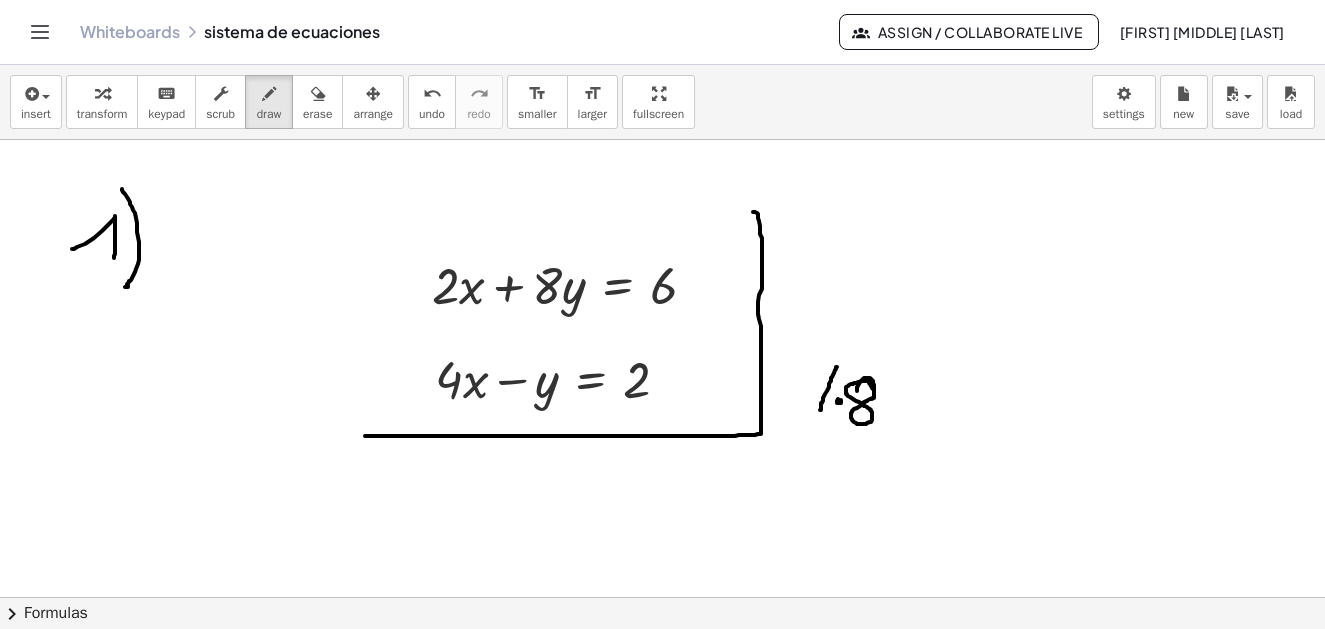 click at bounding box center (662, 497) 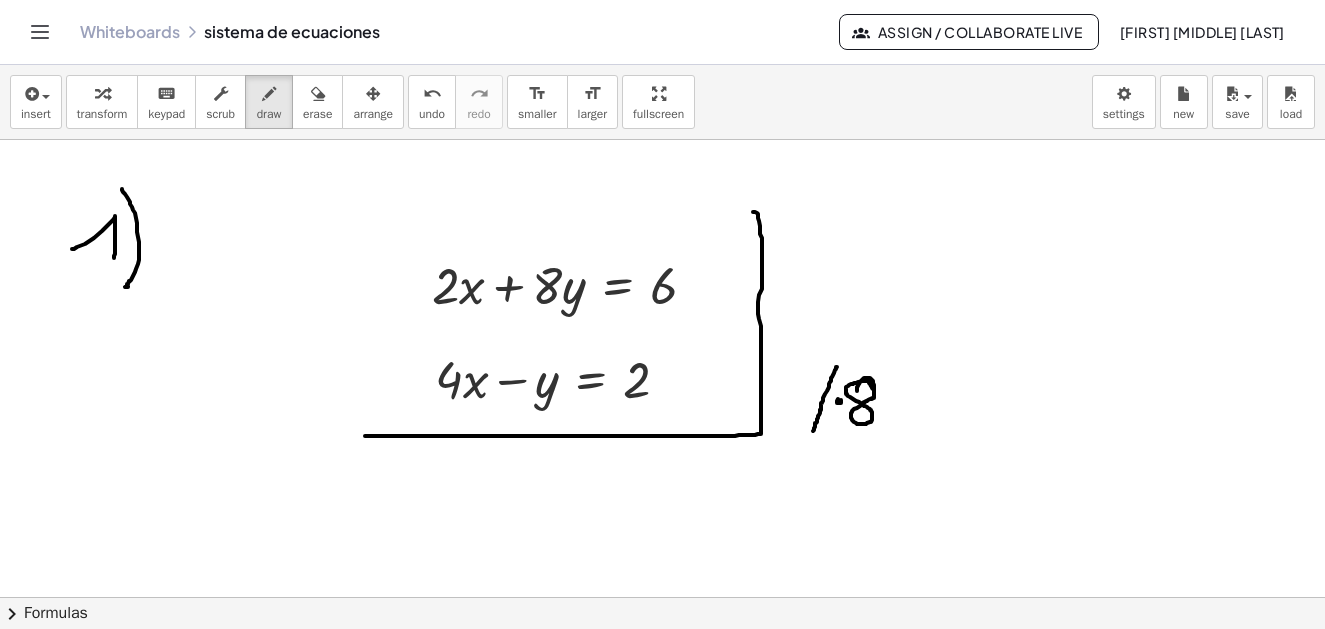 drag, startPoint x: 820, startPoint y: 410, endPoint x: 813, endPoint y: 431, distance: 22.135944 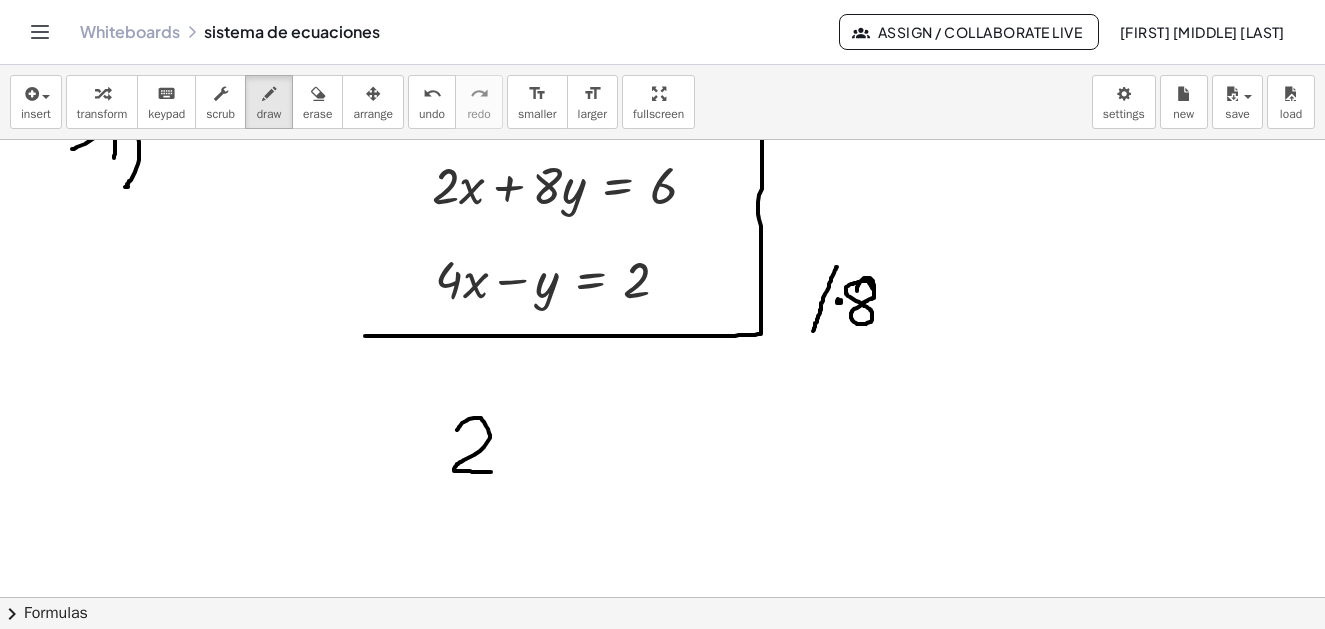drag, startPoint x: 457, startPoint y: 430, endPoint x: 505, endPoint y: 444, distance: 50 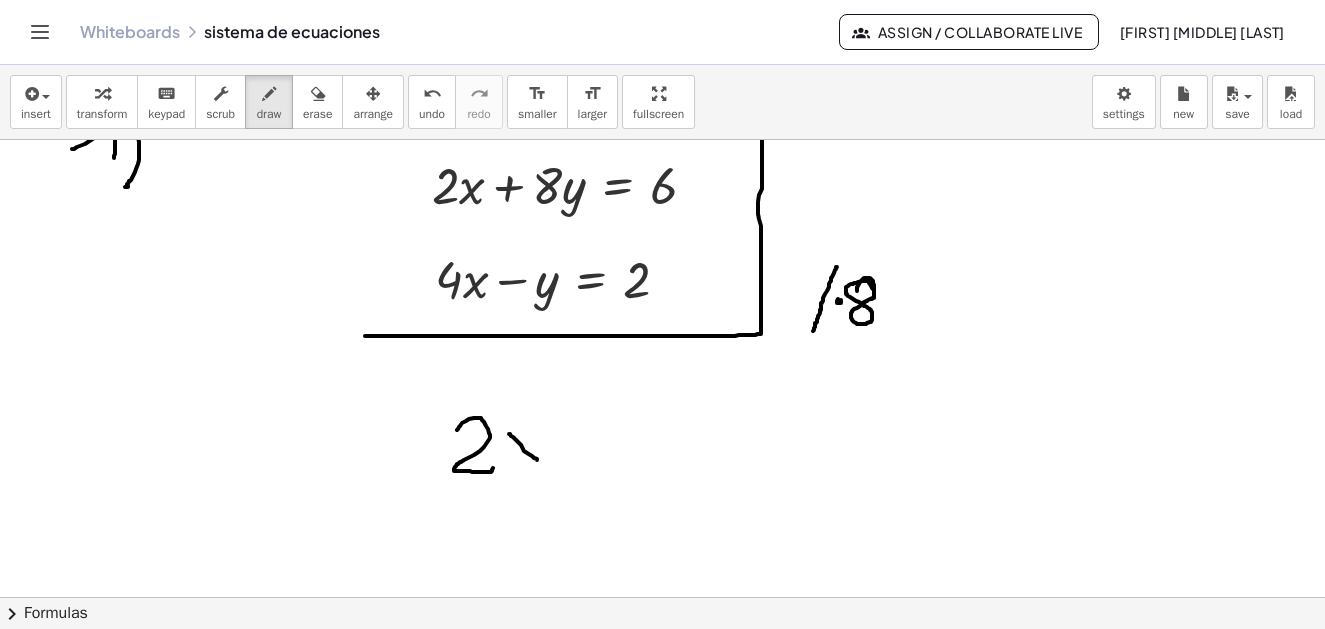drag, startPoint x: 509, startPoint y: 434, endPoint x: 535, endPoint y: 460, distance: 36.769554 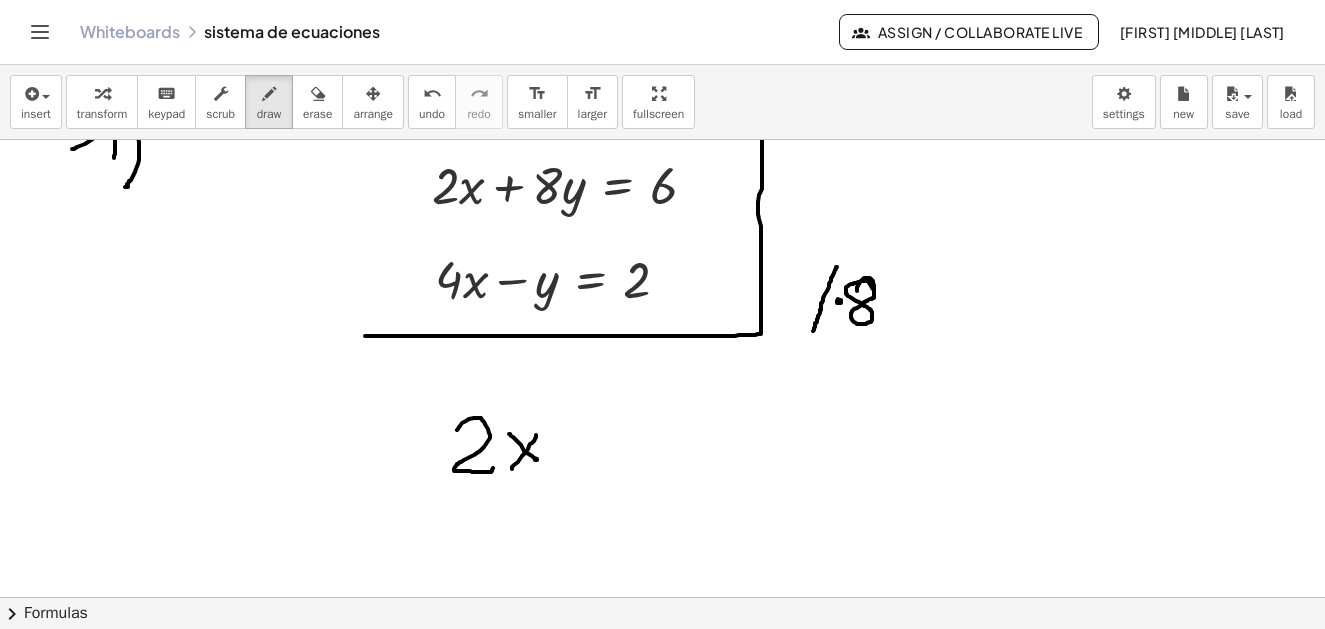 click at bounding box center (662, 397) 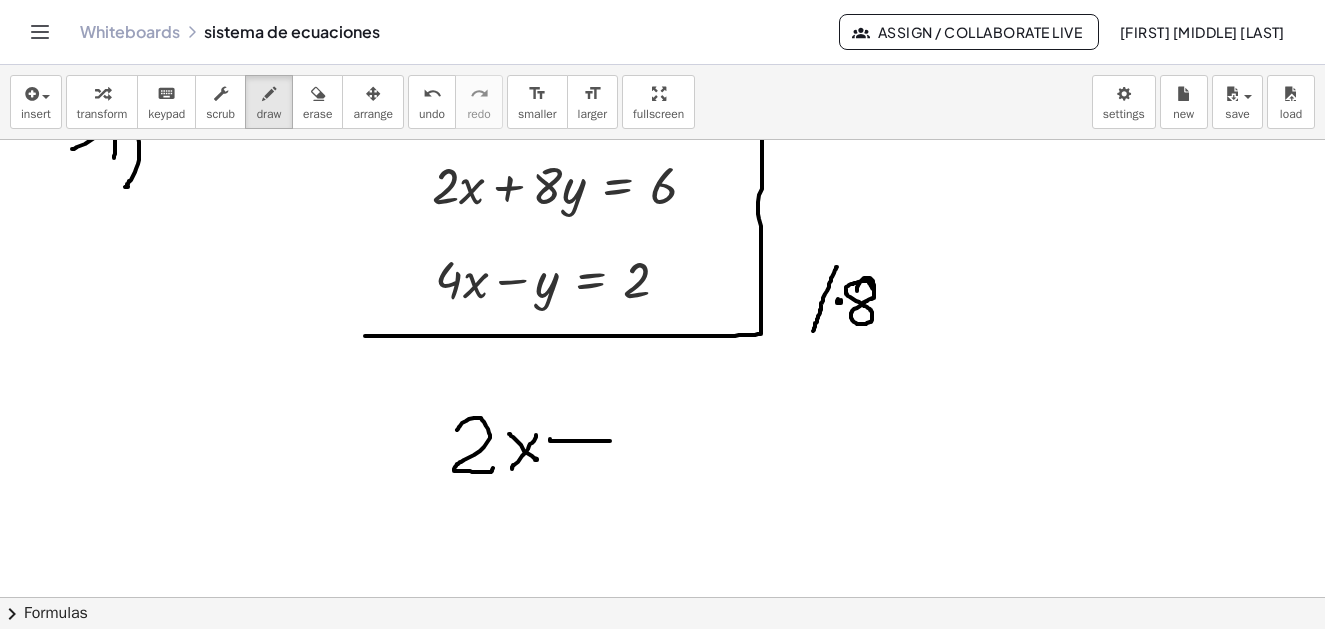 drag, startPoint x: 550, startPoint y: 439, endPoint x: 588, endPoint y: 434, distance: 38.327538 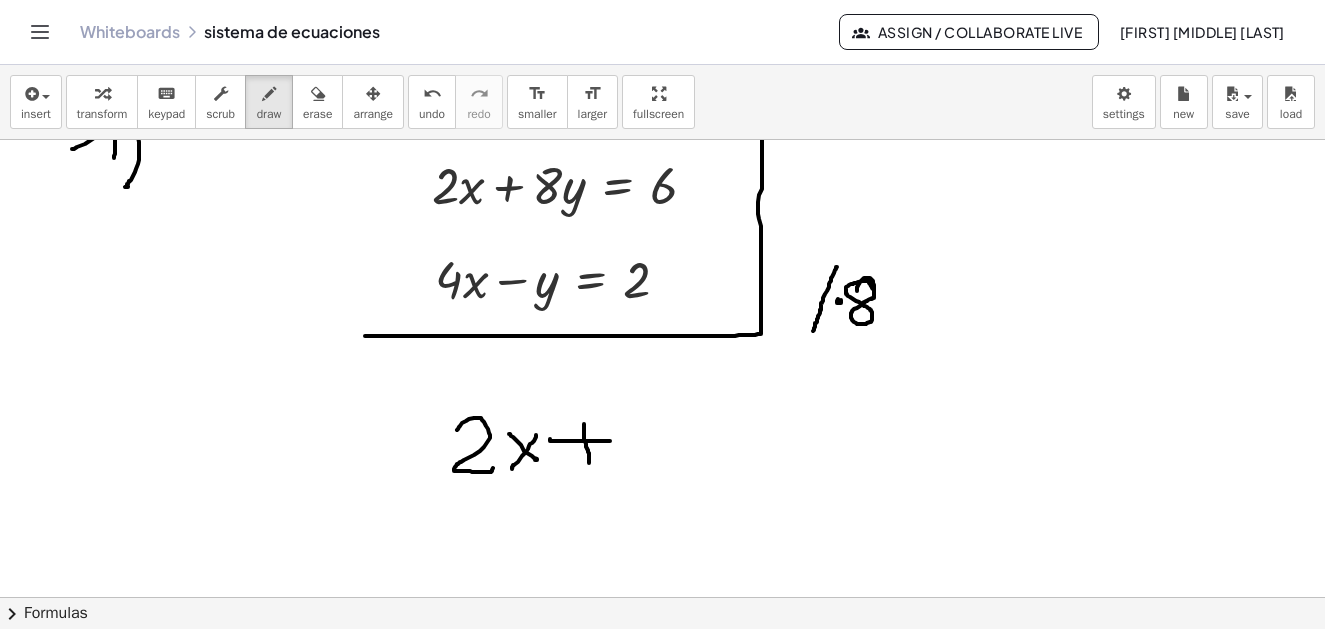 drag, startPoint x: 584, startPoint y: 424, endPoint x: 589, endPoint y: 463, distance: 39.319206 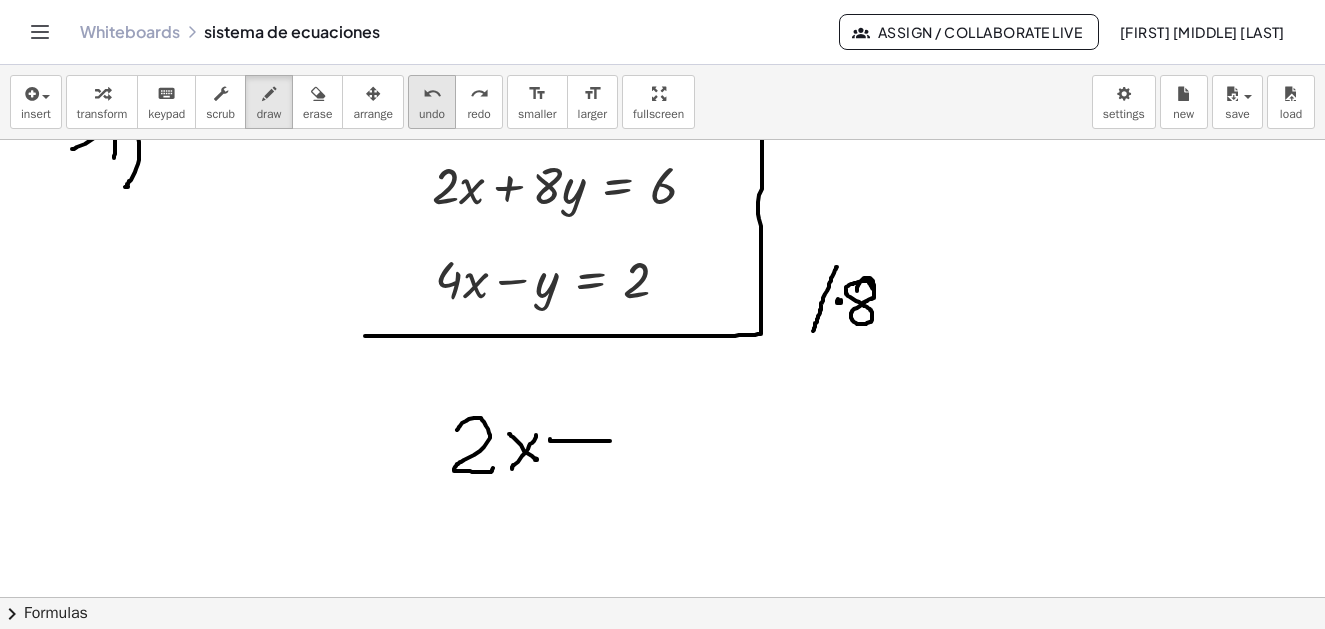 click on "undo" at bounding box center [432, 94] 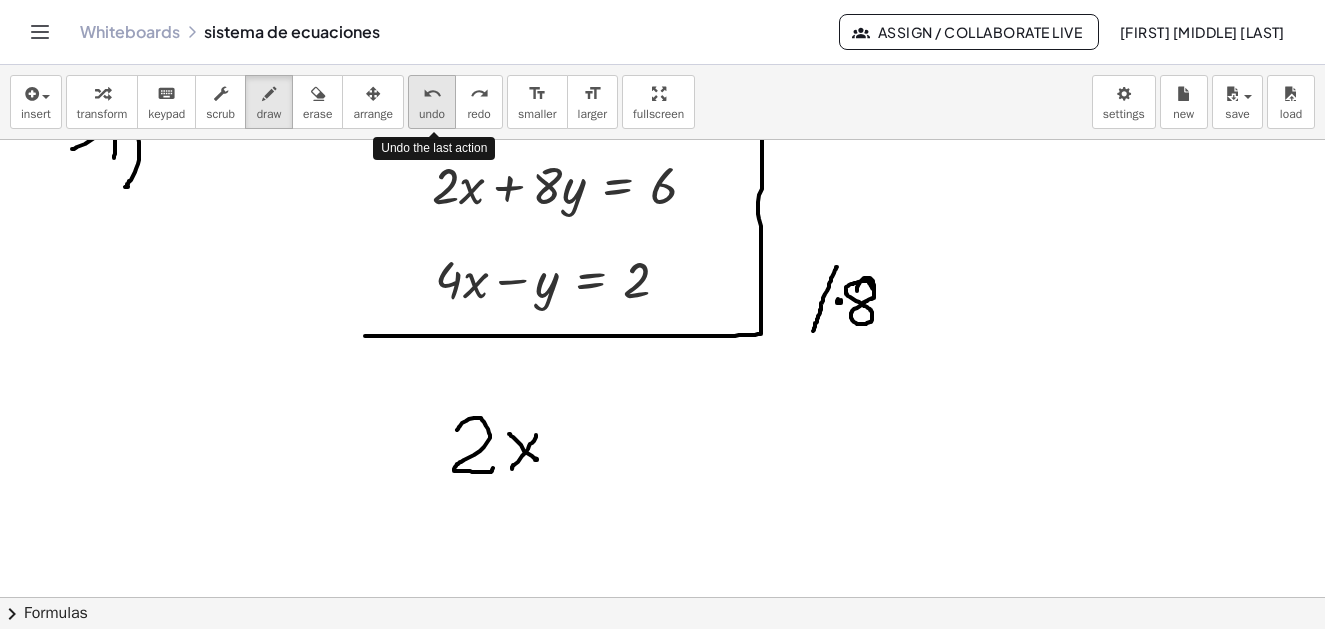 click on "undo" at bounding box center [432, 94] 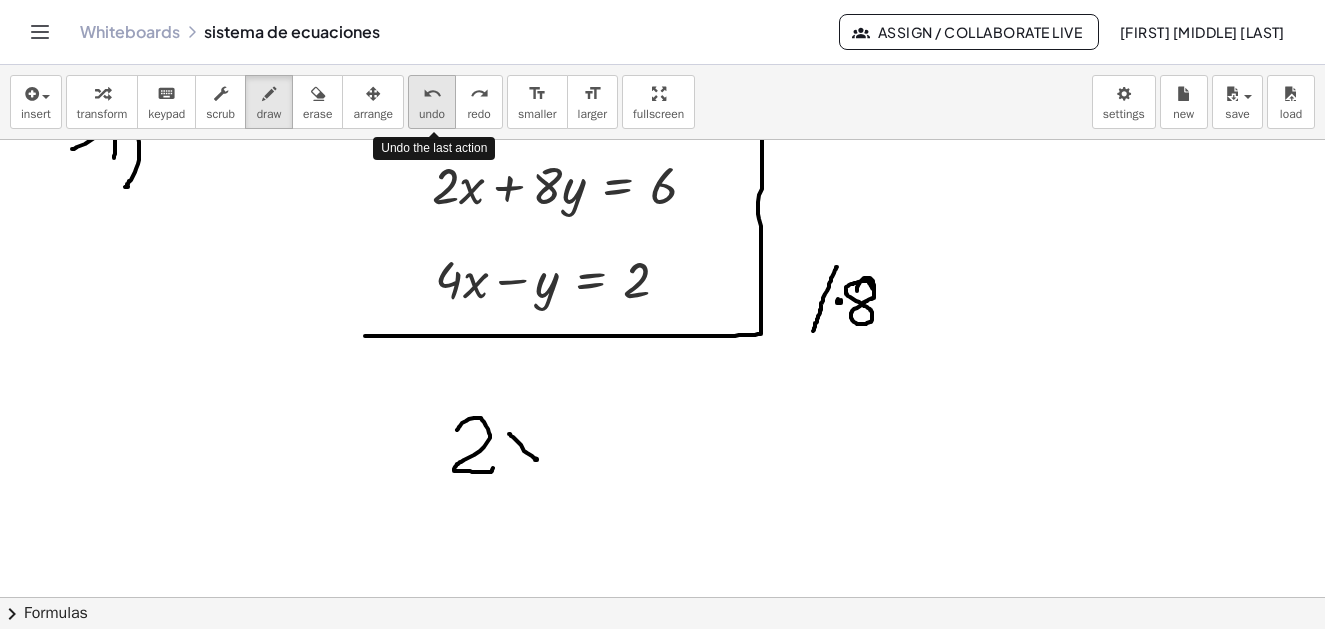 click on "undo" at bounding box center [432, 94] 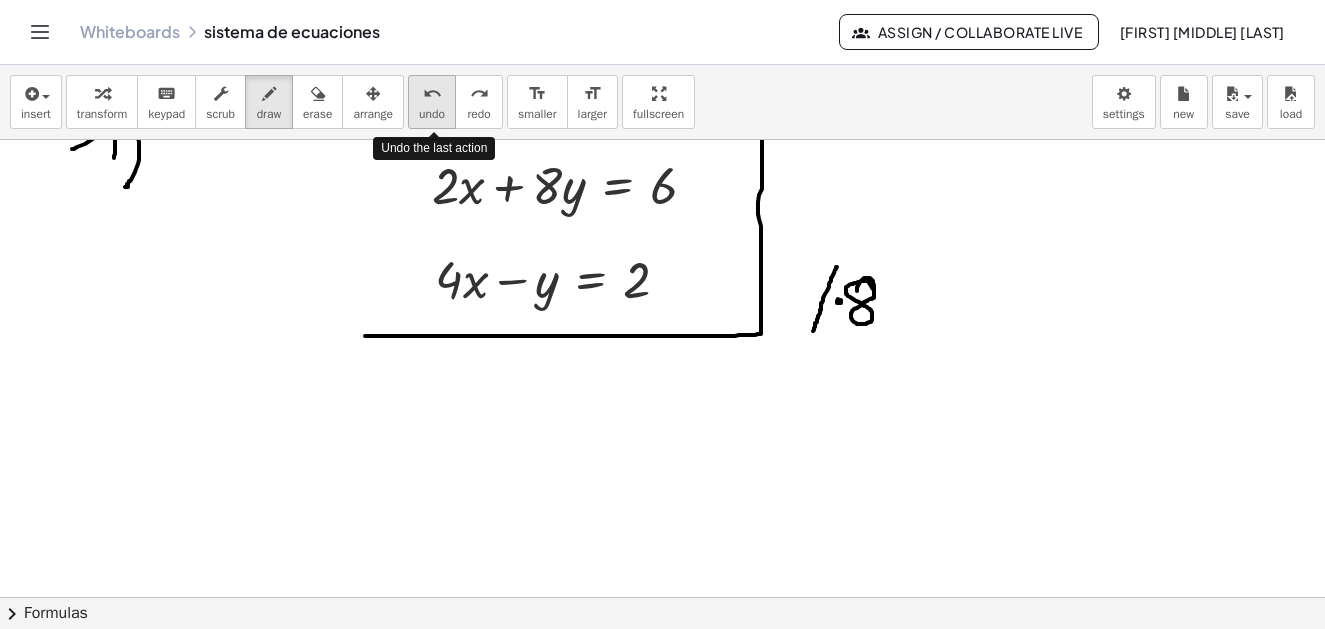 click on "undo" at bounding box center (432, 94) 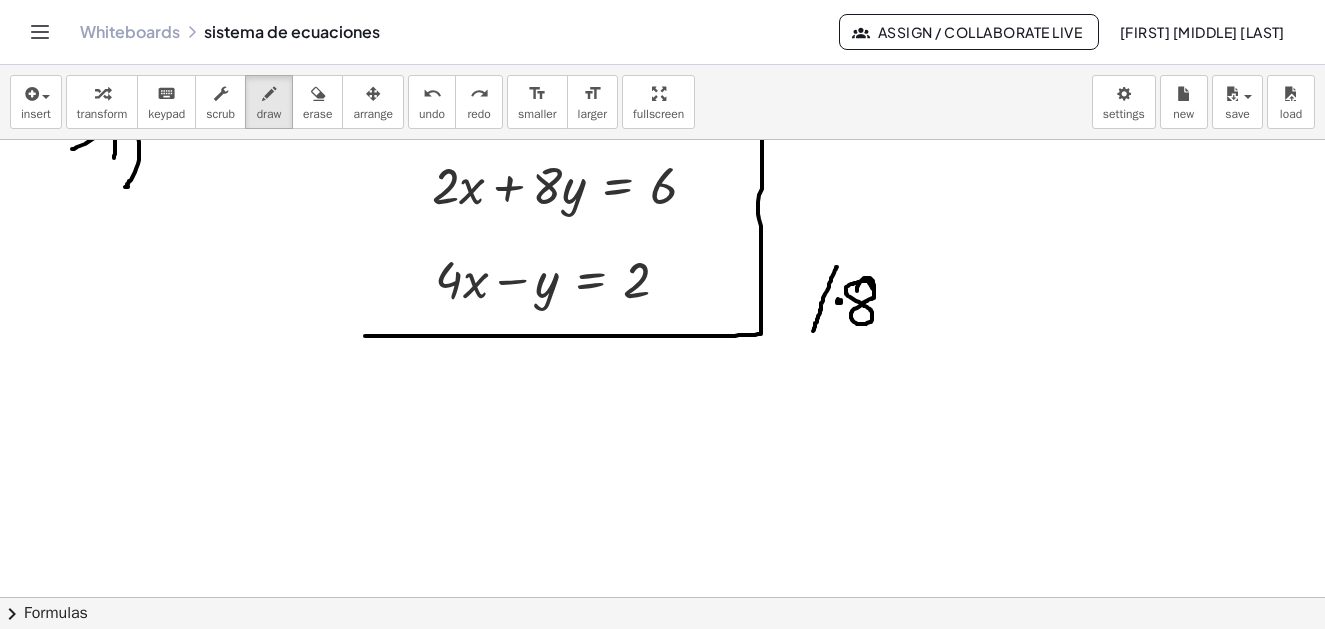 click at bounding box center [662, 397] 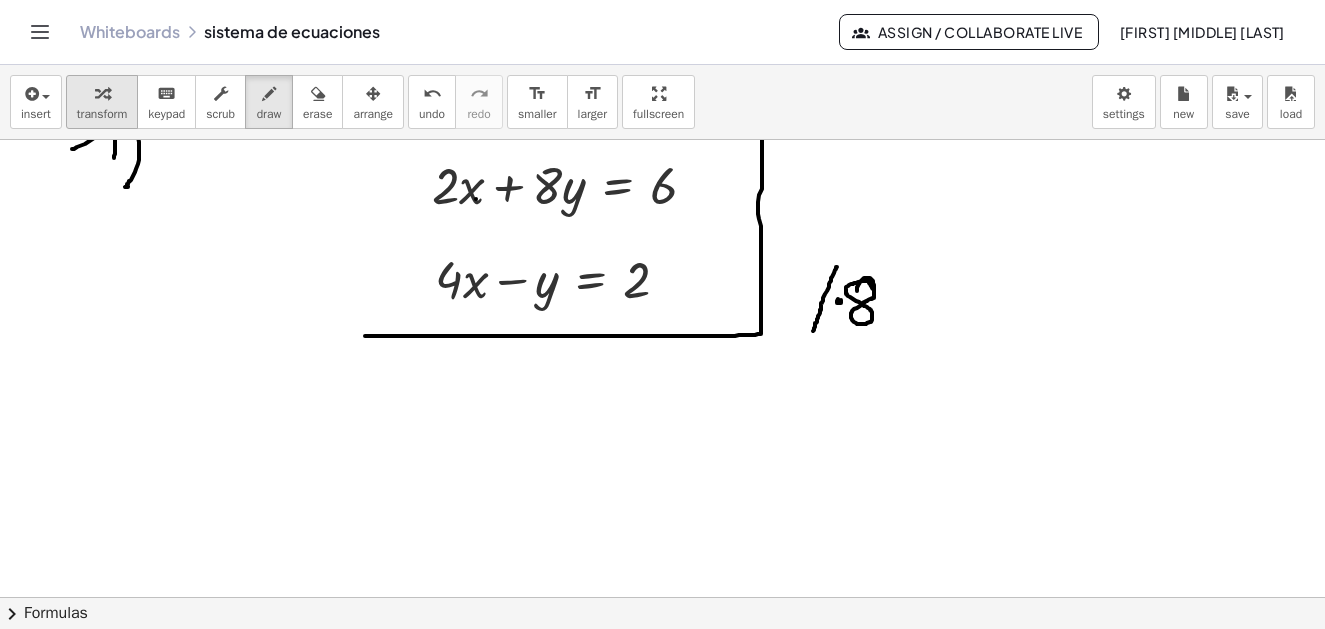 click on "transform" at bounding box center (102, 114) 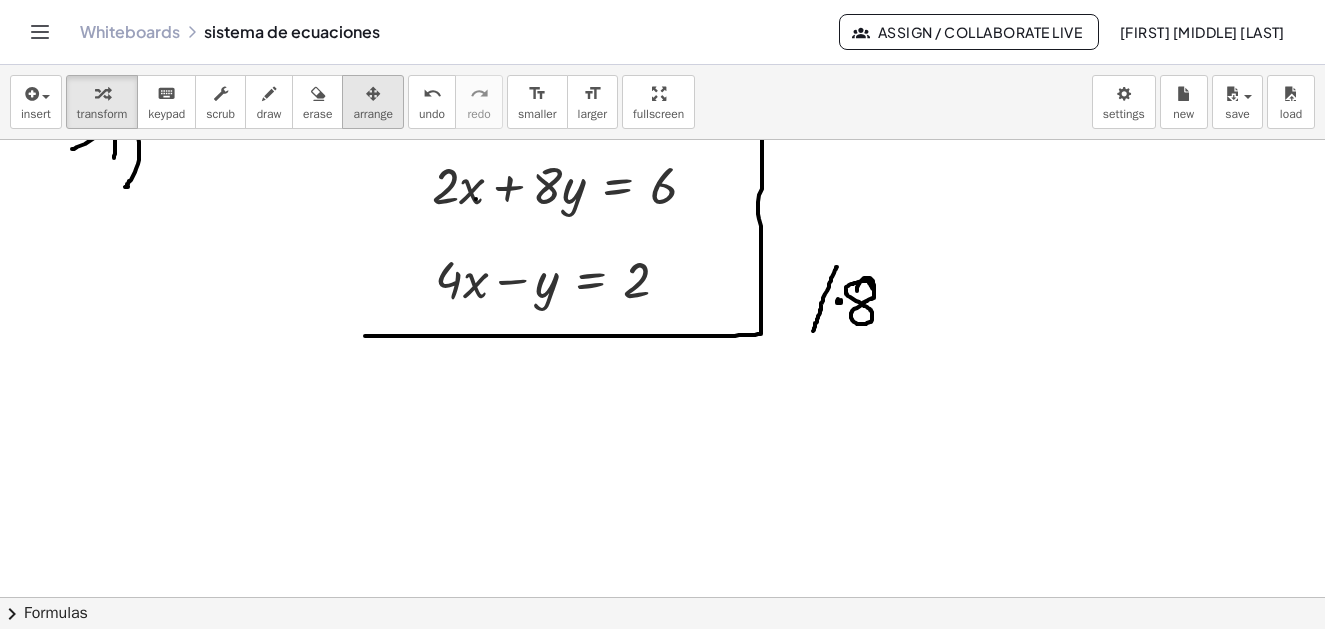 click on "arrange" at bounding box center [373, 114] 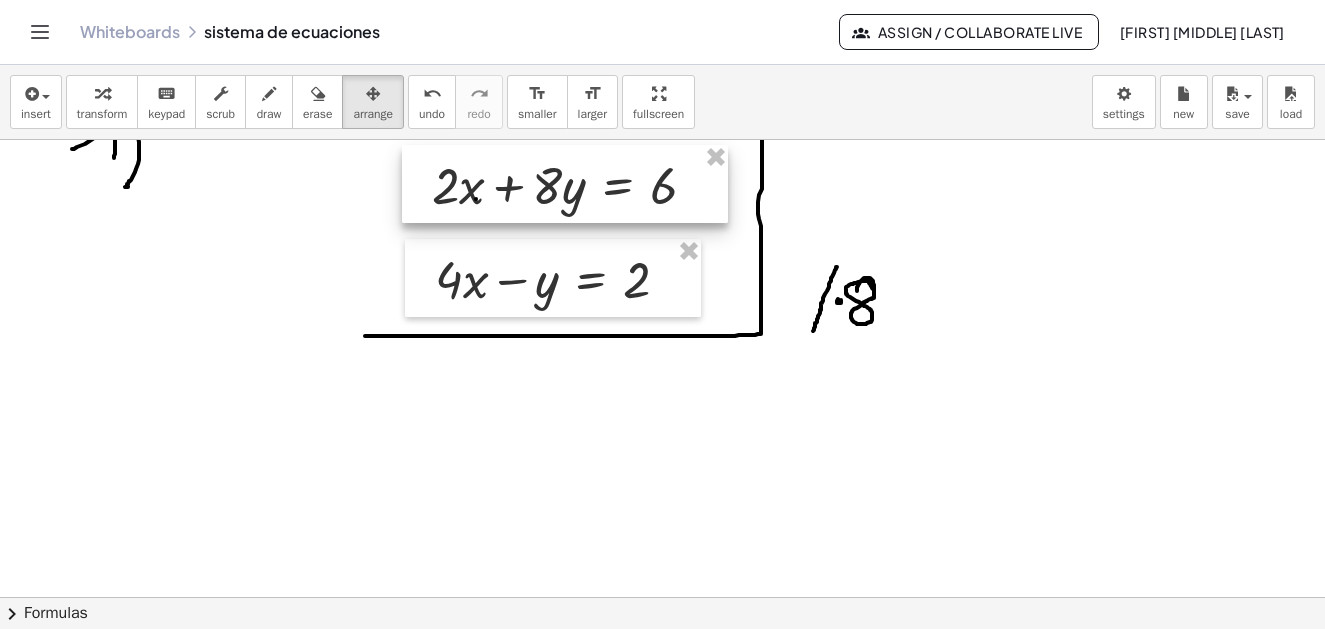 drag, startPoint x: 597, startPoint y: 199, endPoint x: 512, endPoint y: 192, distance: 85.28775 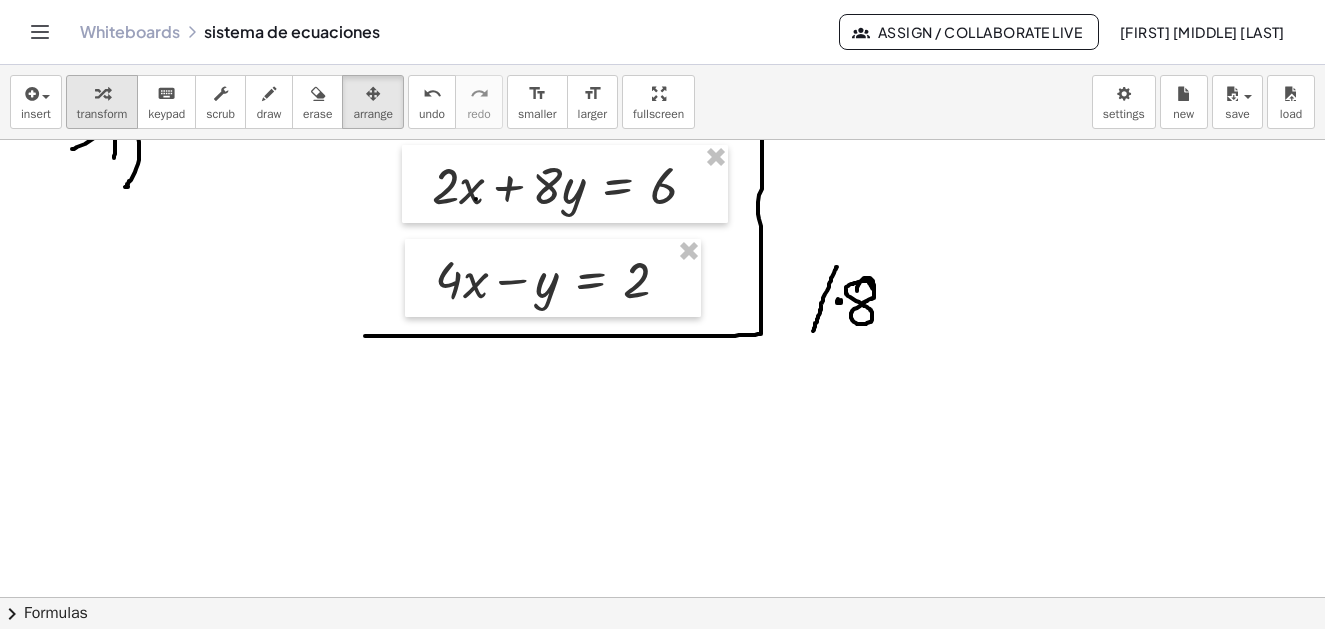 click on "transform" at bounding box center [102, 114] 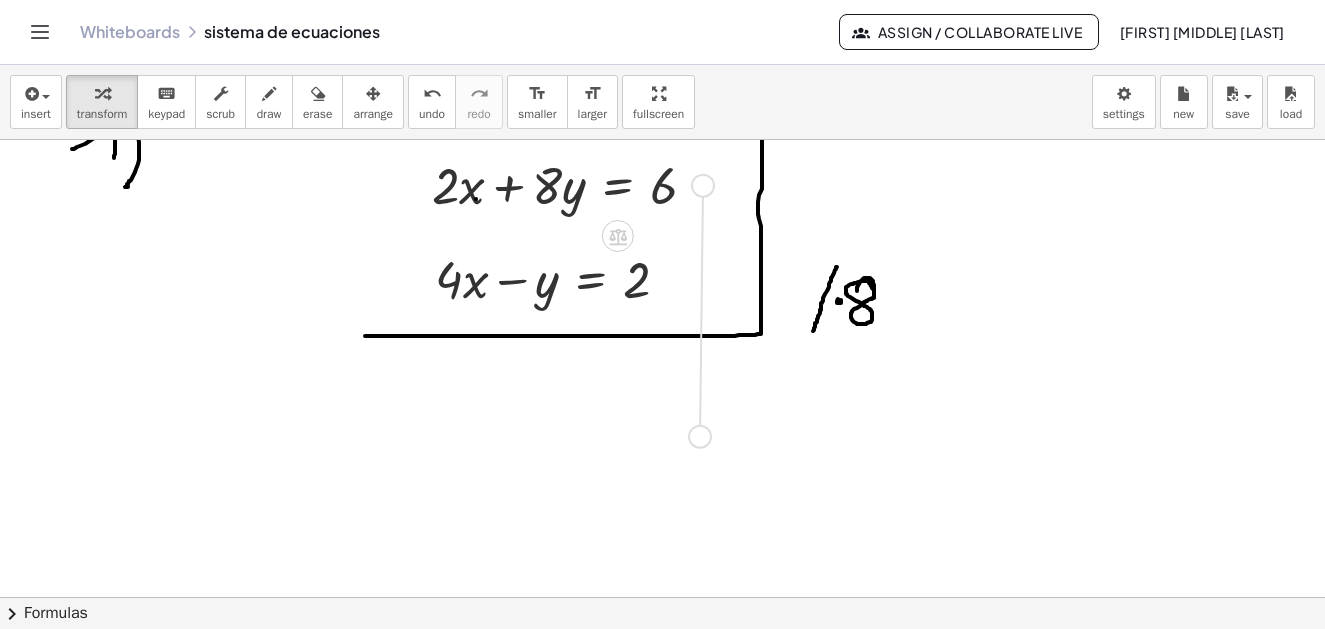 drag, startPoint x: 706, startPoint y: 190, endPoint x: 701, endPoint y: 449, distance: 259.04825 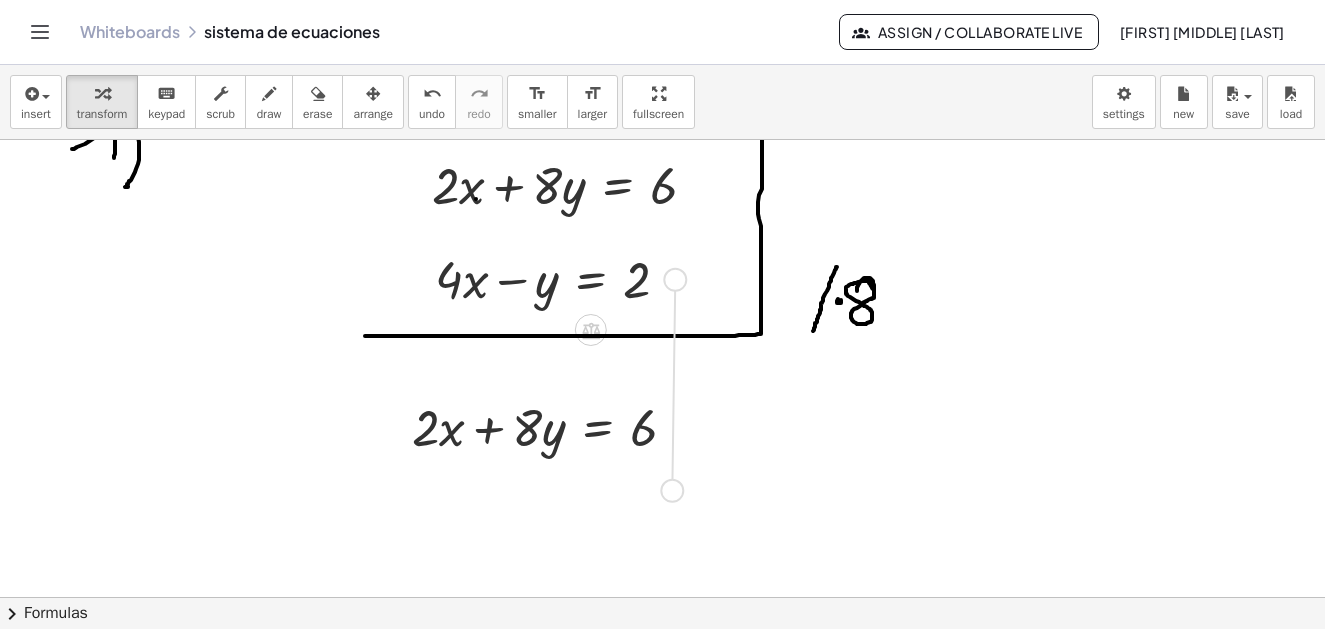 drag, startPoint x: 675, startPoint y: 276, endPoint x: 672, endPoint y: 495, distance: 219.02055 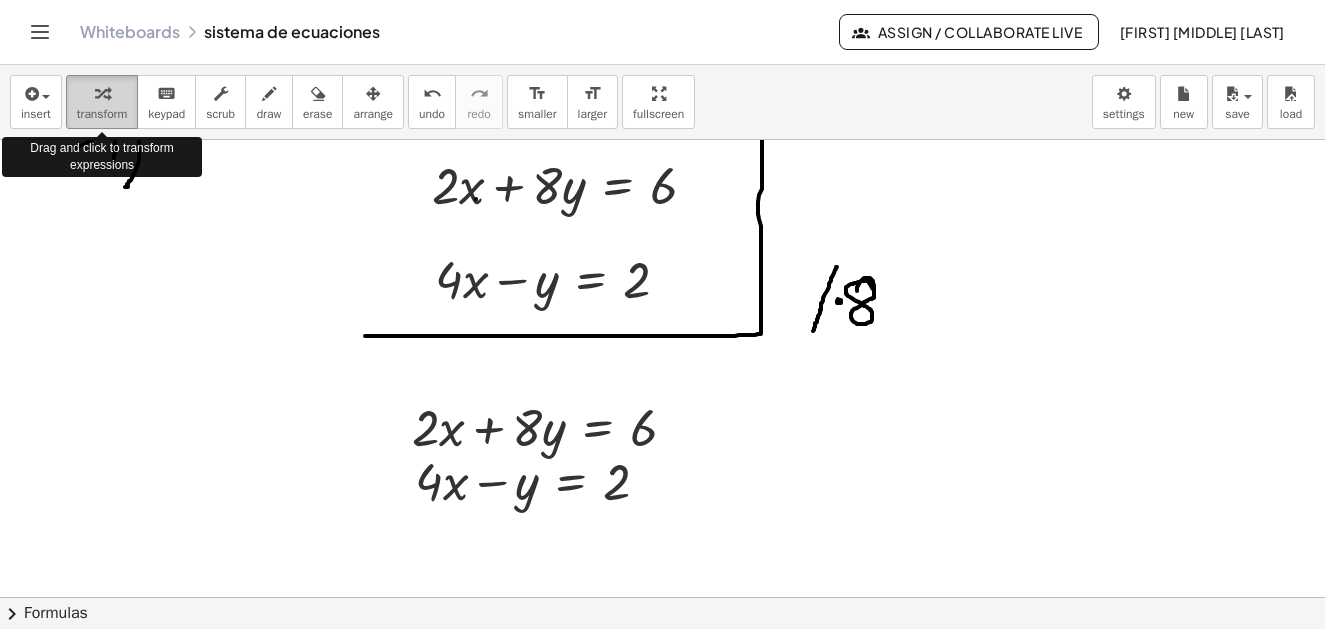 click at bounding box center [102, 93] 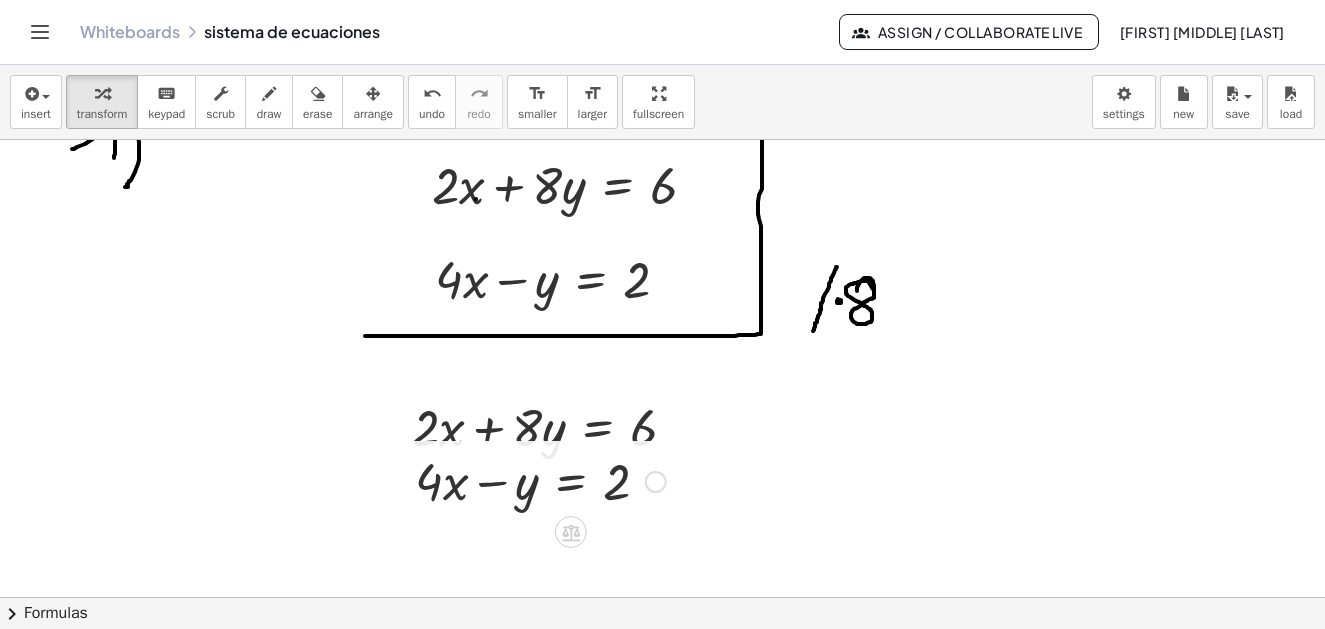 click at bounding box center (540, 480) 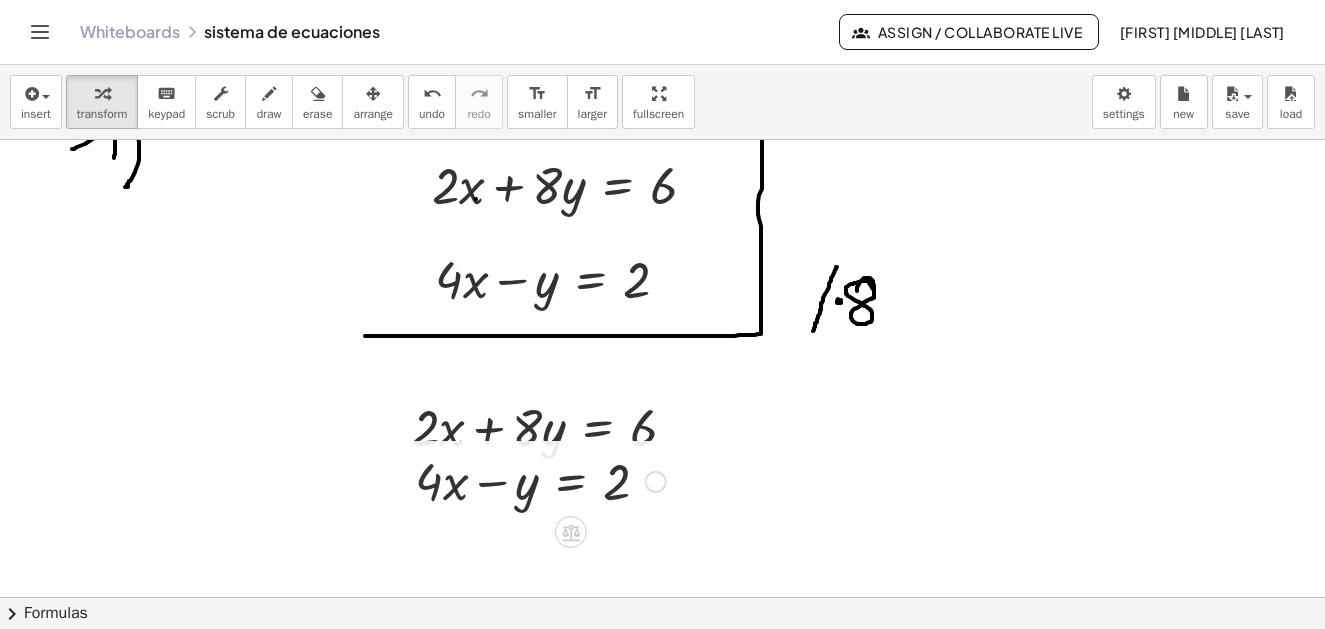 click at bounding box center [540, 480] 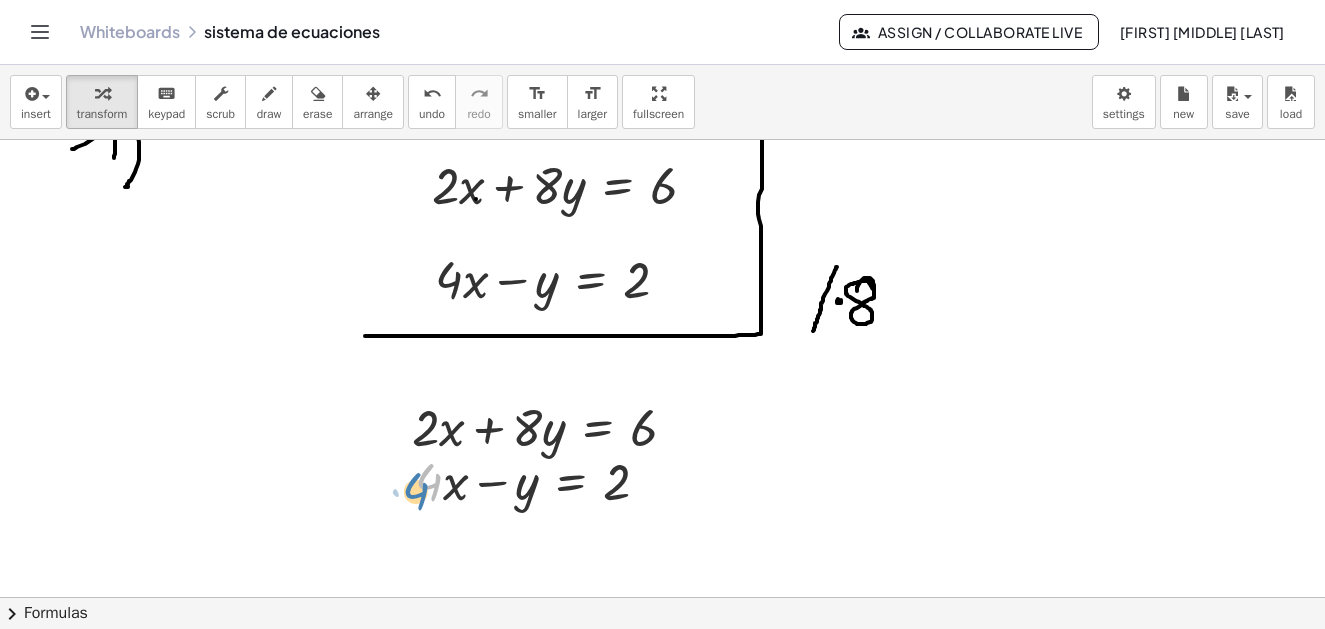 drag, startPoint x: 439, startPoint y: 496, endPoint x: 427, endPoint y: 487, distance: 15 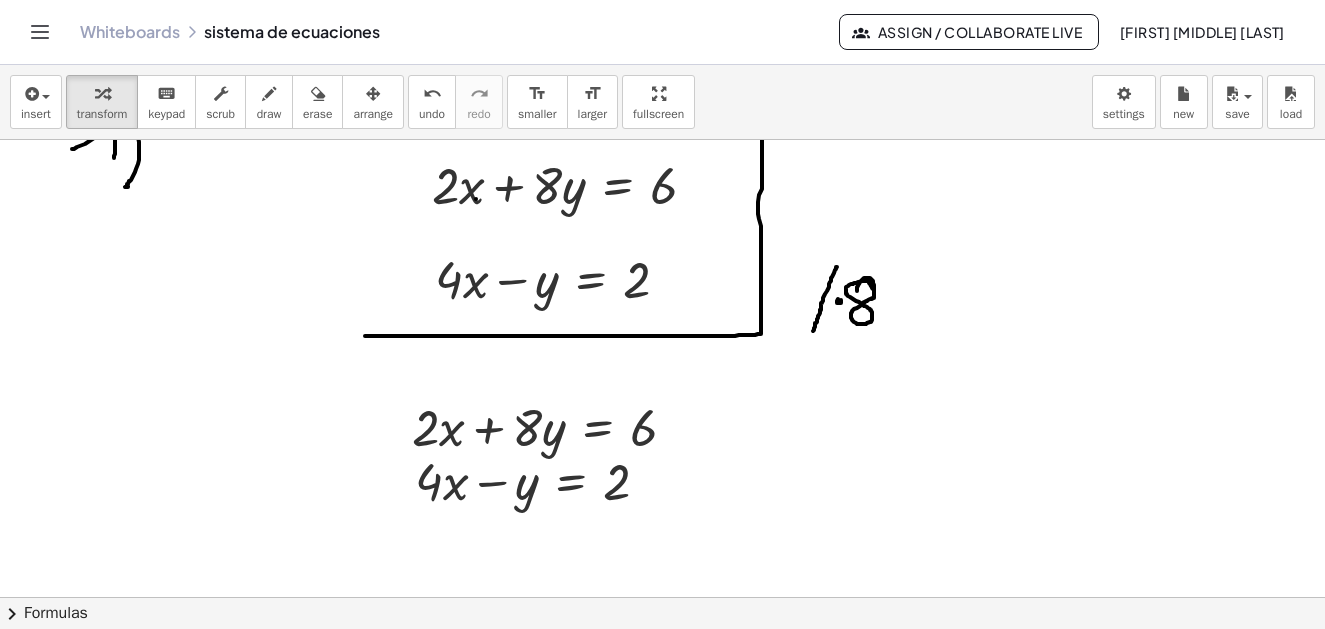click at bounding box center [662, 397] 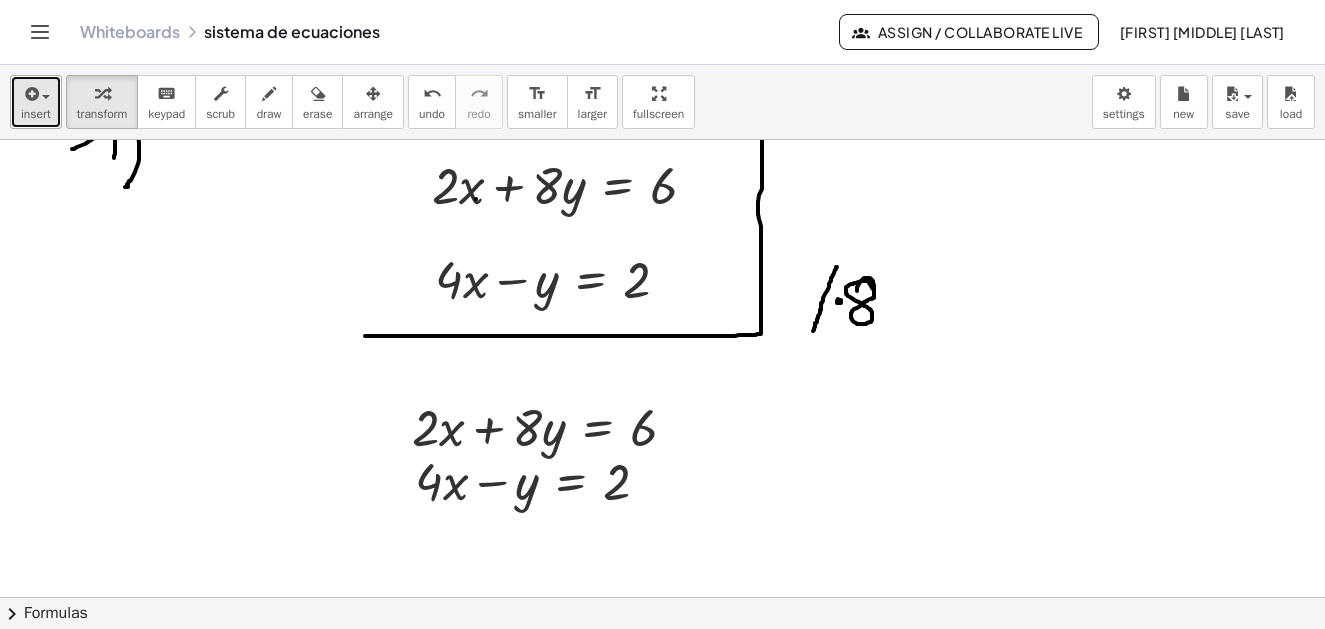 click on "insert" at bounding box center (36, 102) 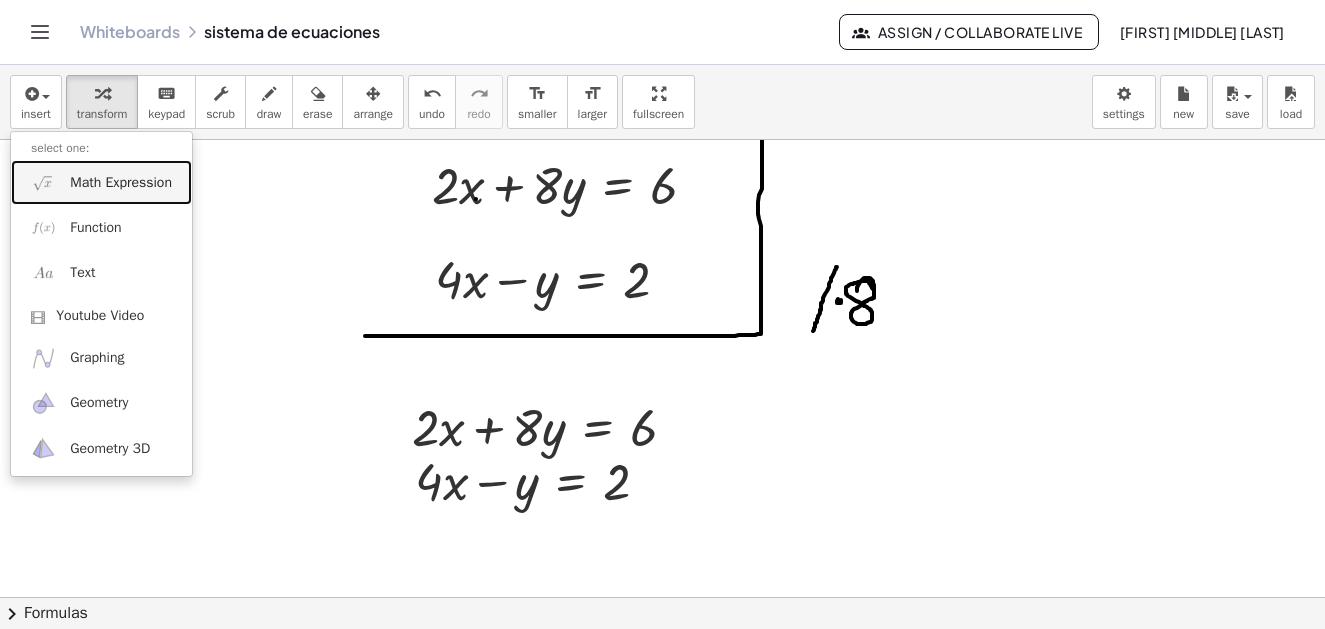 click on "Math Expression" at bounding box center (121, 183) 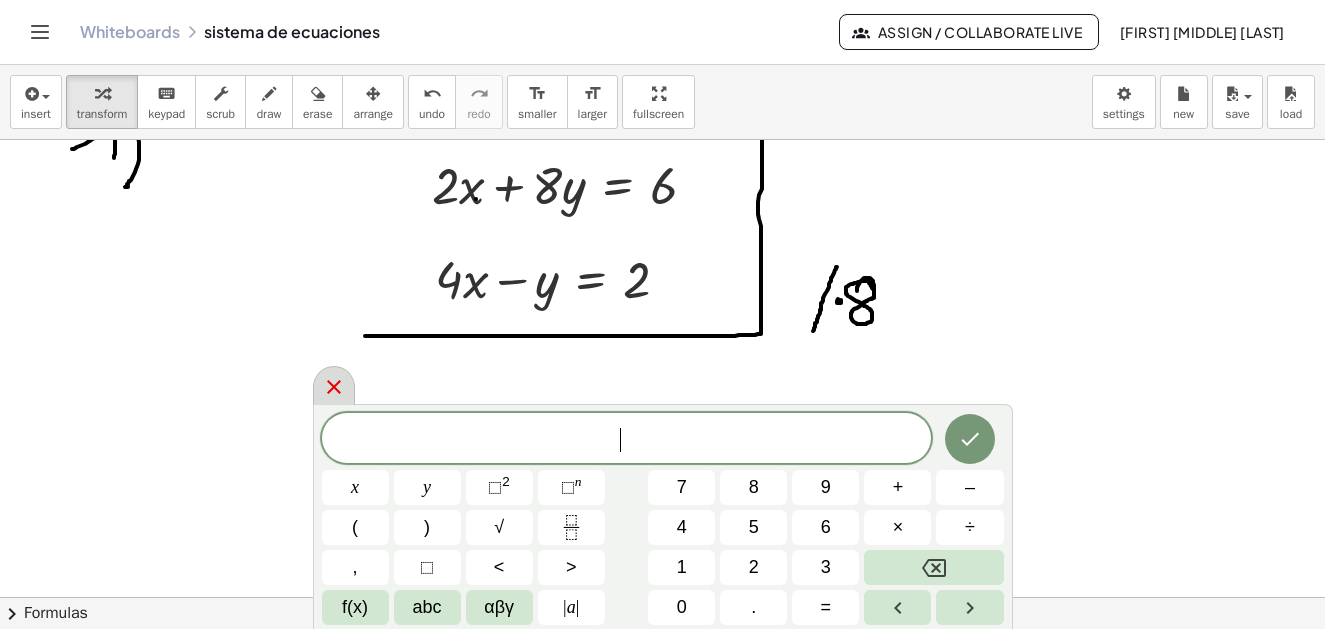 click 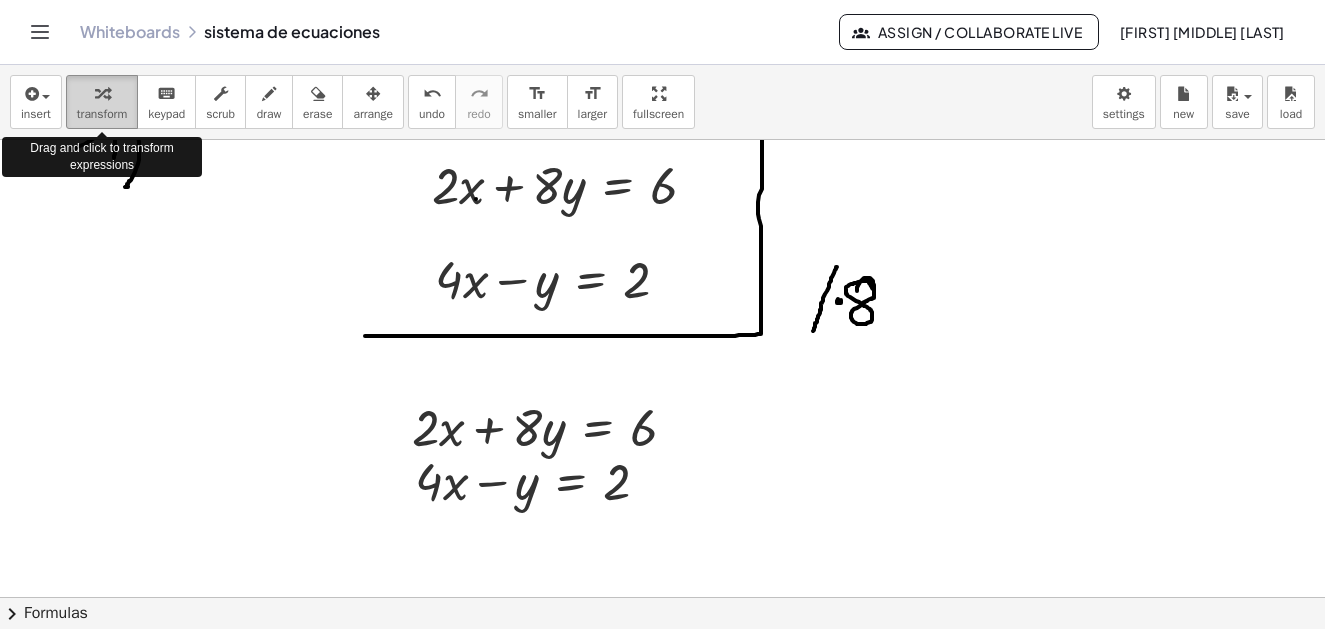 click at bounding box center (102, 93) 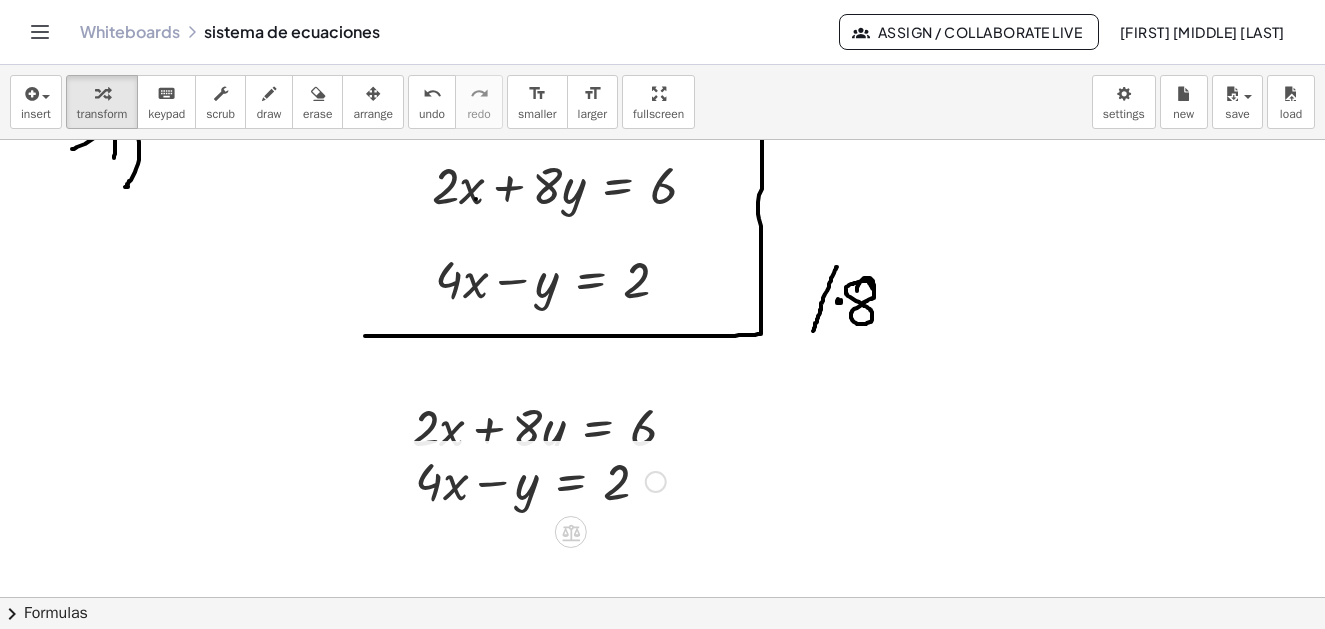 click at bounding box center (656, 482) 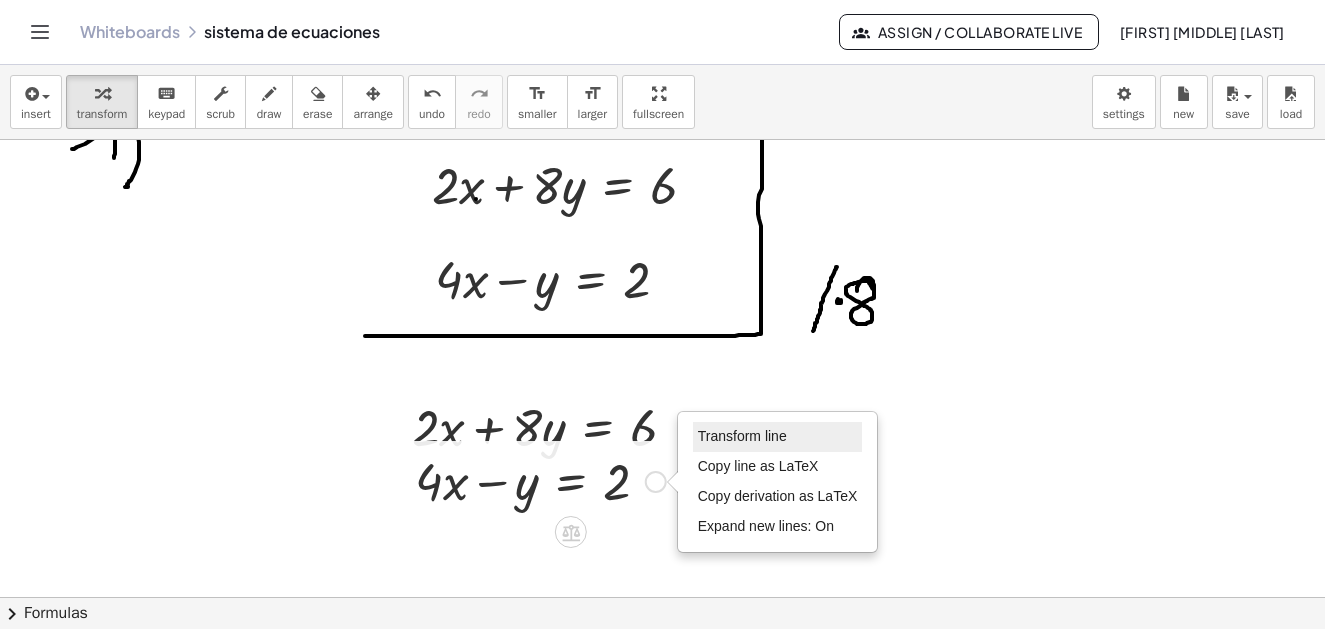 click on "Transform line" at bounding box center [742, 436] 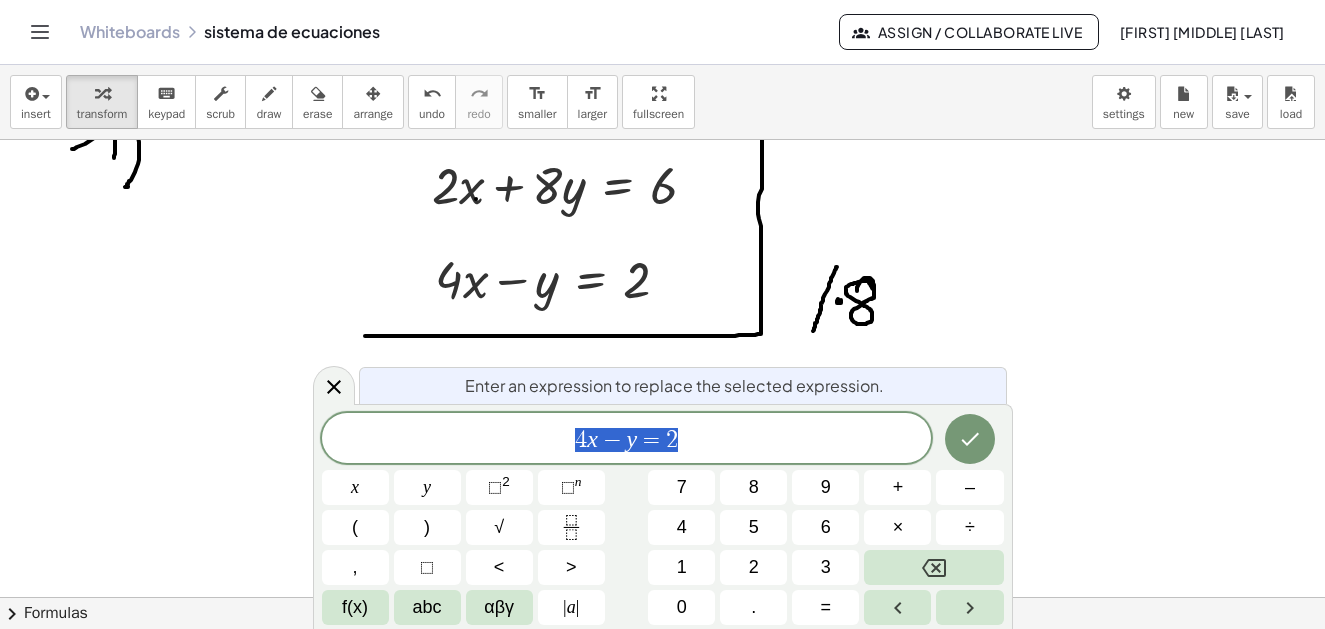 type on "******" 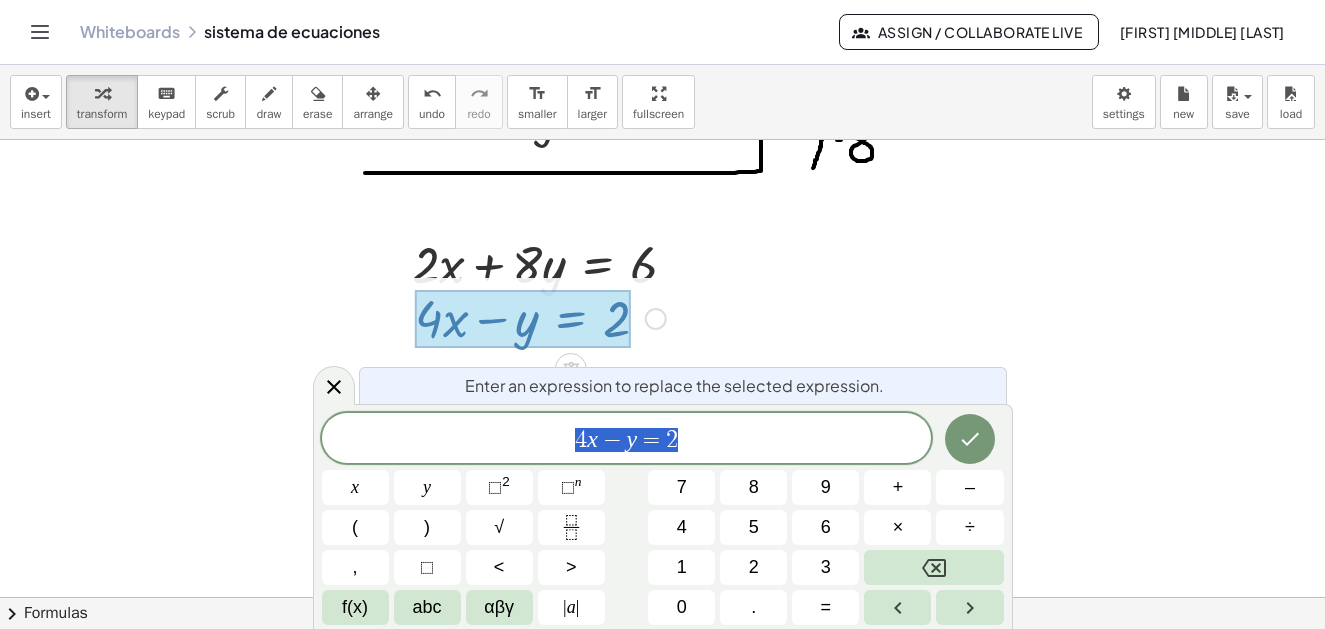 scroll, scrollTop: 365, scrollLeft: 0, axis: vertical 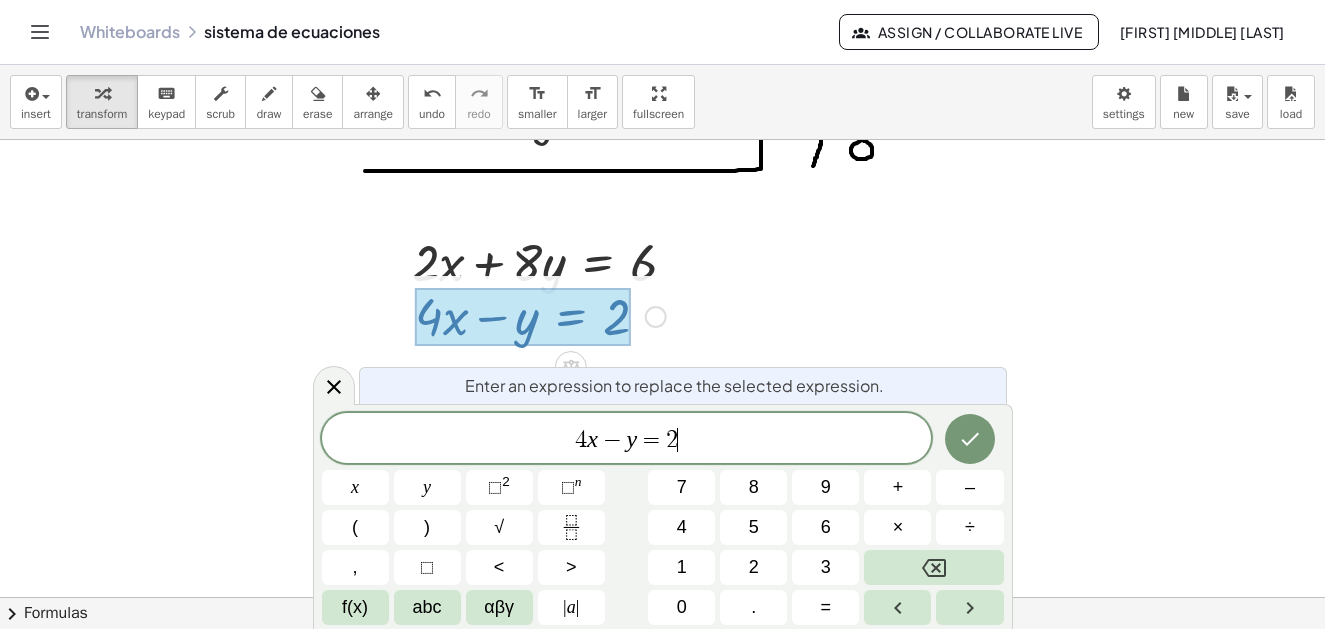 click on "4 x − y = 2 ​" at bounding box center [627, 440] 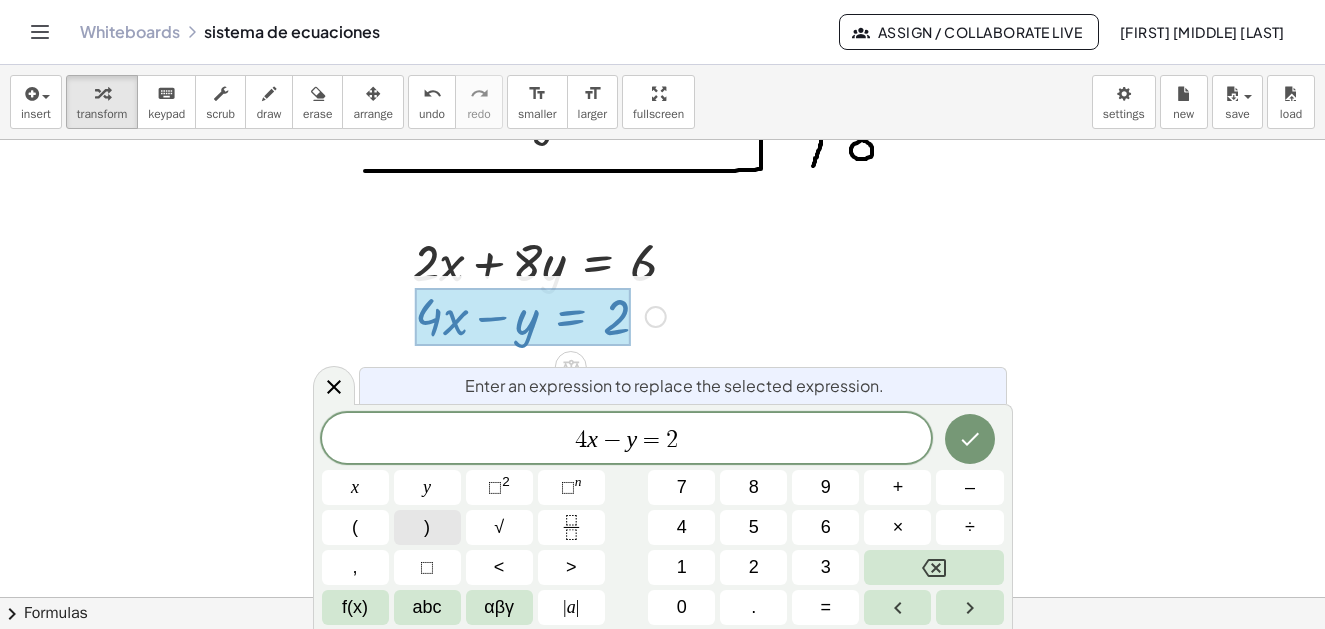 click on ")" at bounding box center [427, 527] 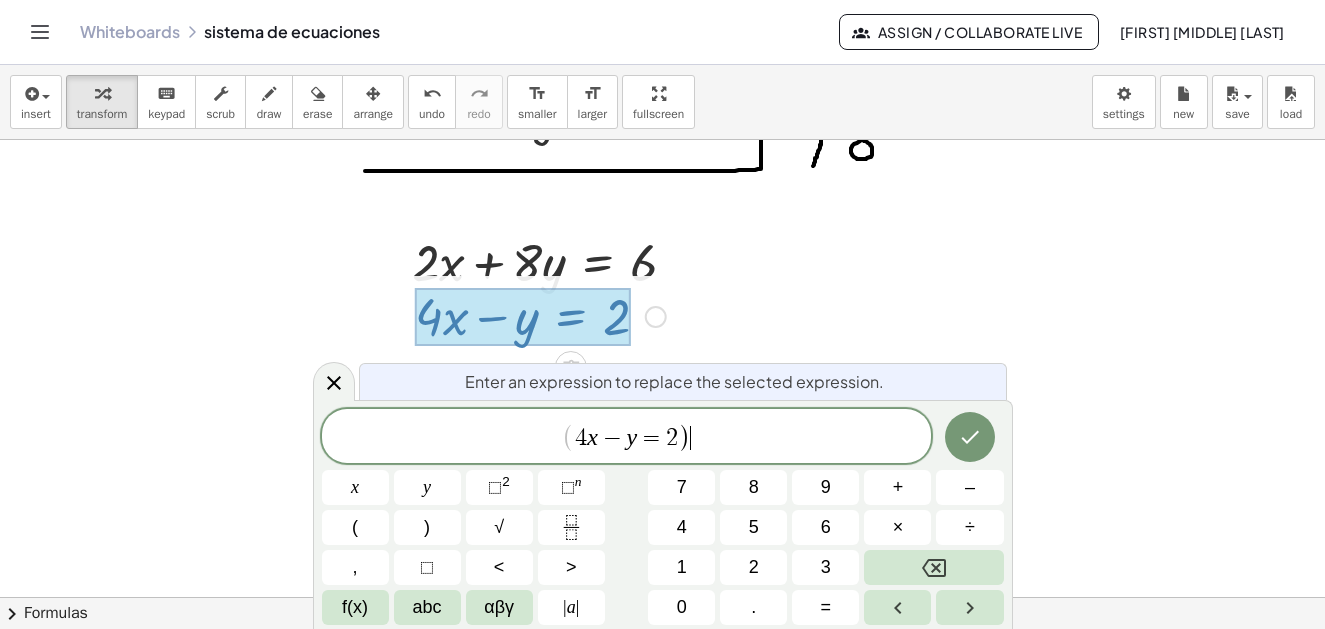 click on "=" at bounding box center (651, 438) 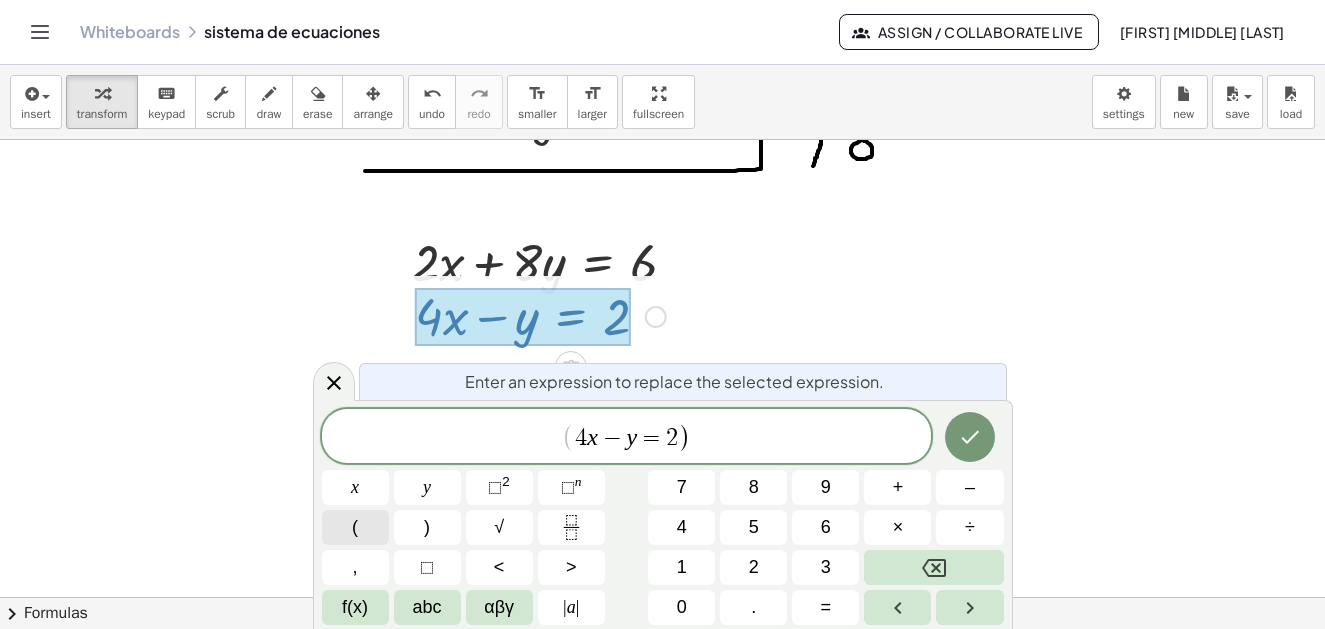 click on "(" at bounding box center [355, 527] 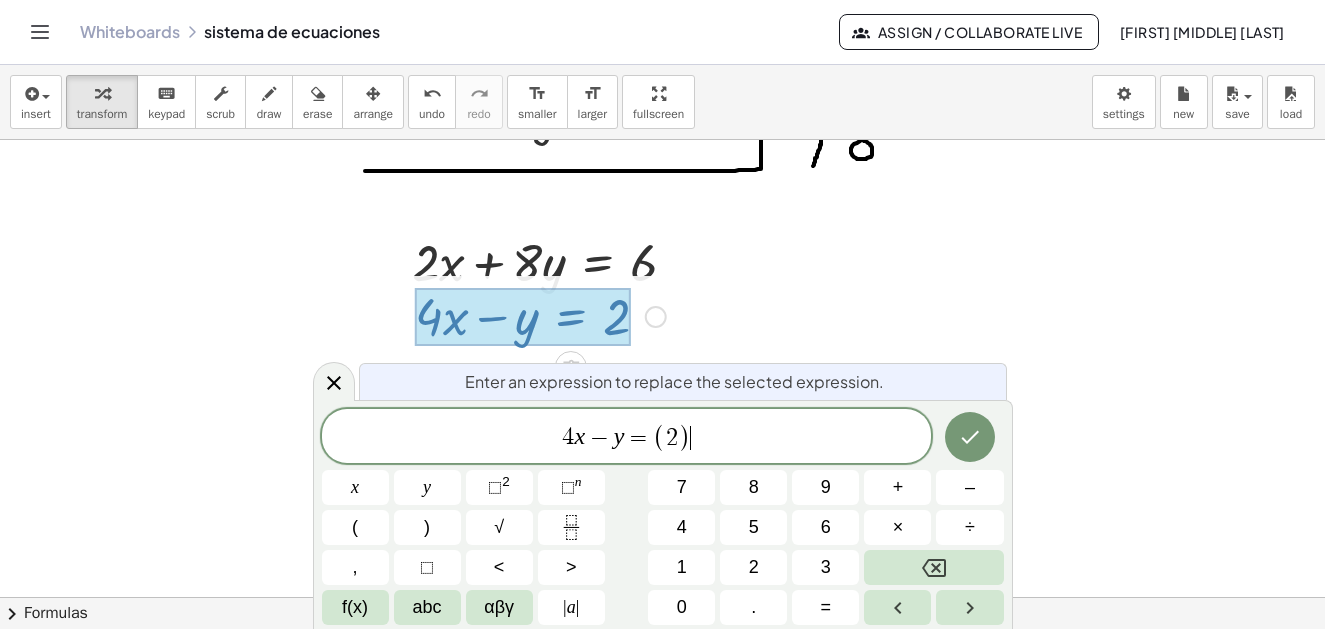 click on "4 x − y = ( 2 ) ​" at bounding box center [627, 437] 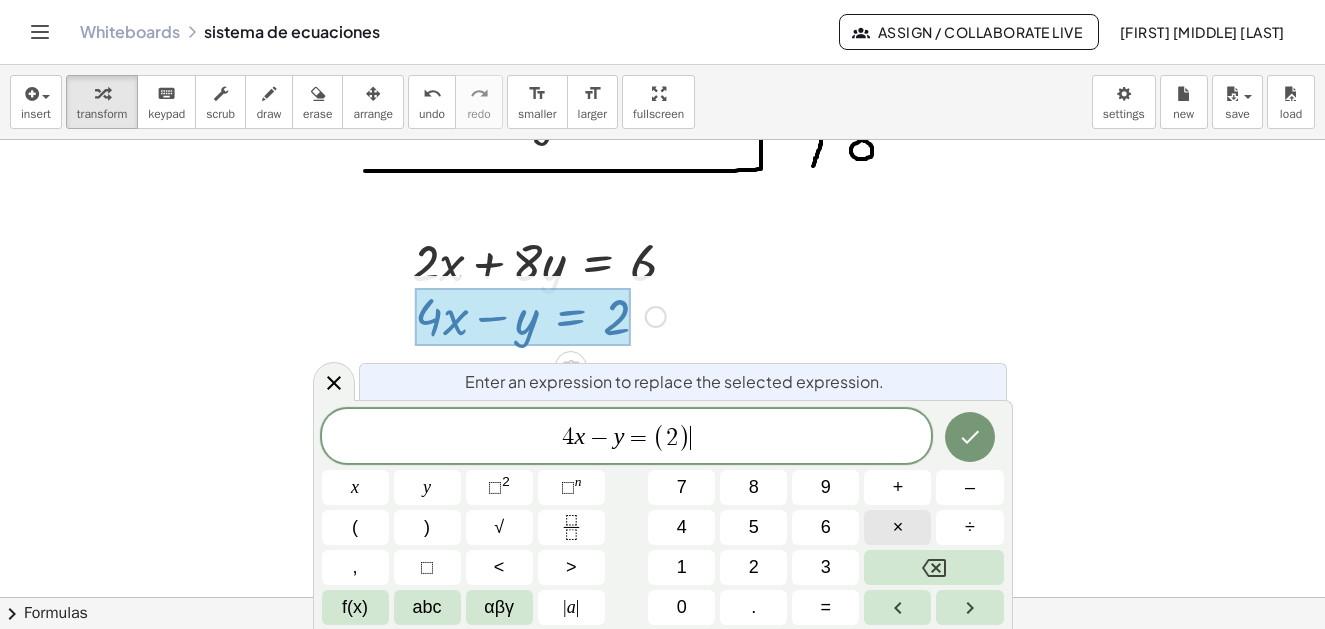 click on "×" at bounding box center (897, 527) 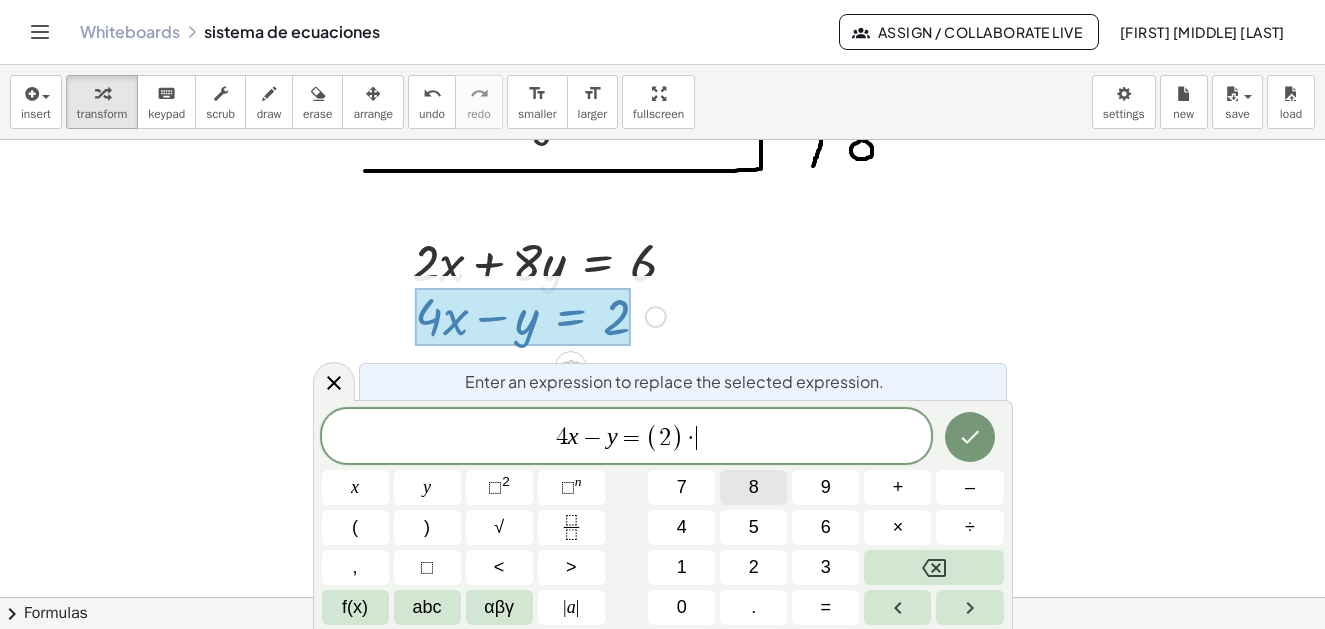 click on "8" at bounding box center [754, 487] 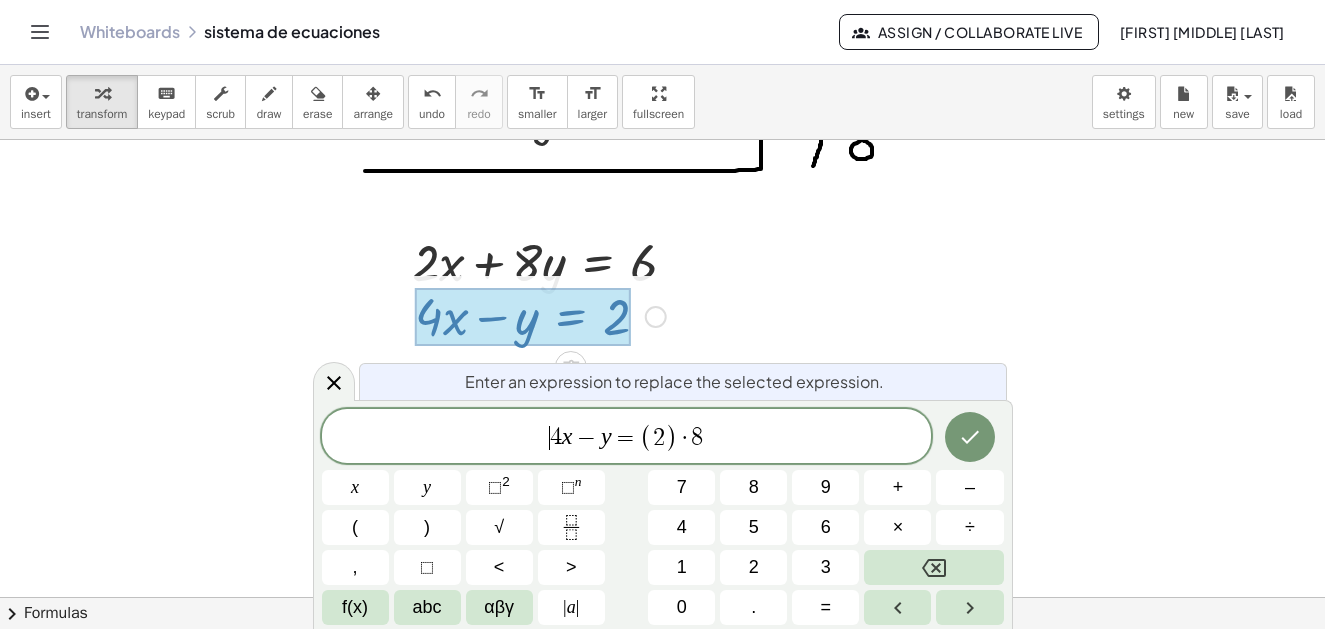 click on "​ 4 x − y = ( 2 ) · 8" at bounding box center (627, 437) 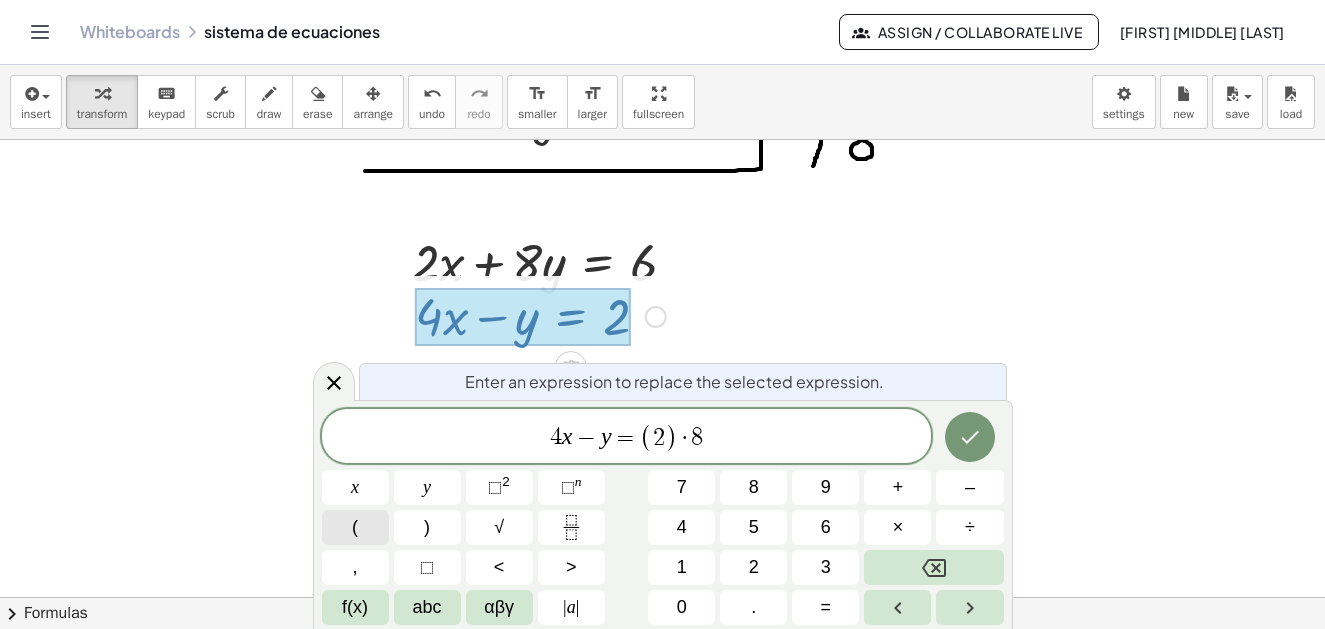 click on "(" at bounding box center (355, 527) 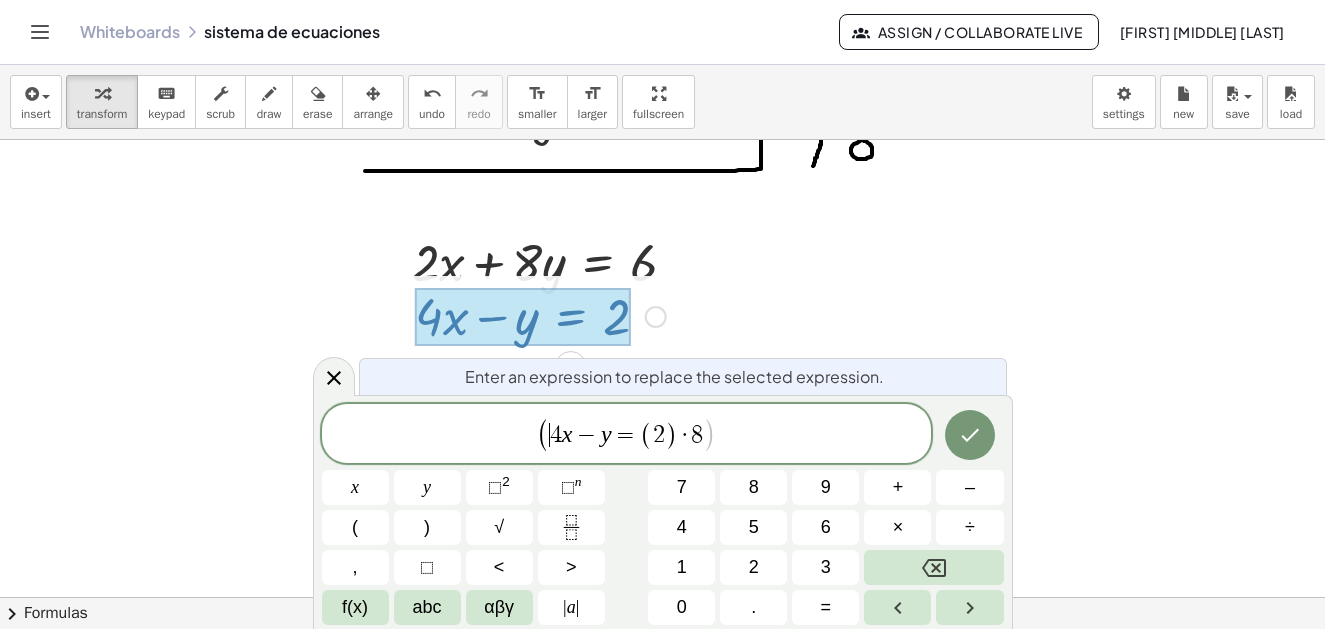 click on "=" at bounding box center (626, 435) 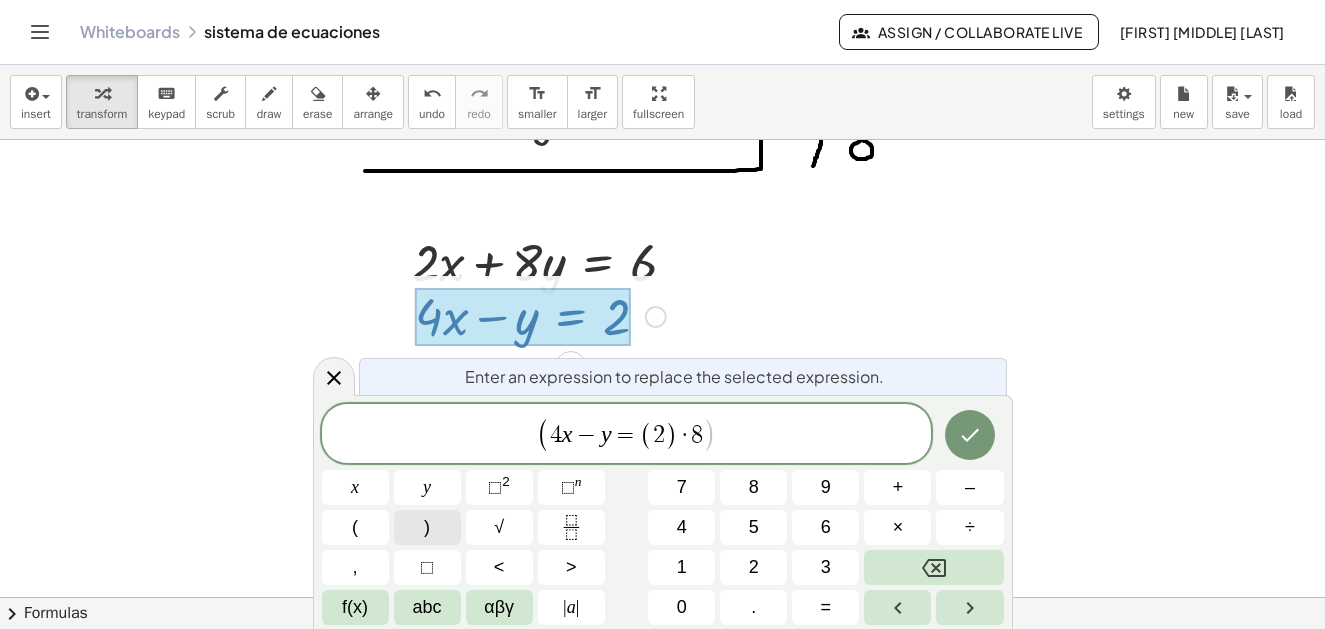 click on ")" at bounding box center [427, 527] 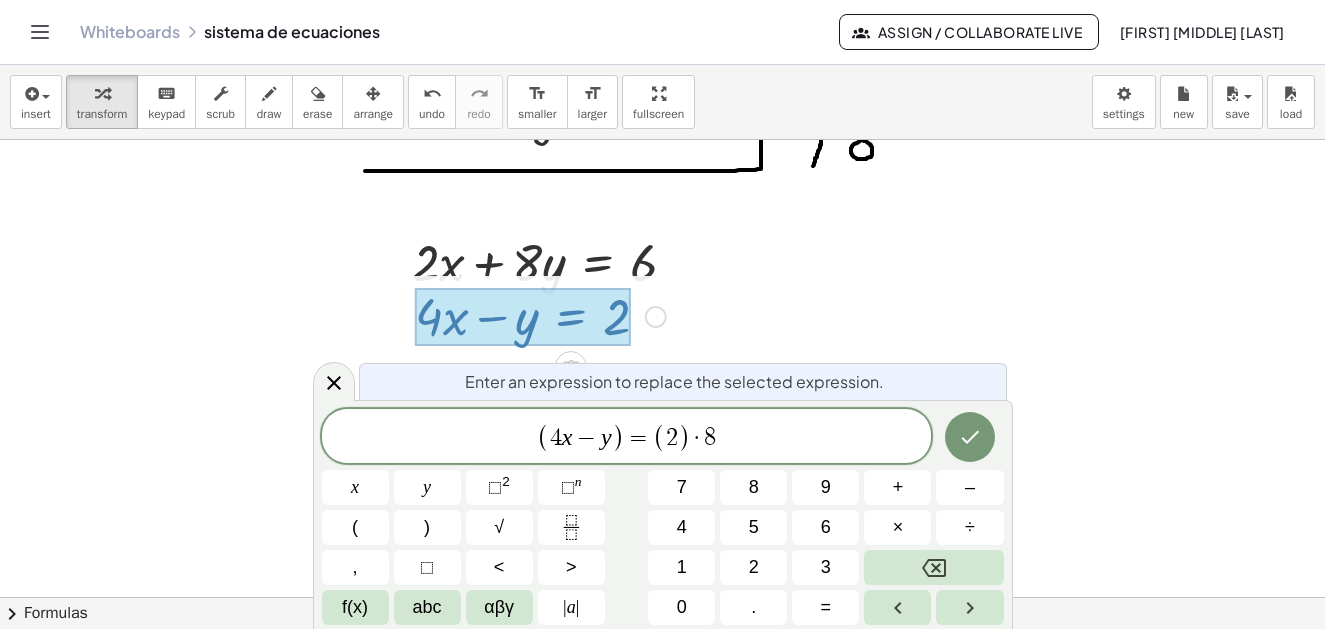 click on "( 4 x − y ) ​ = ( 2 ) · 8" at bounding box center [627, 437] 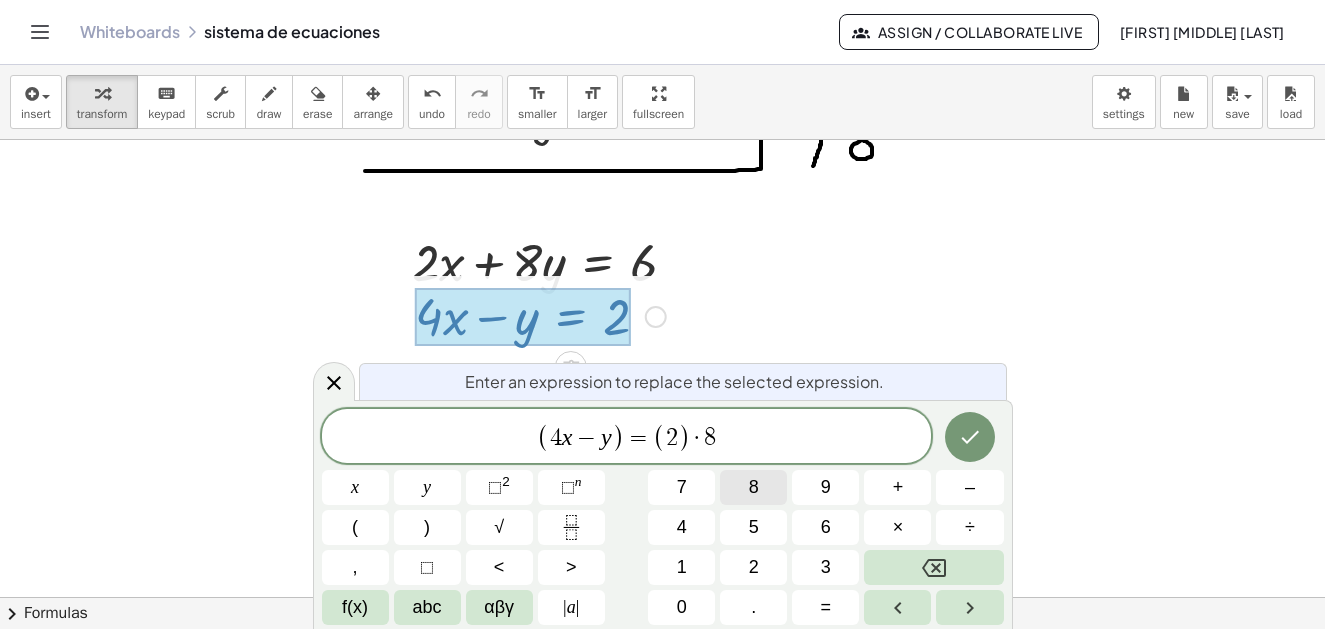 click on "8" at bounding box center [753, 487] 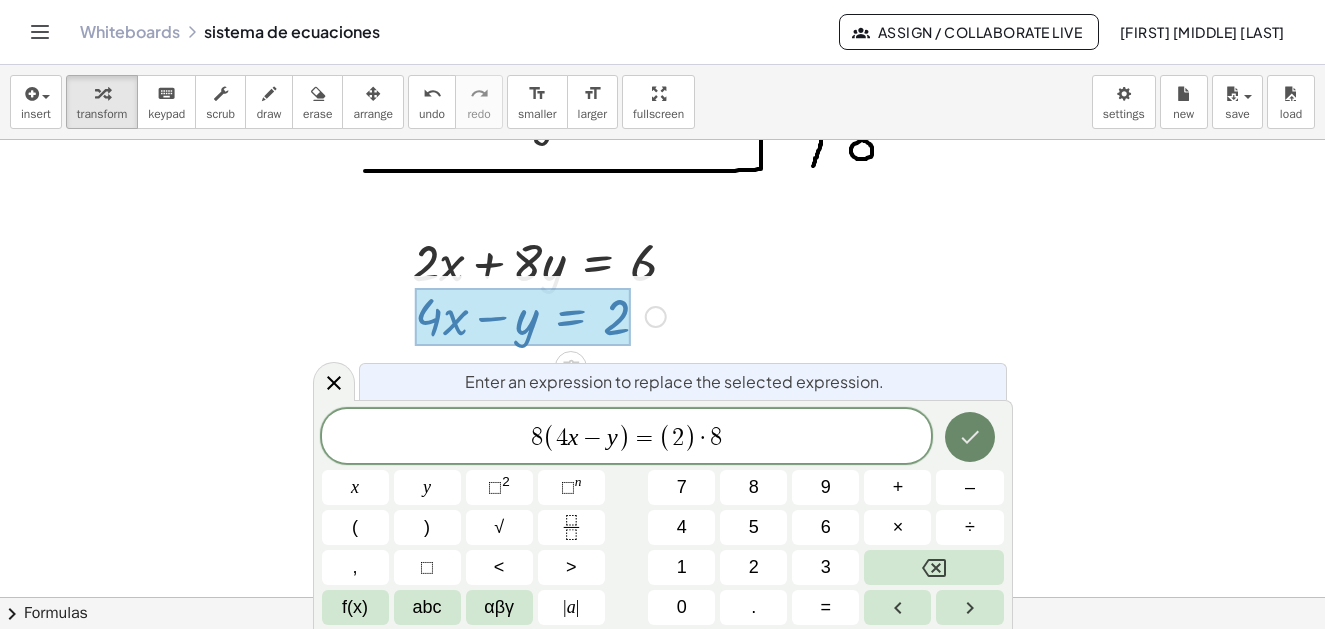 click 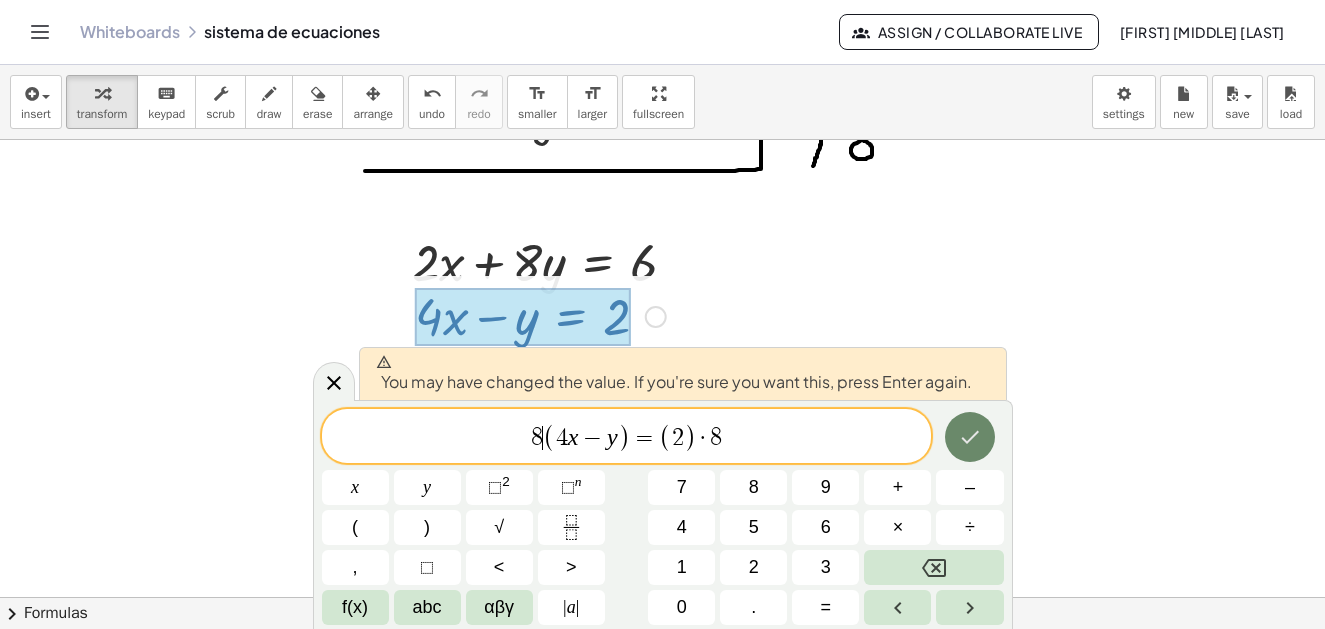 click 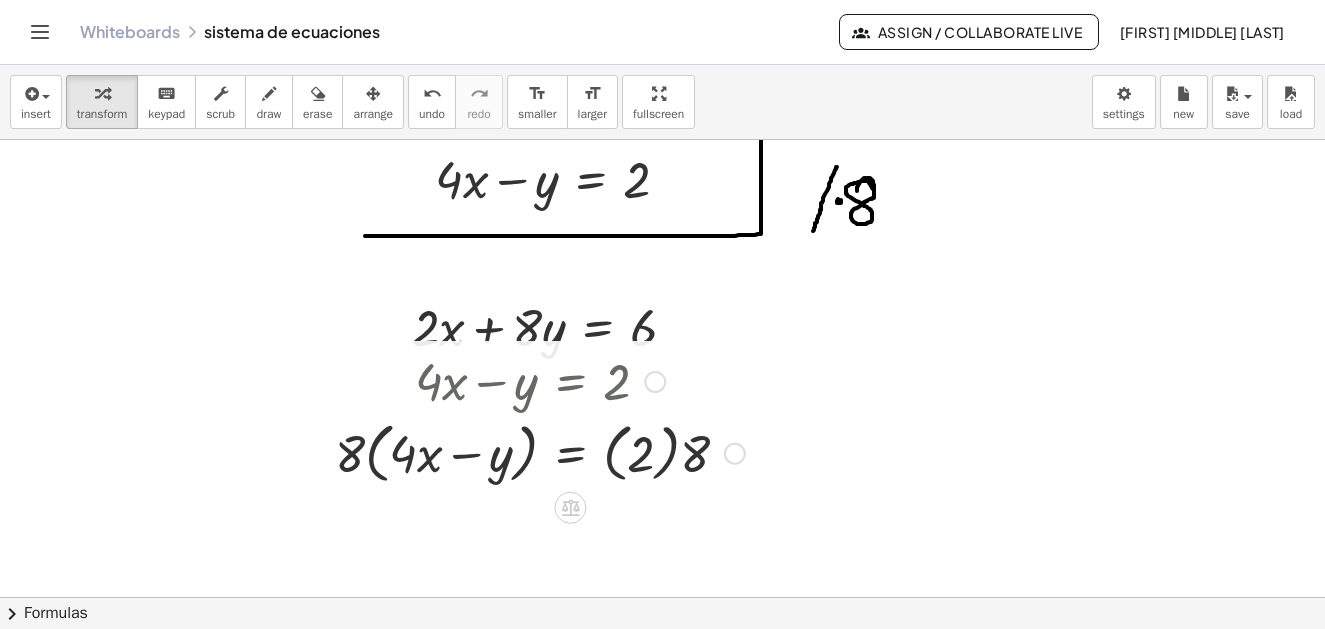 scroll, scrollTop: 400, scrollLeft: 0, axis: vertical 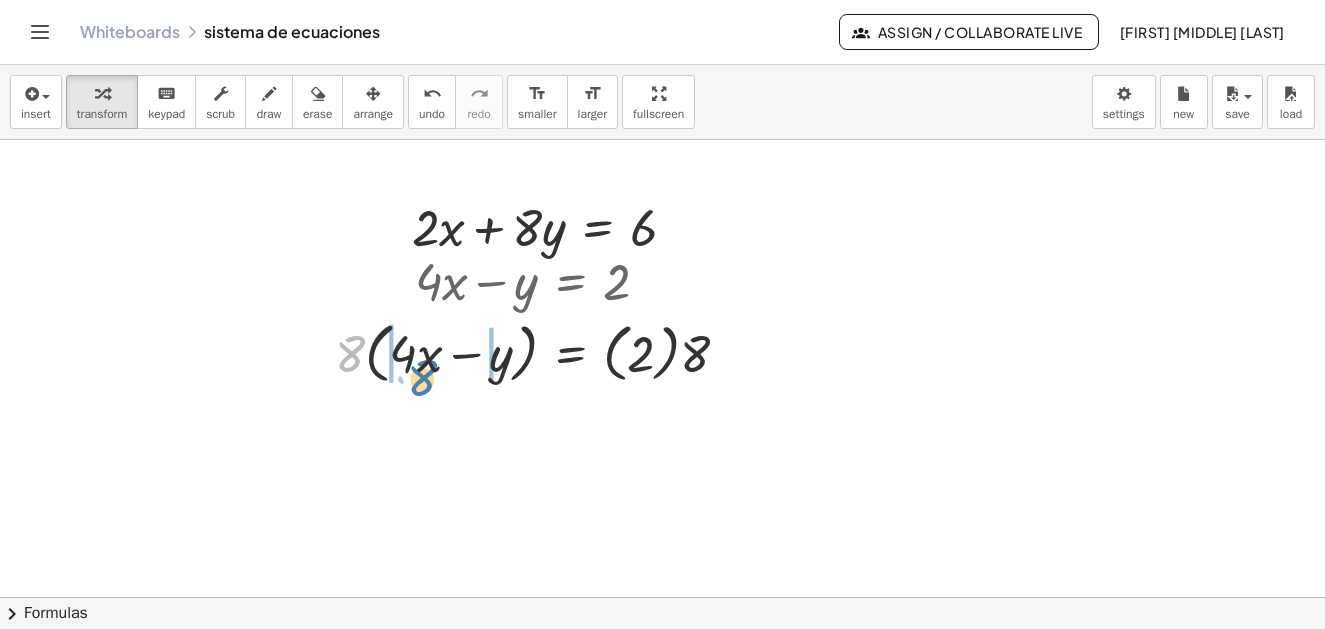 drag, startPoint x: 354, startPoint y: 364, endPoint x: 426, endPoint y: 388, distance: 75.89466 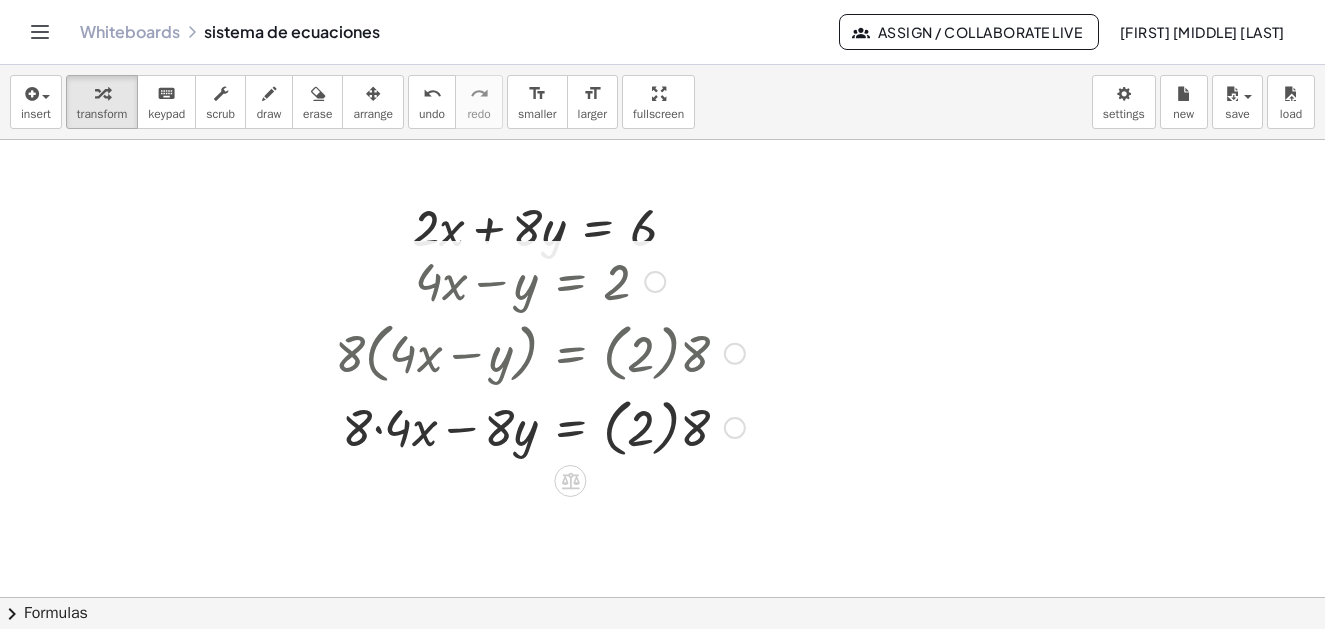 scroll, scrollTop: 300, scrollLeft: 0, axis: vertical 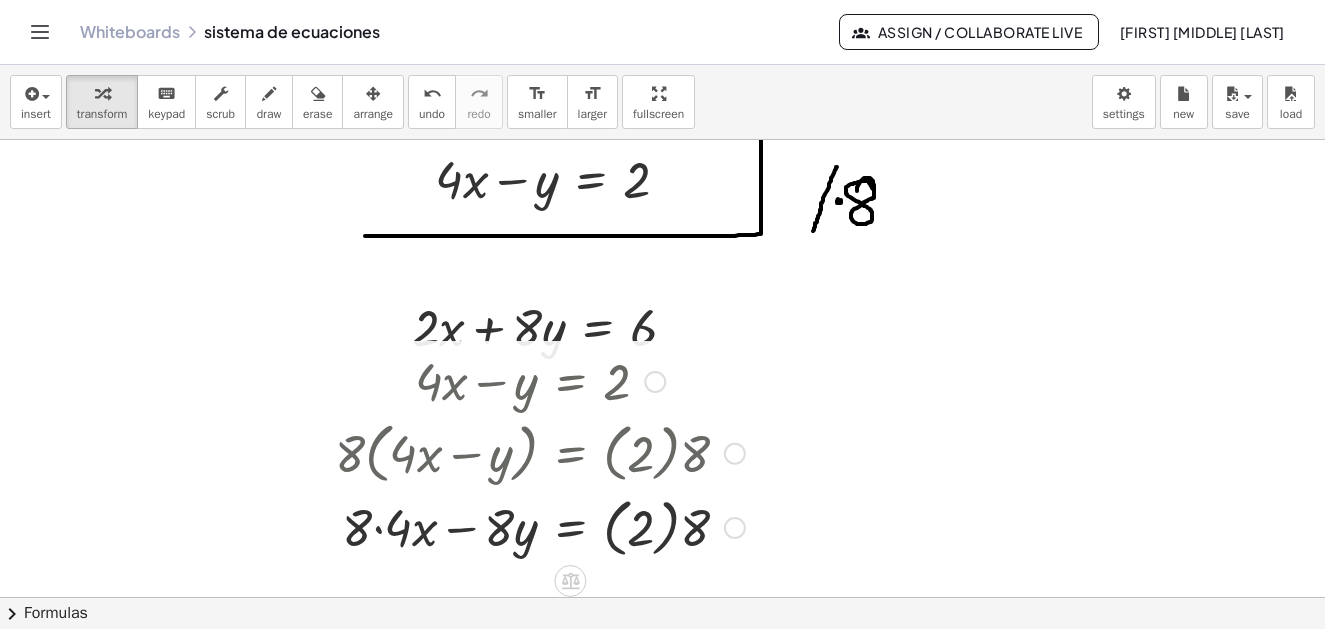 drag, startPoint x: 705, startPoint y: 519, endPoint x: 704, endPoint y: 500, distance: 19.026299 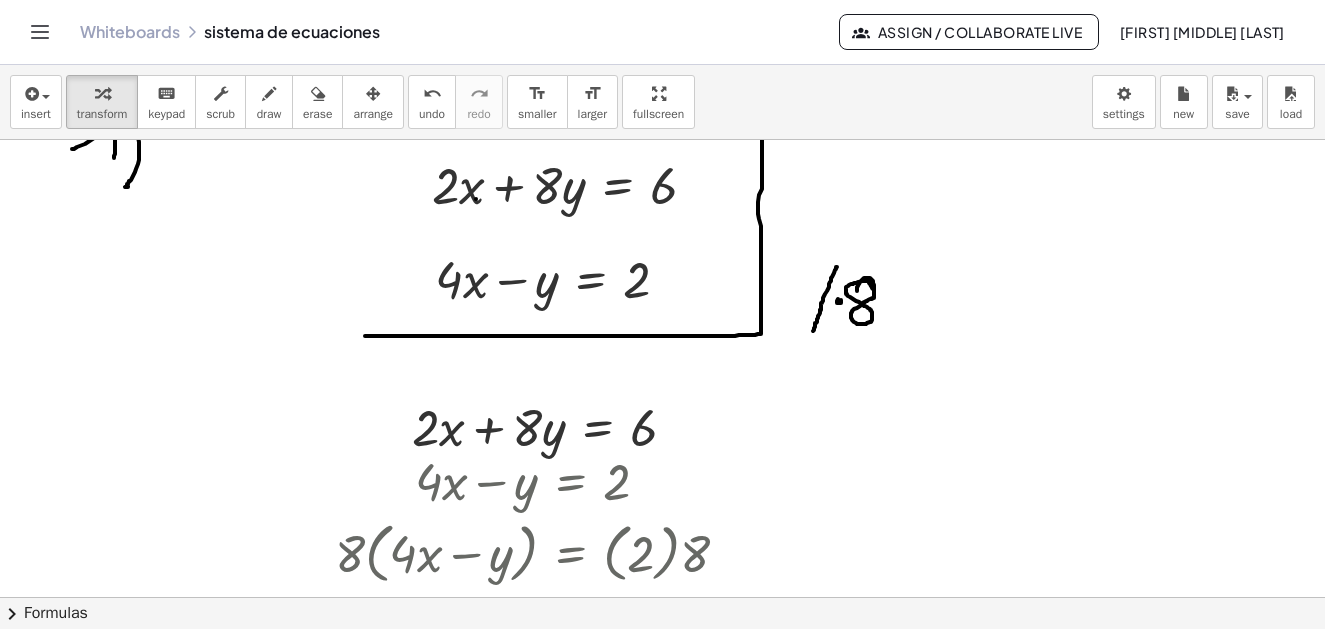 scroll, scrollTop: 0, scrollLeft: 0, axis: both 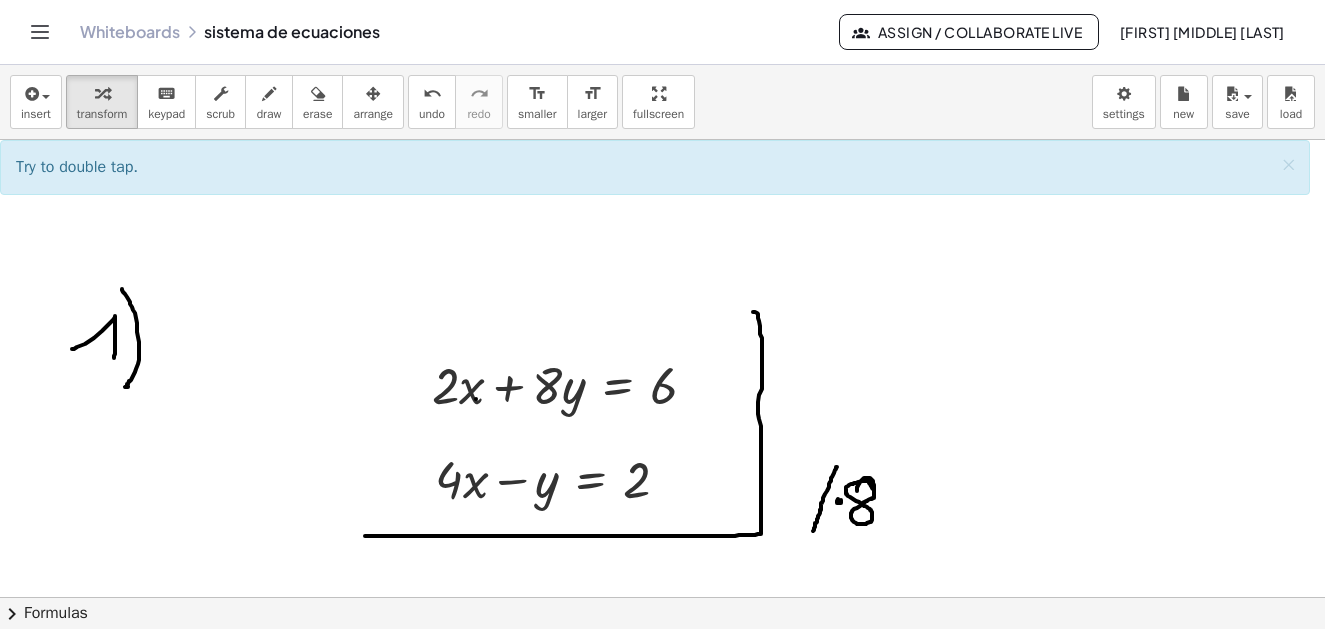 drag, startPoint x: 369, startPoint y: 379, endPoint x: 369, endPoint y: 366, distance: 13 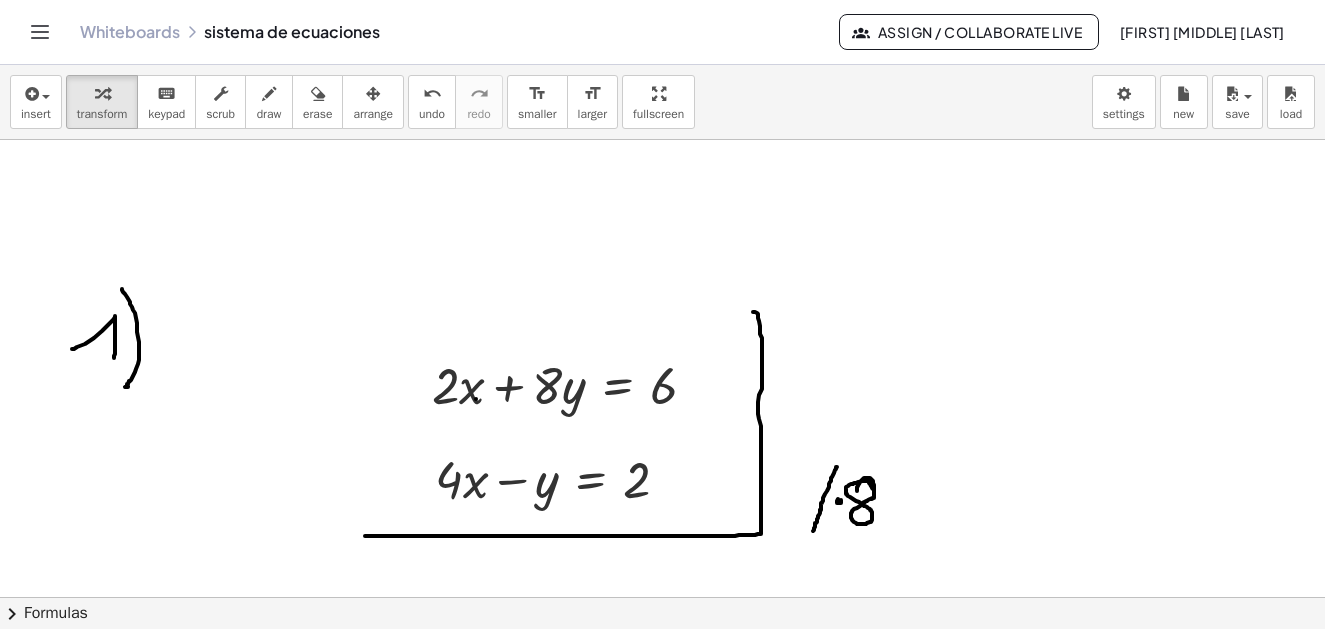 drag, startPoint x: 273, startPoint y: 98, endPoint x: 305, endPoint y: 198, distance: 104.99524 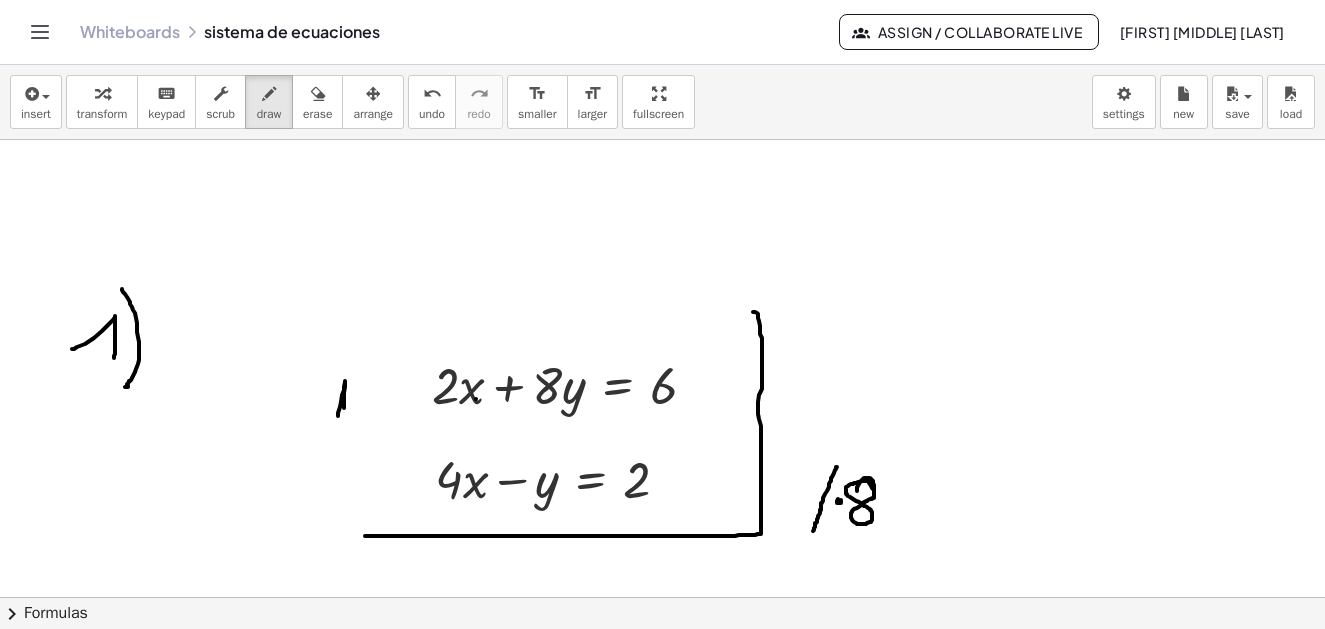 drag, startPoint x: 338, startPoint y: 416, endPoint x: 340, endPoint y: 388, distance: 28.071337 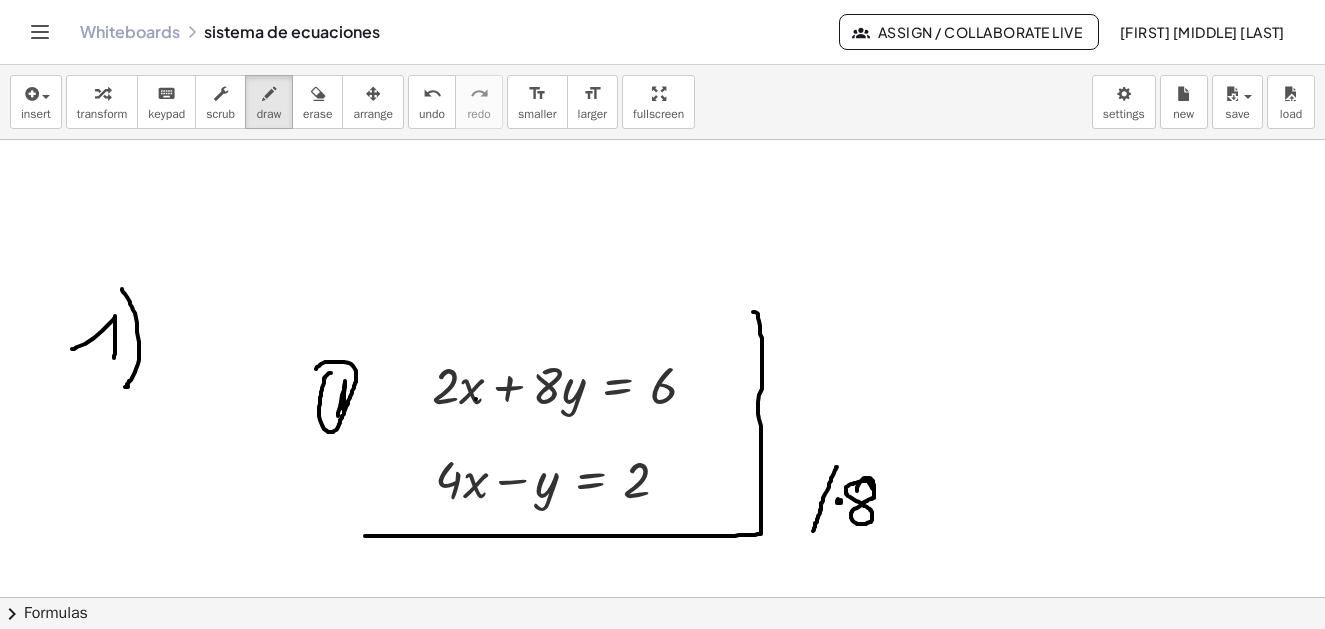drag, startPoint x: 331, startPoint y: 373, endPoint x: 362, endPoint y: 369, distance: 31.257 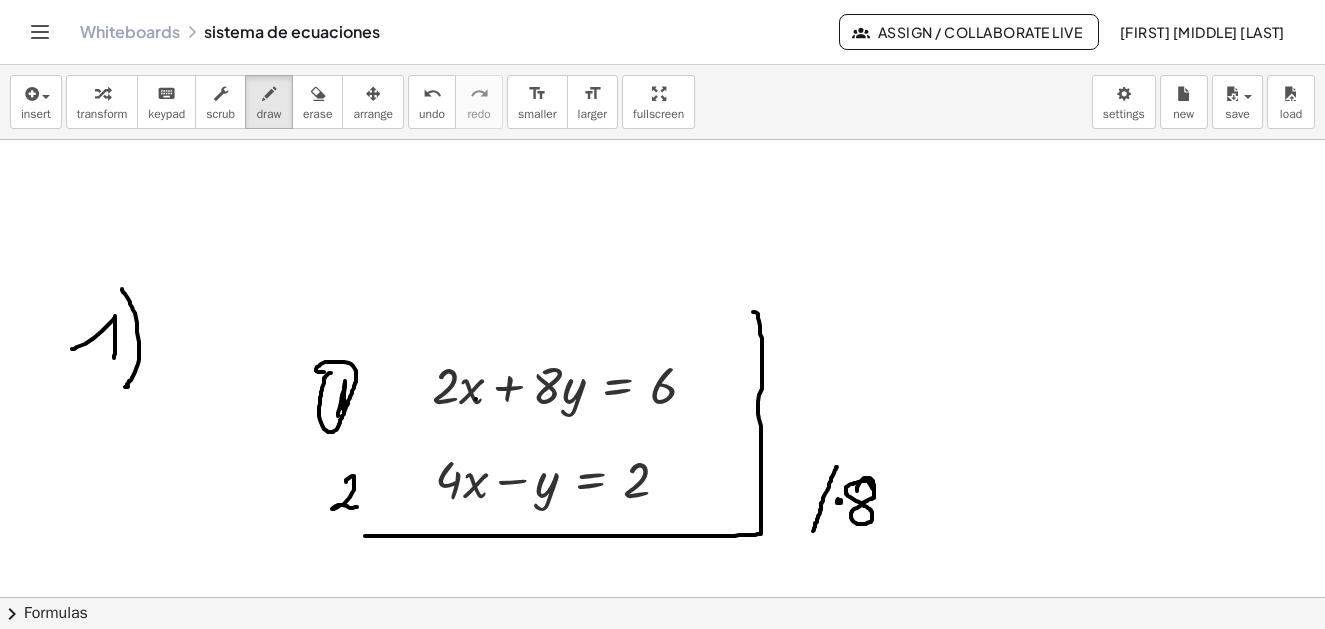 drag, startPoint x: 346, startPoint y: 482, endPoint x: 362, endPoint y: 502, distance: 25.612497 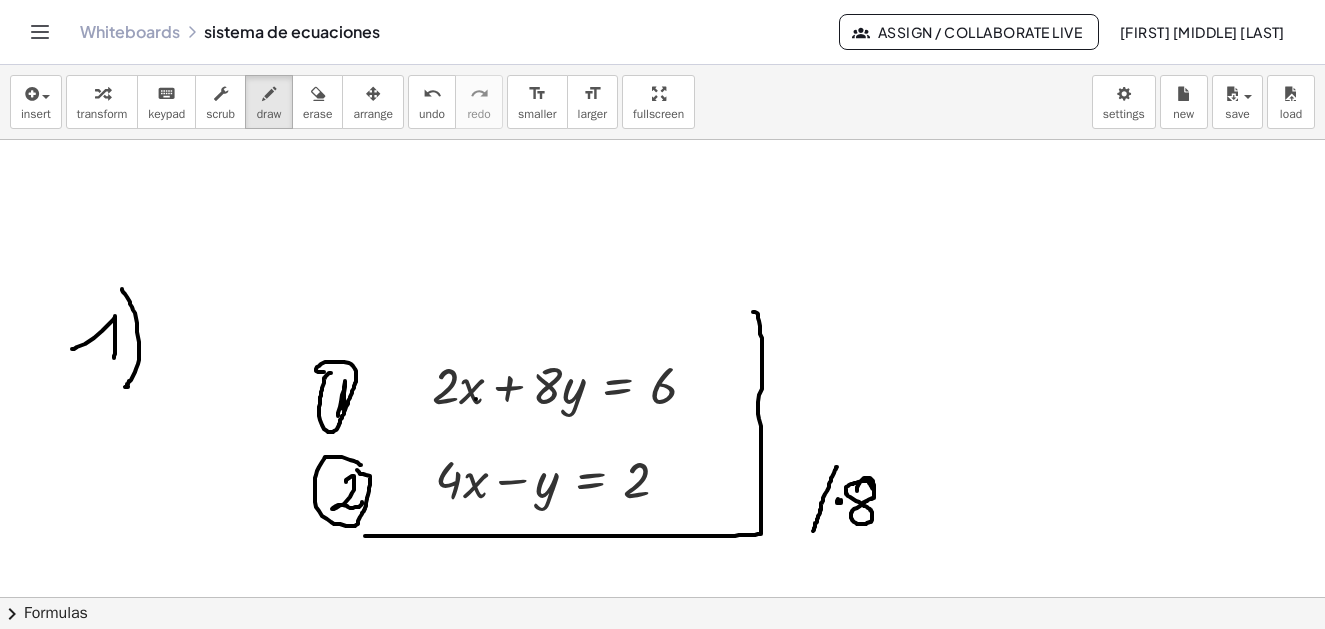 click at bounding box center (662, 597) 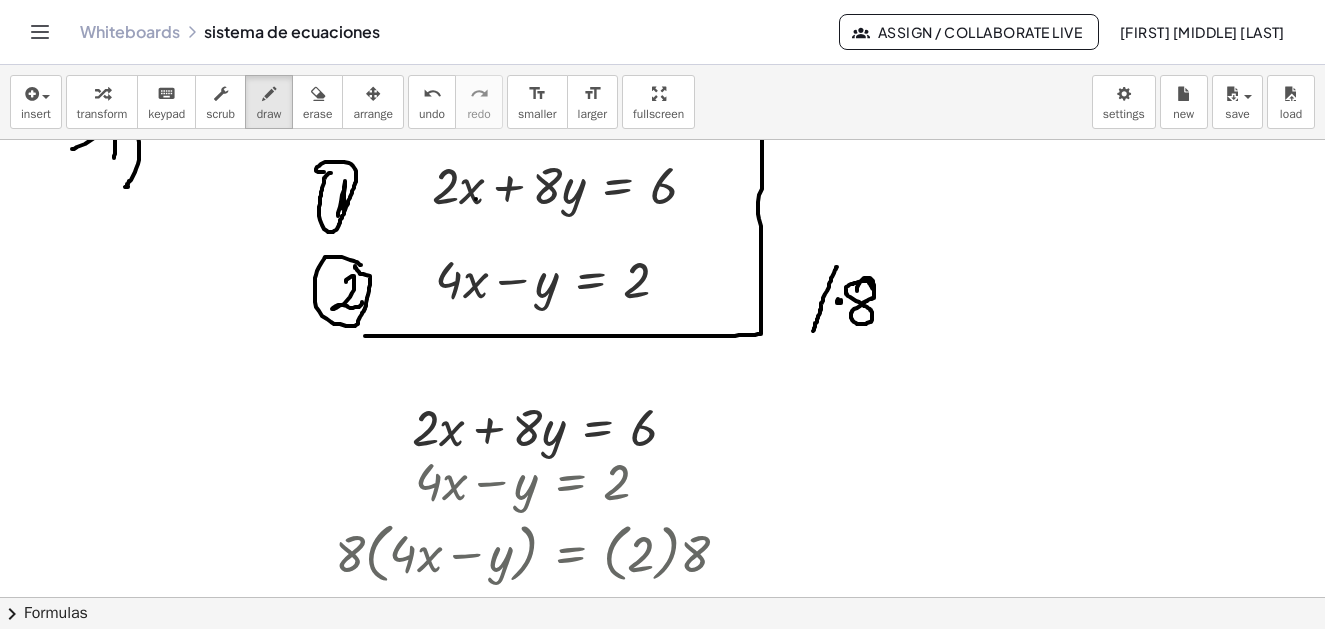 scroll, scrollTop: 300, scrollLeft: 0, axis: vertical 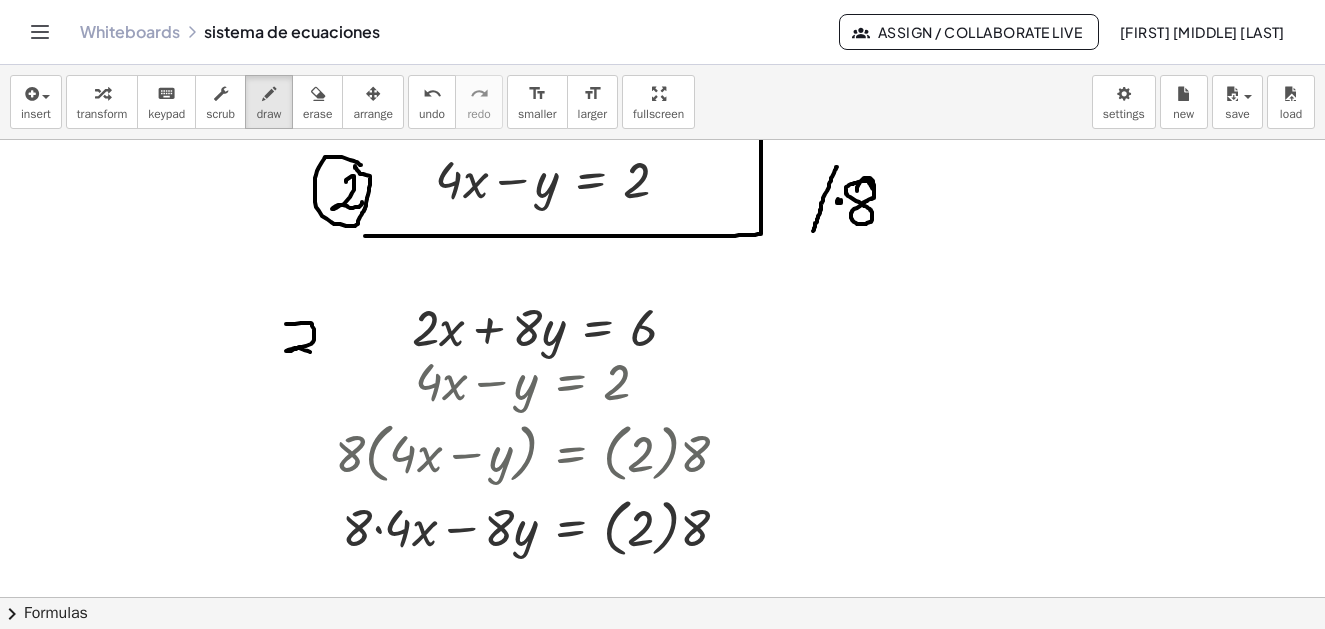 drag, startPoint x: 295, startPoint y: 324, endPoint x: 312, endPoint y: 344, distance: 26.24881 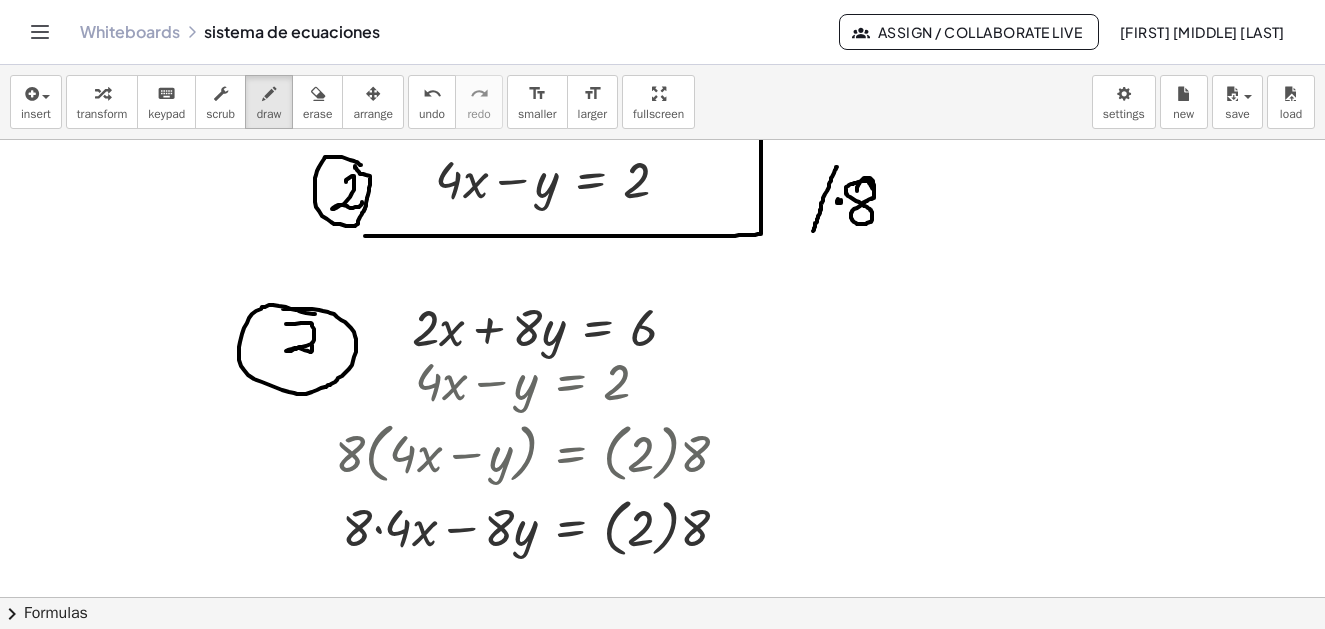 drag, startPoint x: 296, startPoint y: 310, endPoint x: 313, endPoint y: 293, distance: 24.04163 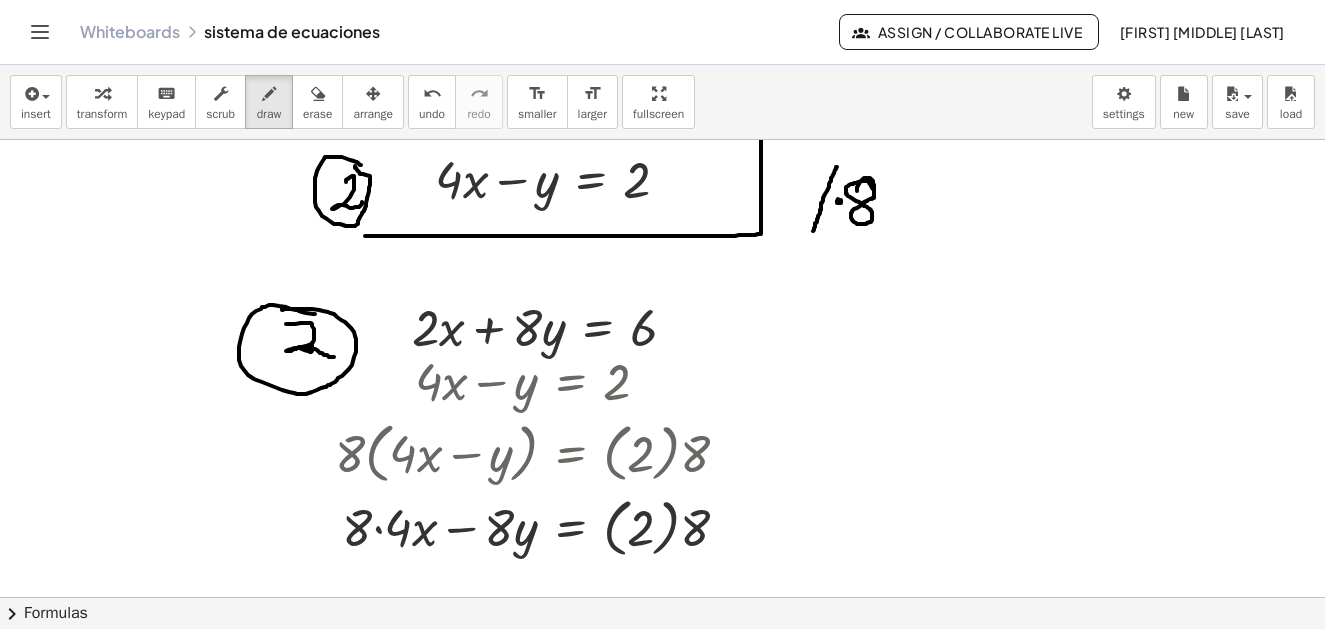 drag, startPoint x: 303, startPoint y: 347, endPoint x: 334, endPoint y: 357, distance: 32.572994 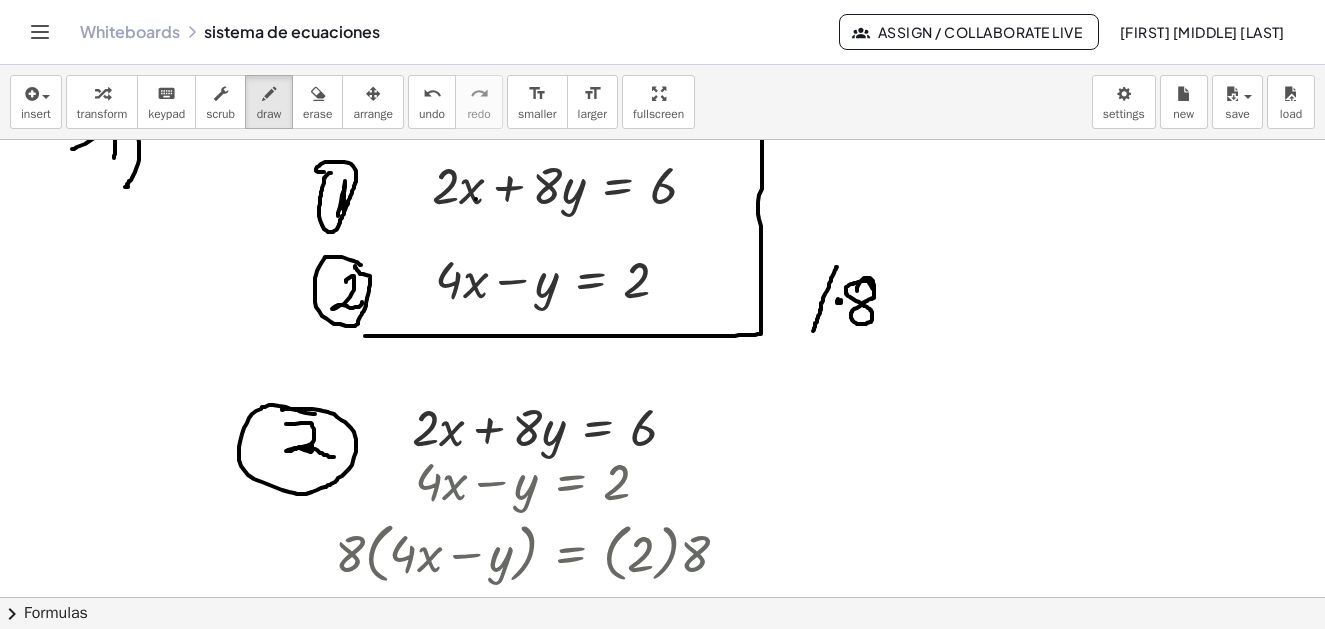 scroll, scrollTop: 100, scrollLeft: 0, axis: vertical 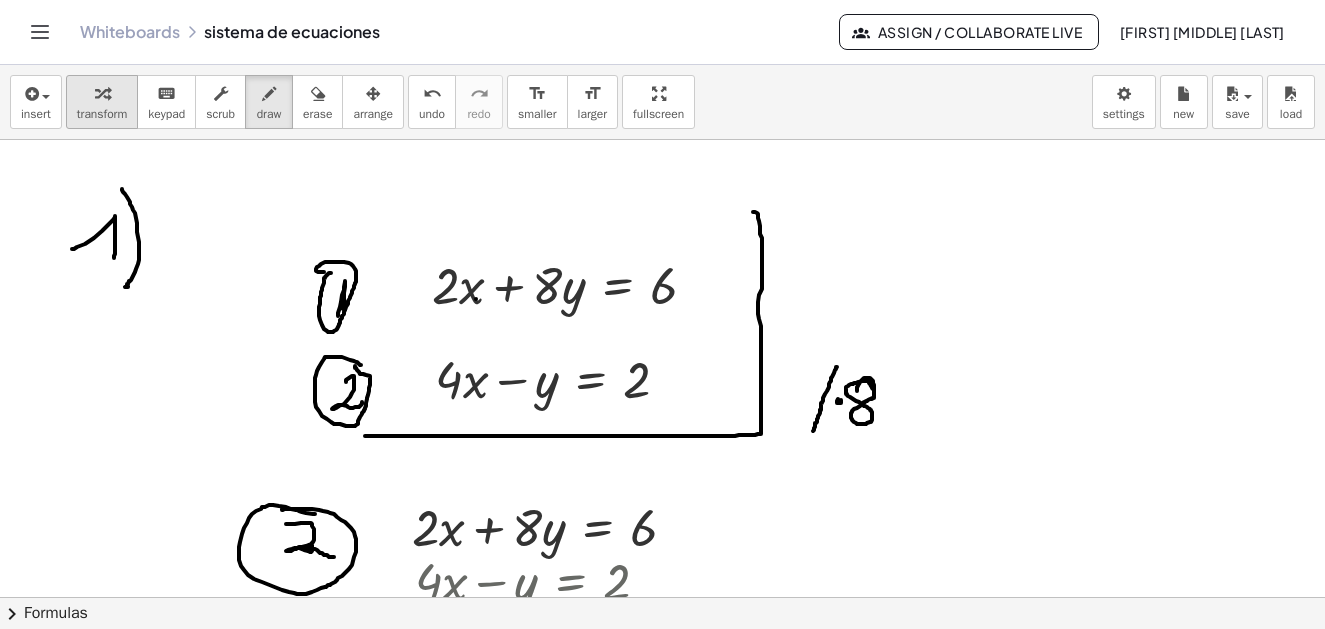 click on "transform" at bounding box center [102, 114] 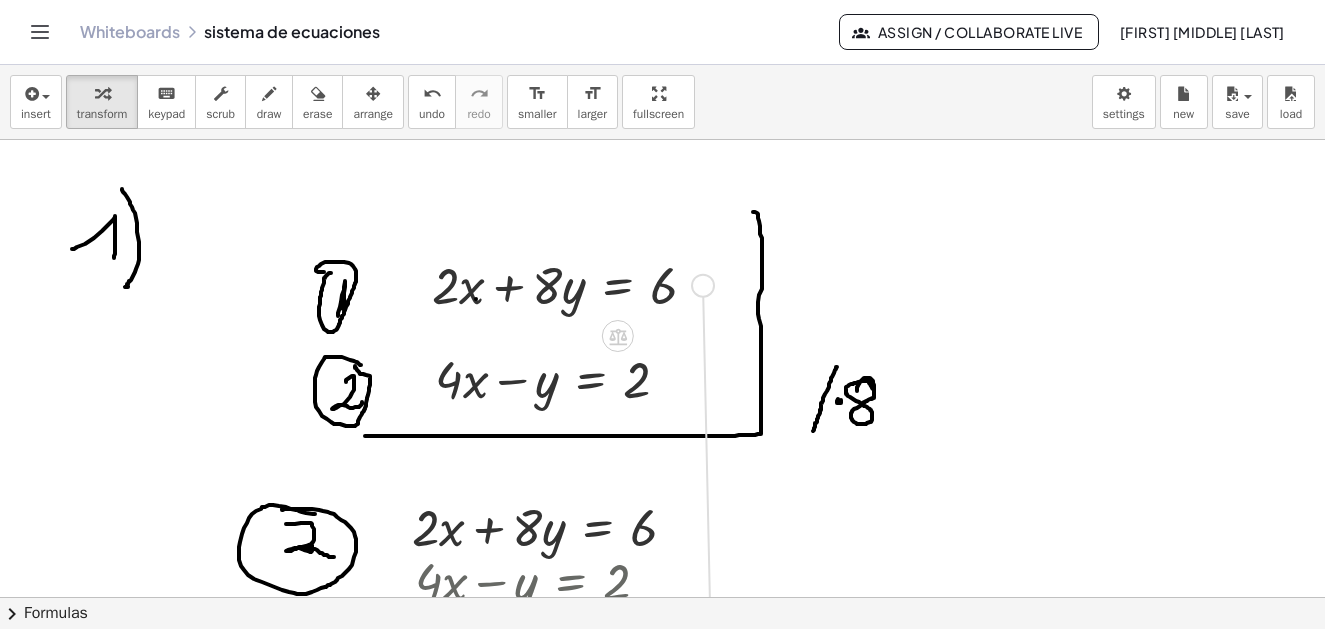 drag, startPoint x: 703, startPoint y: 291, endPoint x: 682, endPoint y: 656, distance: 365.6036 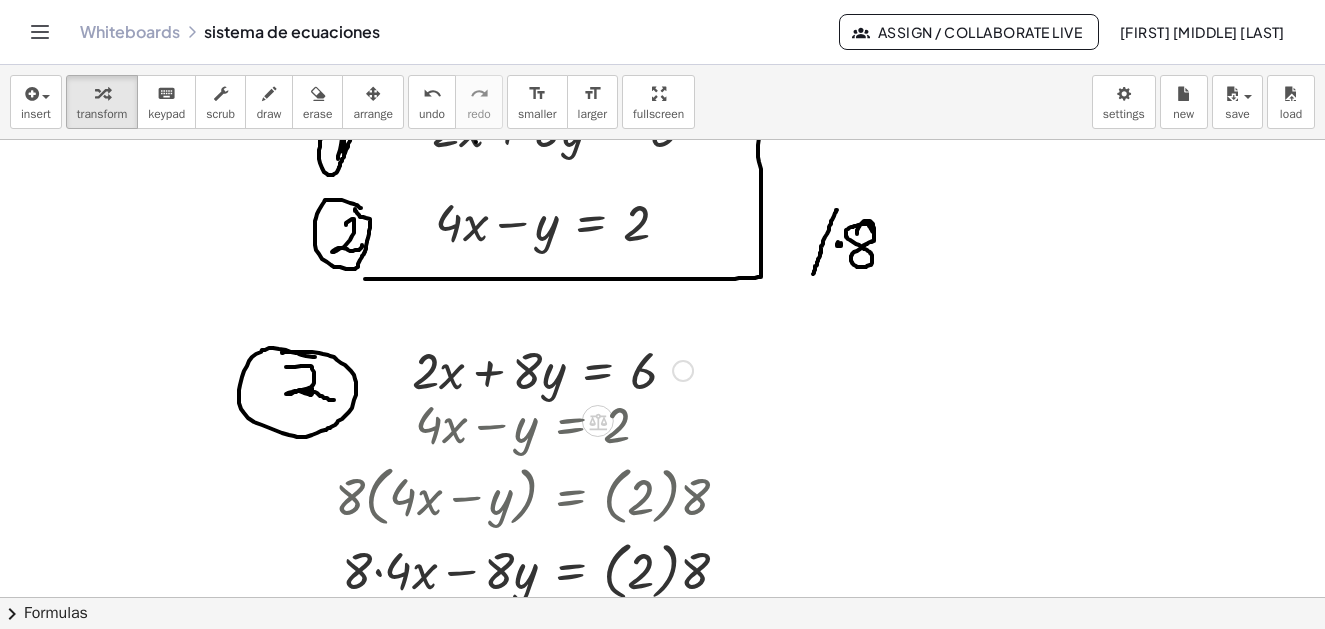 scroll, scrollTop: 57, scrollLeft: 0, axis: vertical 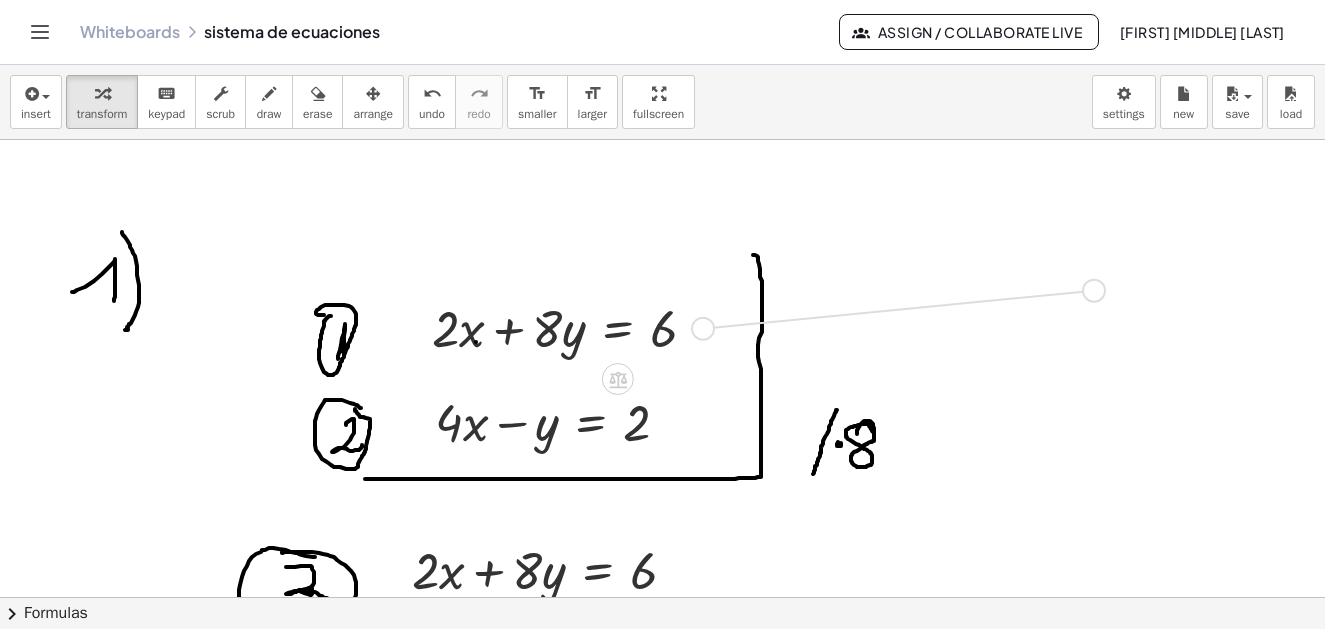 drag, startPoint x: 700, startPoint y: 334, endPoint x: 1091, endPoint y: 302, distance: 392.30728 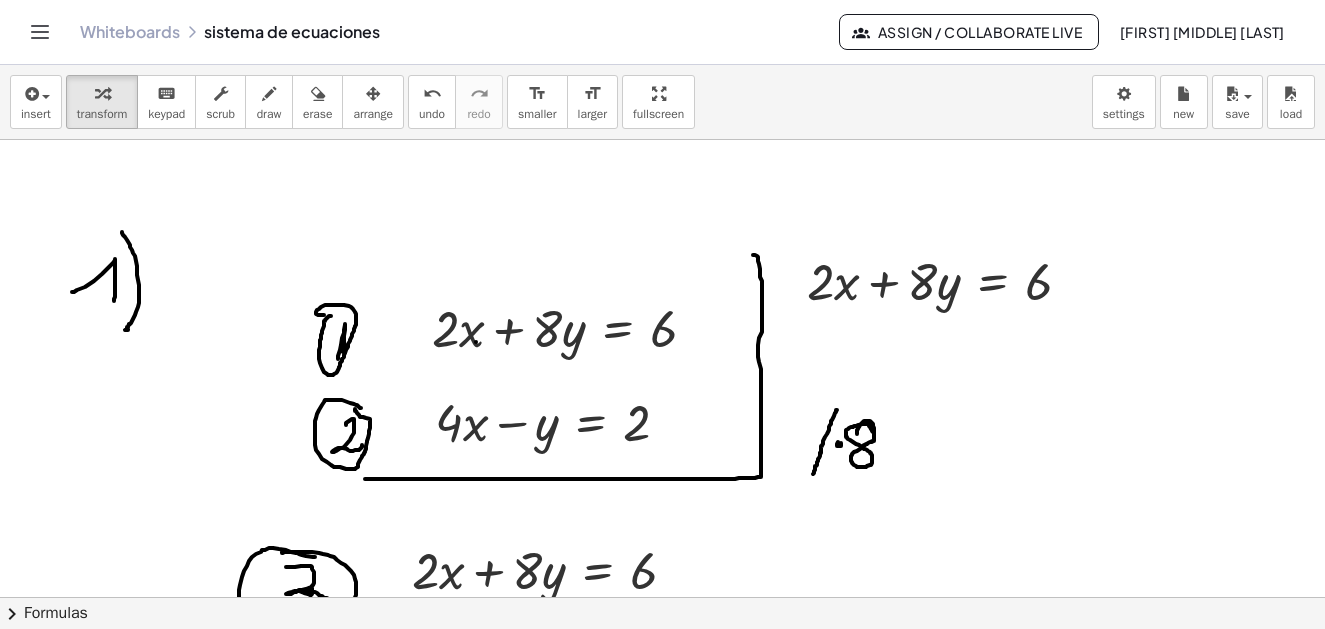 scroll, scrollTop: 157, scrollLeft: 0, axis: vertical 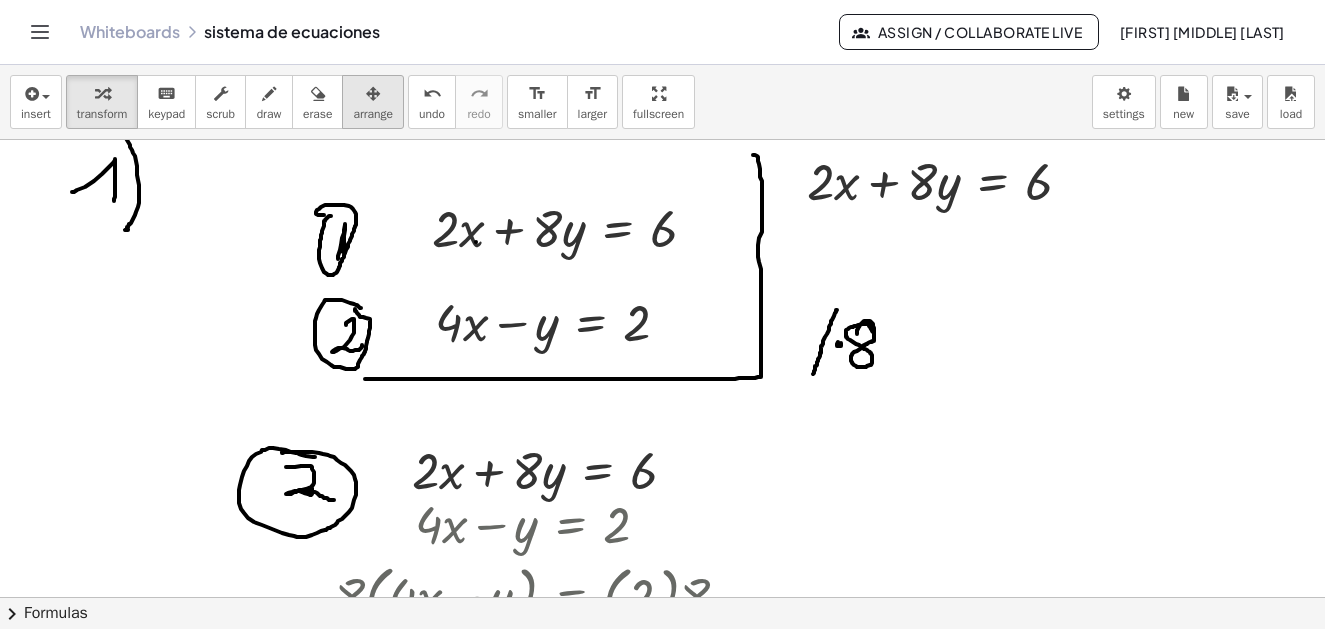 click at bounding box center (373, 94) 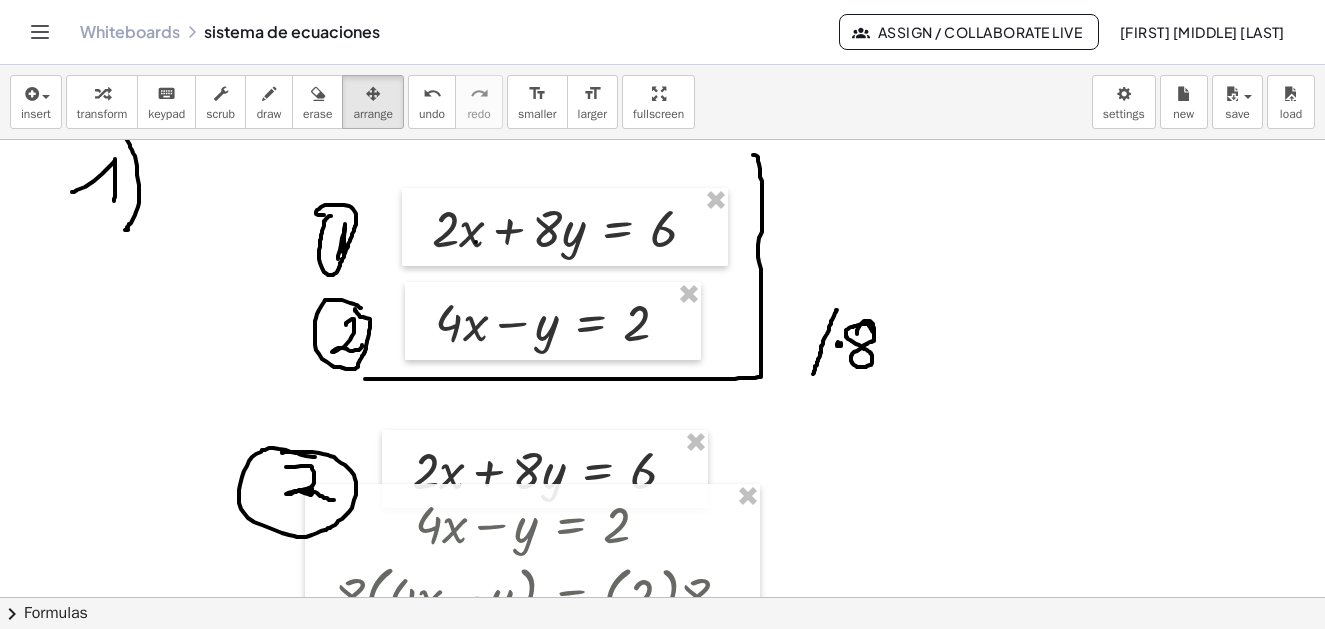 drag, startPoint x: 967, startPoint y: 188, endPoint x: 661, endPoint y: 657, distance: 559.9973 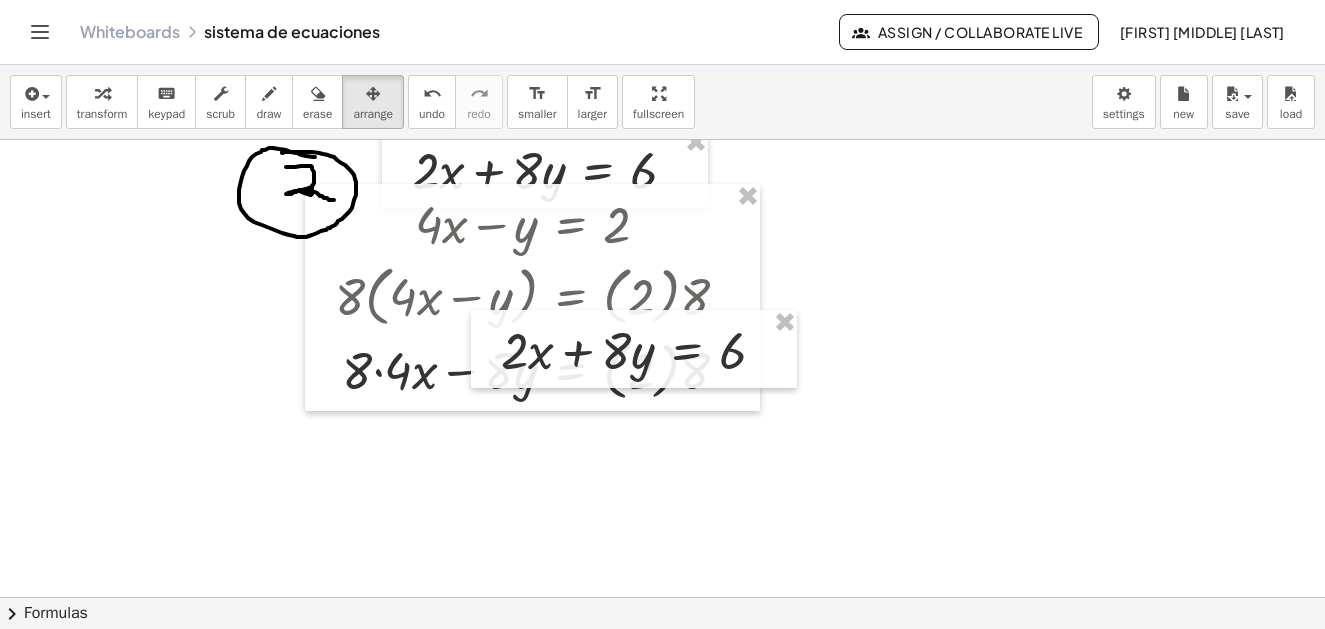 scroll, scrollTop: 557, scrollLeft: 0, axis: vertical 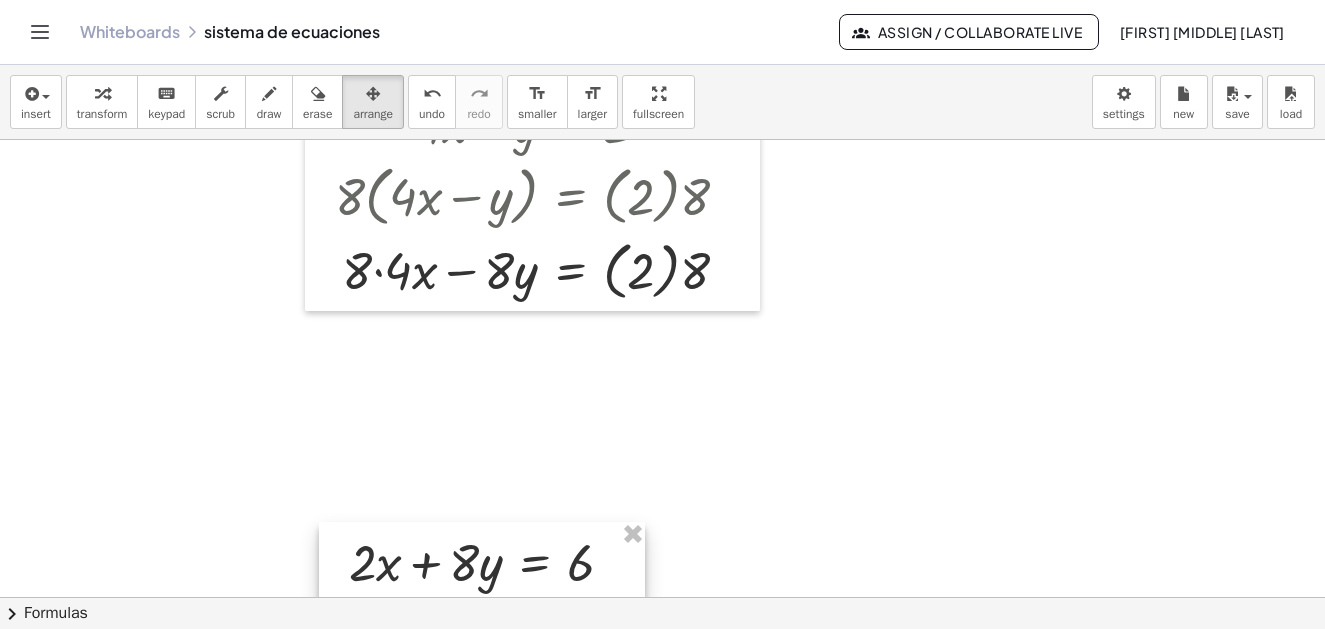 drag, startPoint x: 623, startPoint y: 268, endPoint x: 471, endPoint y: 580, distance: 347.05618 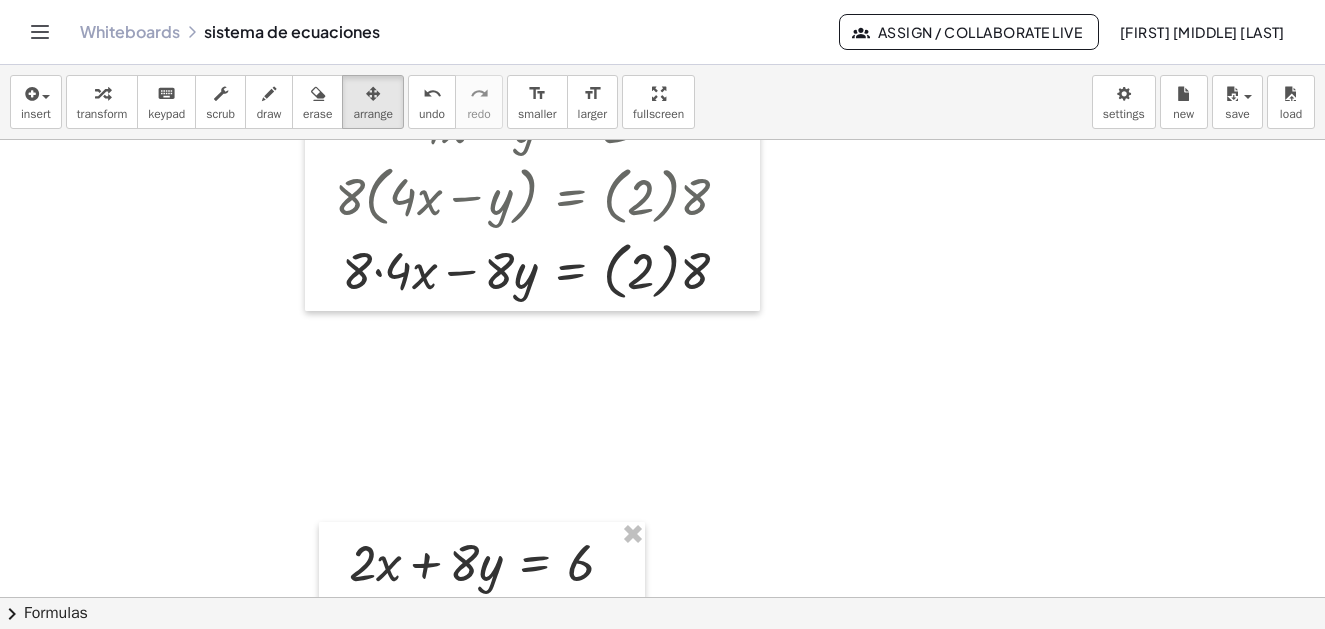 scroll, scrollTop: 357, scrollLeft: 0, axis: vertical 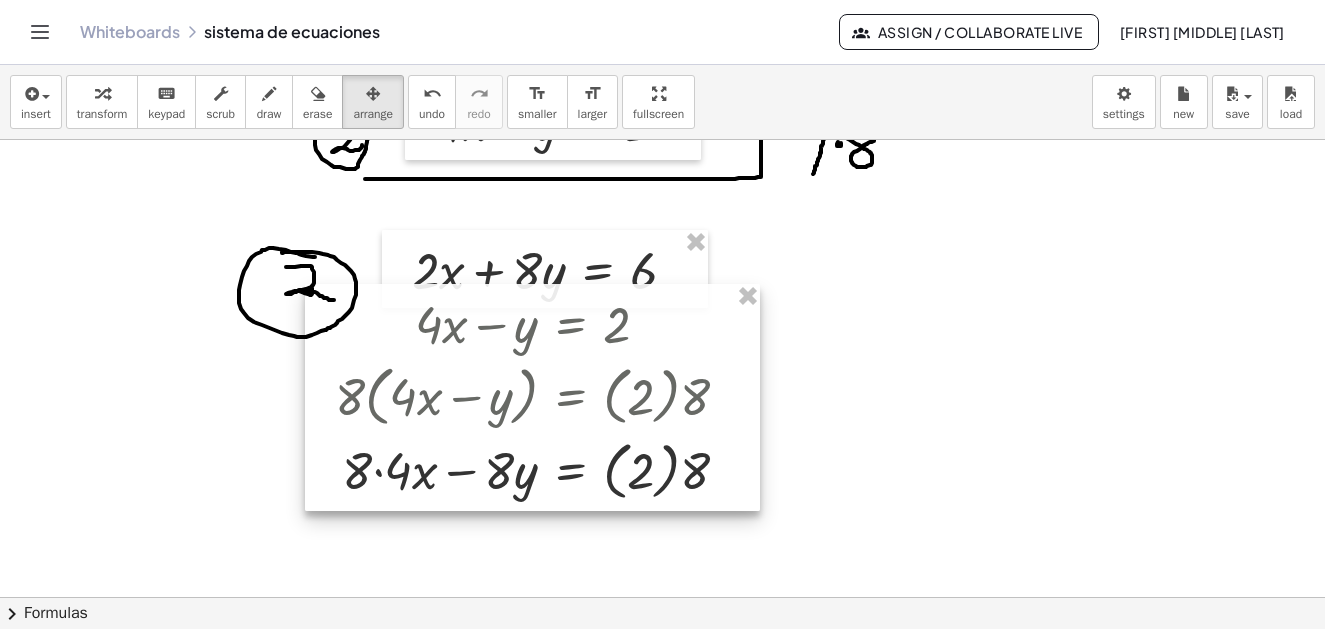 click at bounding box center [532, 397] 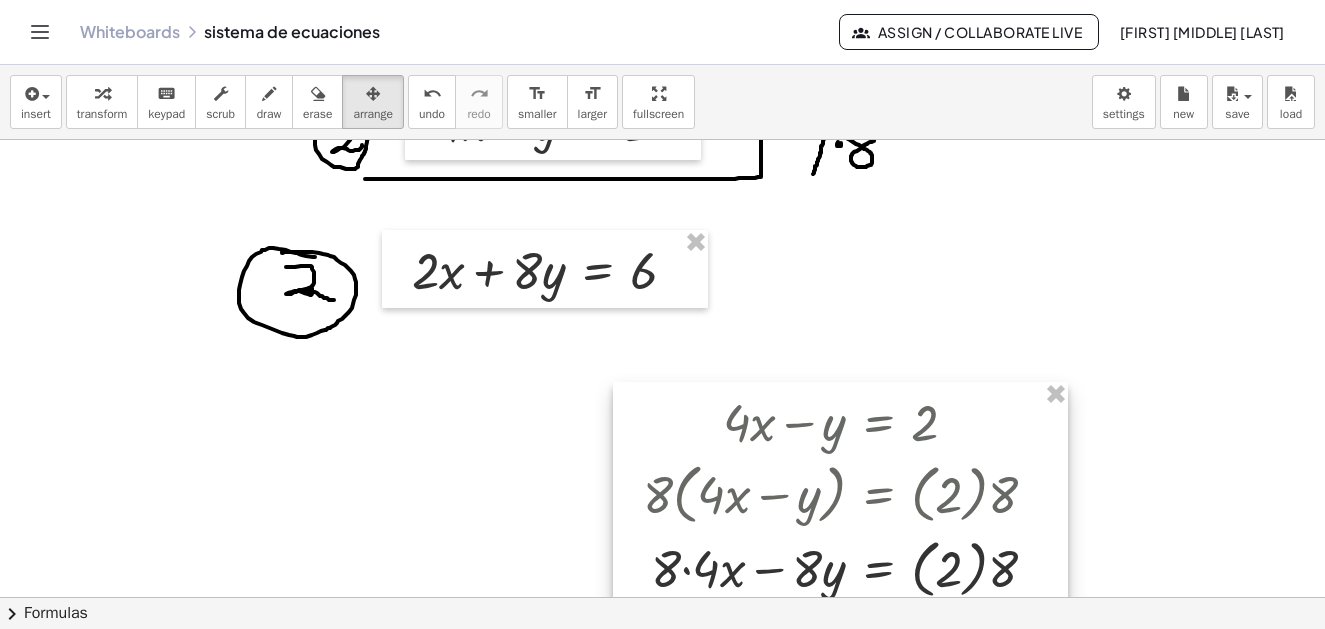 drag, startPoint x: 670, startPoint y: 397, endPoint x: 978, endPoint y: 487, distance: 320.88004 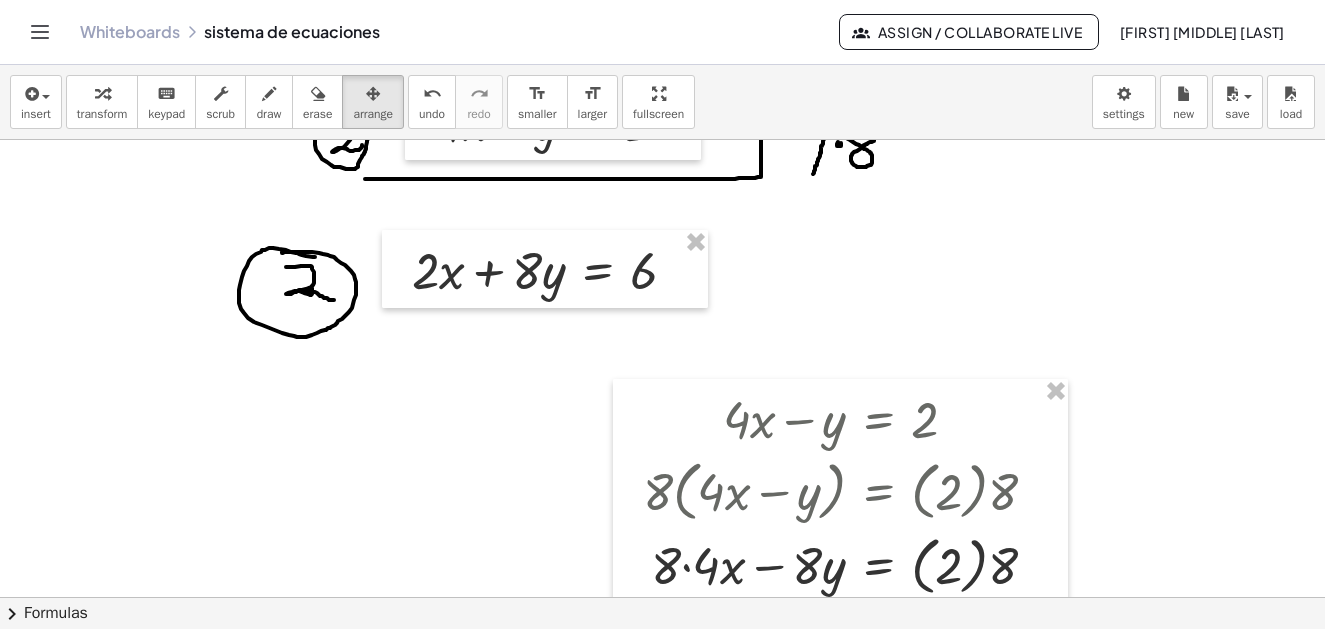 scroll, scrollTop: 457, scrollLeft: 0, axis: vertical 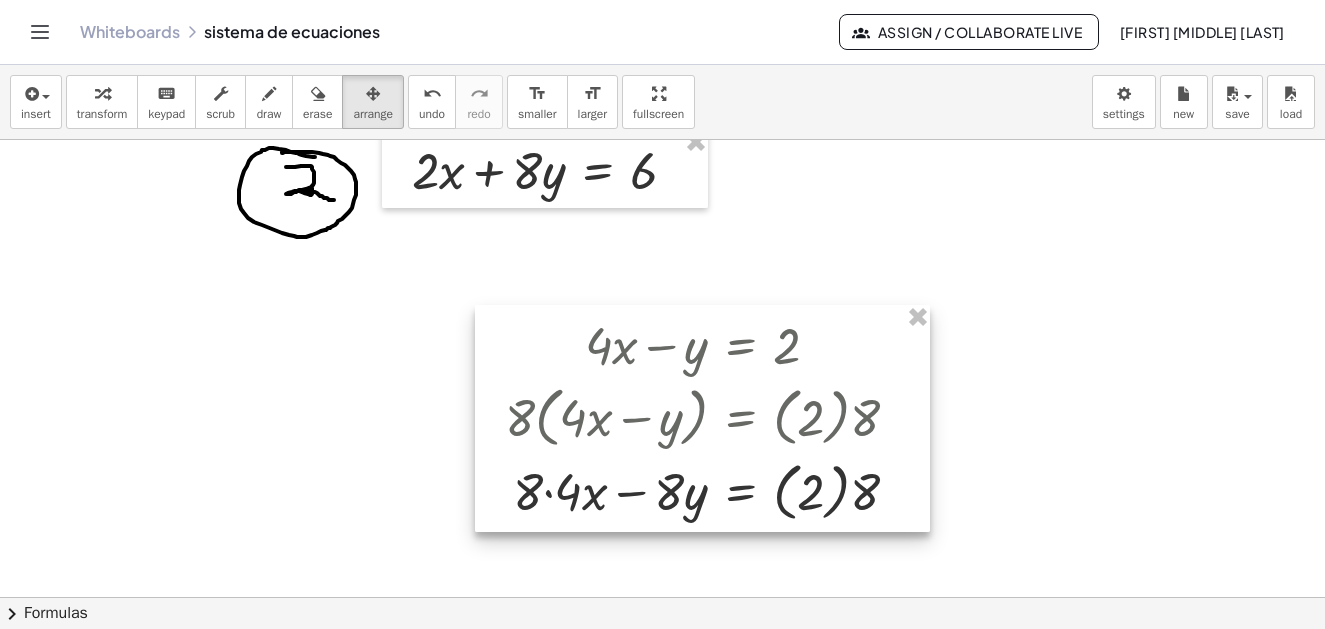 drag, startPoint x: 859, startPoint y: 405, endPoint x: 721, endPoint y: 431, distance: 140.42792 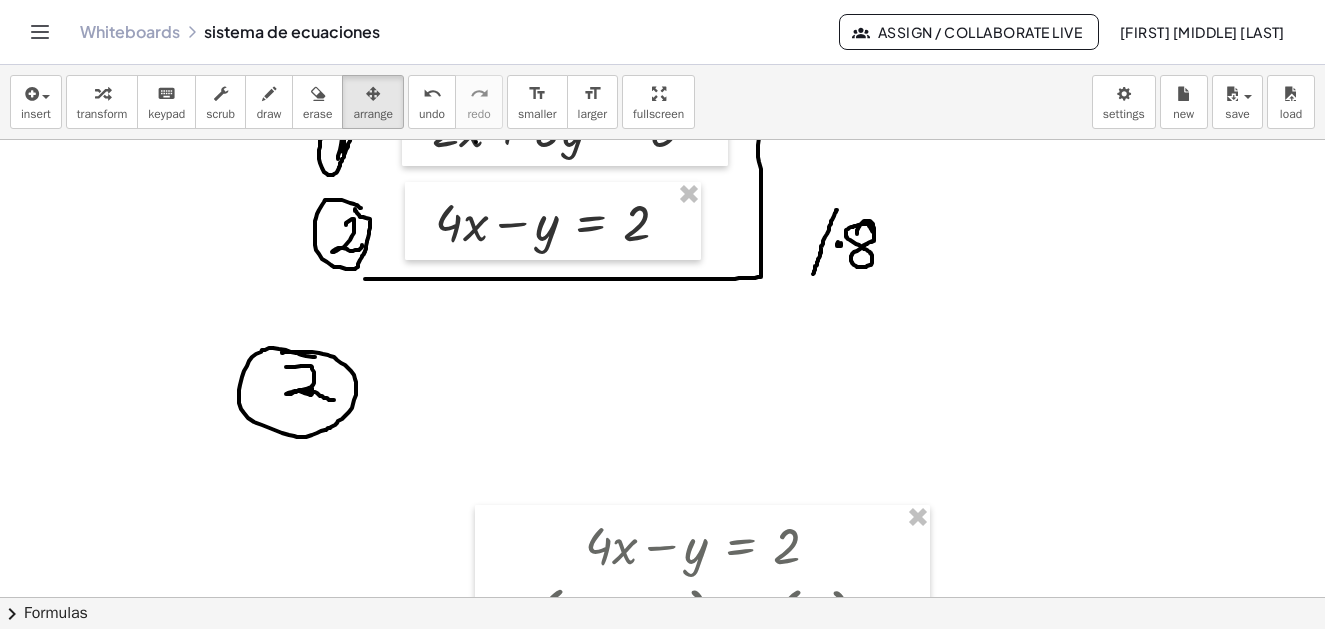 scroll, scrollTop: 357, scrollLeft: 0, axis: vertical 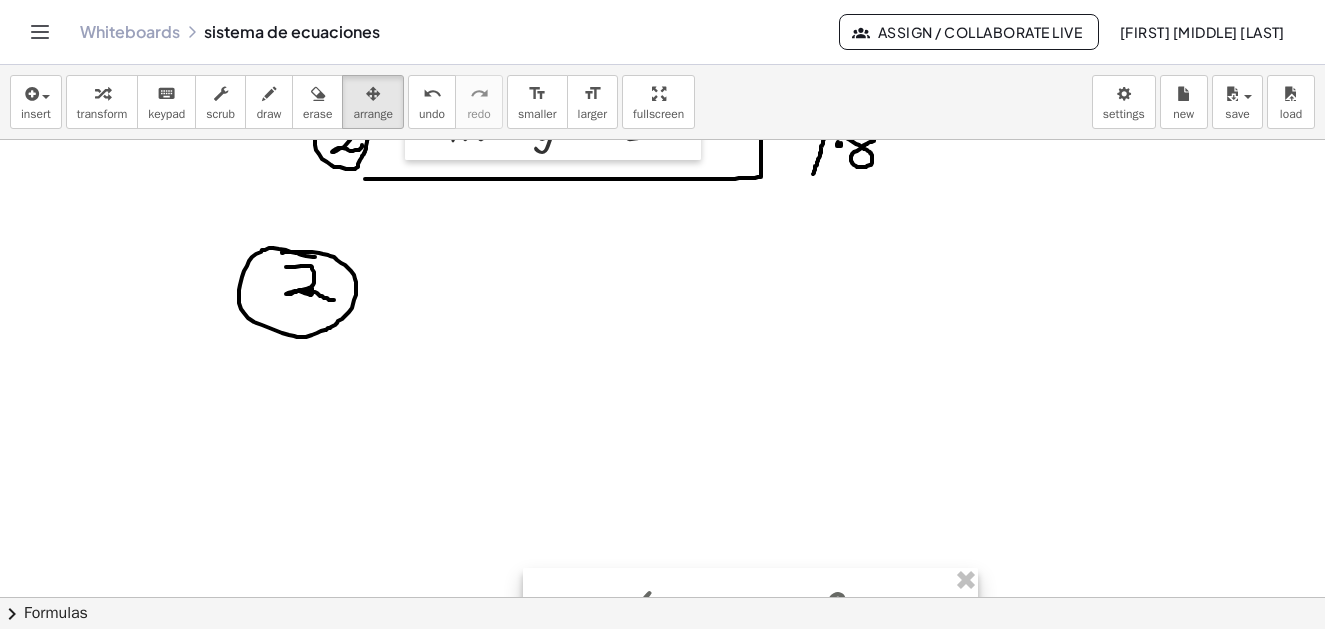 drag, startPoint x: 652, startPoint y: 478, endPoint x: 727, endPoint y: 644, distance: 182.15652 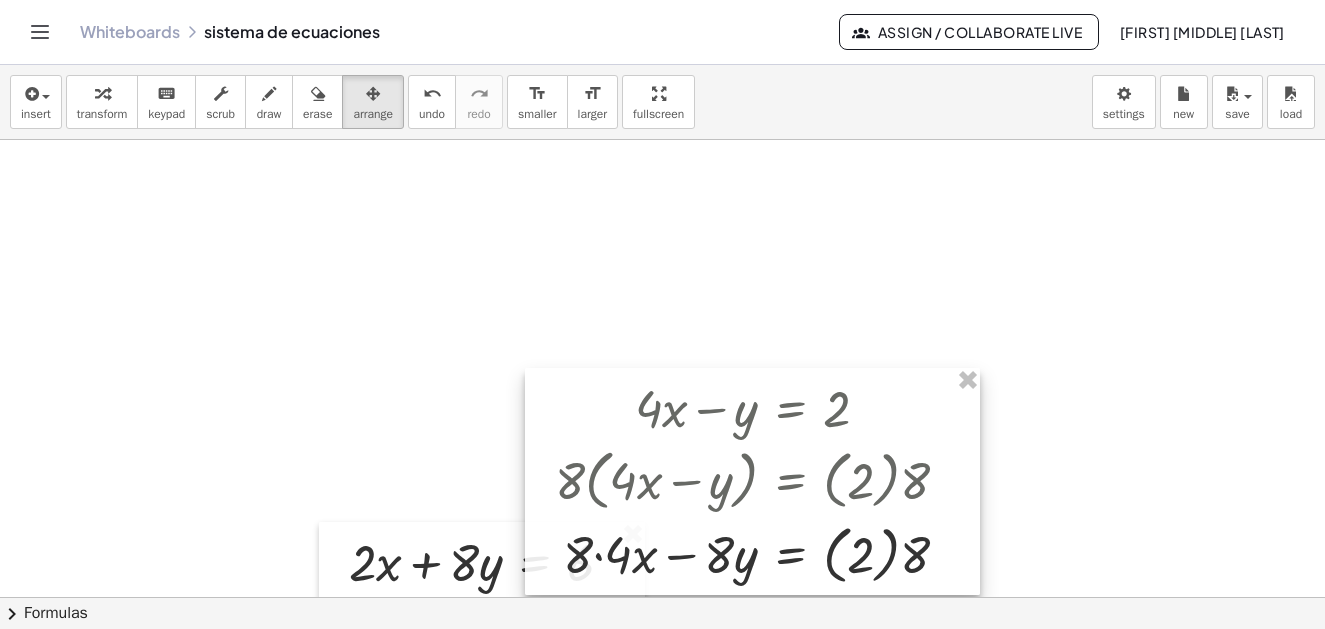 scroll, scrollTop: 657, scrollLeft: 0, axis: vertical 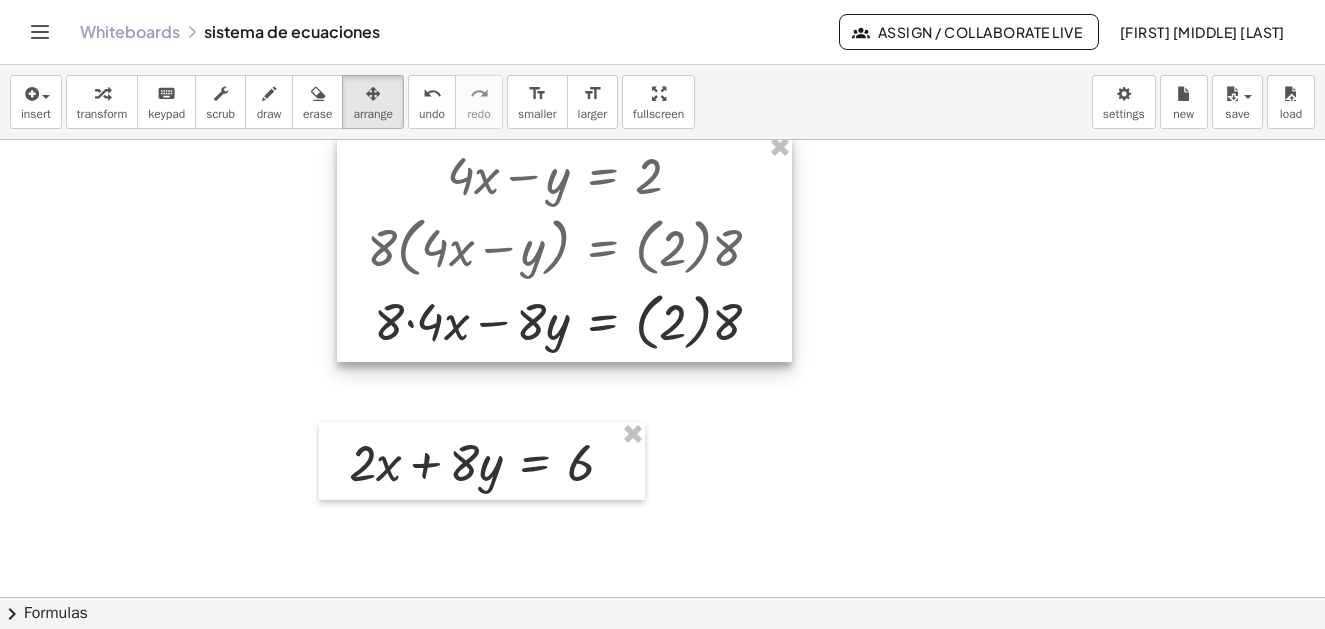drag, startPoint x: 756, startPoint y: 416, endPoint x: 568, endPoint y: 283, distance: 230.28896 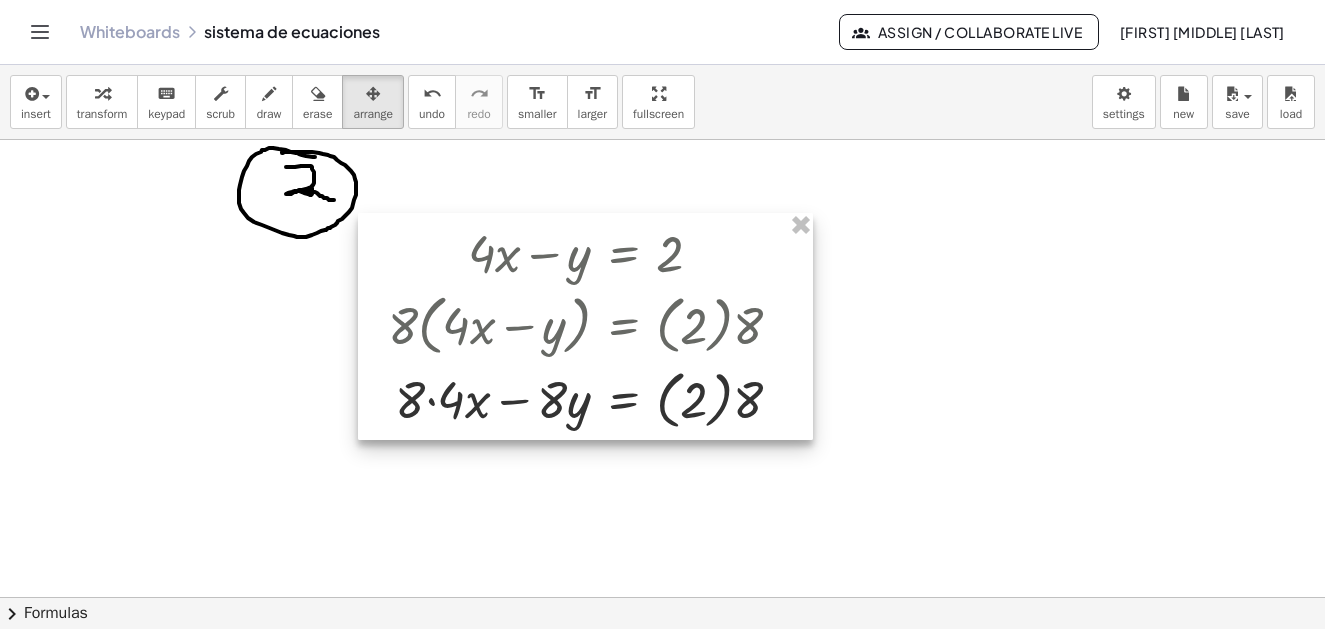 drag, startPoint x: 554, startPoint y: 484, endPoint x: 575, endPoint y: 362, distance: 123.79418 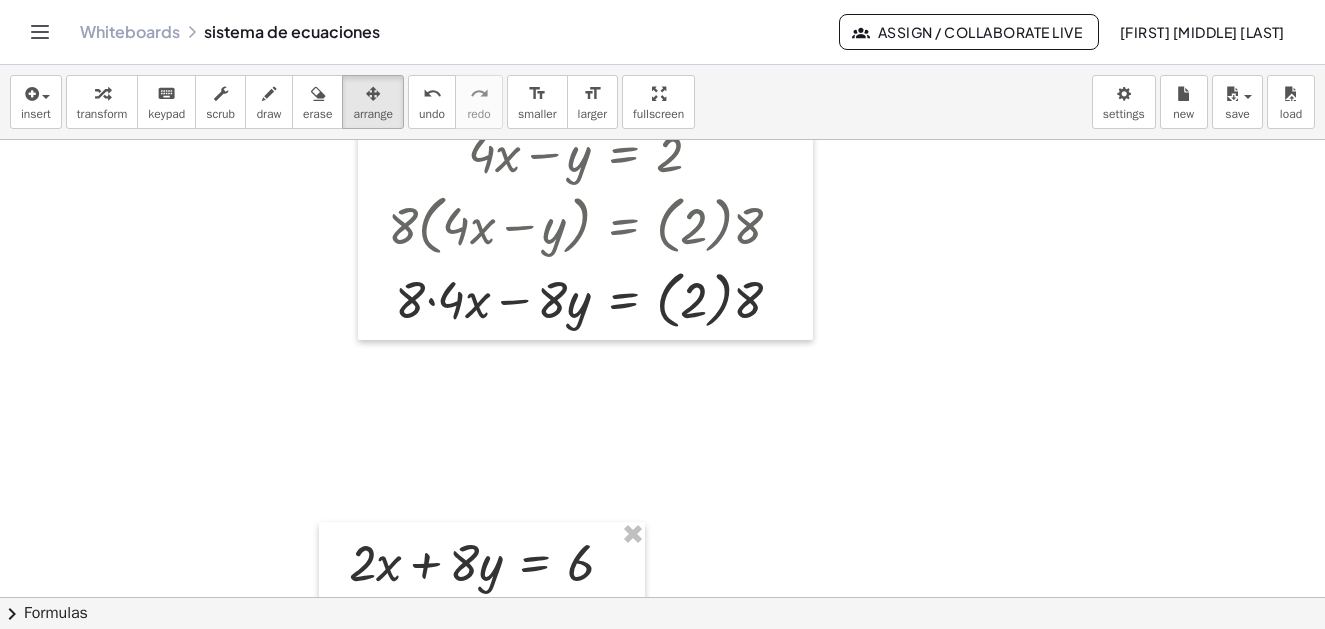 scroll, scrollTop: 457, scrollLeft: 0, axis: vertical 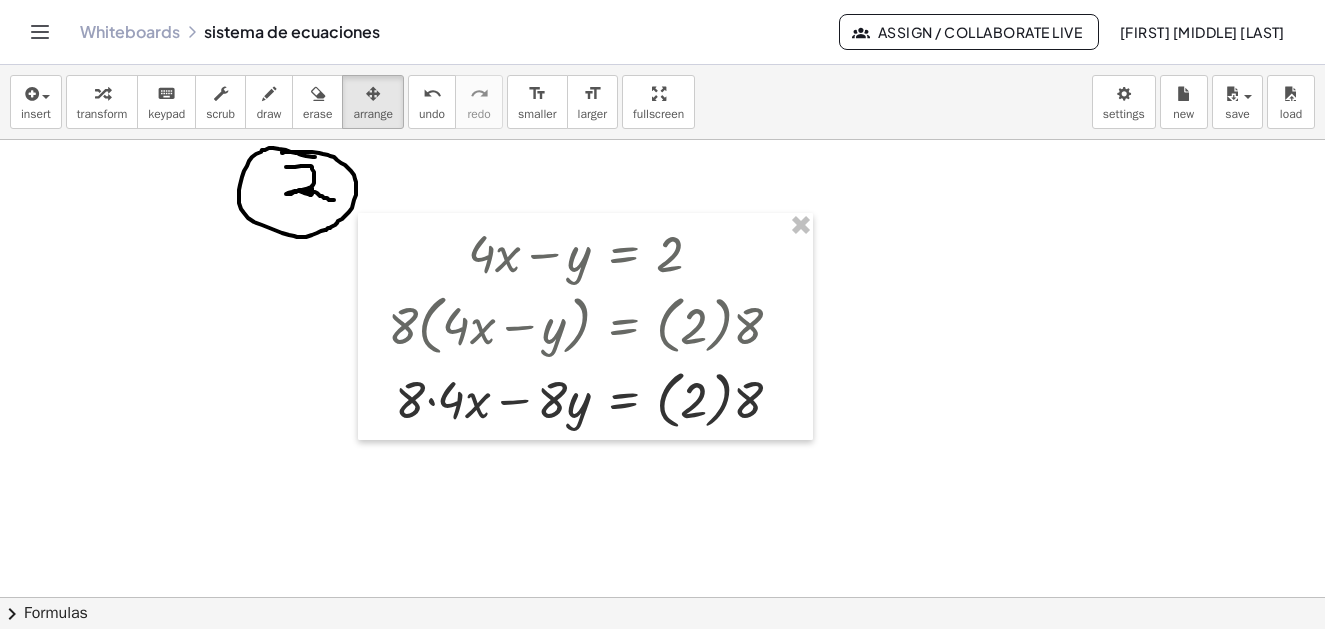 click at bounding box center (662, 368) 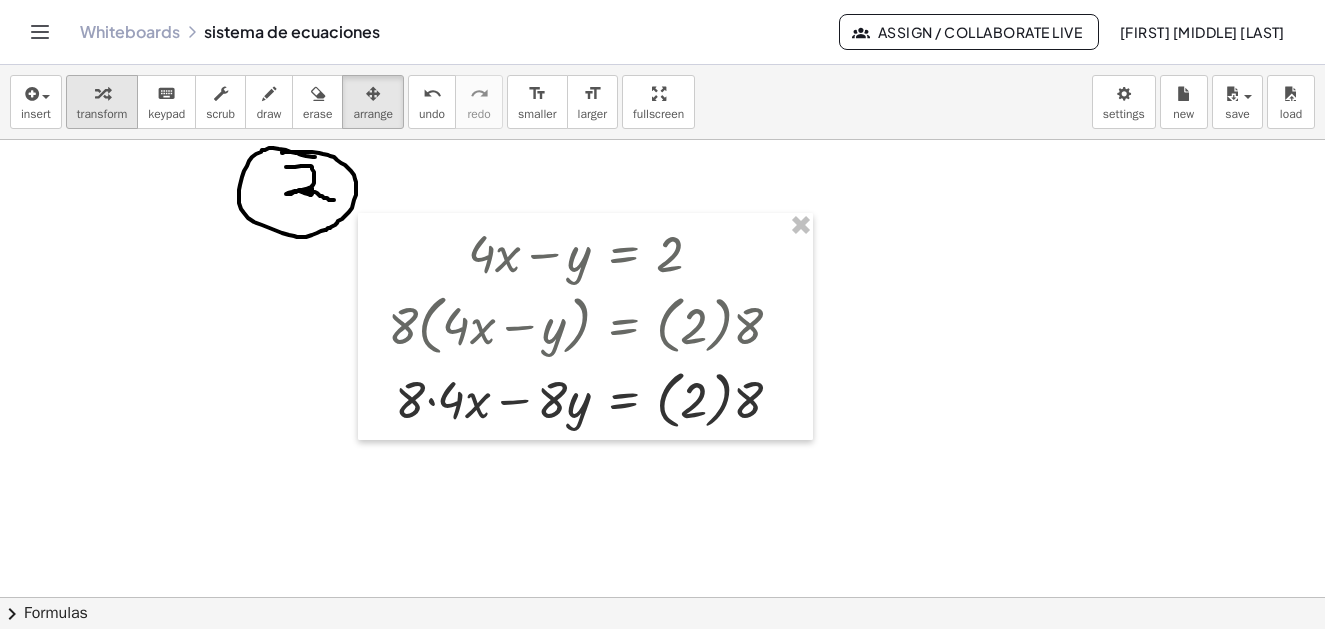 click at bounding box center [102, 94] 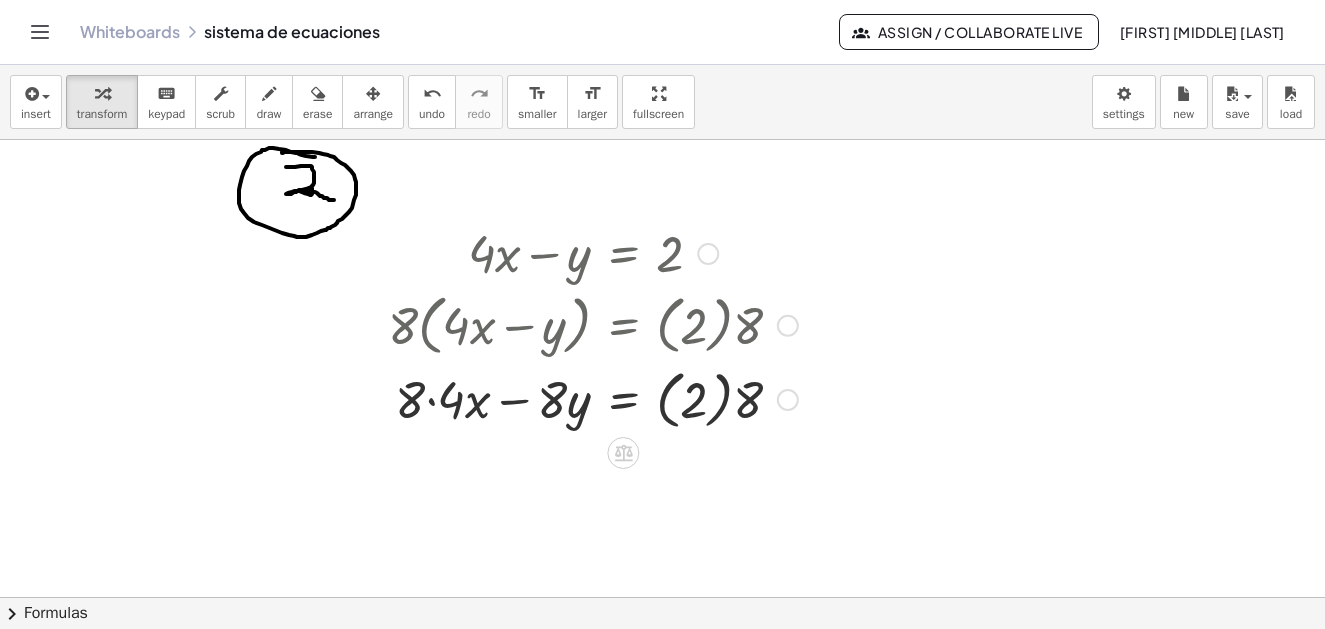 click at bounding box center (593, 398) 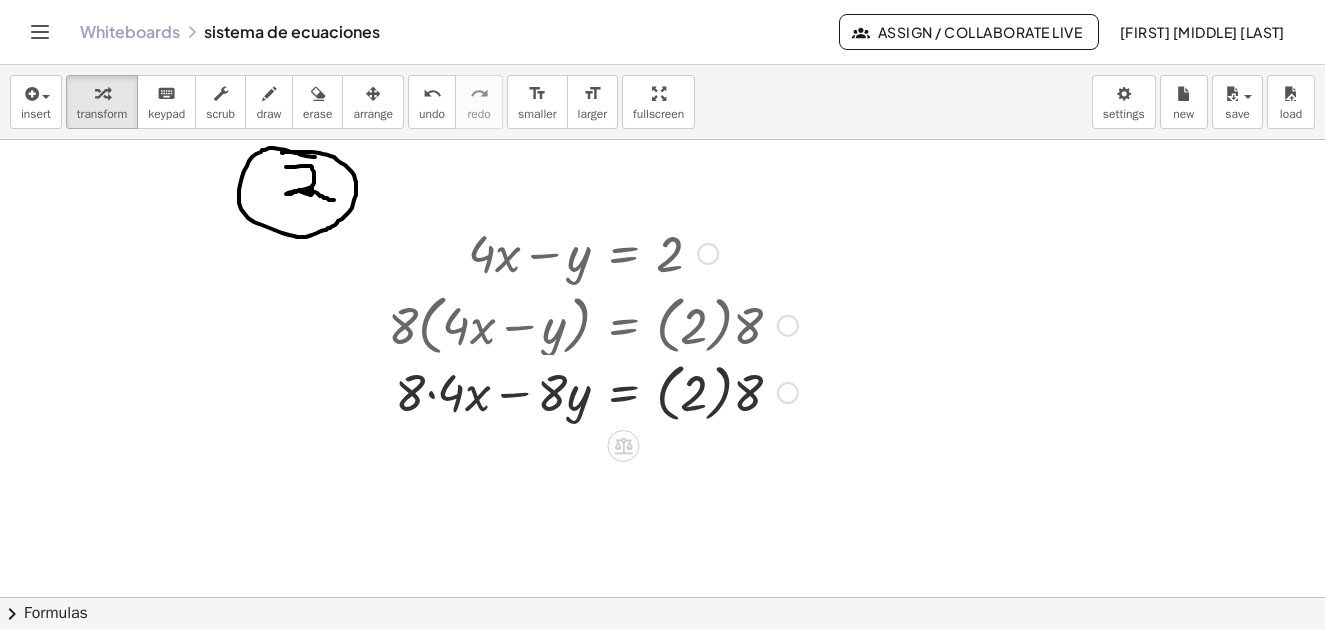 drag, startPoint x: 790, startPoint y: 400, endPoint x: 853, endPoint y: 576, distance: 186.93582 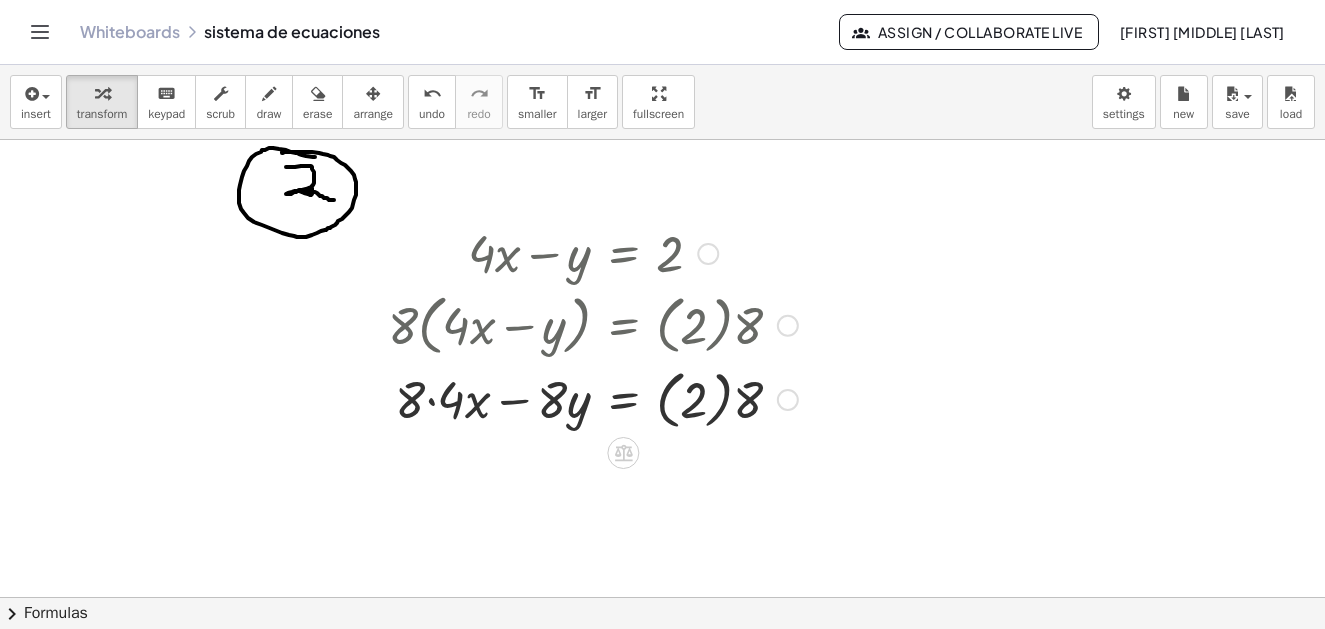 scroll, scrollTop: 657, scrollLeft: 0, axis: vertical 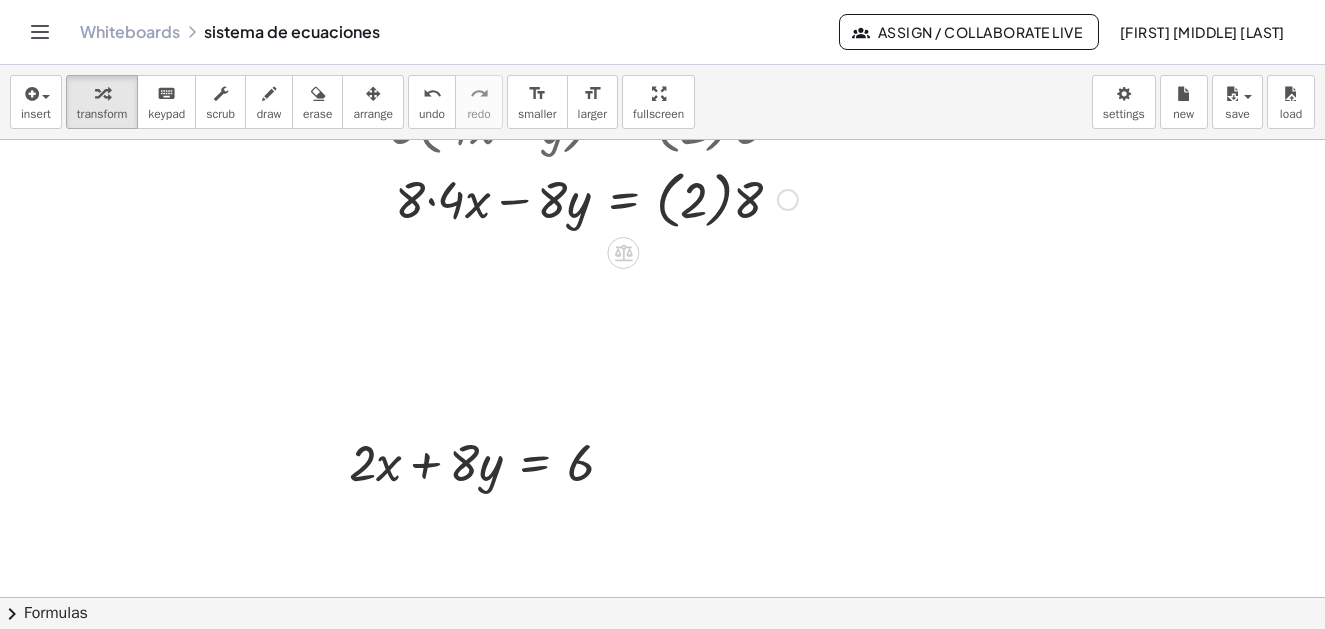drag, startPoint x: 786, startPoint y: 198, endPoint x: 788, endPoint y: 456, distance: 258.00775 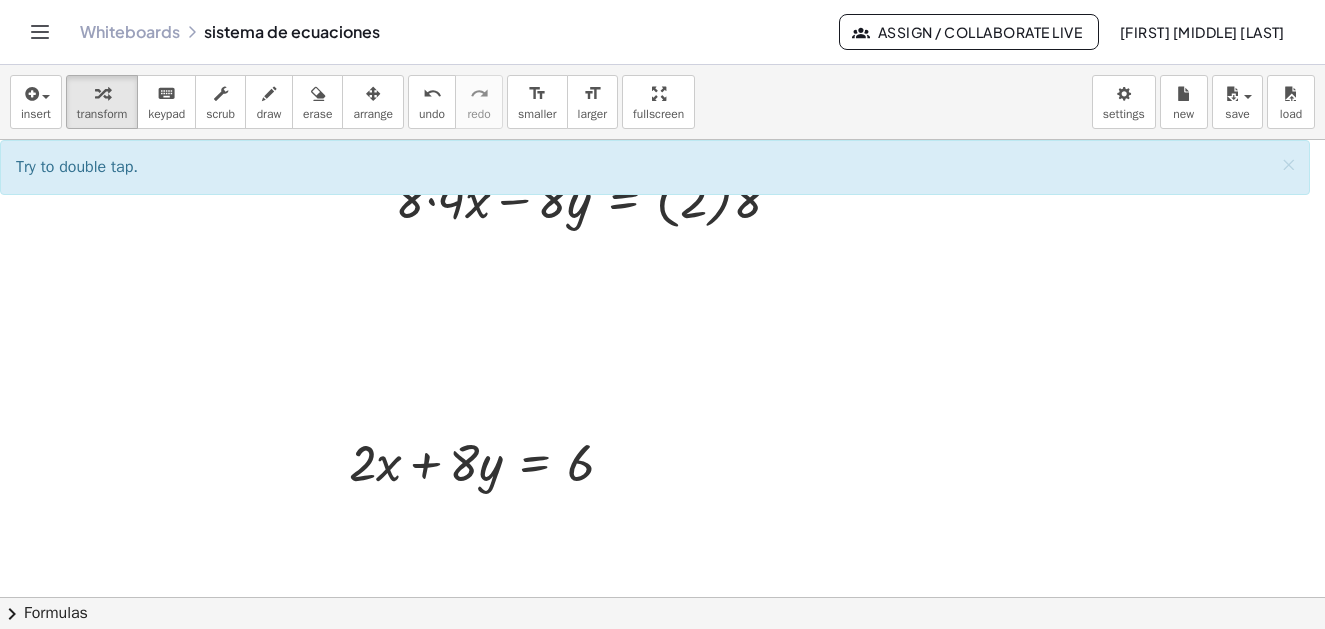 click at bounding box center (662, 168) 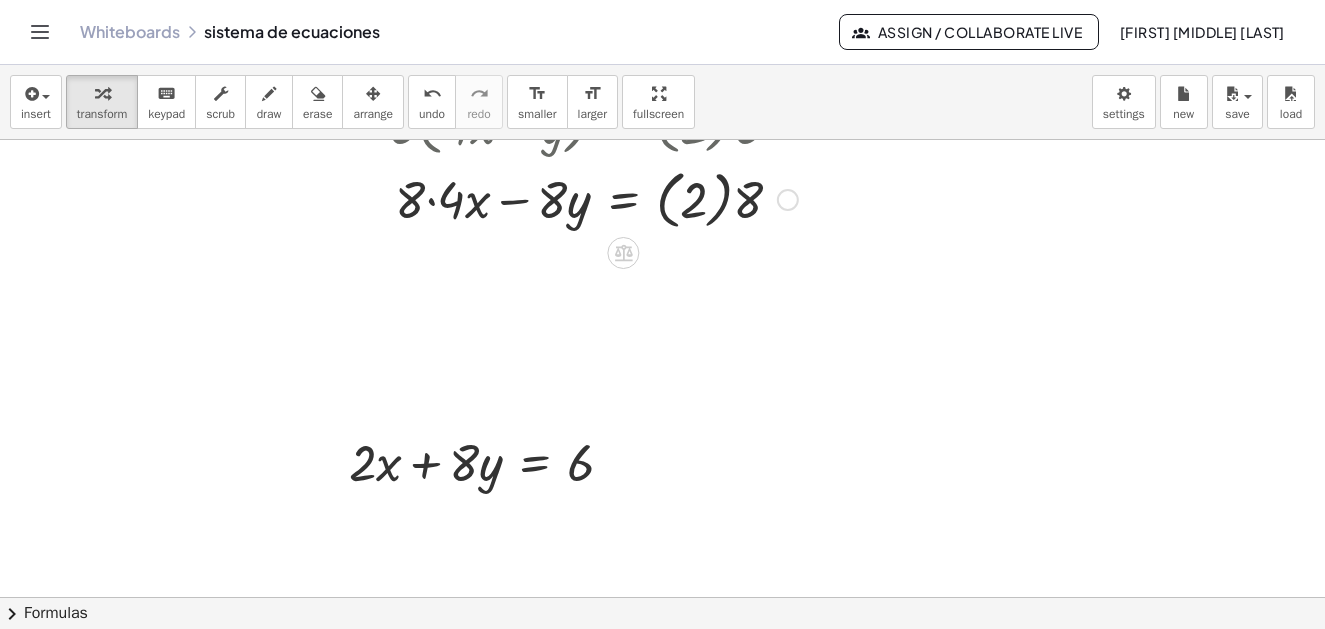 click on "Transform line Copy line as LaTeX Copy derivation as LaTeX Expand new lines: On" at bounding box center [788, 200] 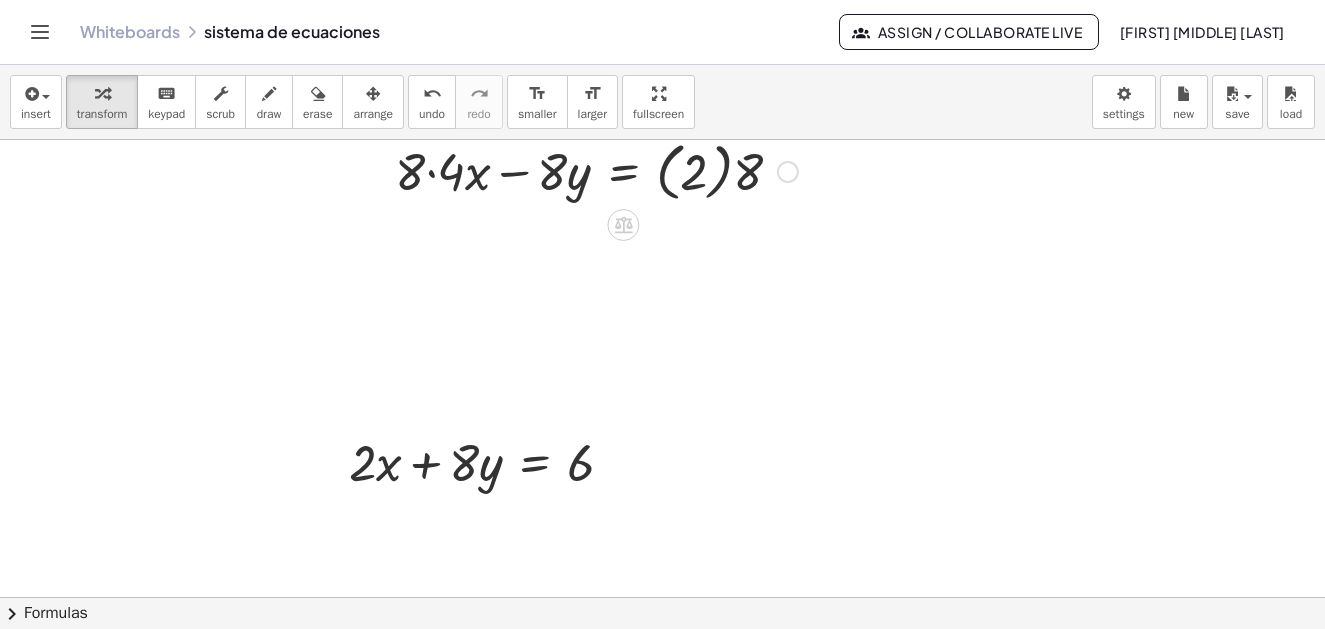 drag, startPoint x: 788, startPoint y: 195, endPoint x: 470, endPoint y: 521, distance: 455.4119 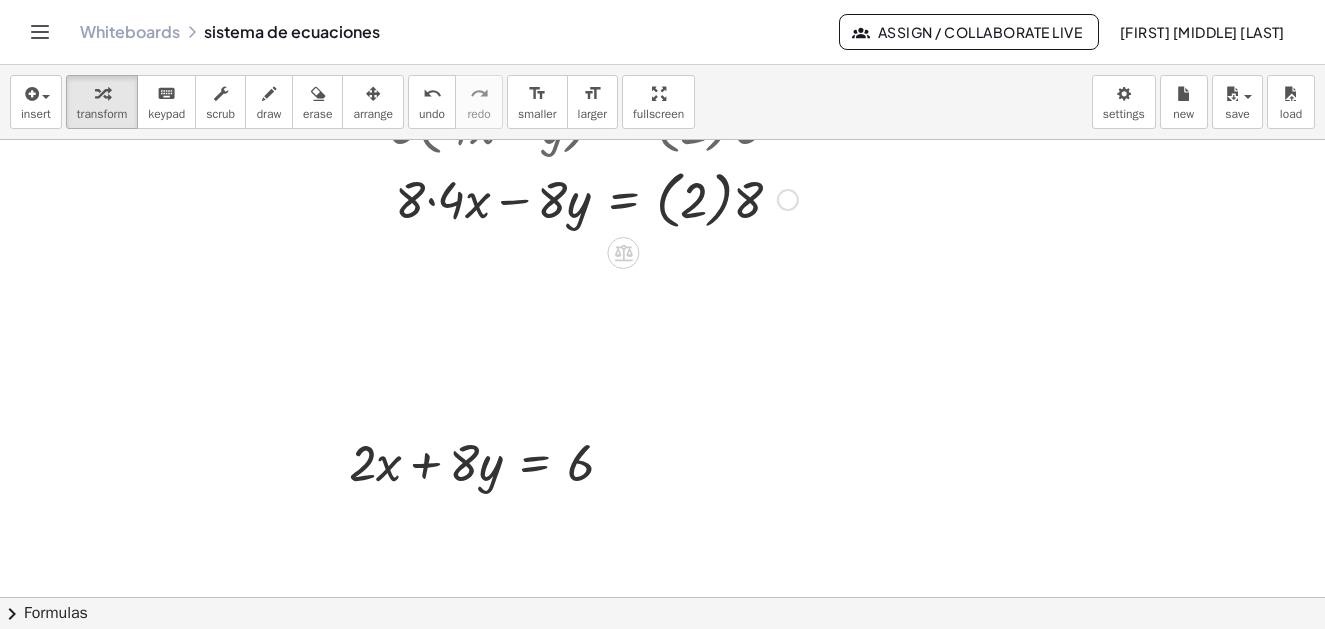 click at bounding box center (593, 198) 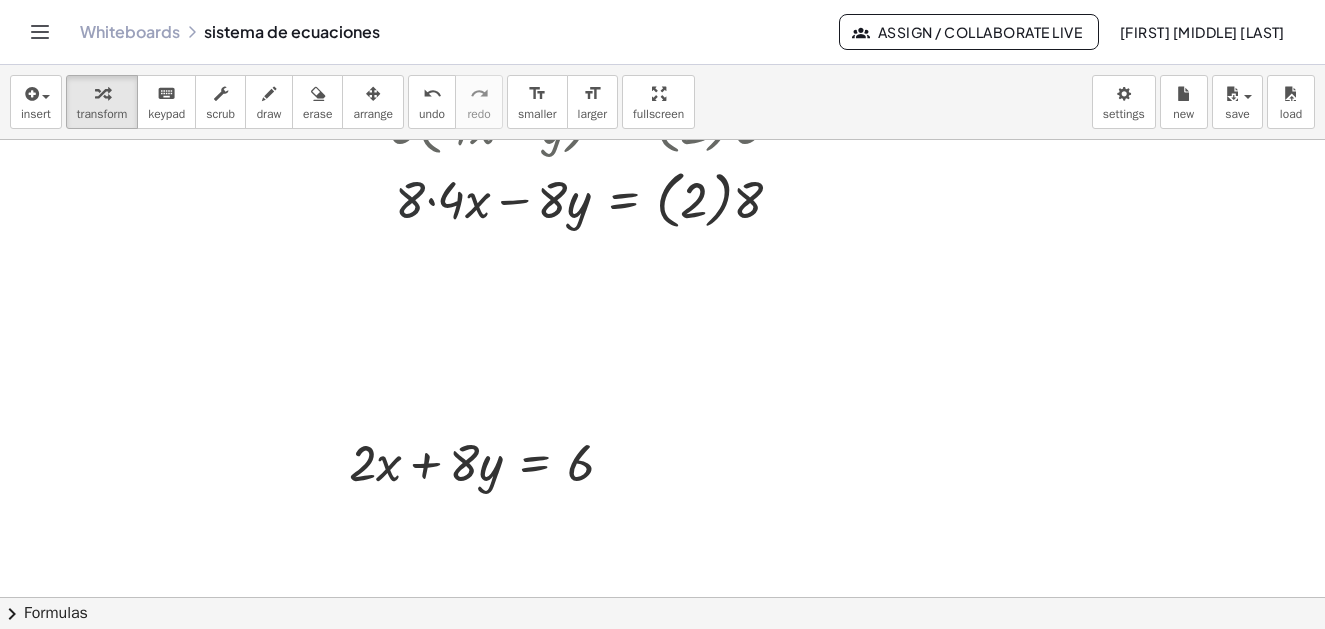 scroll, scrollTop: 457, scrollLeft: 0, axis: vertical 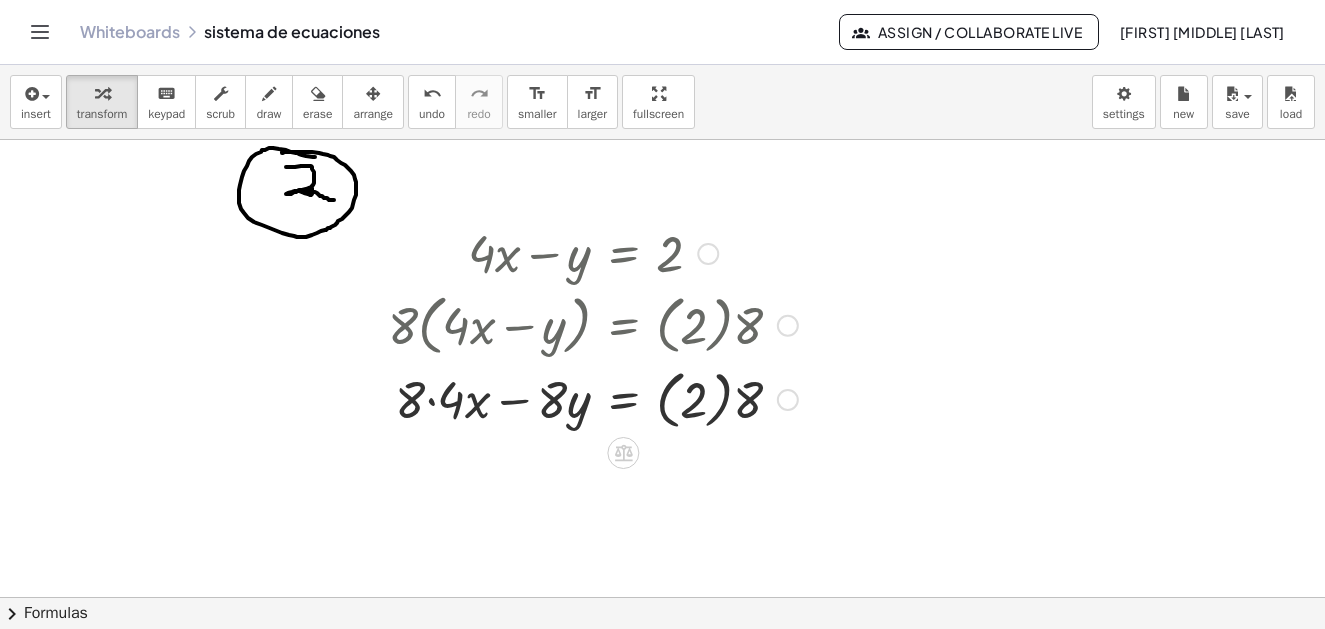 click at bounding box center (593, 324) 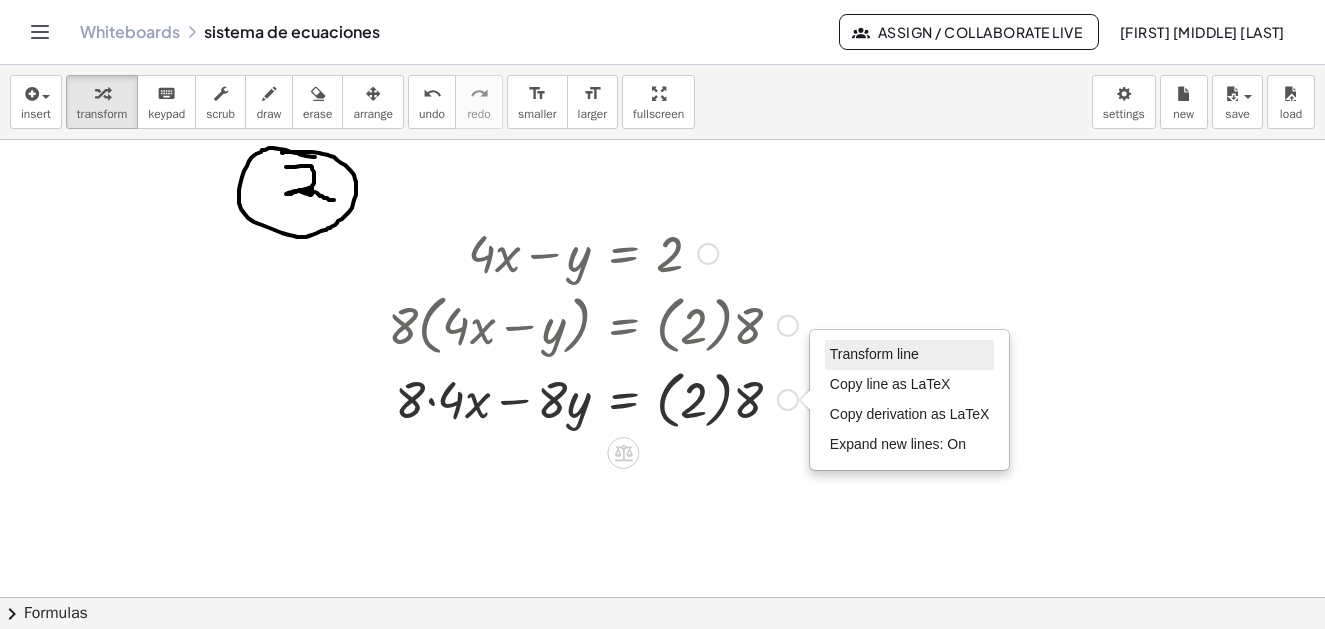 click on "Transform line" at bounding box center [874, 354] 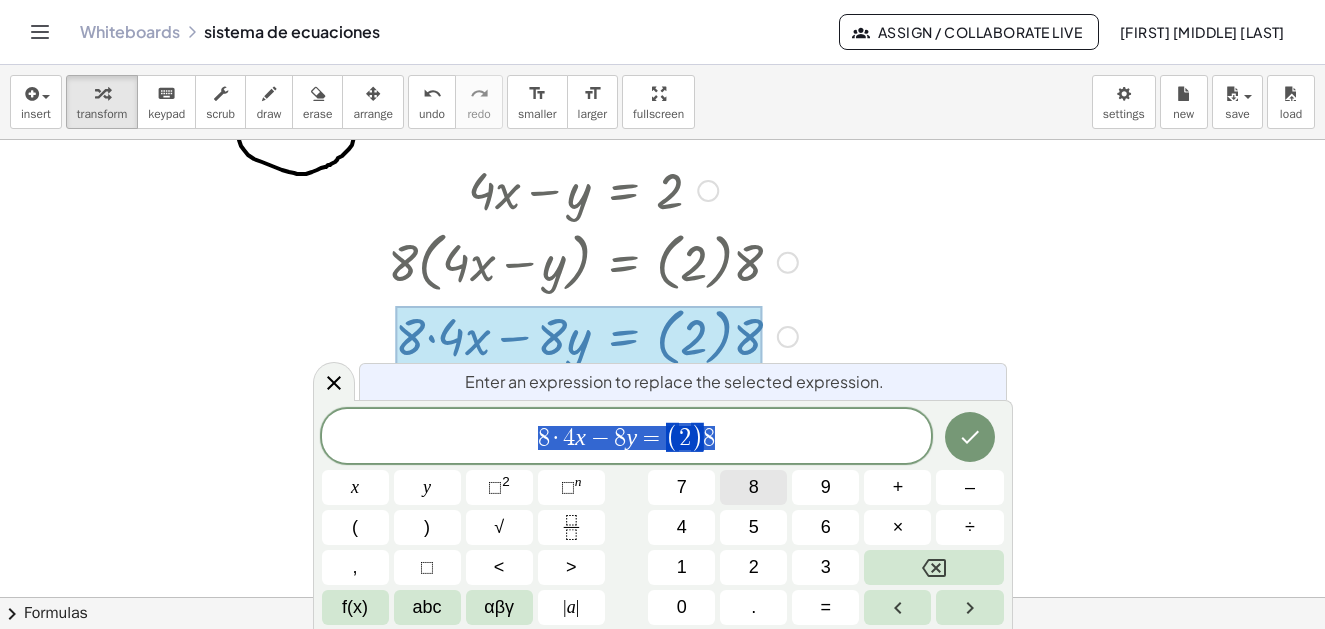 scroll, scrollTop: 520, scrollLeft: 0, axis: vertical 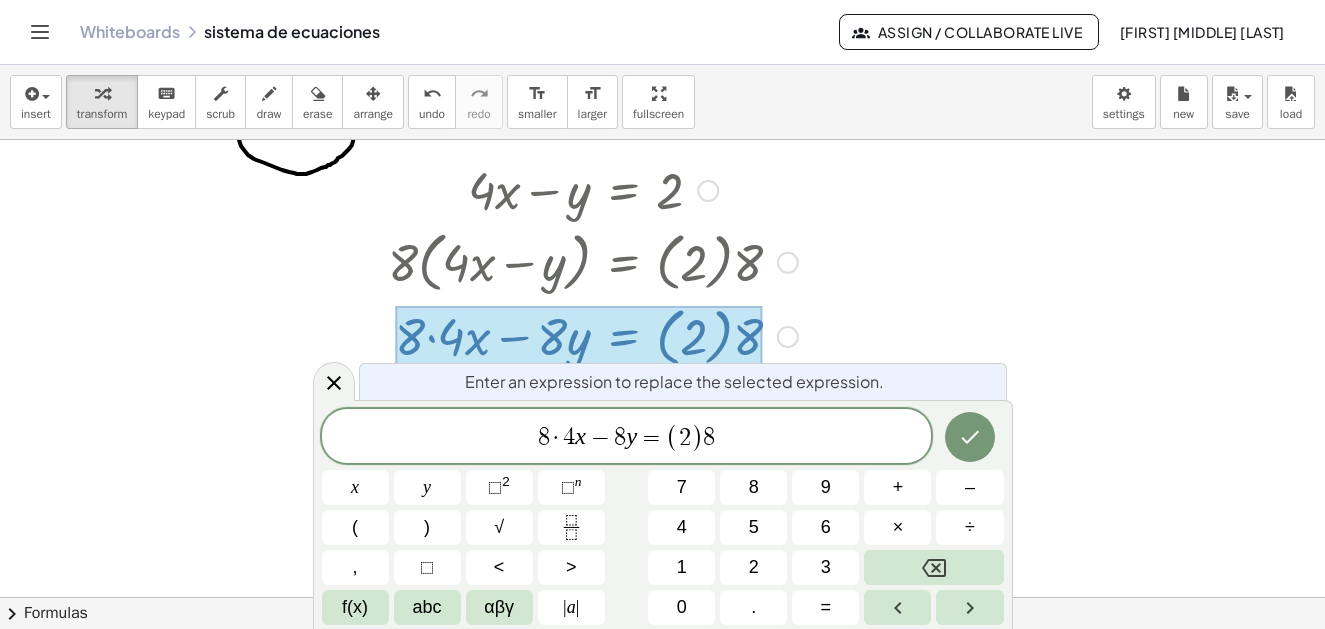 drag, startPoint x: 532, startPoint y: 437, endPoint x: 491, endPoint y: 456, distance: 45.188496 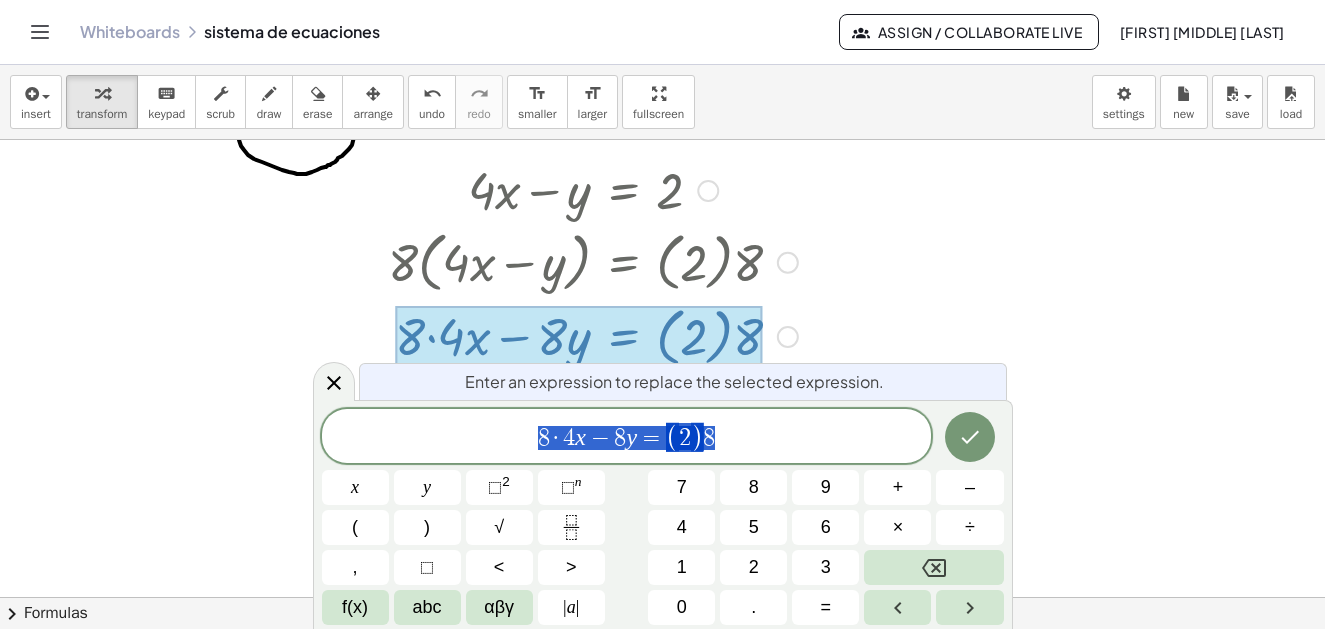 drag, startPoint x: 537, startPoint y: 435, endPoint x: 755, endPoint y: 428, distance: 218.11235 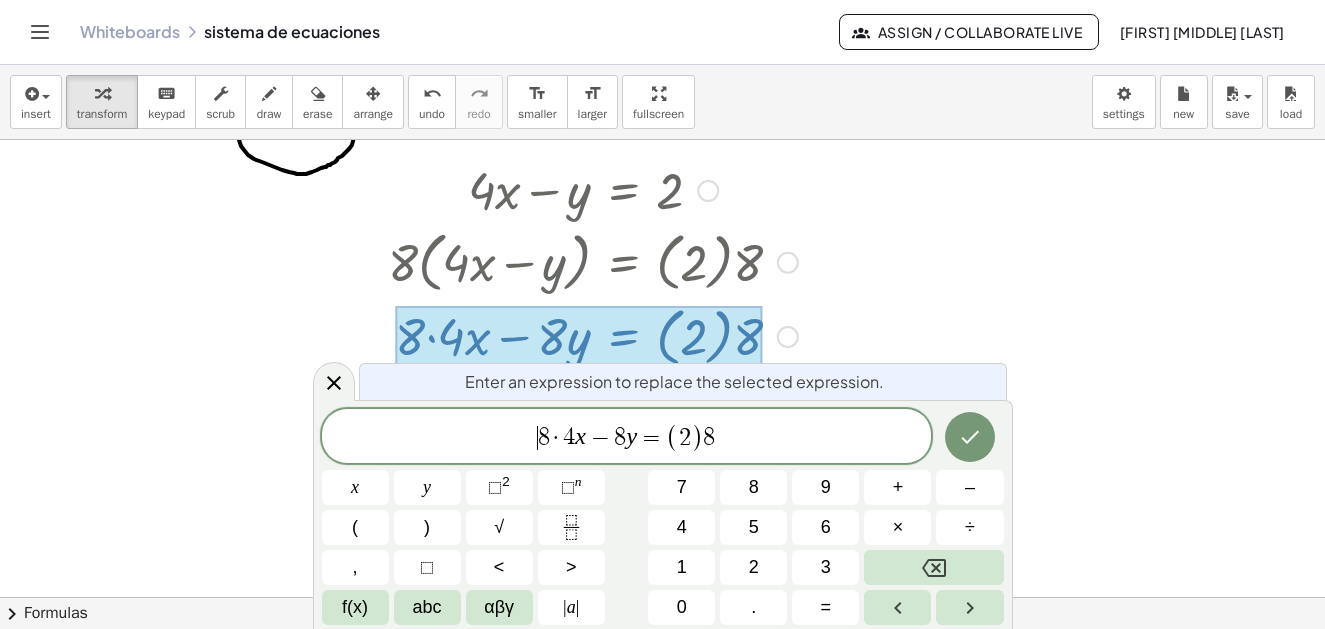 drag, startPoint x: 714, startPoint y: 440, endPoint x: 423, endPoint y: 443, distance: 291.01547 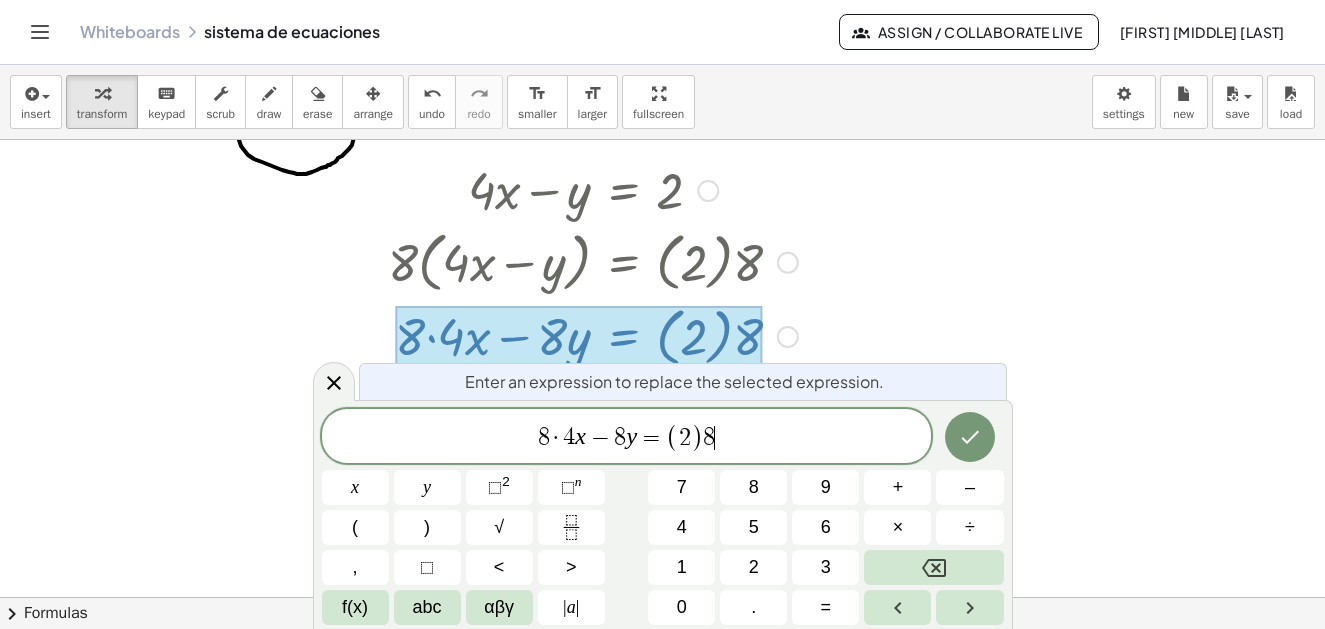 click on "8 · 4 x − 8 y = ( 2 ) 8 ​" at bounding box center (627, 437) 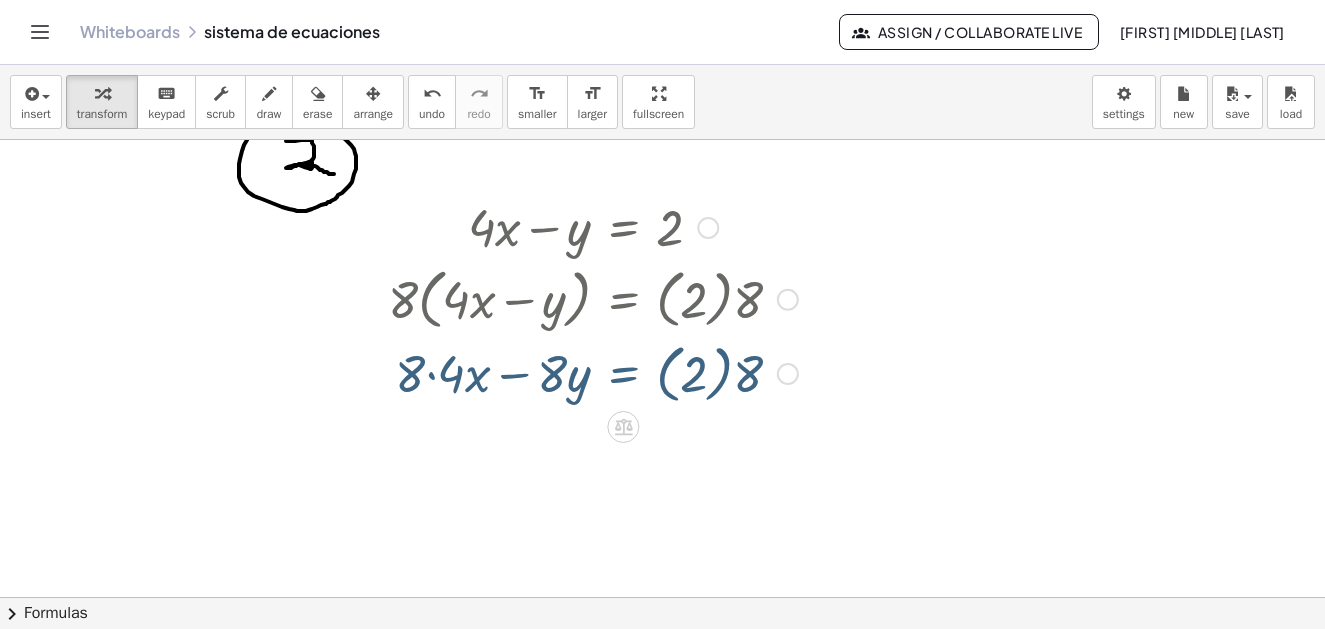 scroll, scrollTop: 457, scrollLeft: 0, axis: vertical 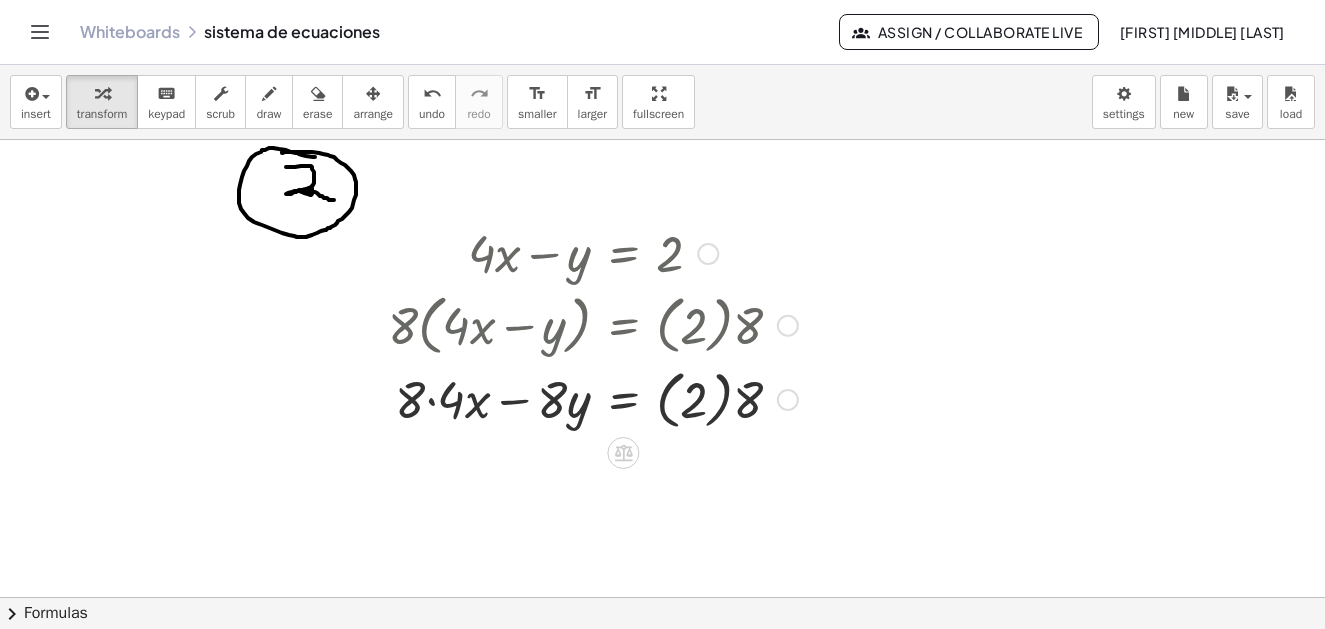 drag, startPoint x: 785, startPoint y: 396, endPoint x: 781, endPoint y: 453, distance: 57.14018 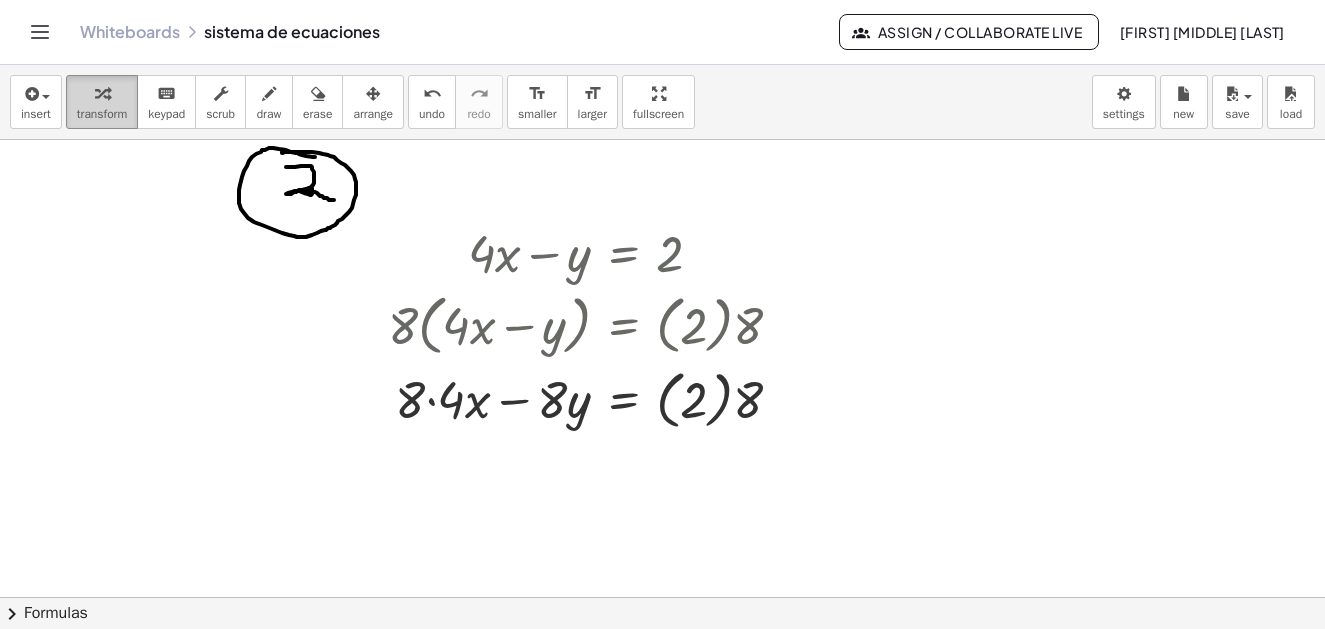 click at bounding box center (102, 93) 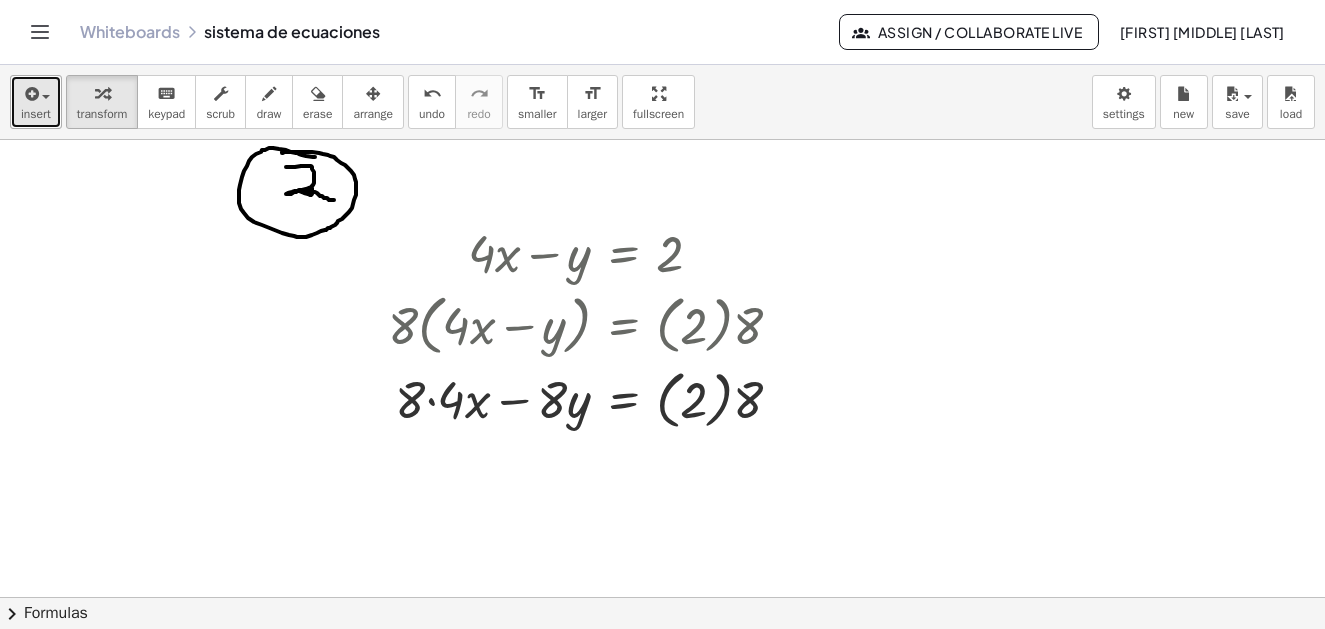 click on "insert" at bounding box center [36, 114] 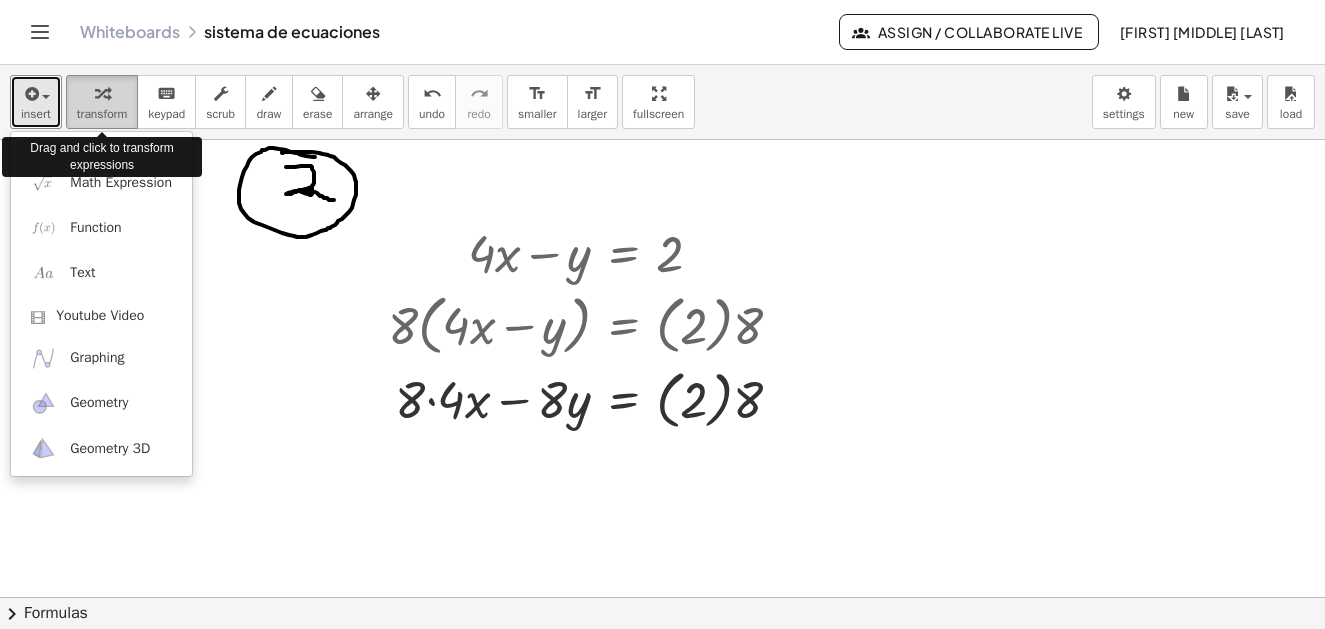 click on "transform" at bounding box center (102, 114) 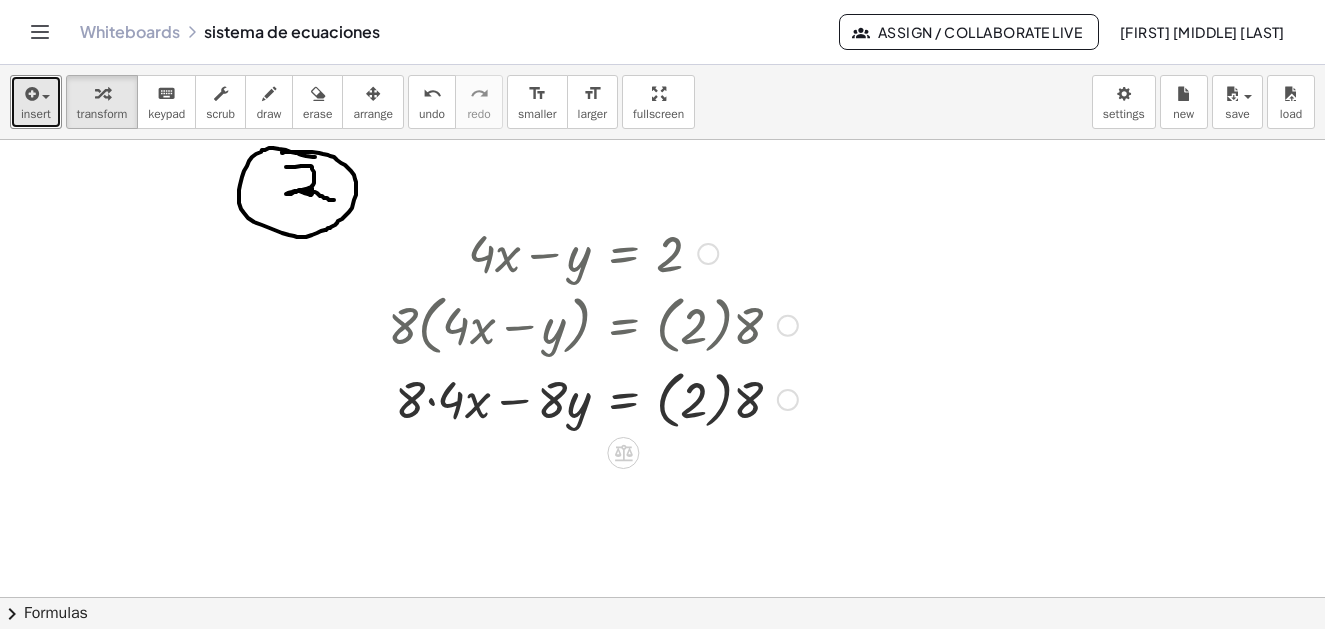drag, startPoint x: 792, startPoint y: 403, endPoint x: 785, endPoint y: 459, distance: 56.435802 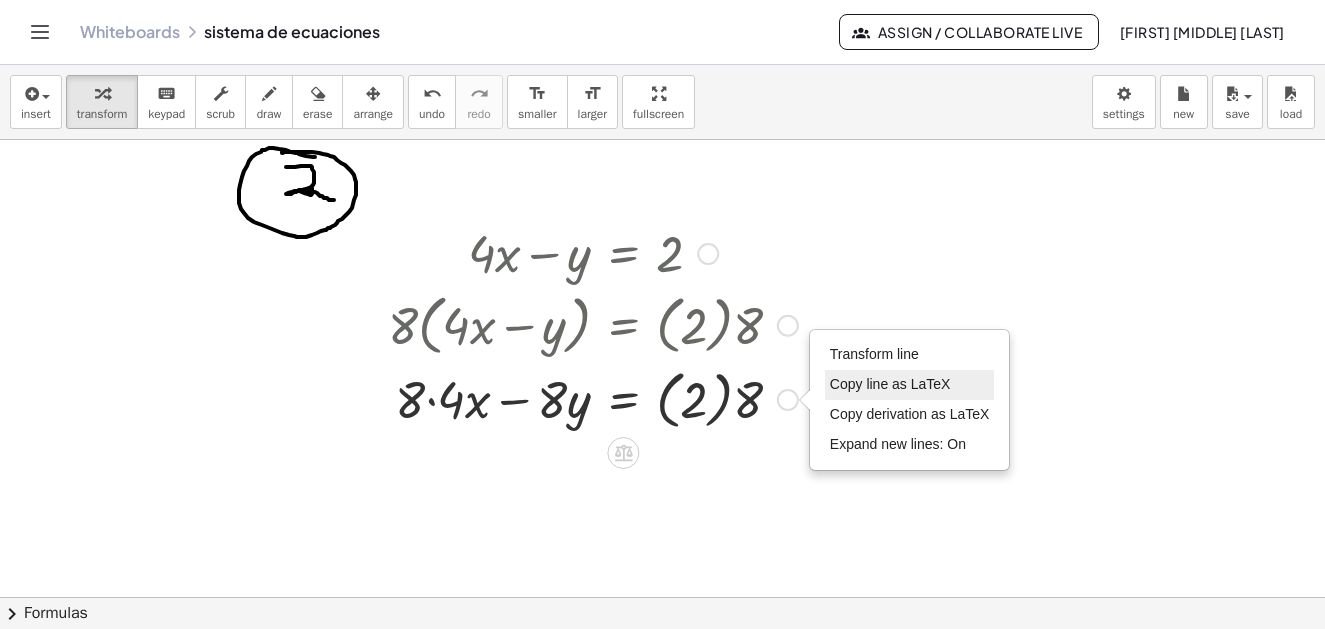 click on "Copy line as LaTeX" at bounding box center [890, 384] 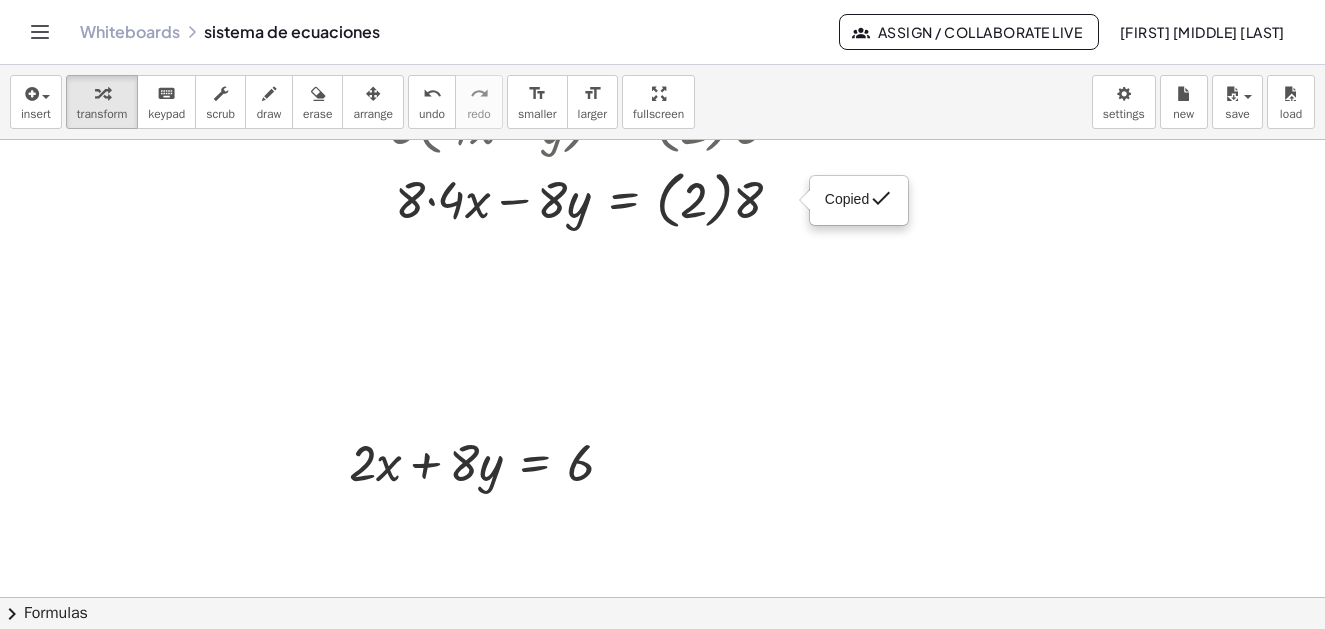 scroll, scrollTop: 857, scrollLeft: 0, axis: vertical 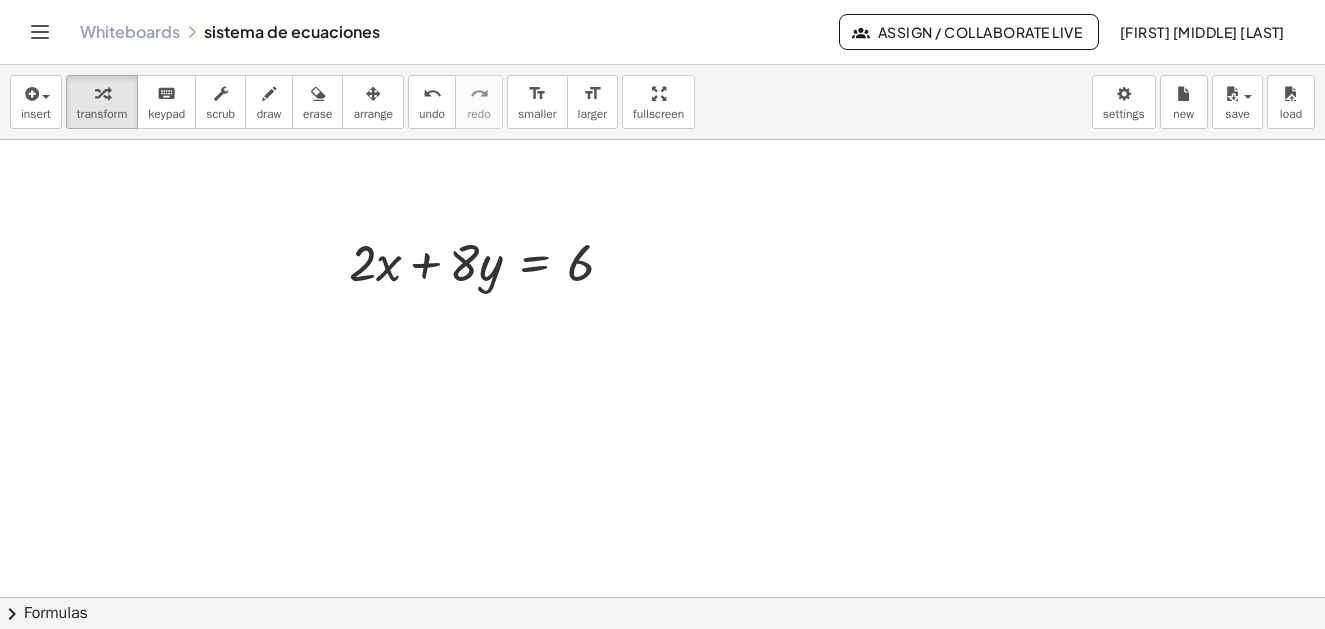 click at bounding box center (662, -32) 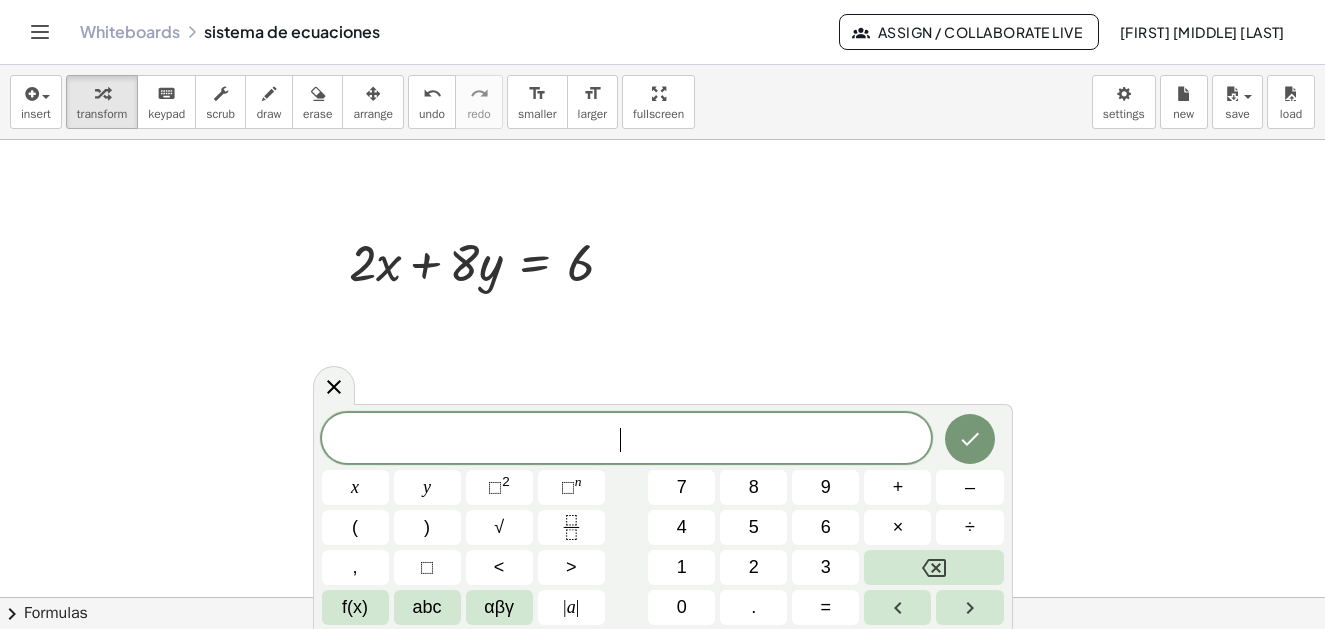 drag, startPoint x: 575, startPoint y: 439, endPoint x: 476, endPoint y: 447, distance: 99.32271 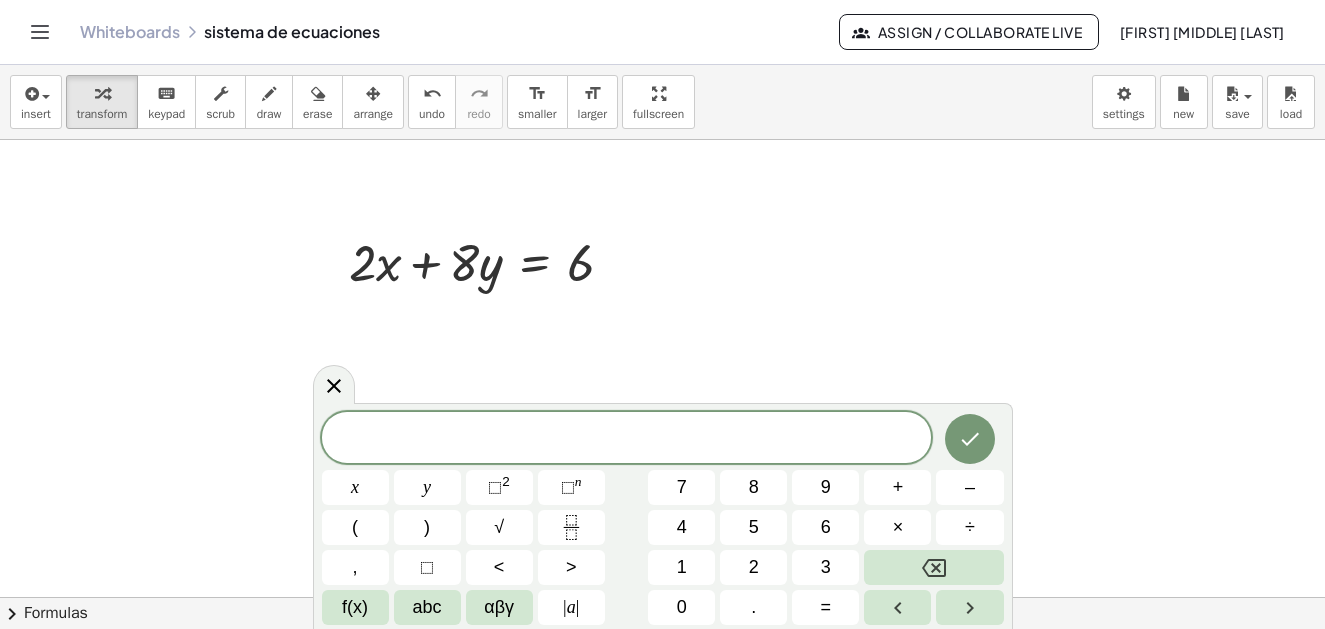drag, startPoint x: 439, startPoint y: 436, endPoint x: 330, endPoint y: 388, distance: 119.1008 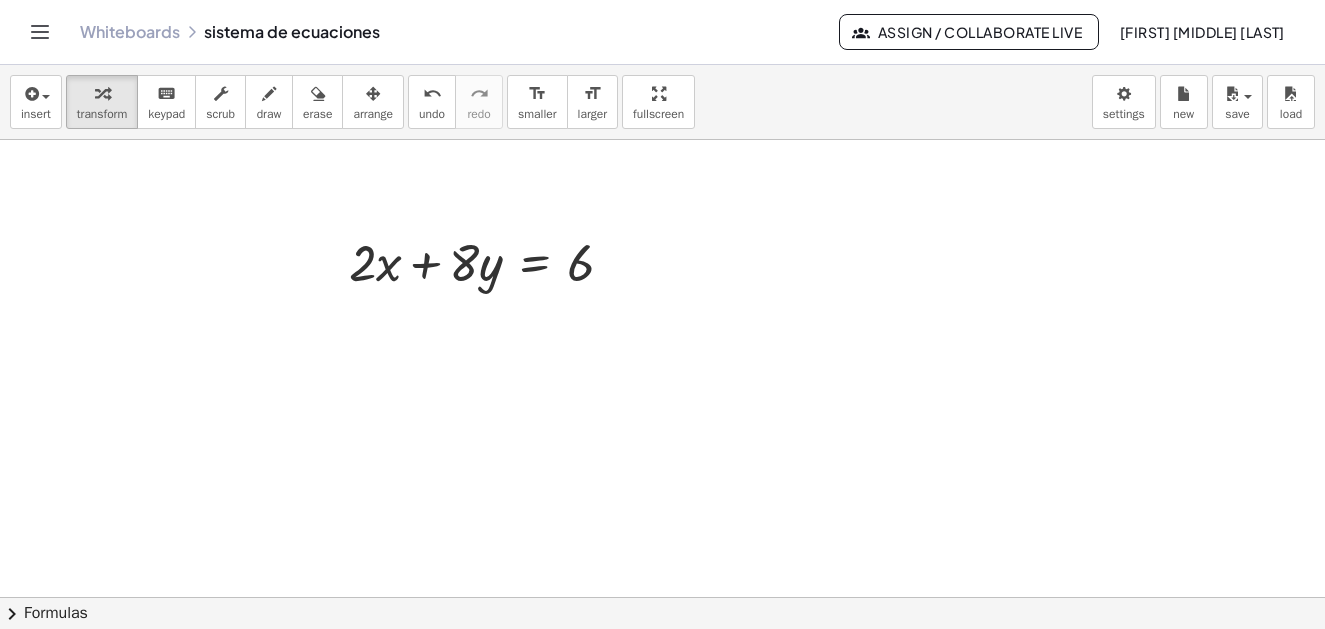 drag, startPoint x: 585, startPoint y: 309, endPoint x: 383, endPoint y: 404, distance: 223.2241 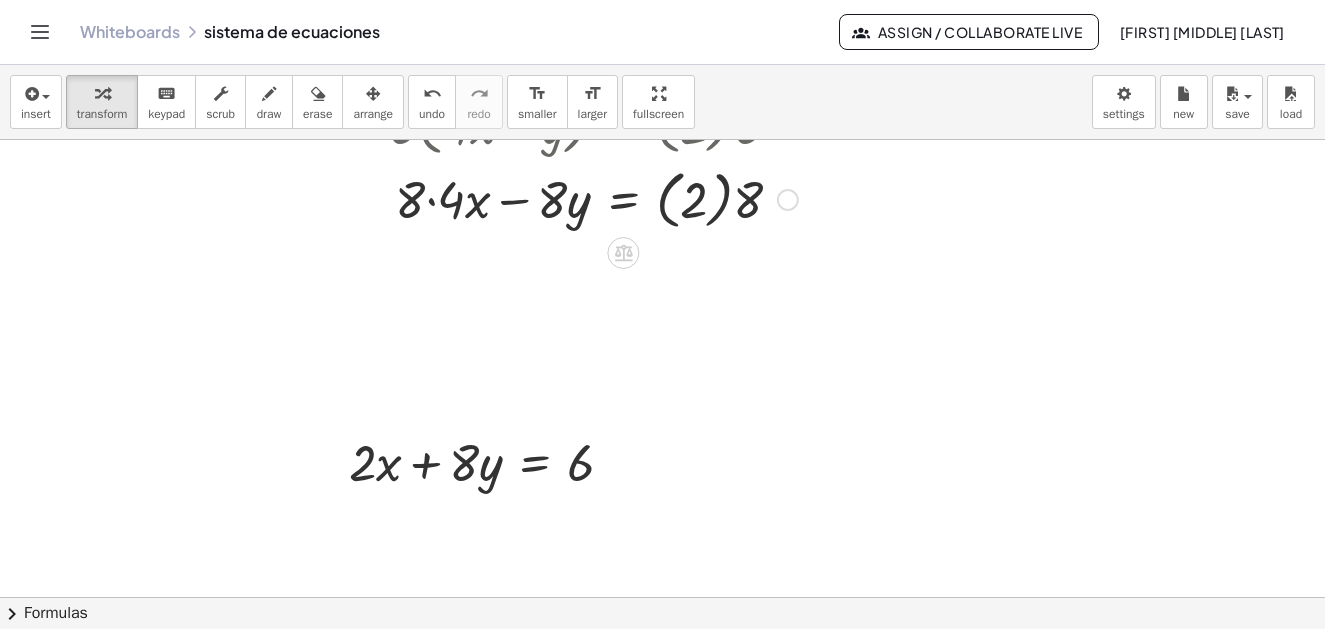drag, startPoint x: 789, startPoint y: 195, endPoint x: 681, endPoint y: 539, distance: 360.5551 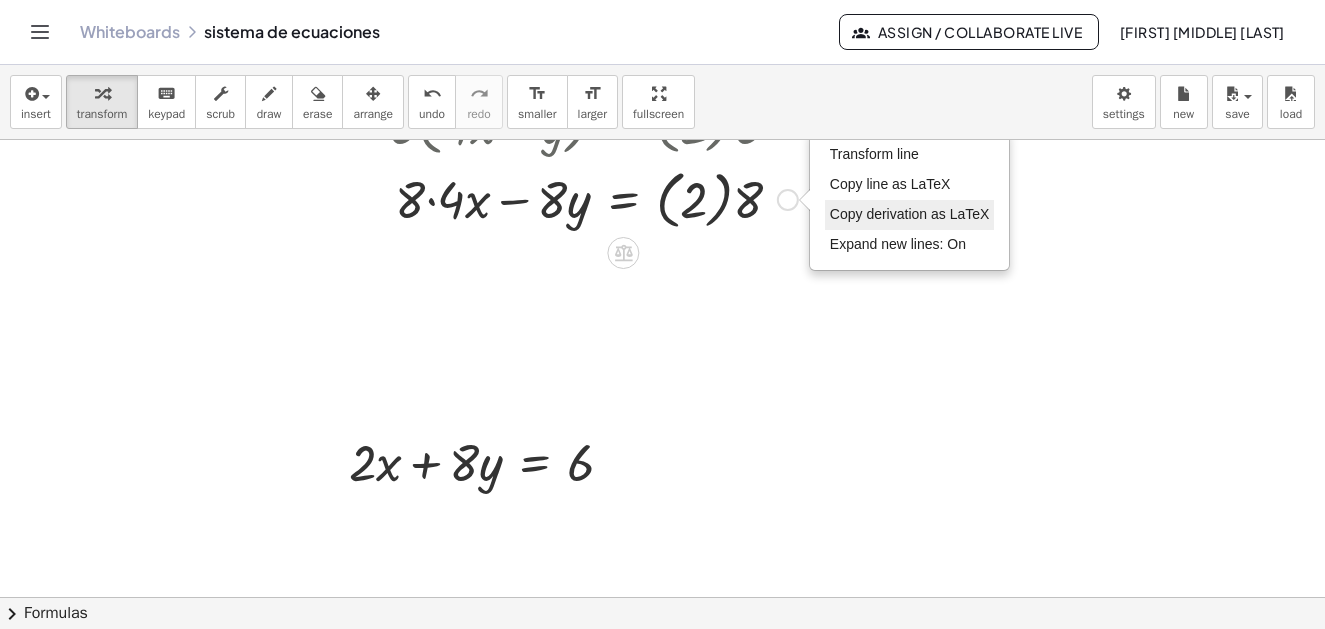 click on "Copy derivation as LaTeX" at bounding box center (910, 215) 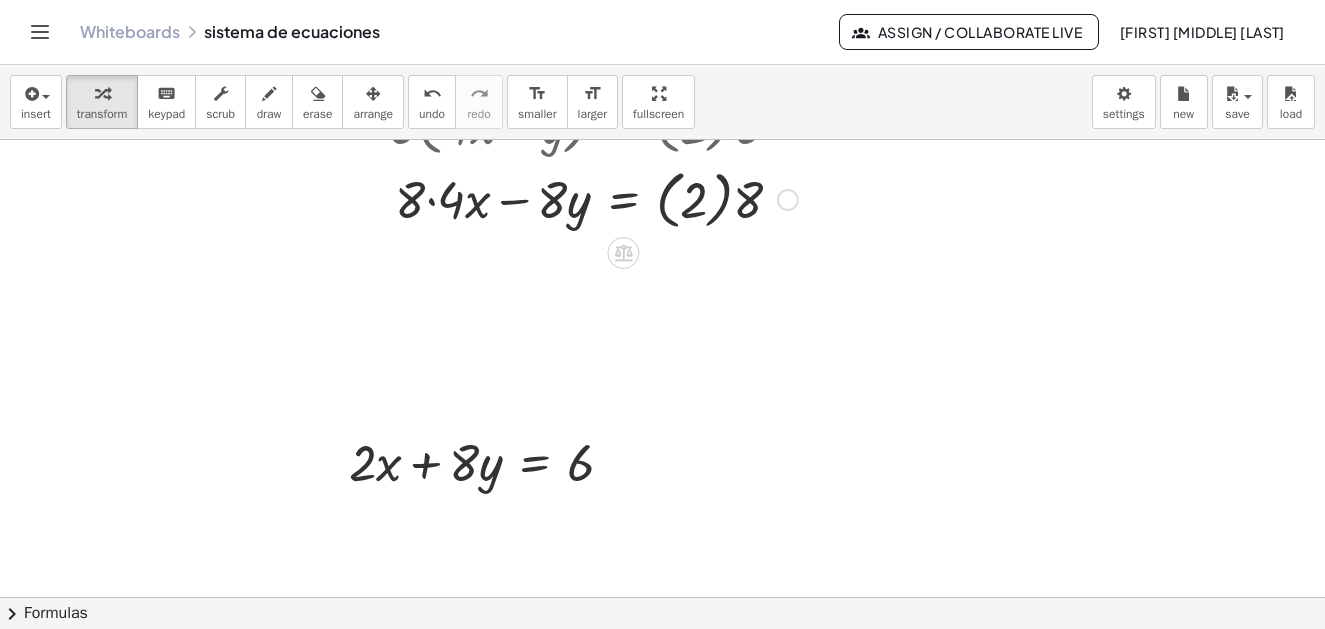 drag, startPoint x: 788, startPoint y: 202, endPoint x: 764, endPoint y: 497, distance: 295.97467 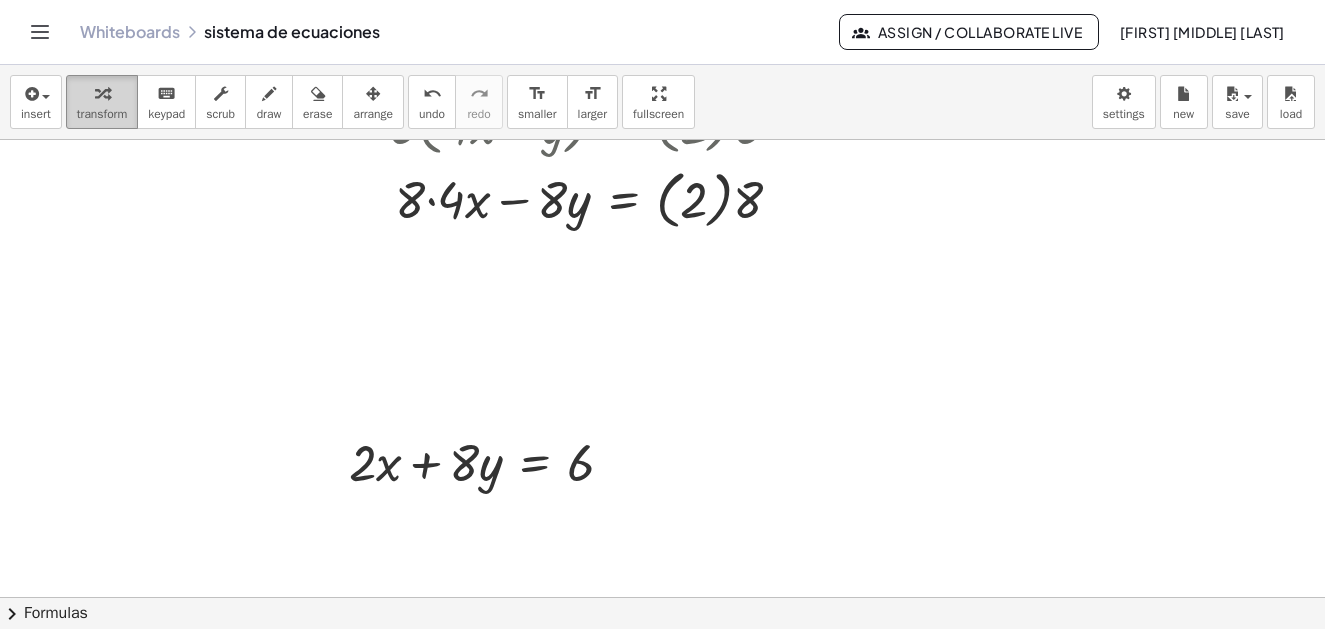 click at bounding box center [102, 94] 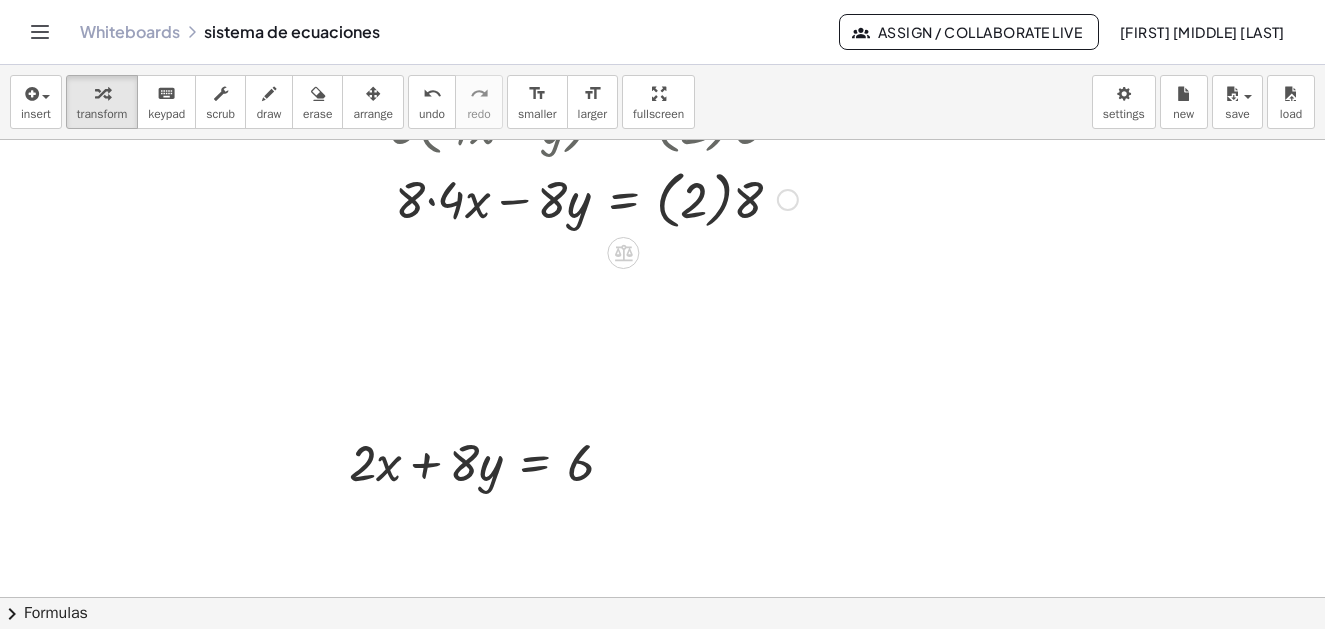 click at bounding box center (593, 198) 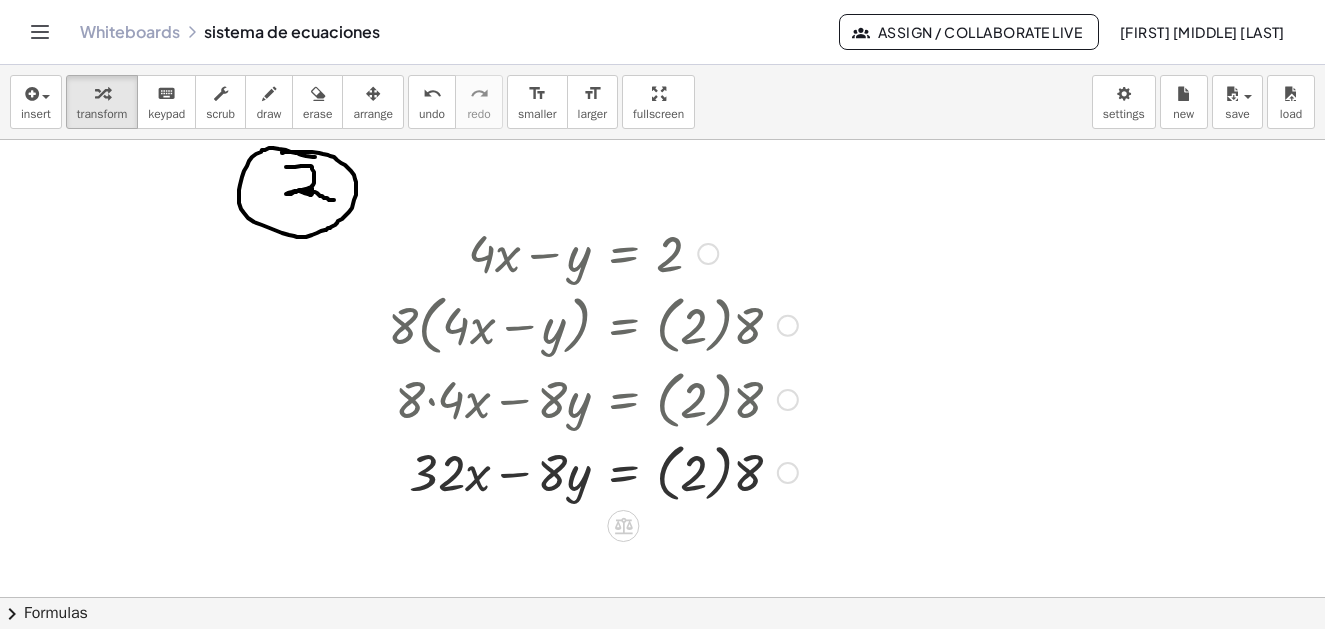 scroll, scrollTop: 557, scrollLeft: 0, axis: vertical 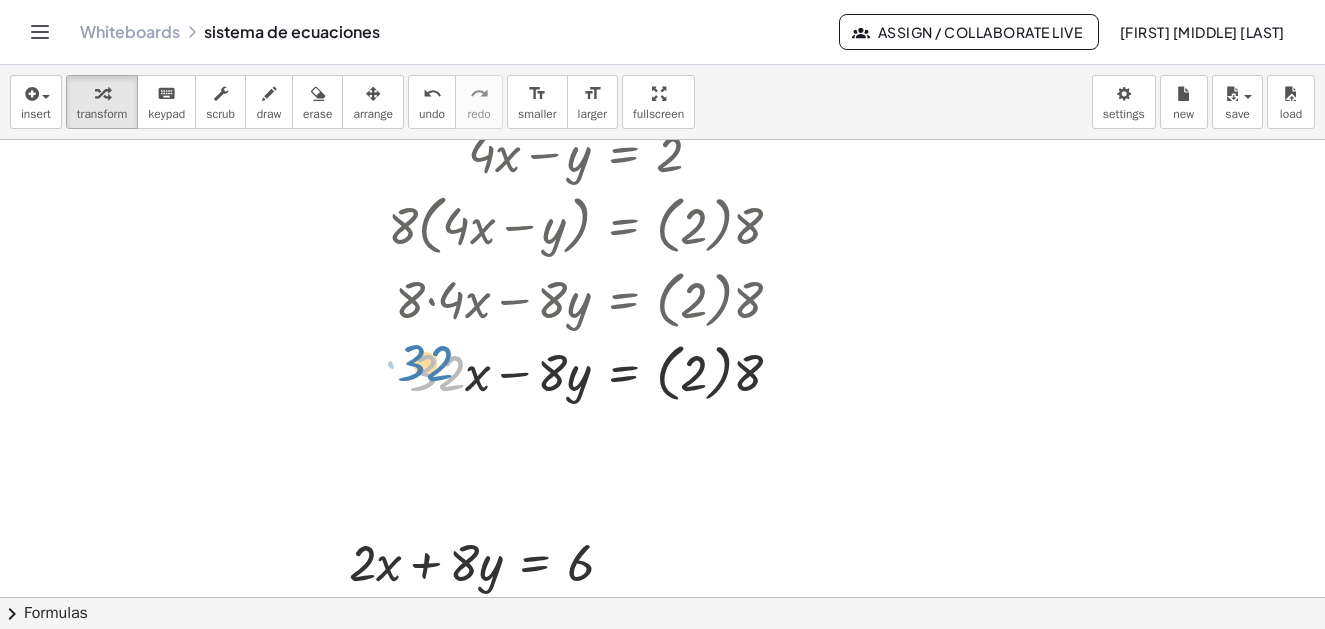drag, startPoint x: 410, startPoint y: 353, endPoint x: 399, endPoint y: 350, distance: 11.401754 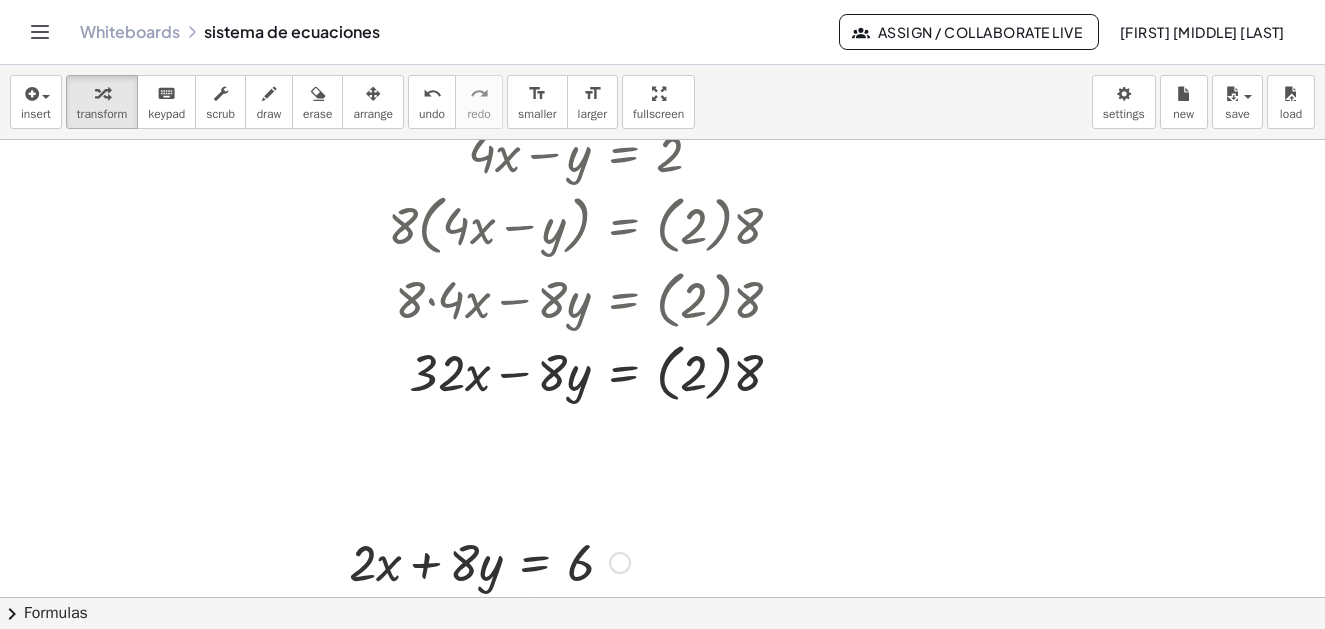 scroll, scrollTop: 657, scrollLeft: 0, axis: vertical 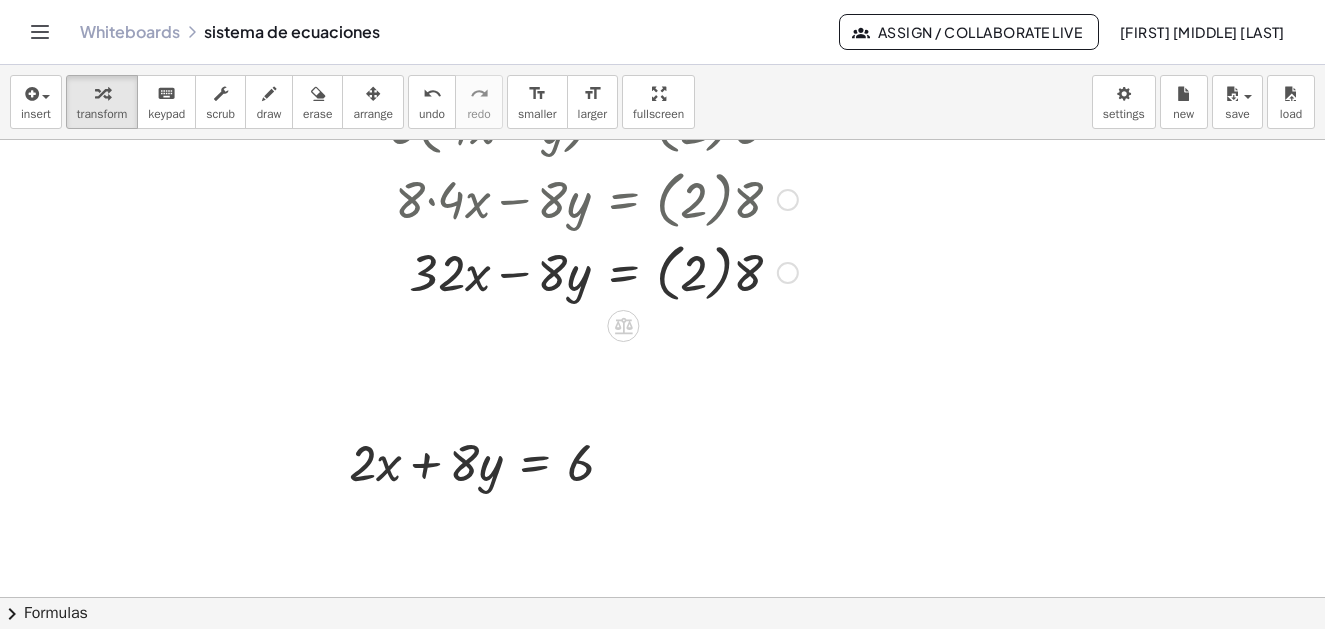 click on "Copied done" at bounding box center [788, 273] 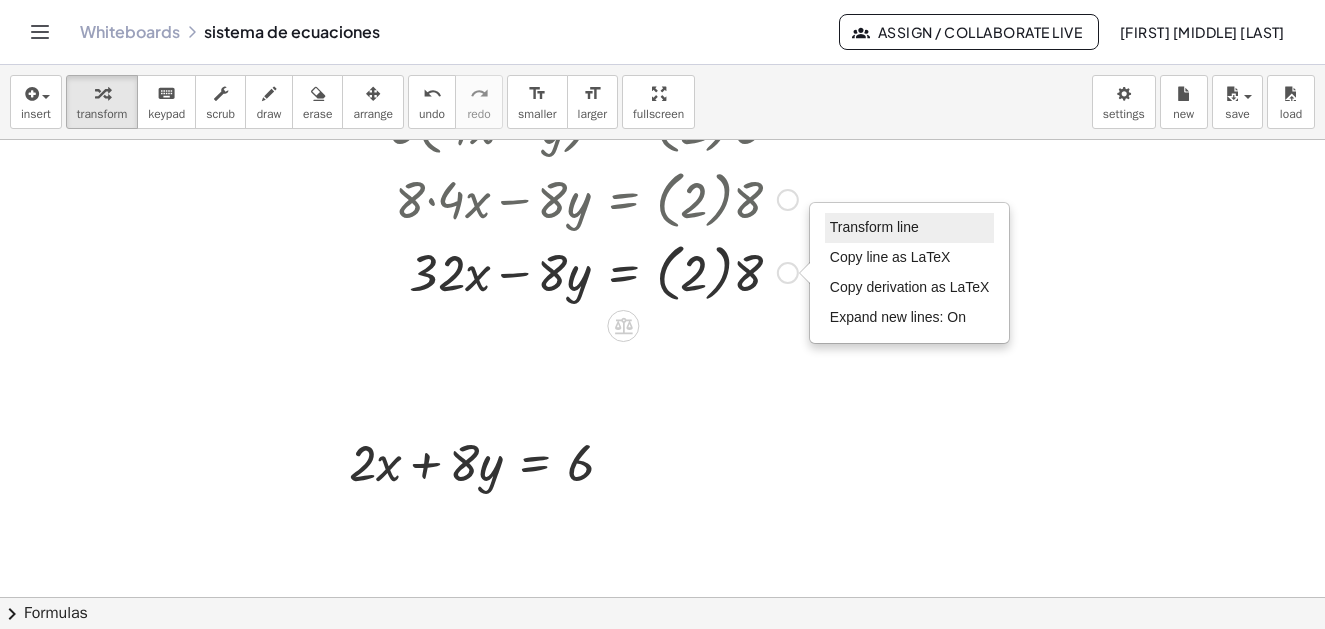 click on "Transform line" at bounding box center (874, 227) 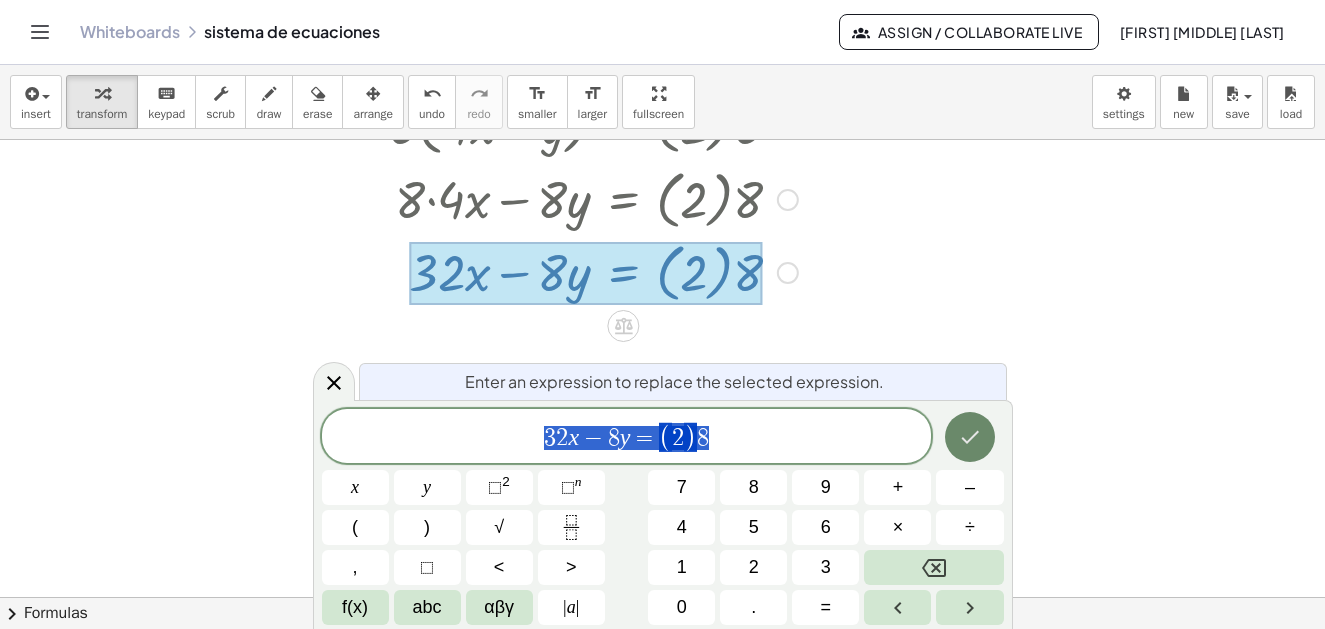 click at bounding box center [970, 437] 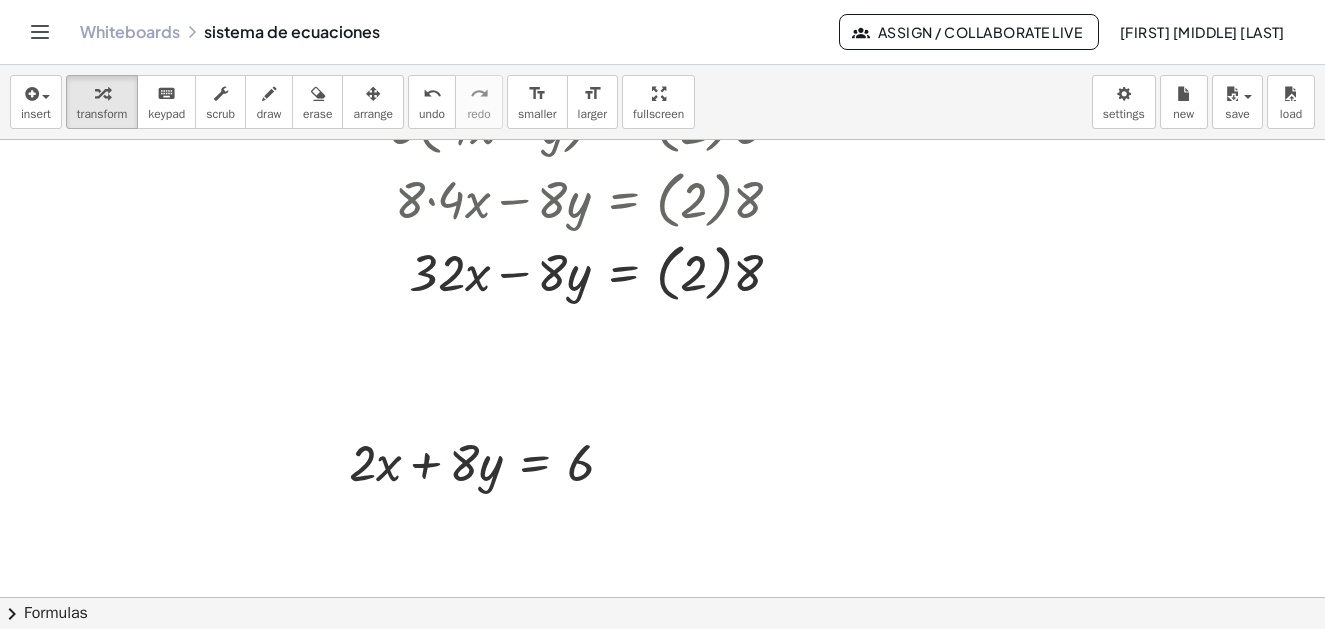 scroll, scrollTop: 757, scrollLeft: 0, axis: vertical 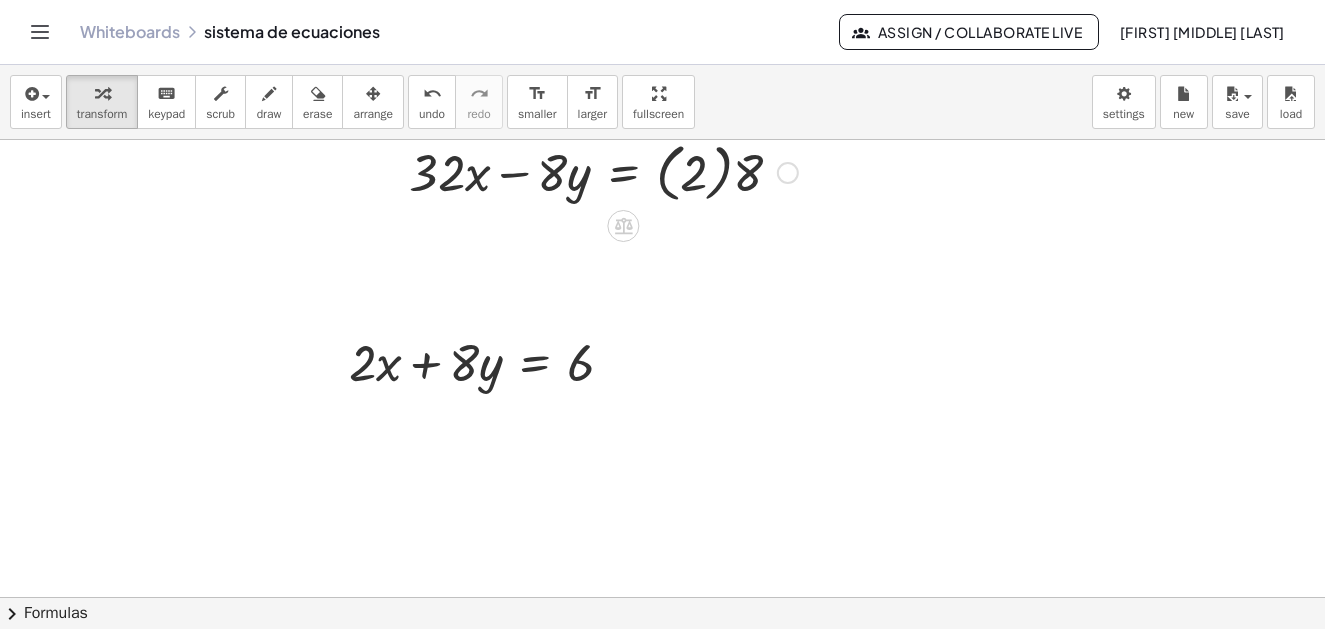 click at bounding box center (788, 173) 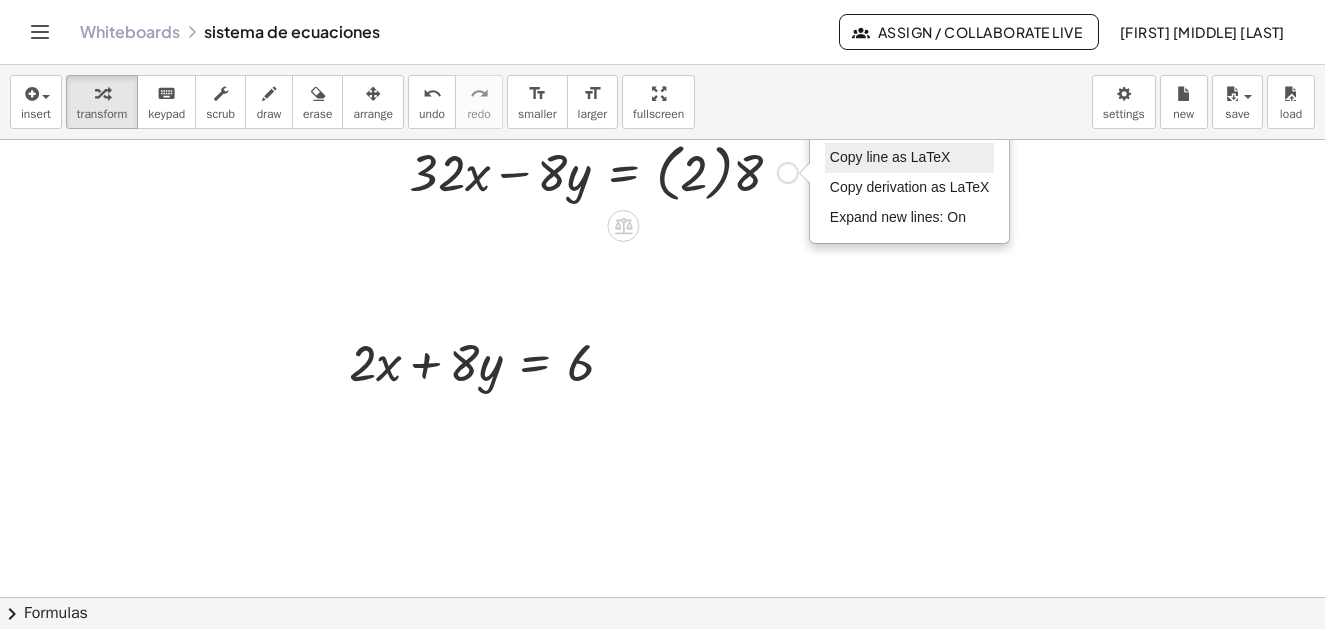 click on "Copy line as LaTeX" at bounding box center (890, 157) 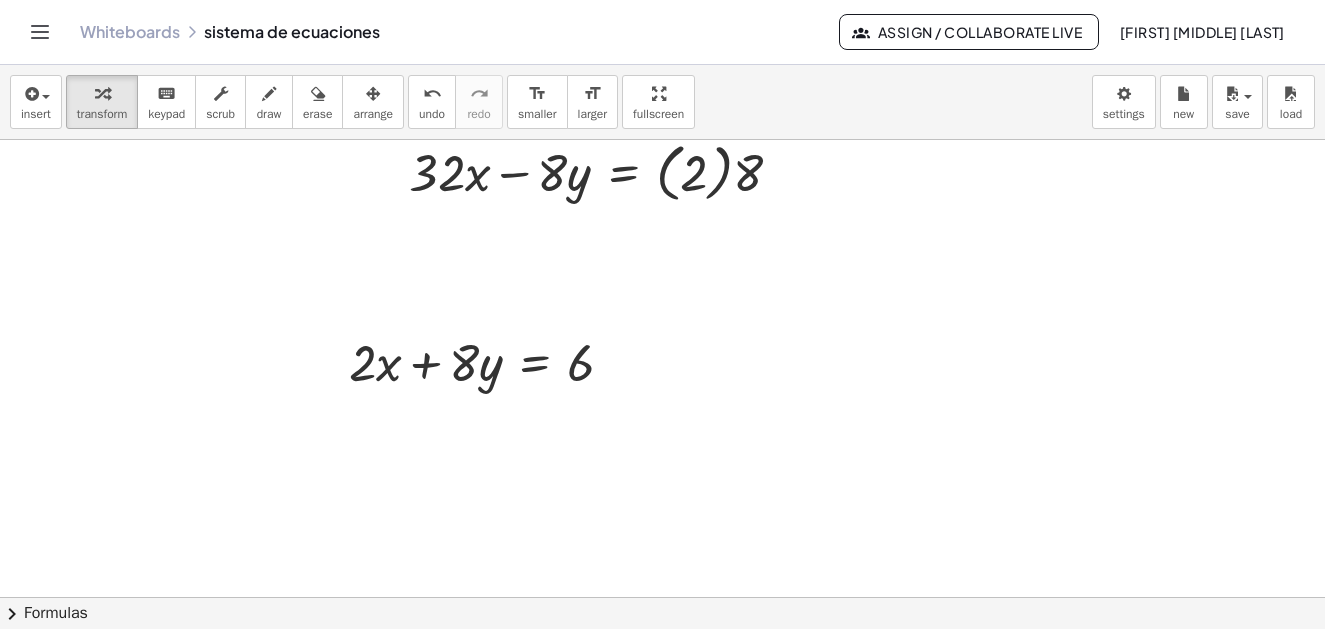 click at bounding box center (662, 68) 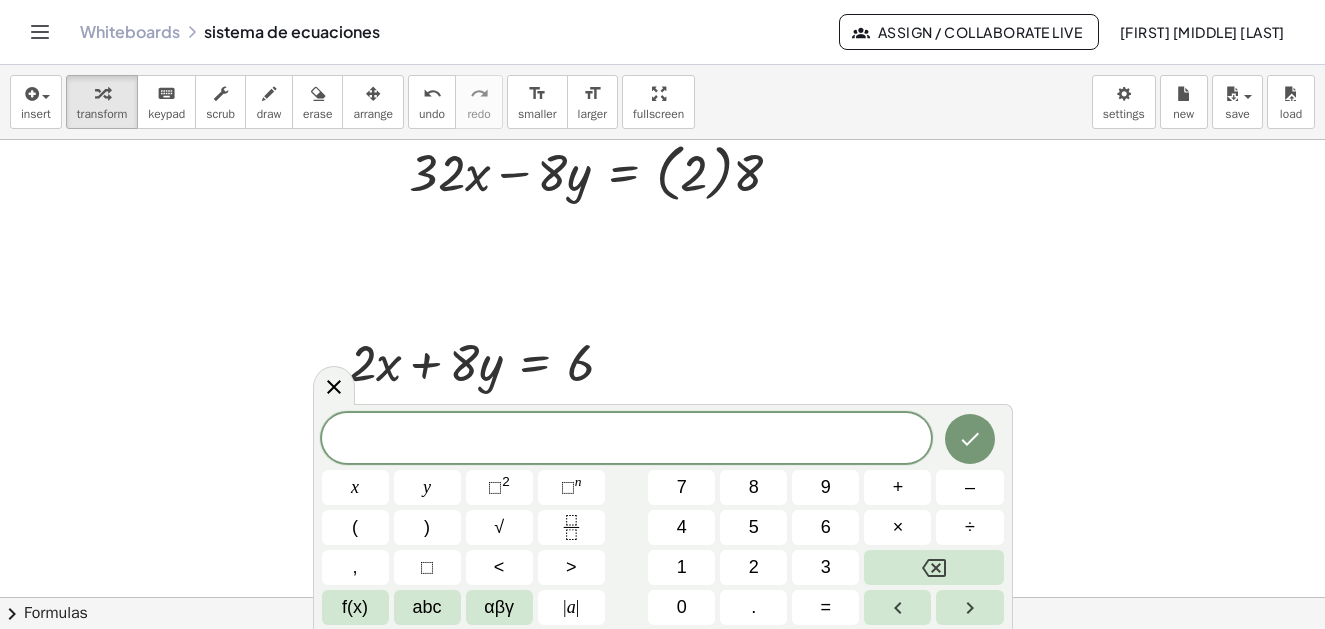 drag, startPoint x: 380, startPoint y: 452, endPoint x: 253, endPoint y: 451, distance: 127.00394 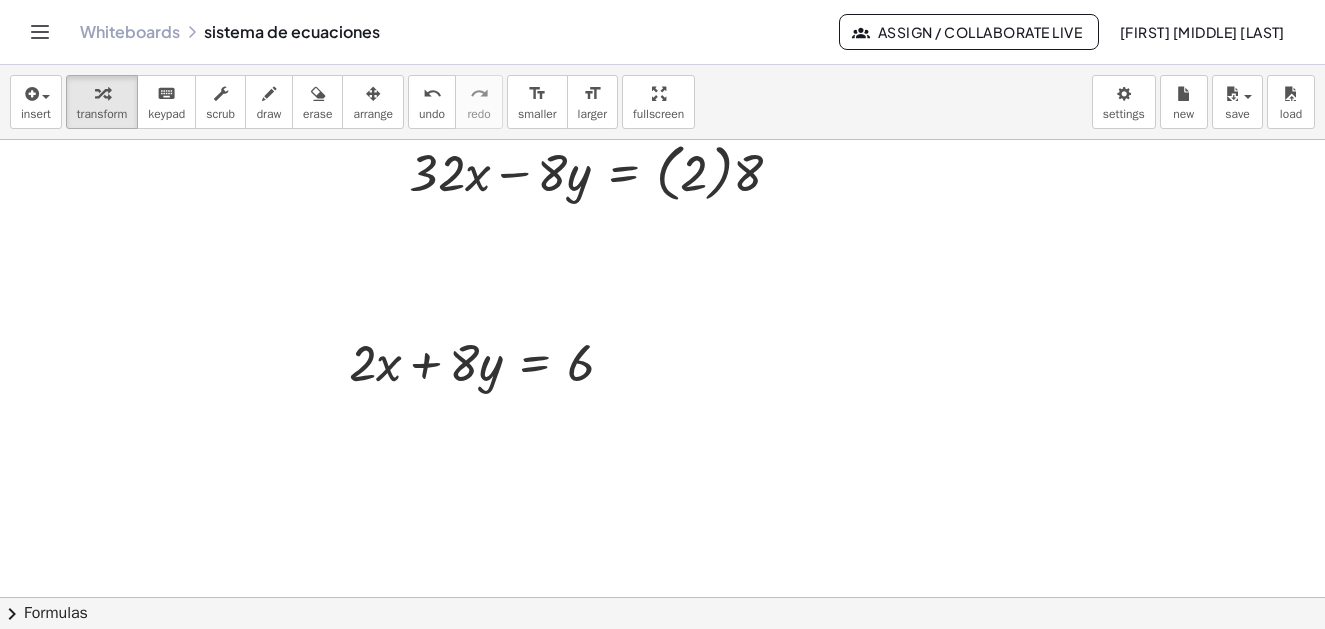 click at bounding box center (662, 68) 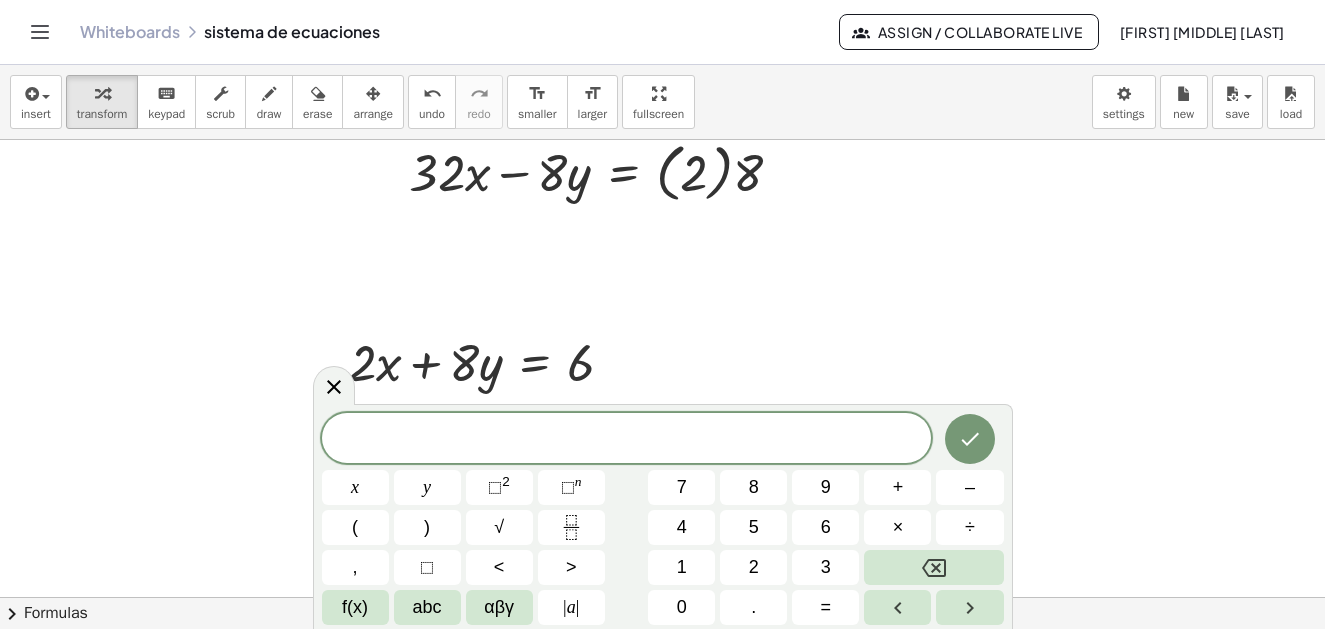 drag, startPoint x: 603, startPoint y: 448, endPoint x: 152, endPoint y: 427, distance: 451.48865 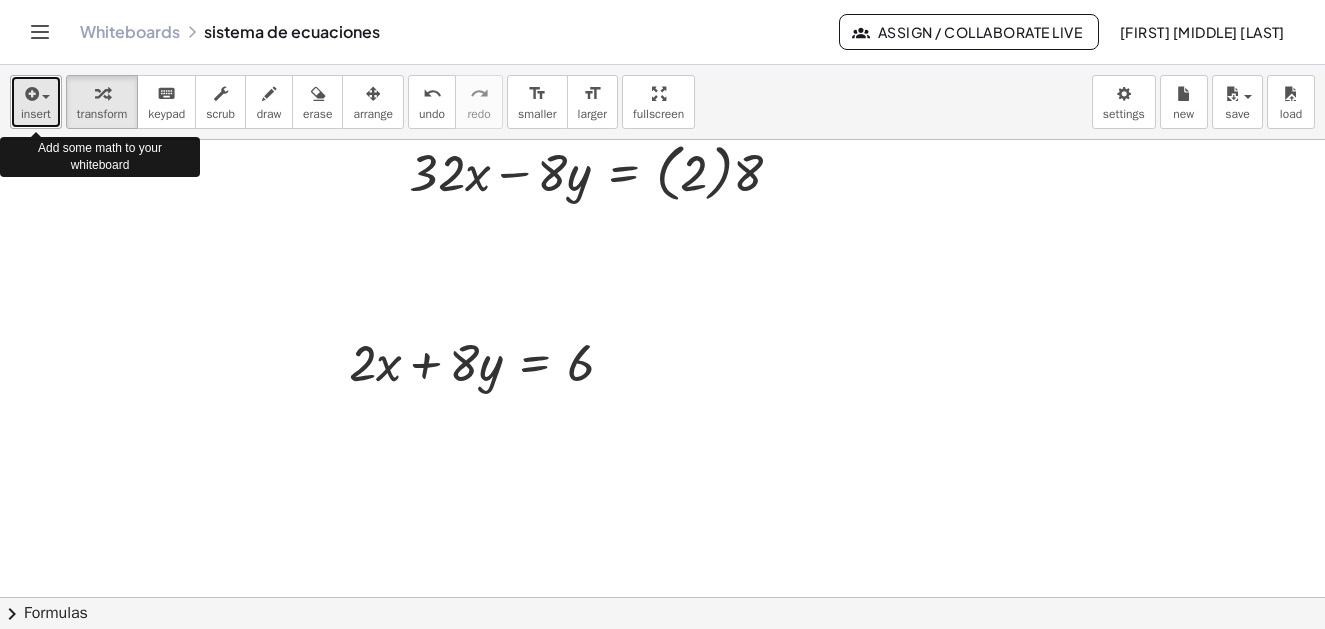 click on "insert" at bounding box center (36, 114) 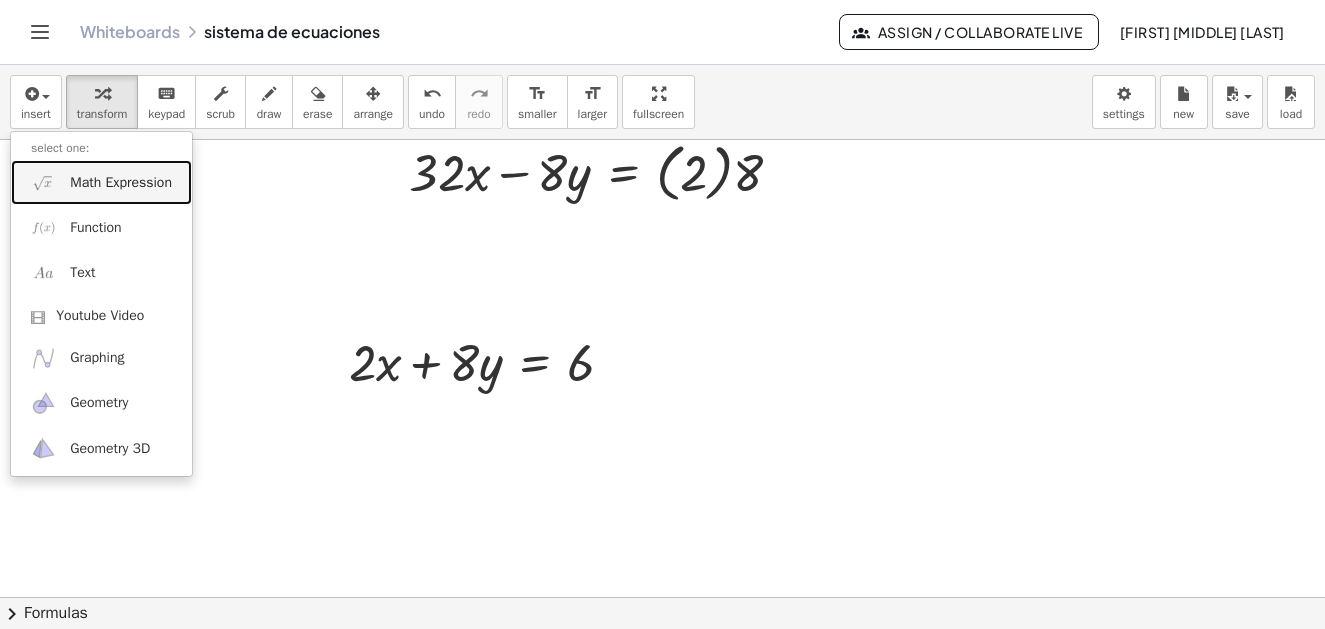 click on "Math Expression" at bounding box center [121, 183] 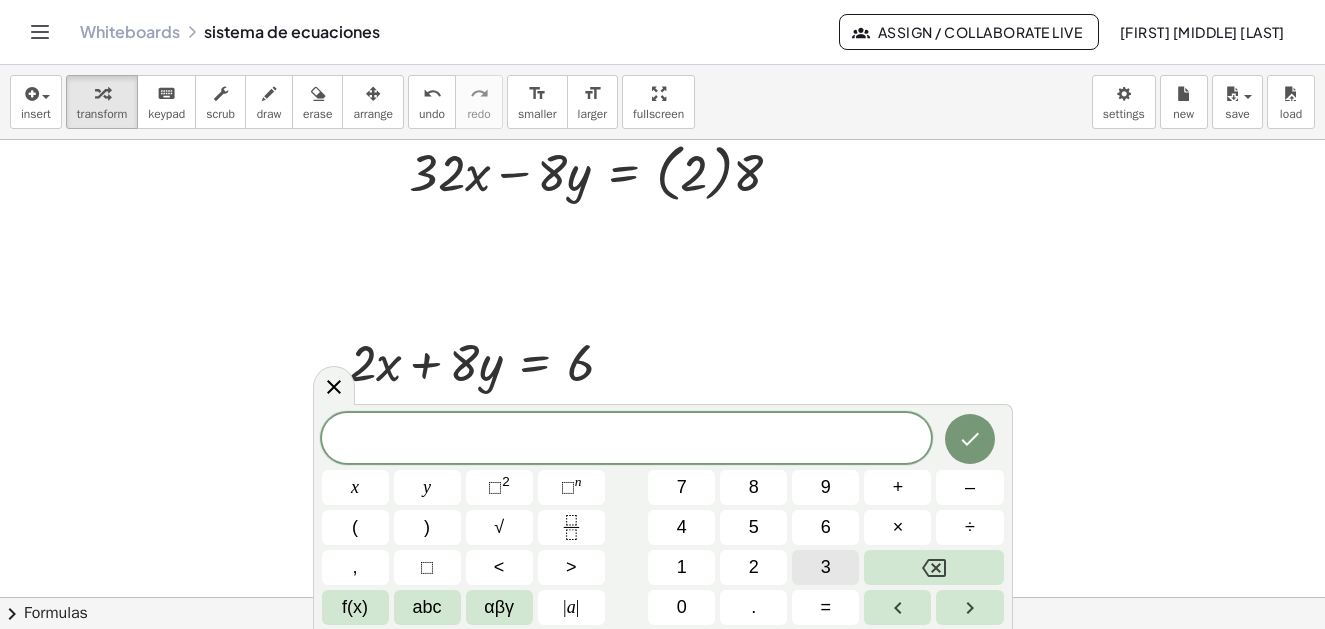 click on "3" at bounding box center [825, 567] 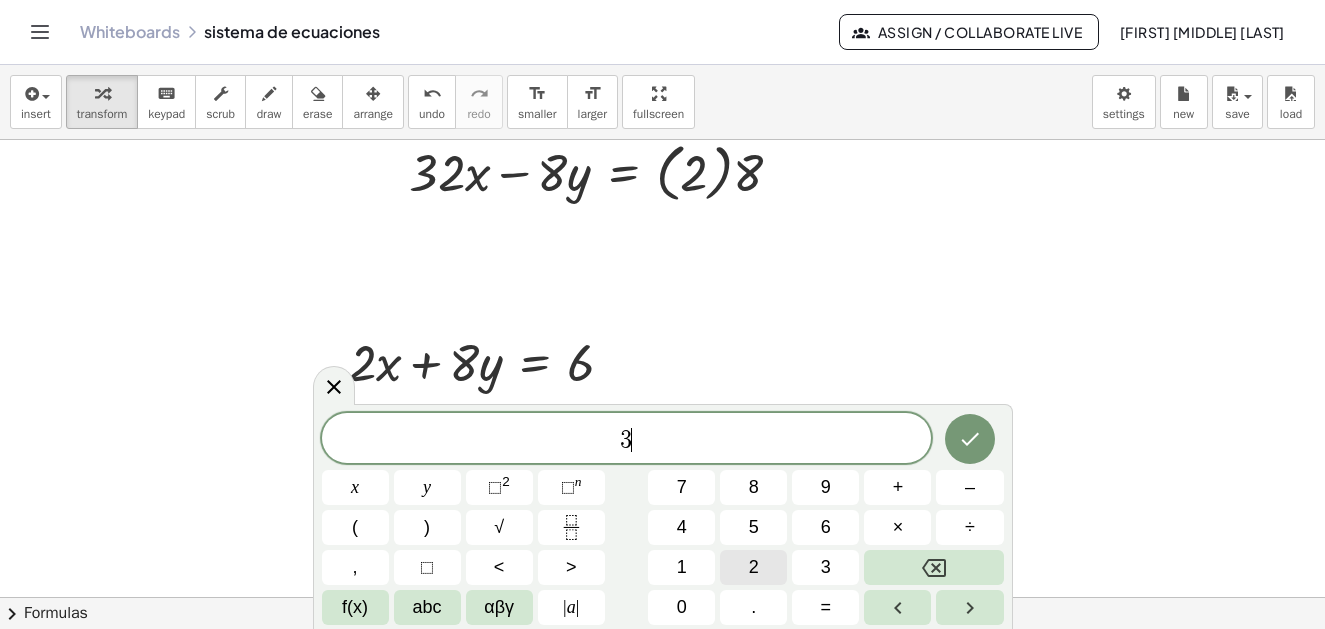 click on "2" at bounding box center (753, 567) 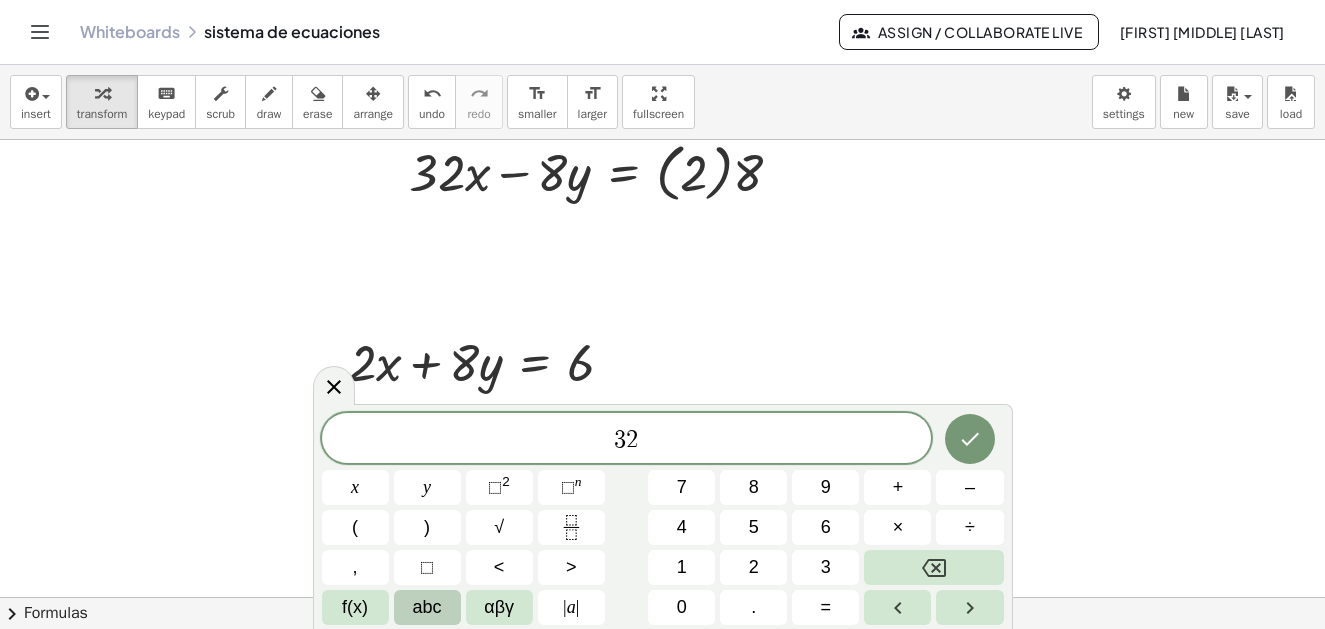 click on "abc" at bounding box center [427, 607] 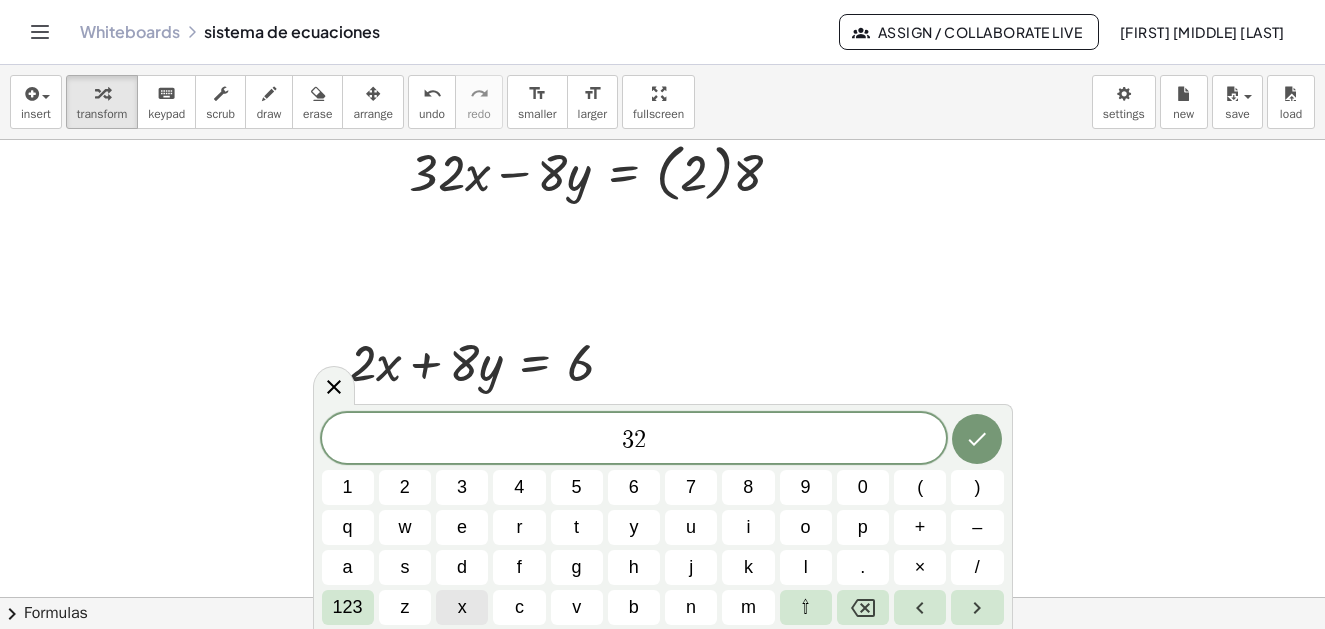click on "x" at bounding box center [462, 607] 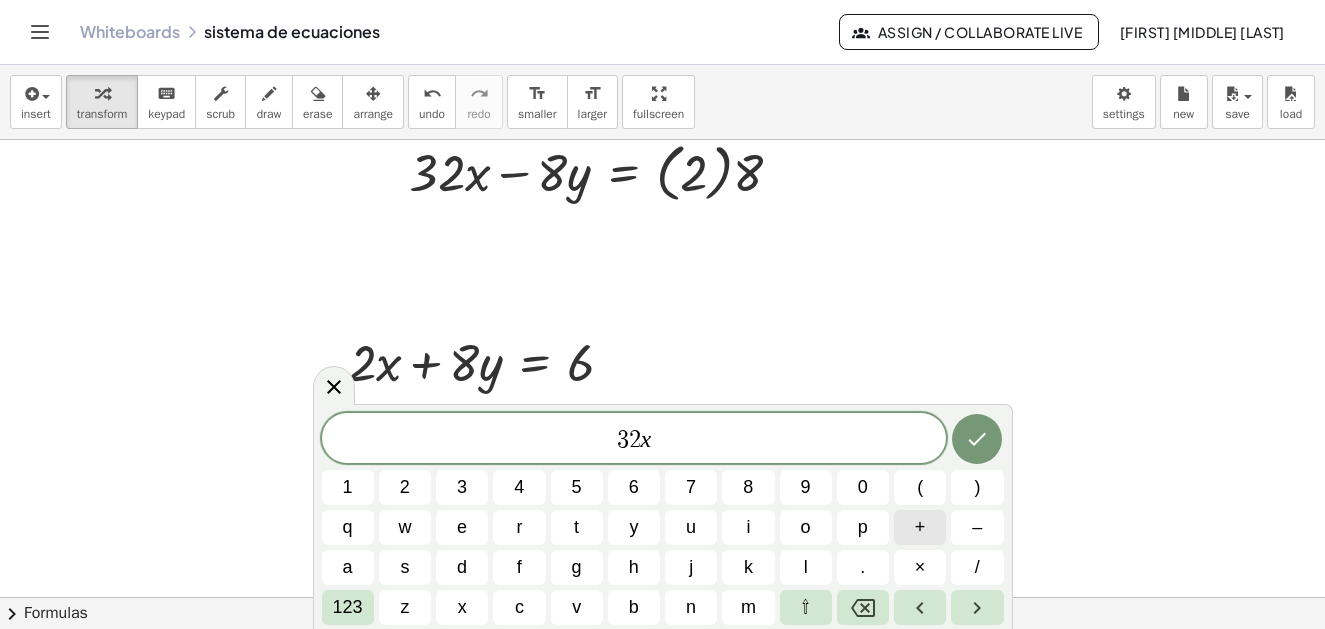 click on "+" at bounding box center [920, 527] 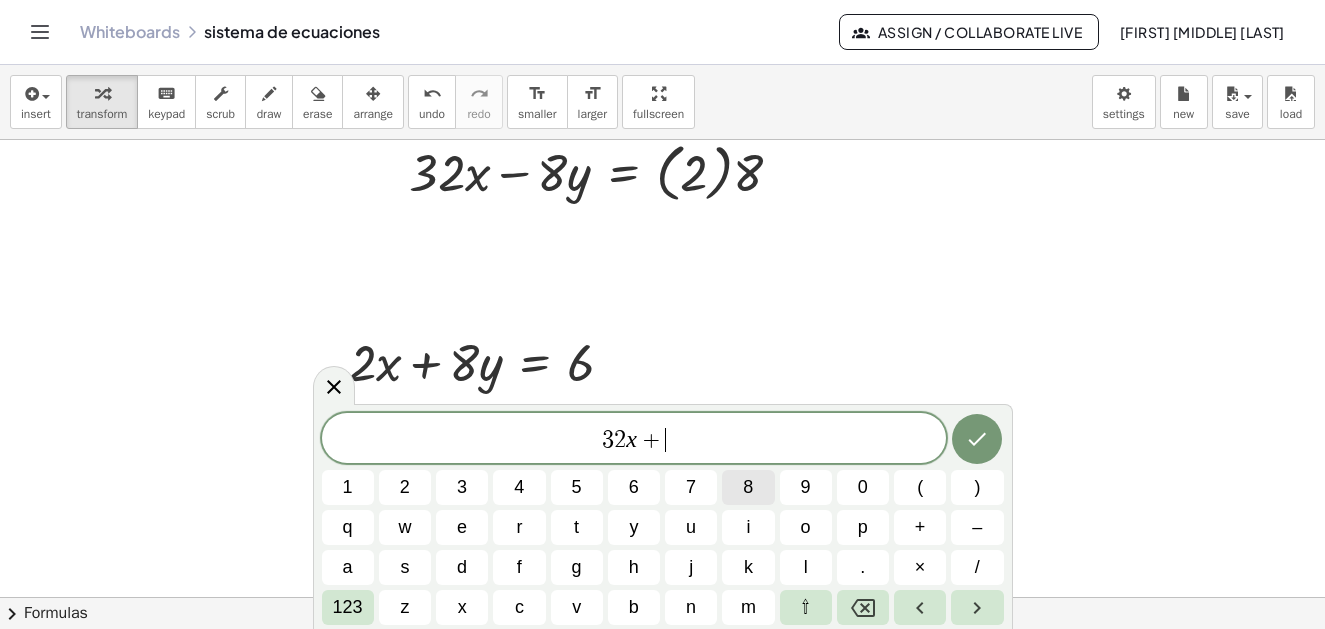 click on "8" at bounding box center (748, 487) 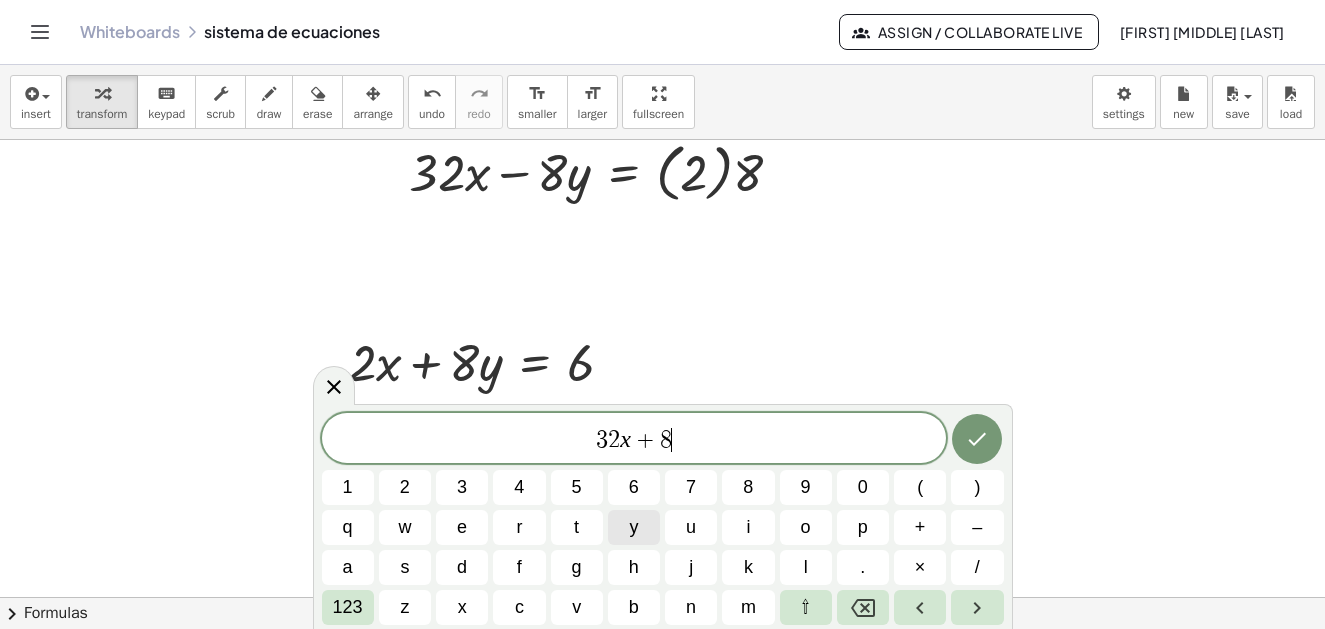 click on "y" at bounding box center [633, 527] 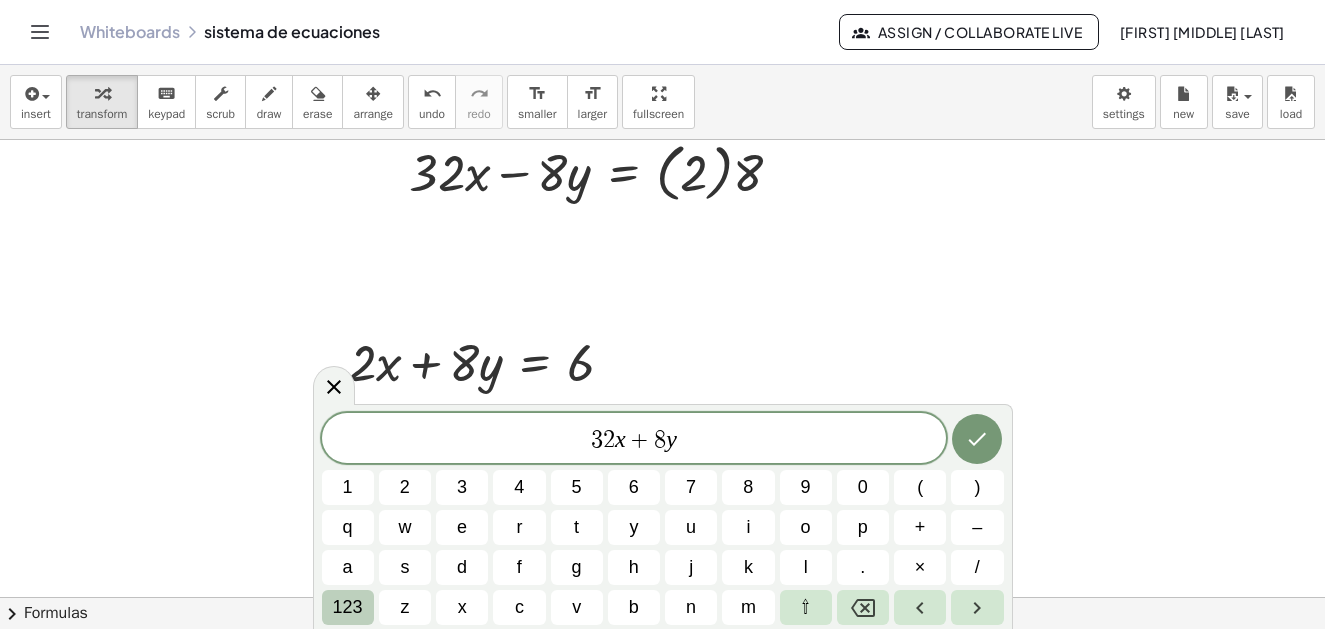 click on "123" at bounding box center [348, 607] 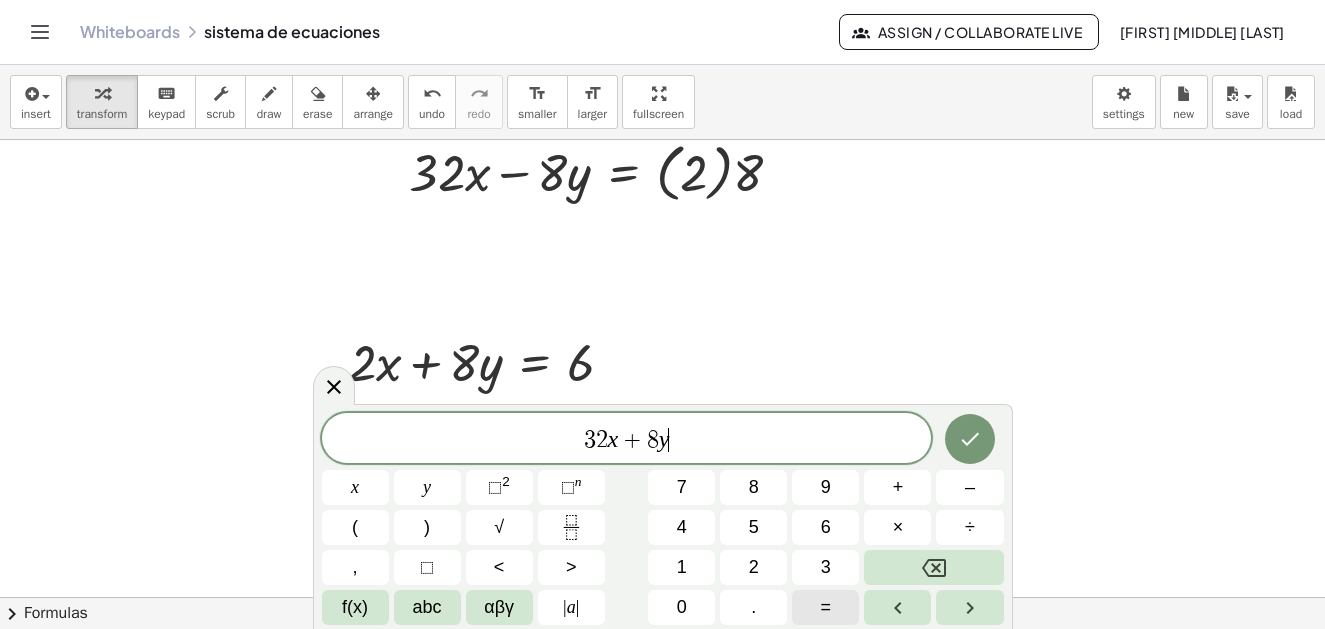 click on "=" at bounding box center [826, 607] 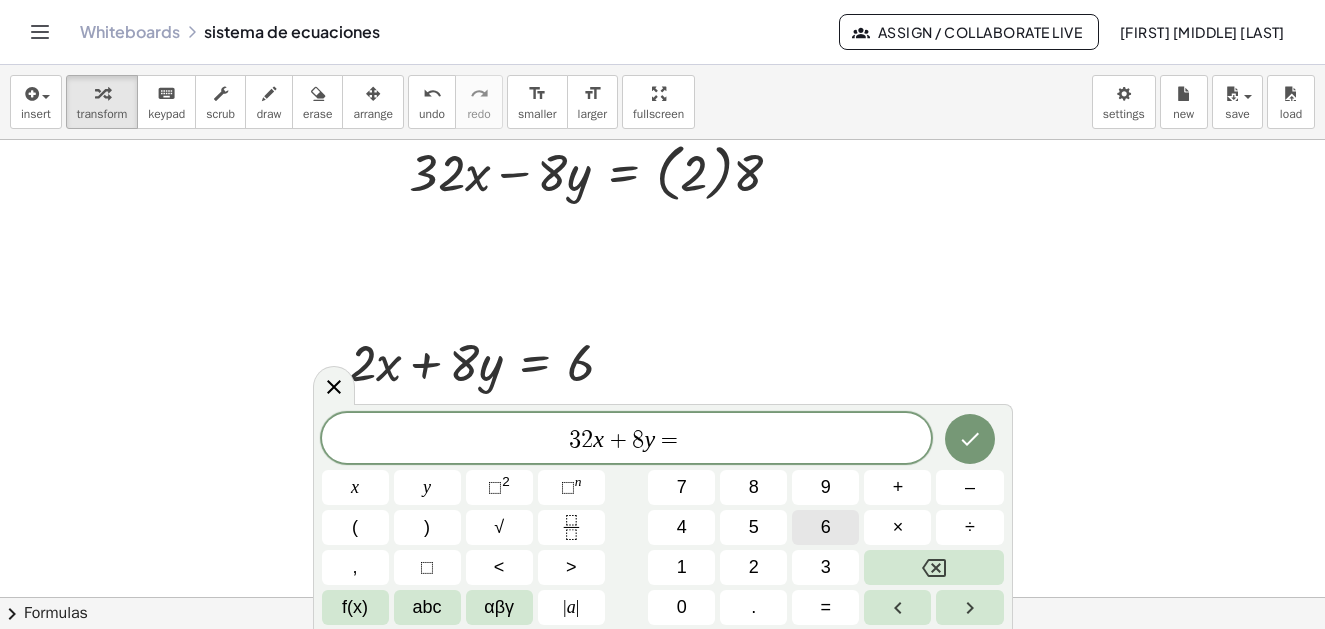 click on "6" at bounding box center (825, 527) 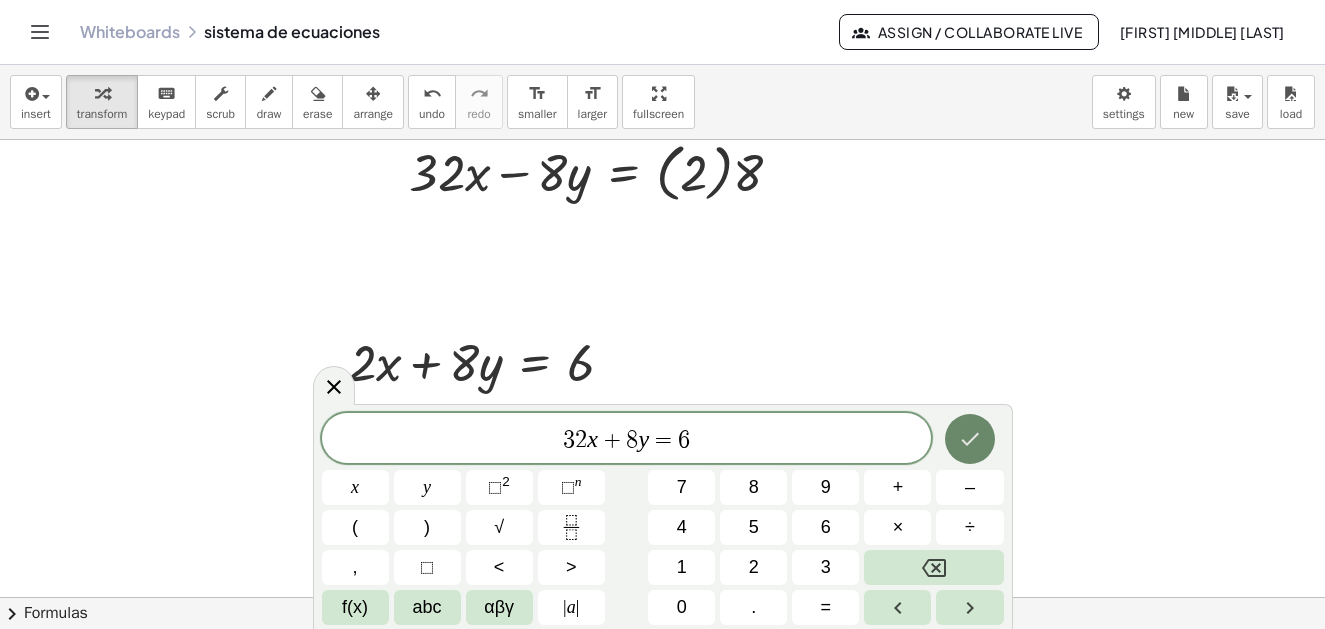 click 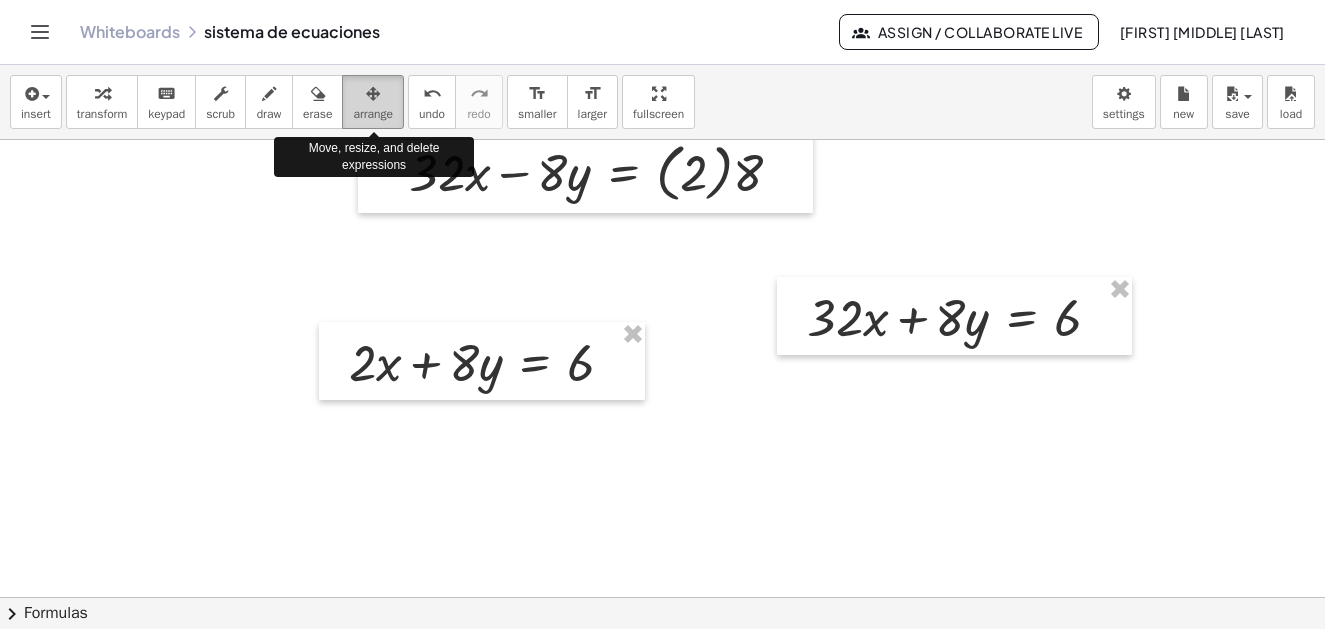 click at bounding box center [373, 94] 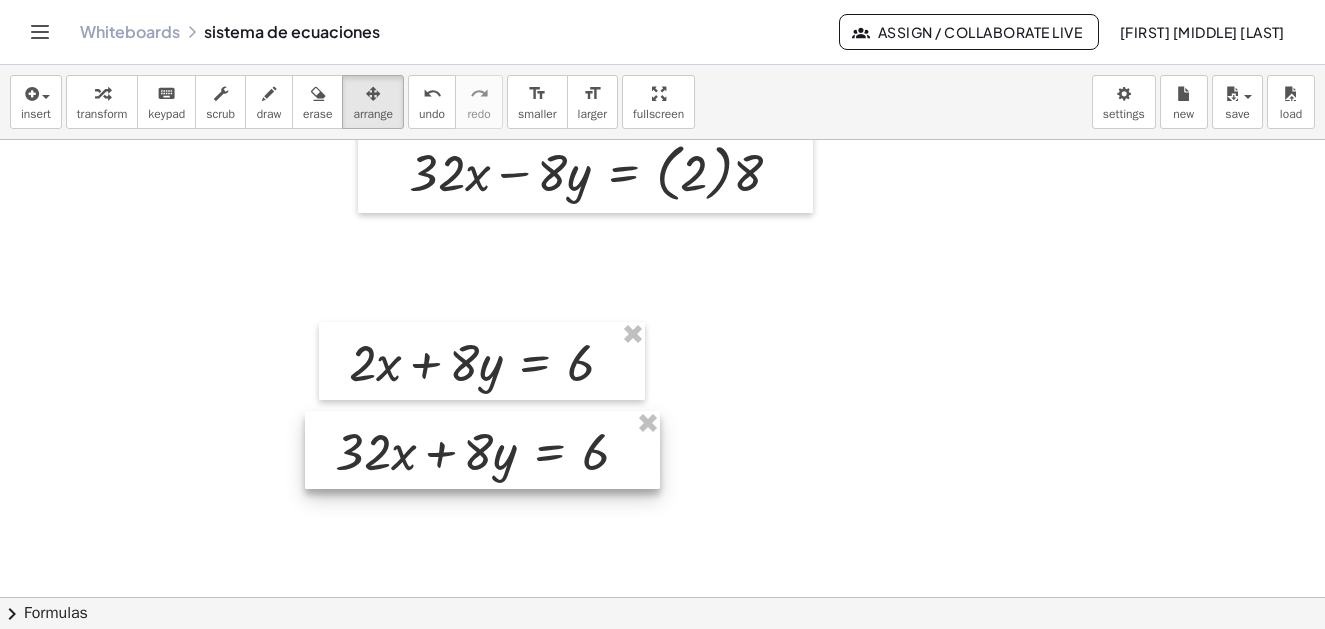 drag, startPoint x: 992, startPoint y: 344, endPoint x: 521, endPoint y: 478, distance: 489.6907 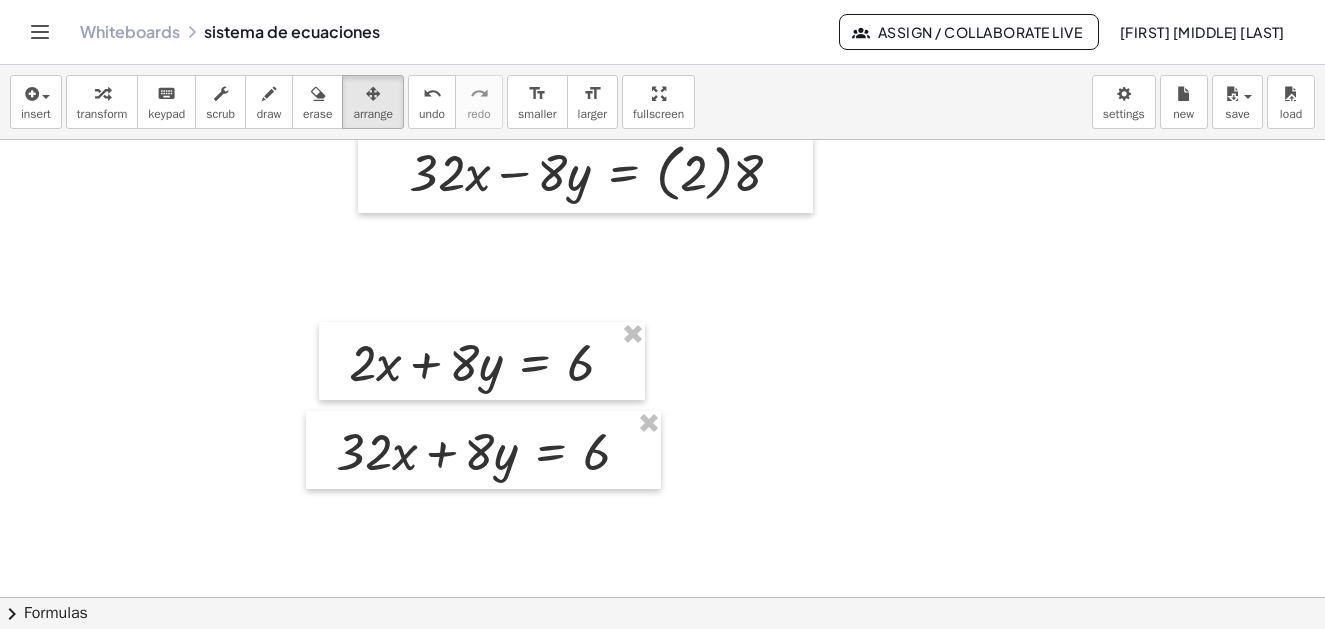 click at bounding box center (662, 68) 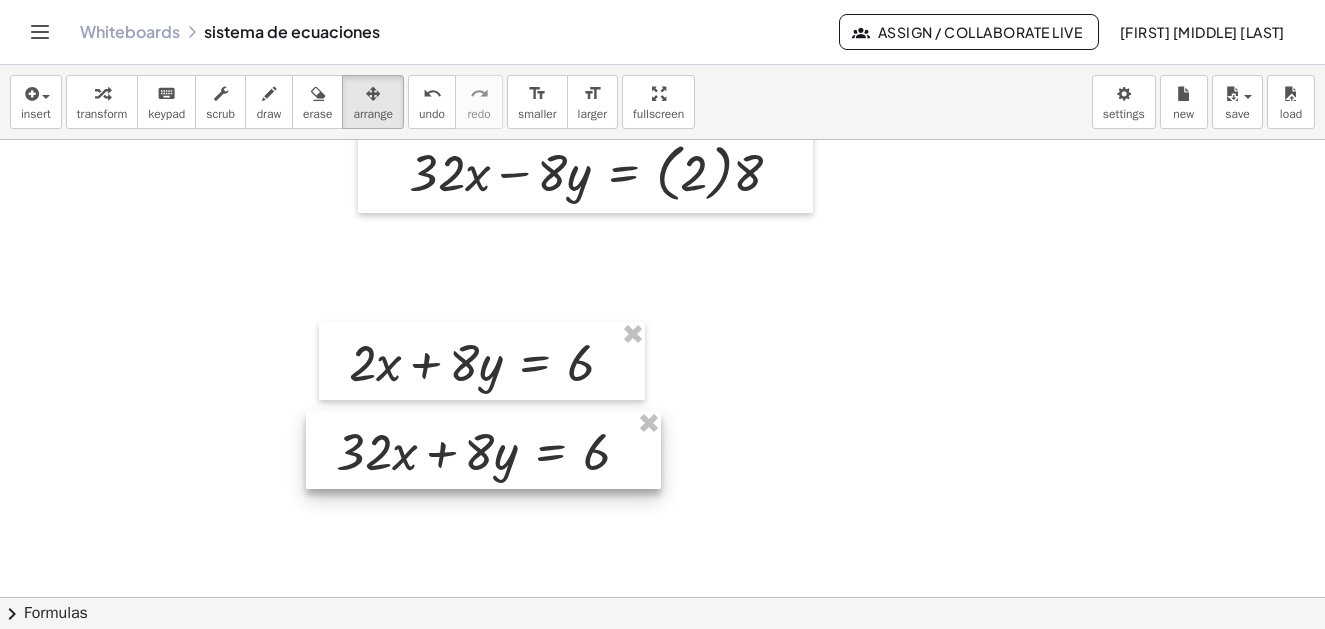 click at bounding box center (483, 450) 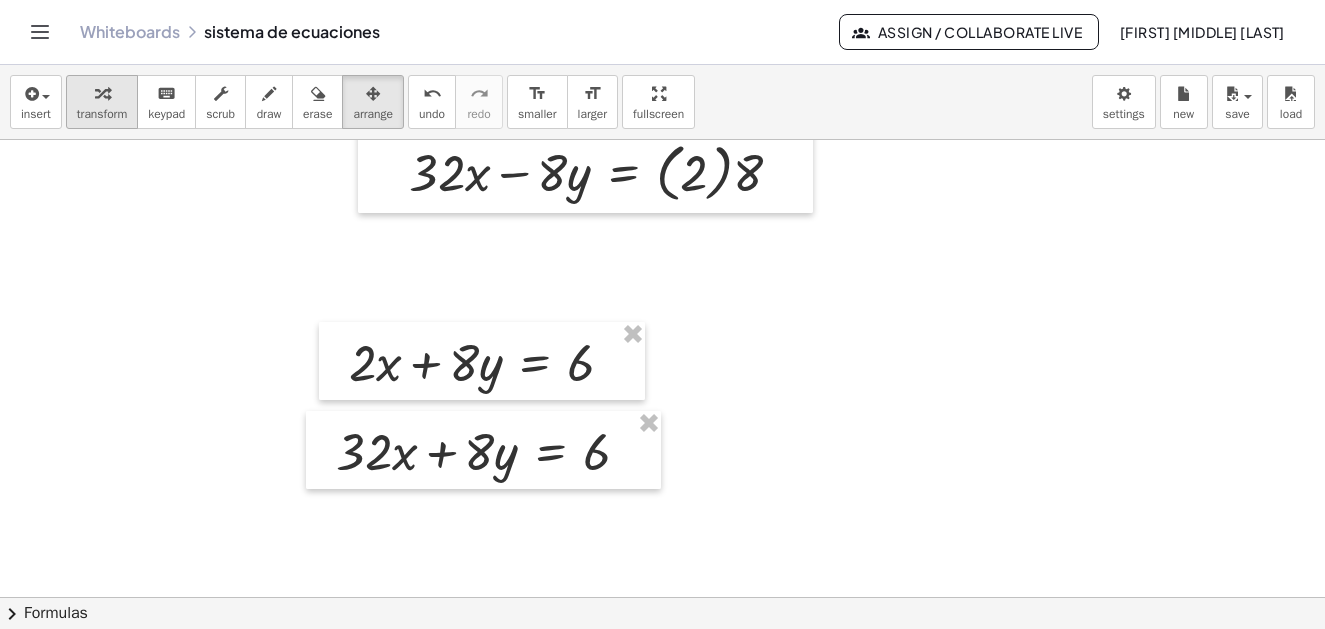 click at bounding box center (102, 94) 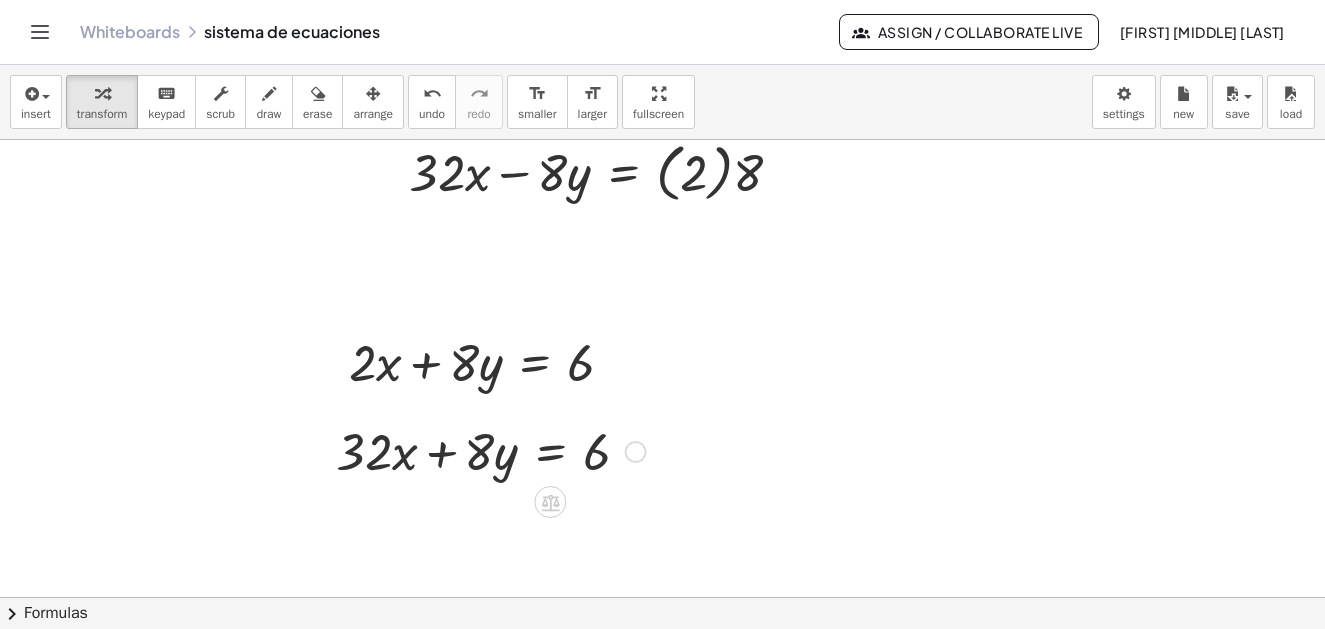 click at bounding box center (636, 452) 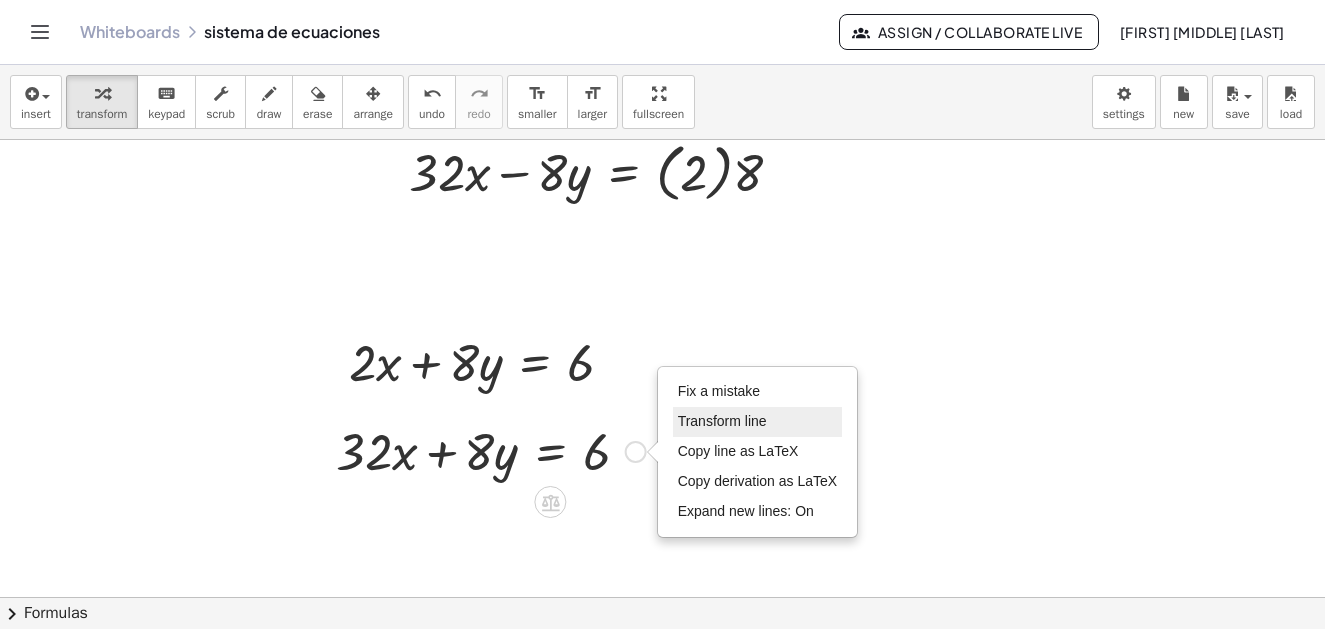click on "Transform line" at bounding box center (722, 421) 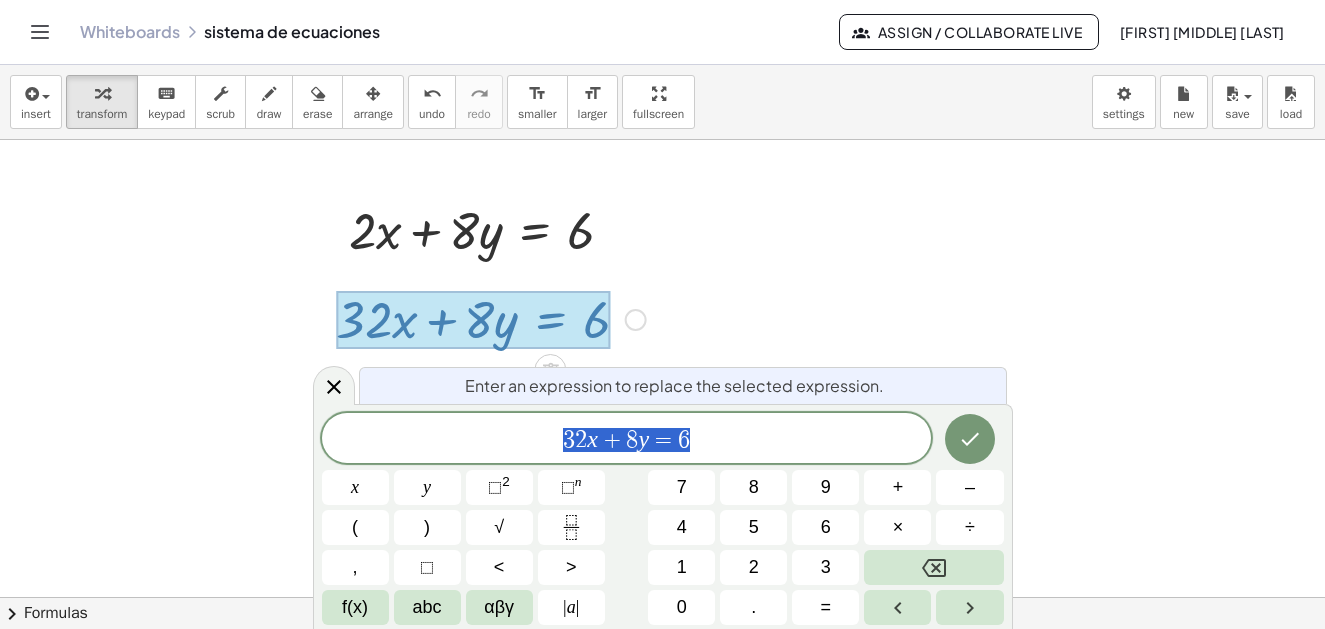 scroll, scrollTop: 892, scrollLeft: 0, axis: vertical 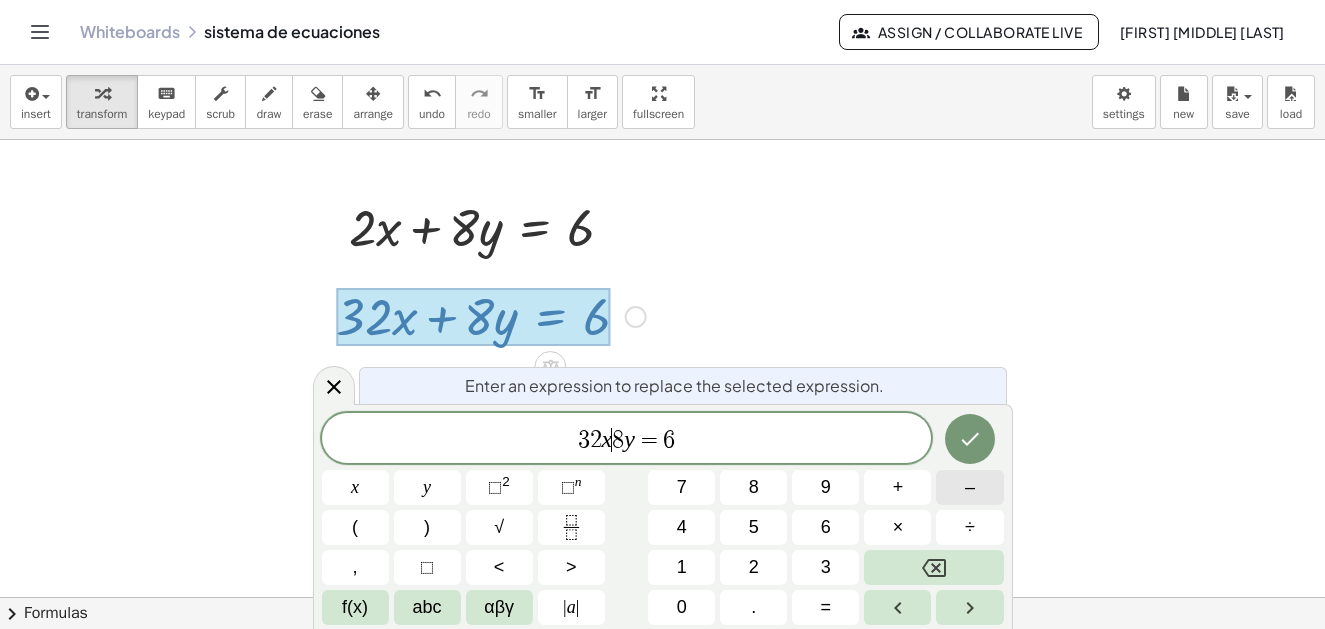 click on "–" at bounding box center (969, 487) 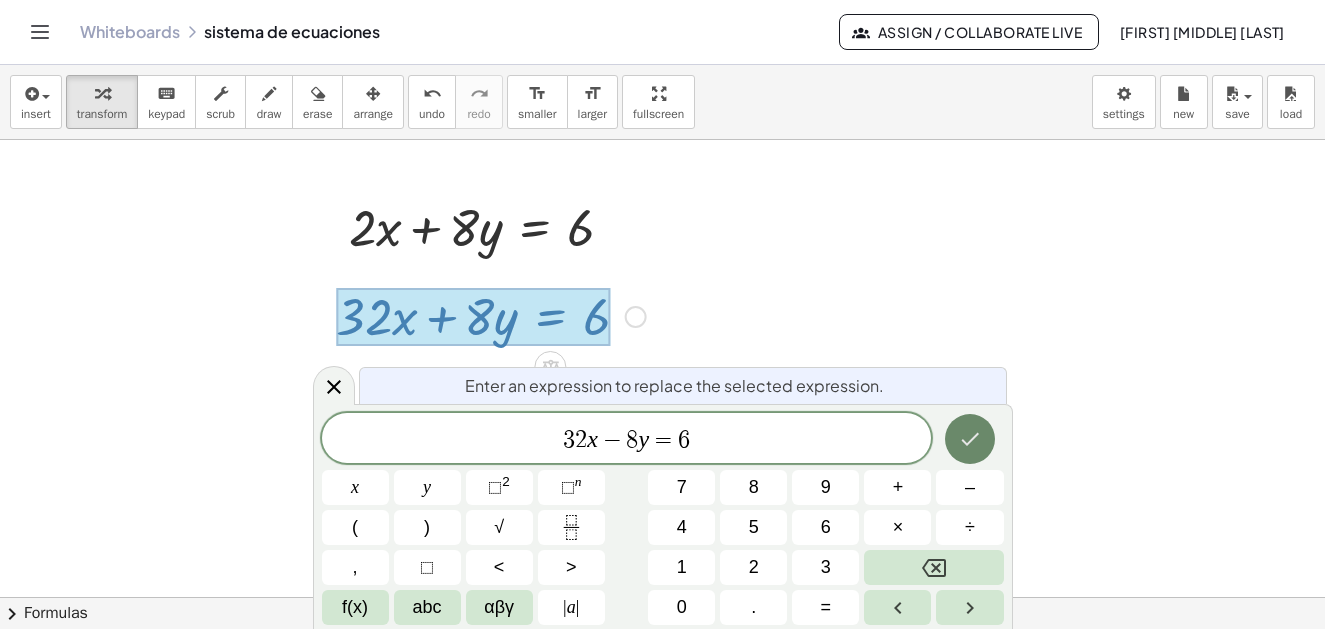 click 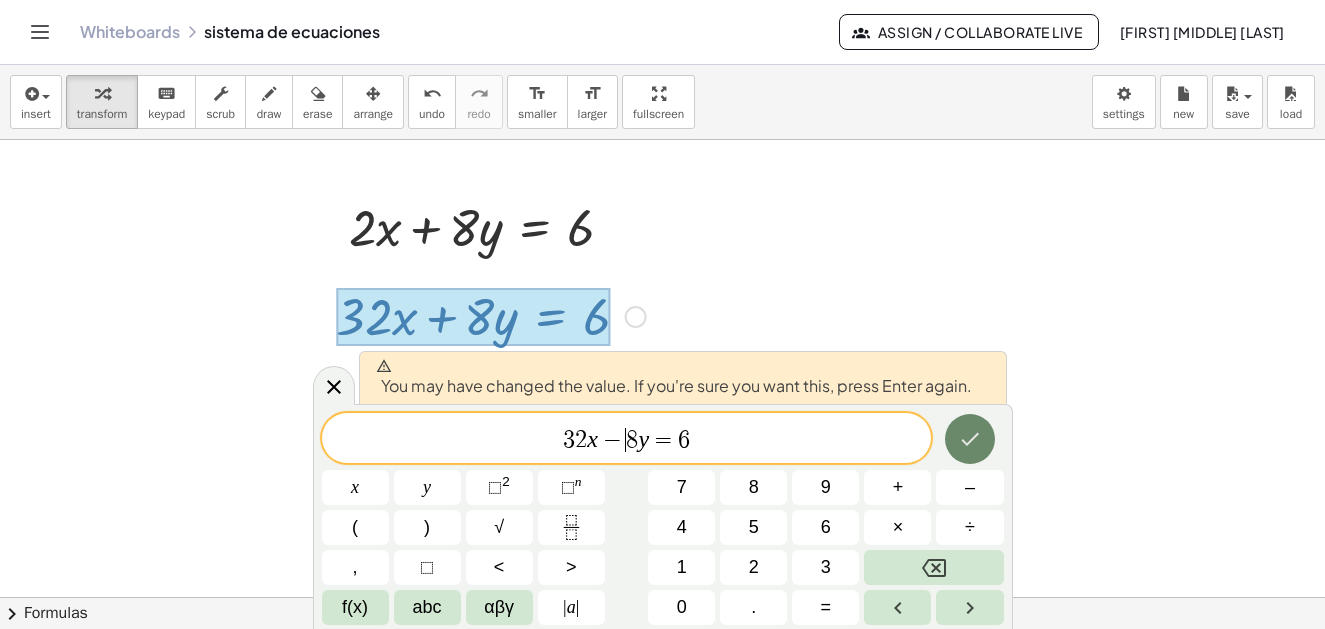 click 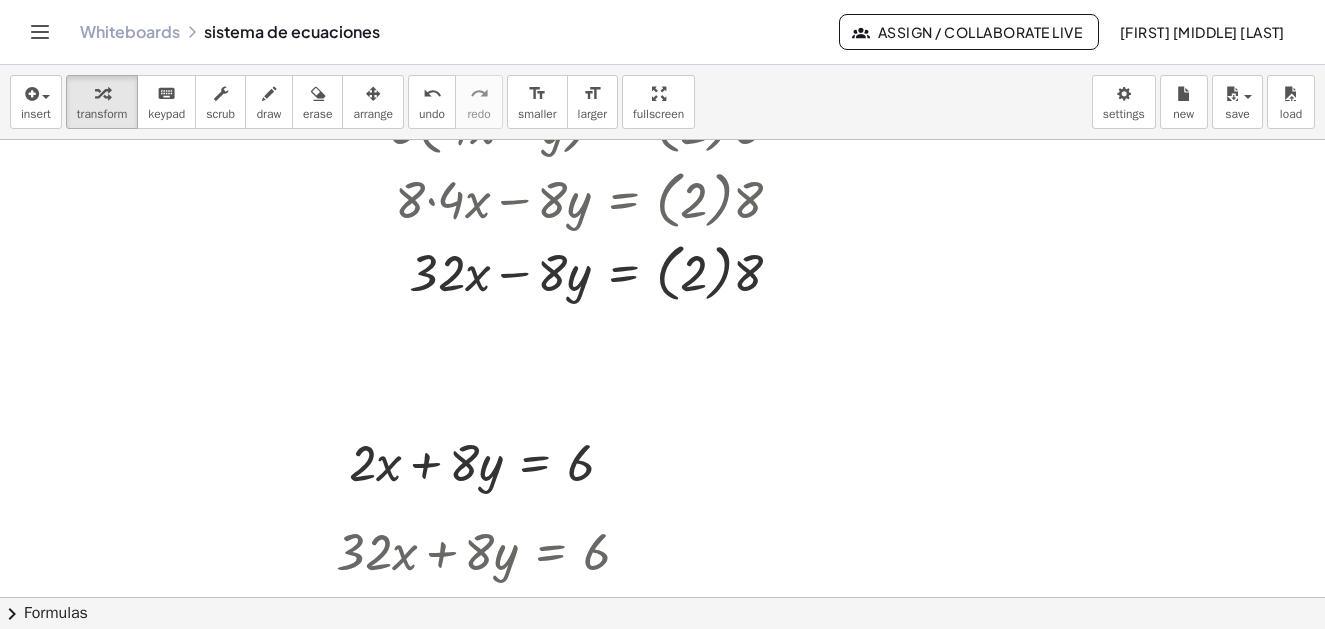 scroll, scrollTop: 757, scrollLeft: 0, axis: vertical 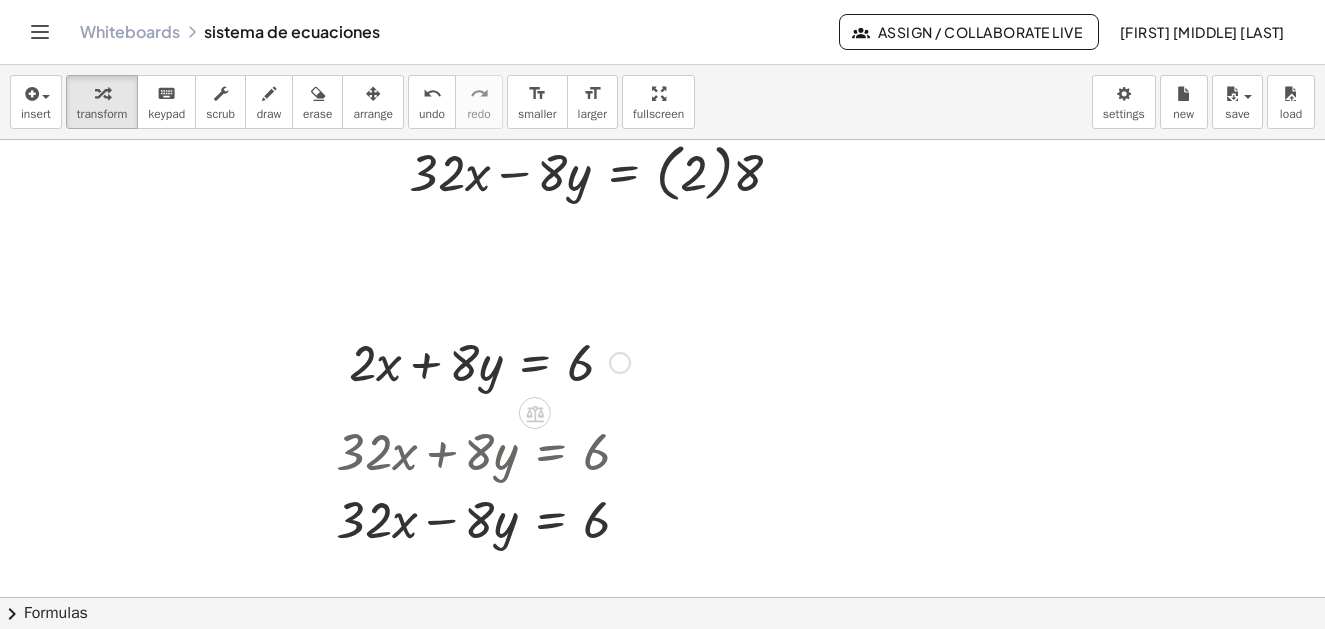 click at bounding box center (489, 361) 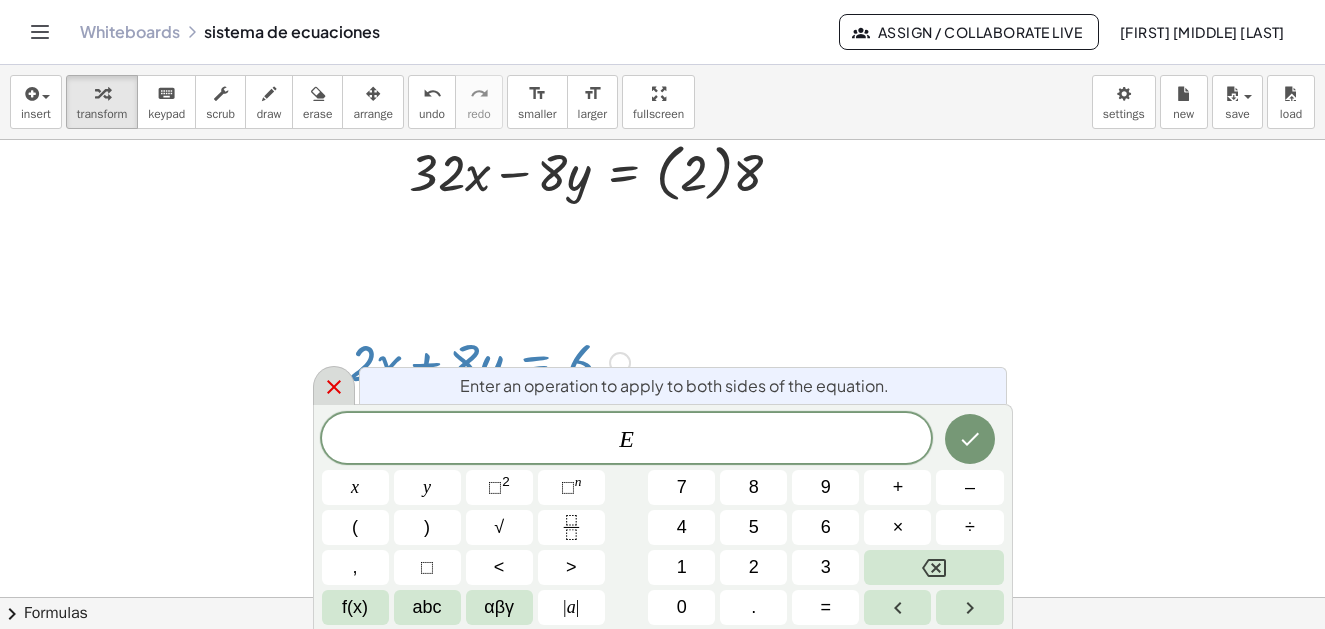 click 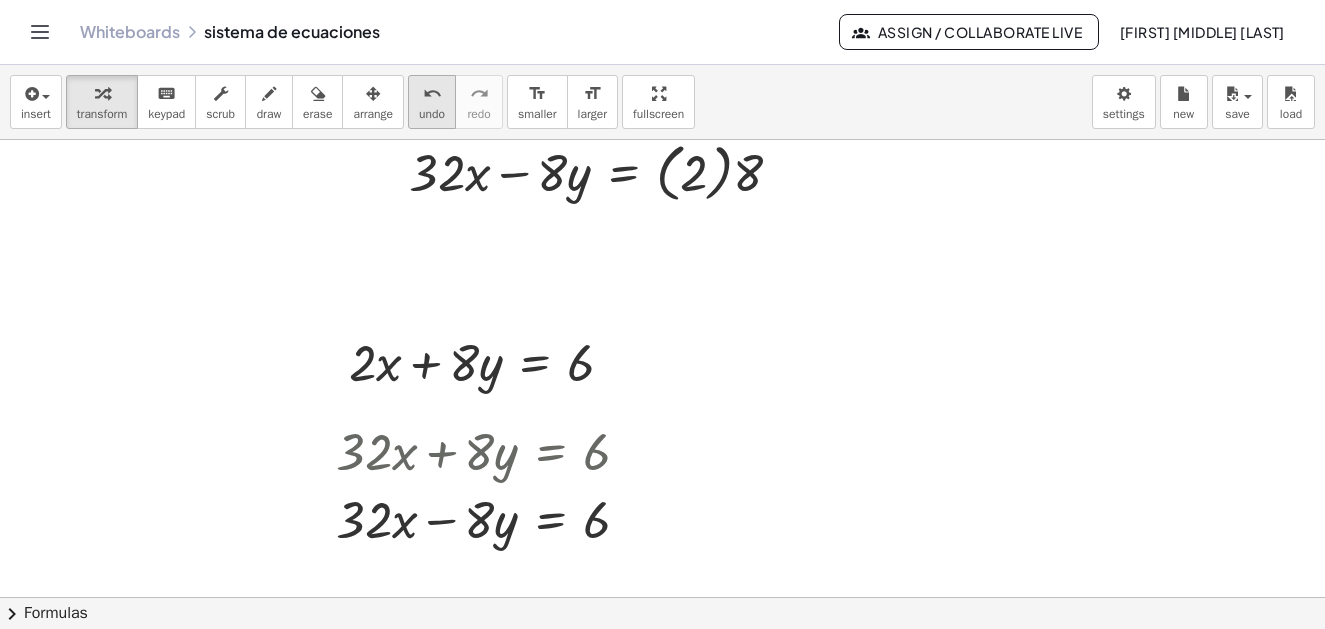 click on "undo" at bounding box center (432, 114) 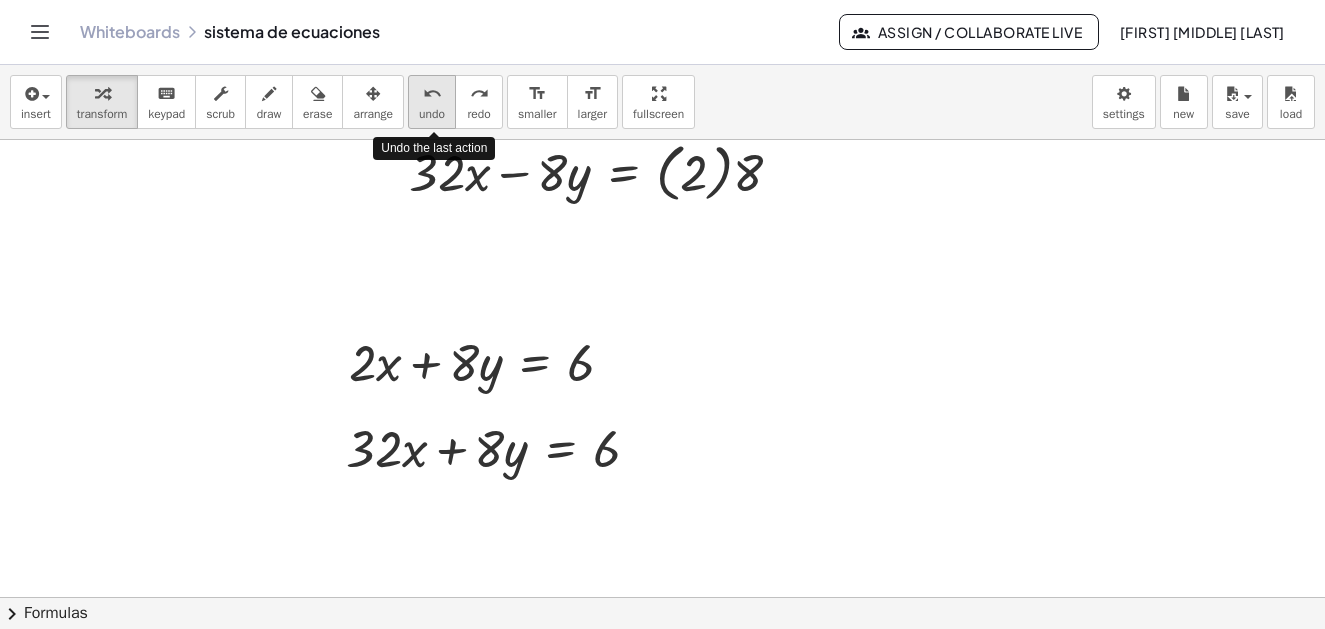 click on "undo" at bounding box center [432, 114] 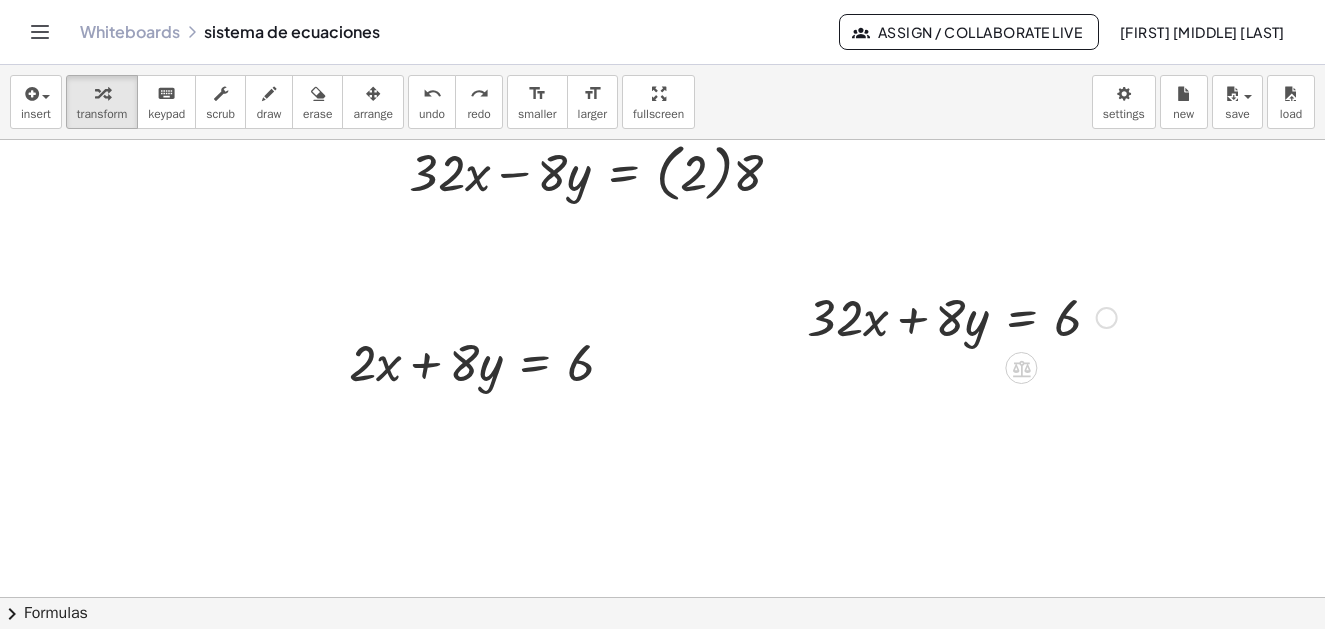 click at bounding box center (962, 316) 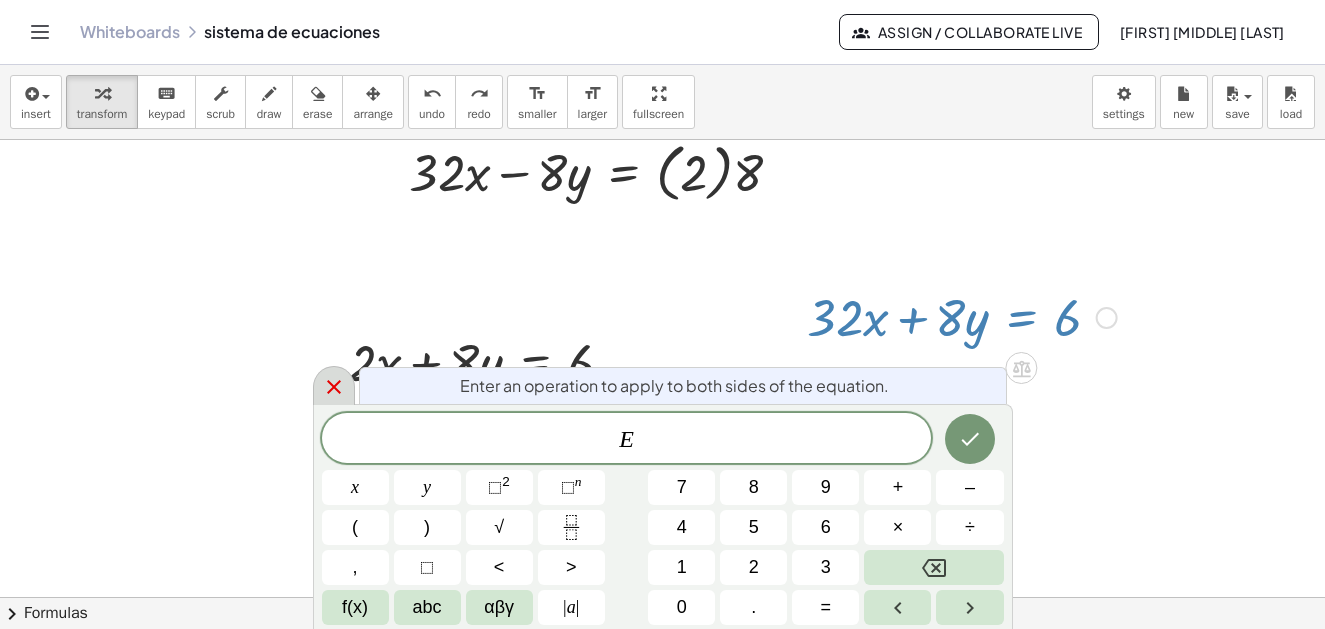 click 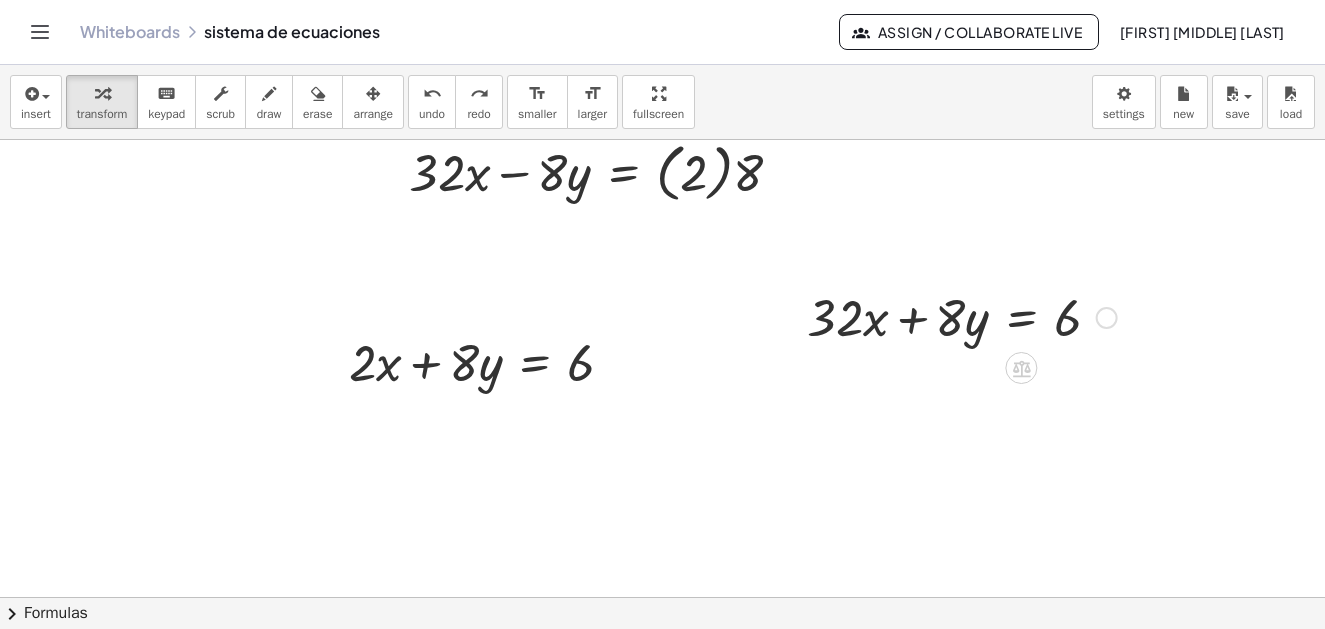 click at bounding box center (1107, 318) 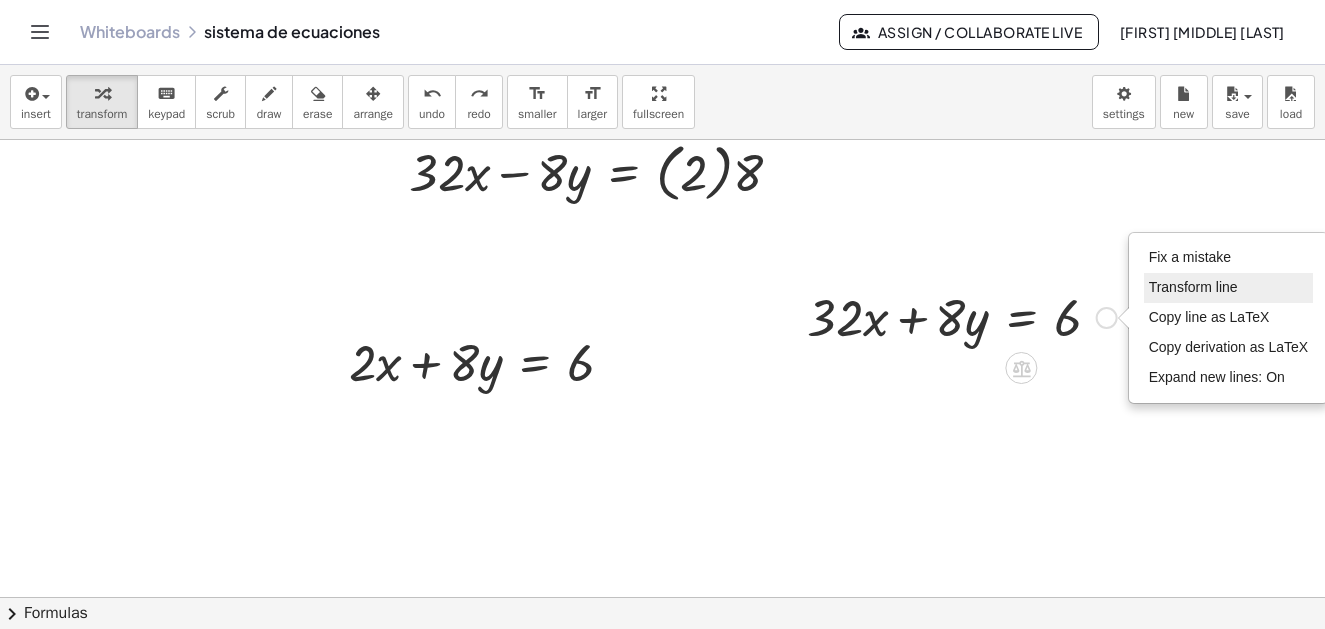 click on "Transform line" at bounding box center (1193, 287) 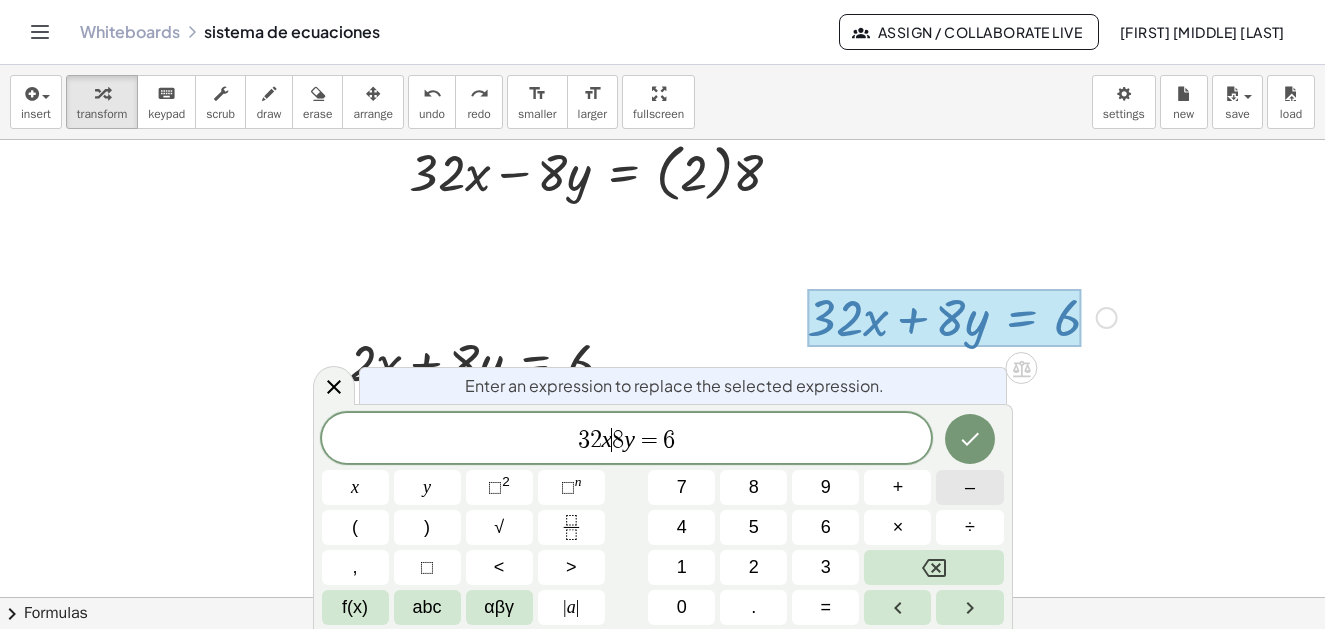 click on "–" at bounding box center (969, 487) 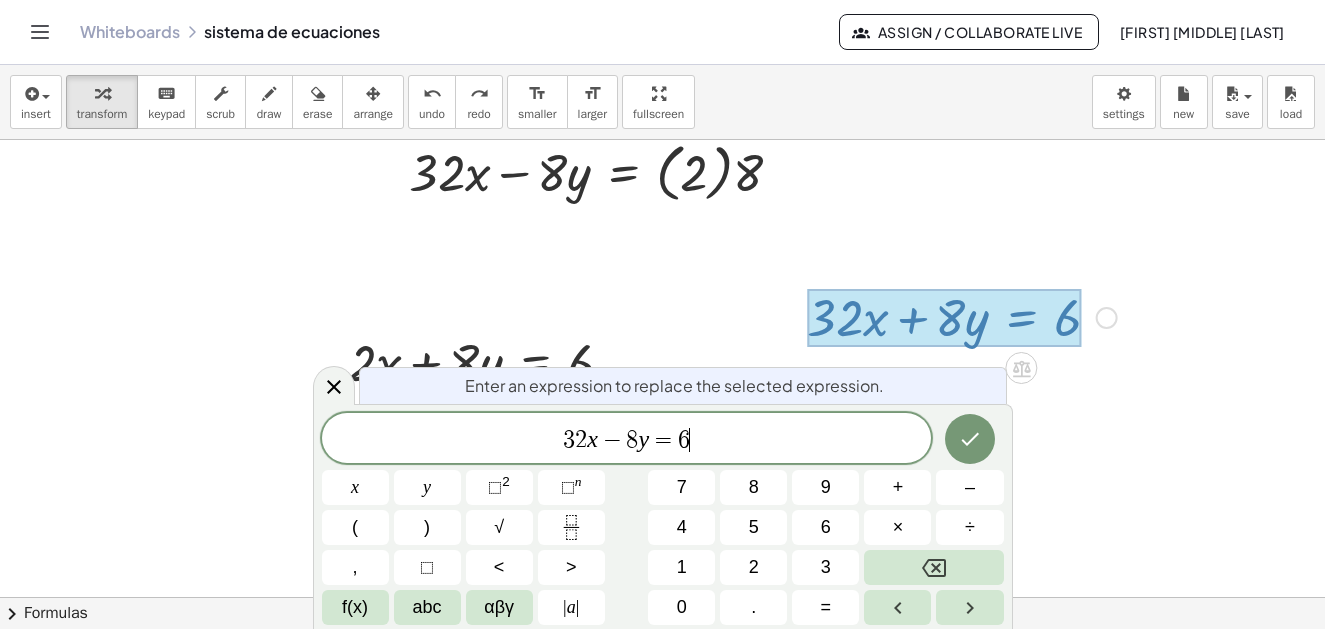 click on "3 2 x − 8 y = 6 ​" at bounding box center (627, 440) 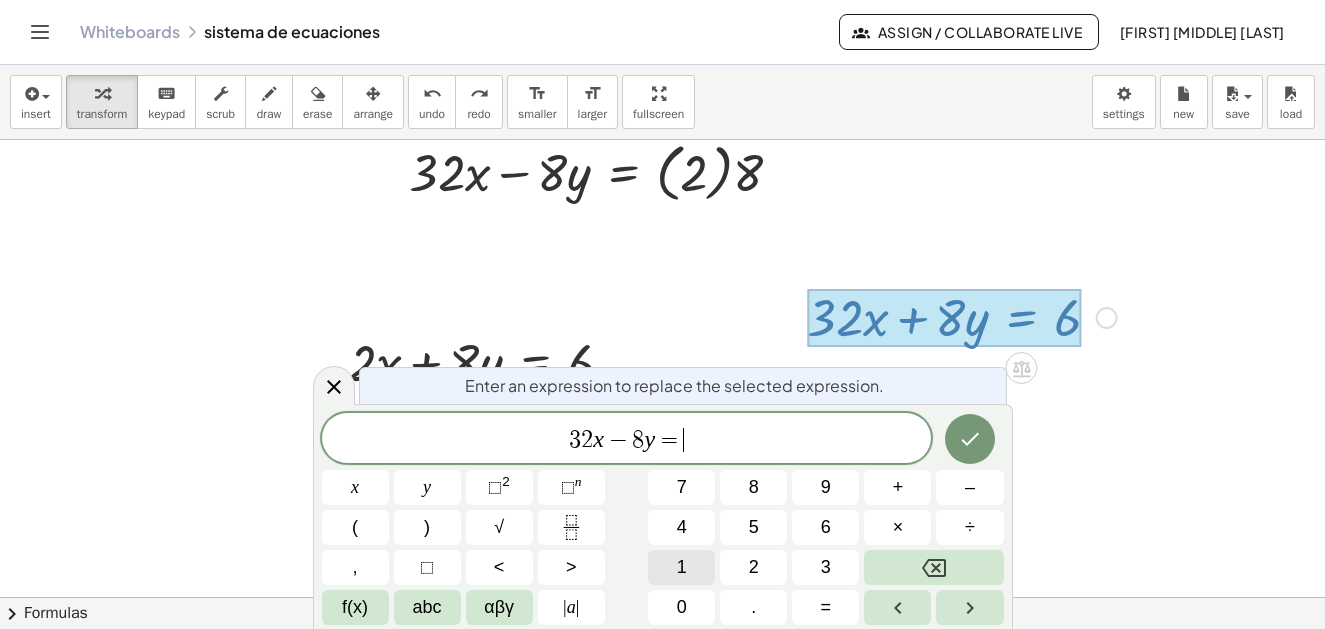 click on "1" at bounding box center [682, 567] 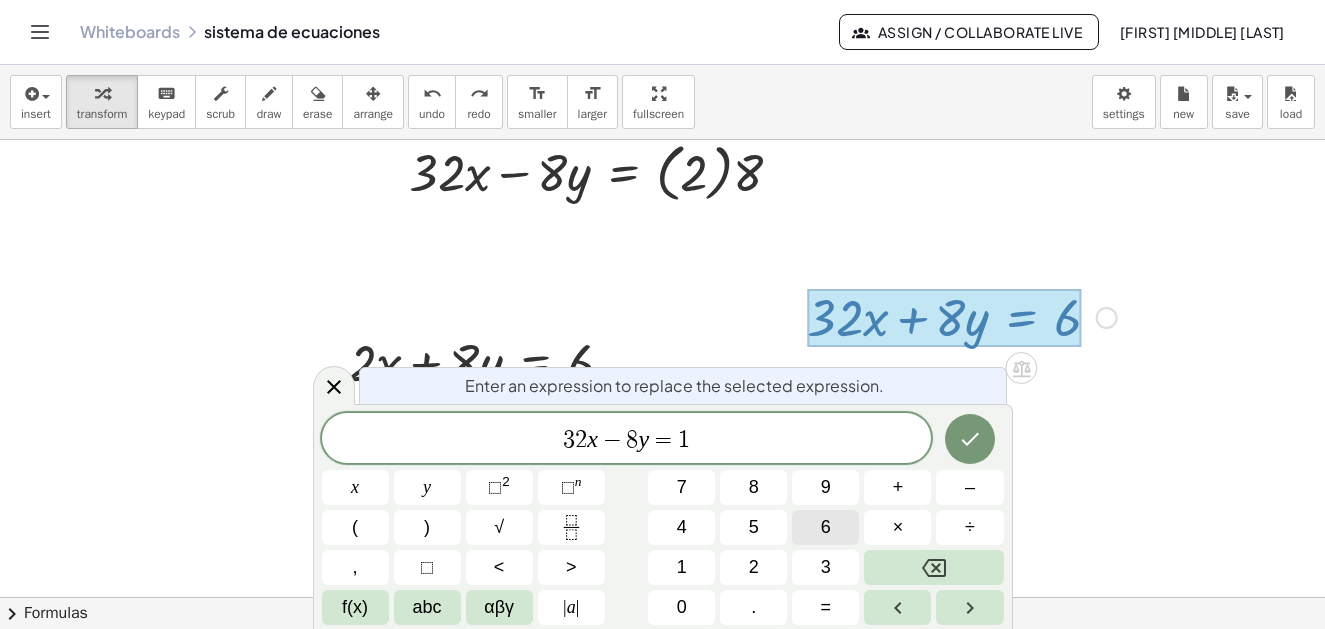 click on "6" at bounding box center (826, 527) 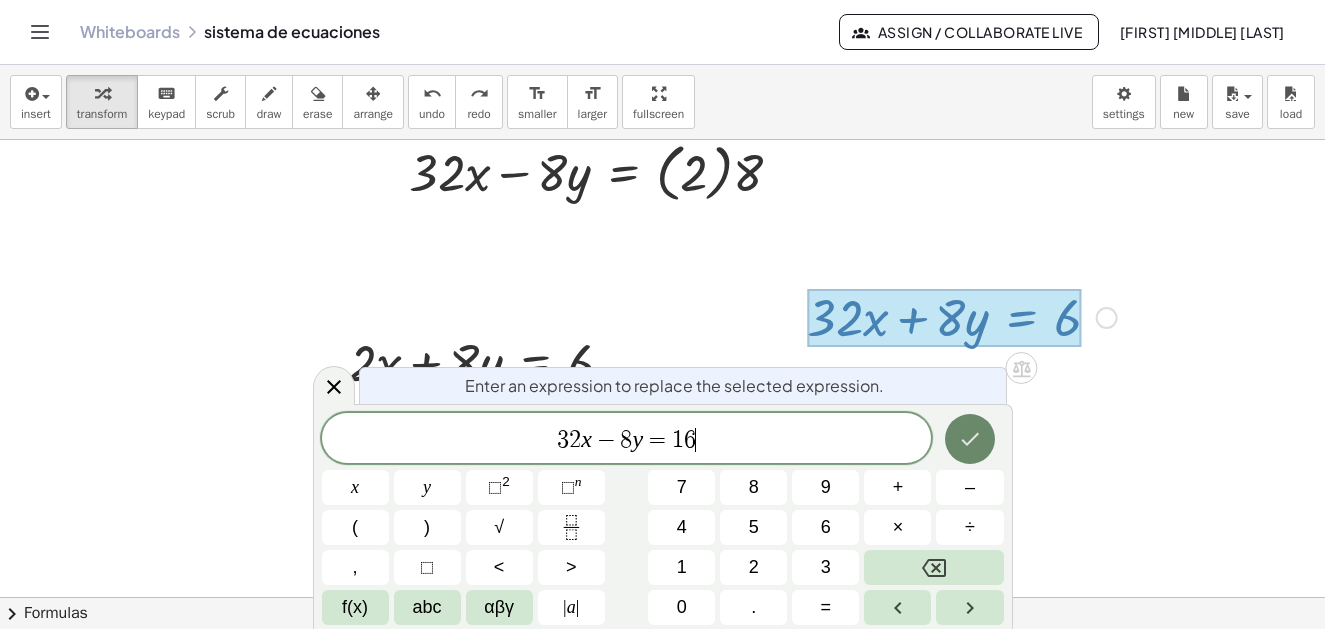 click 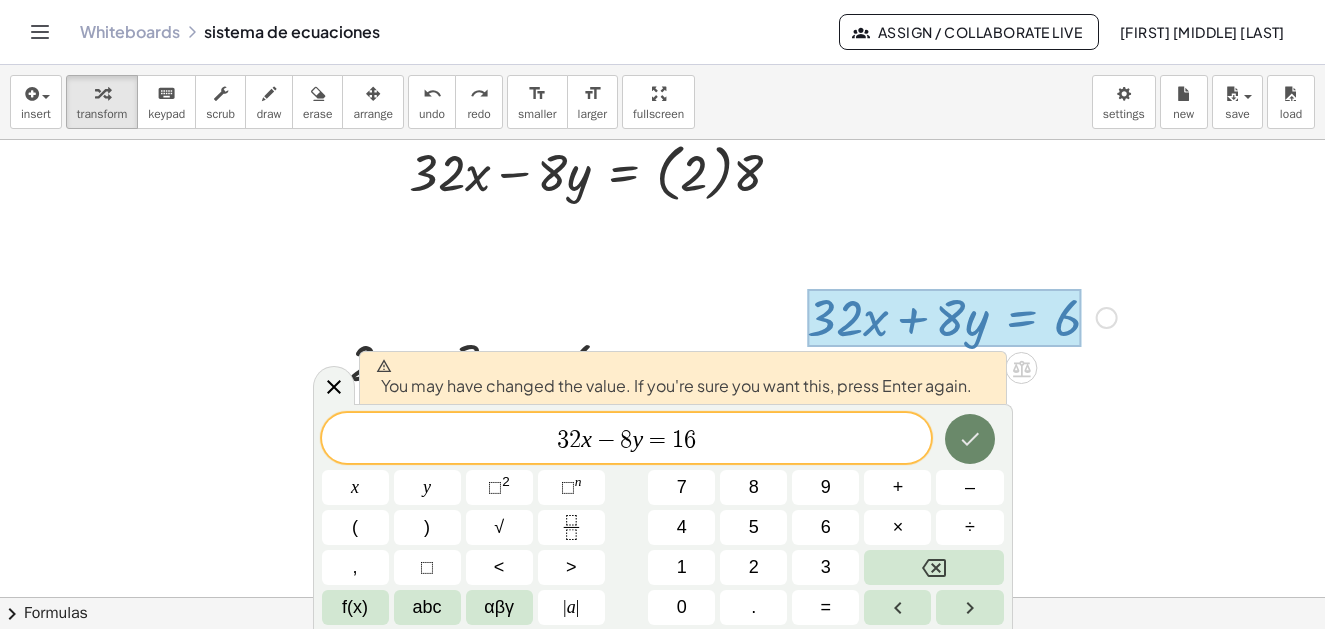click 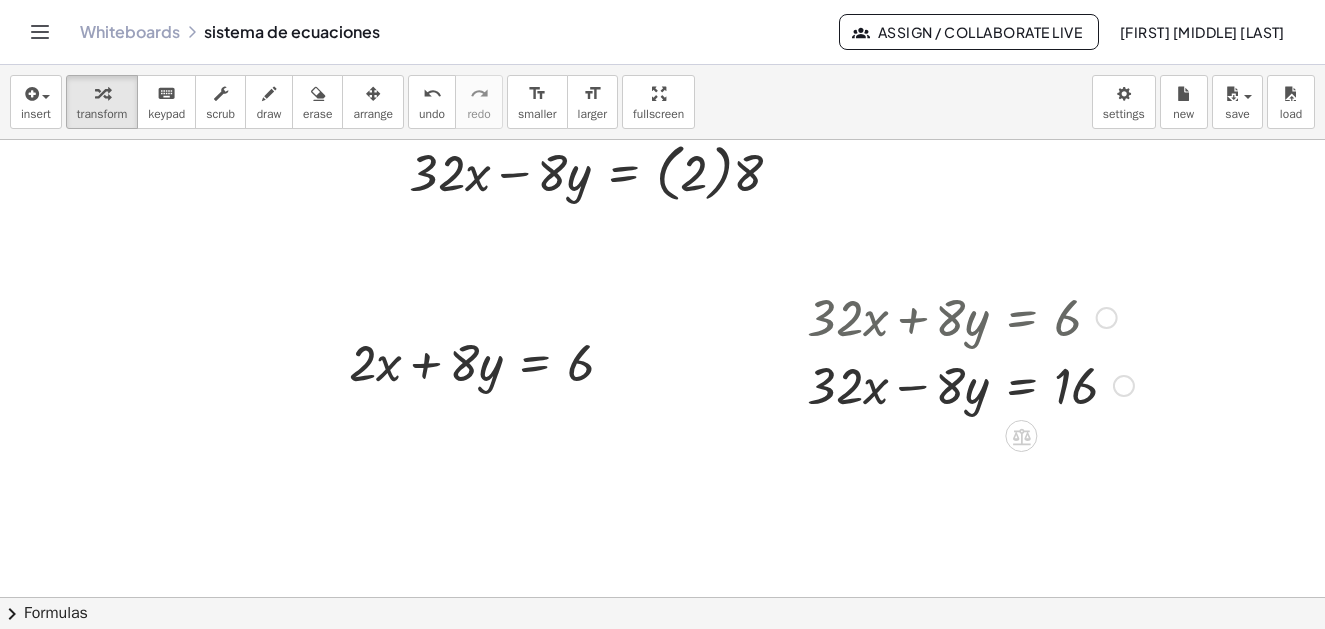 click at bounding box center (970, 316) 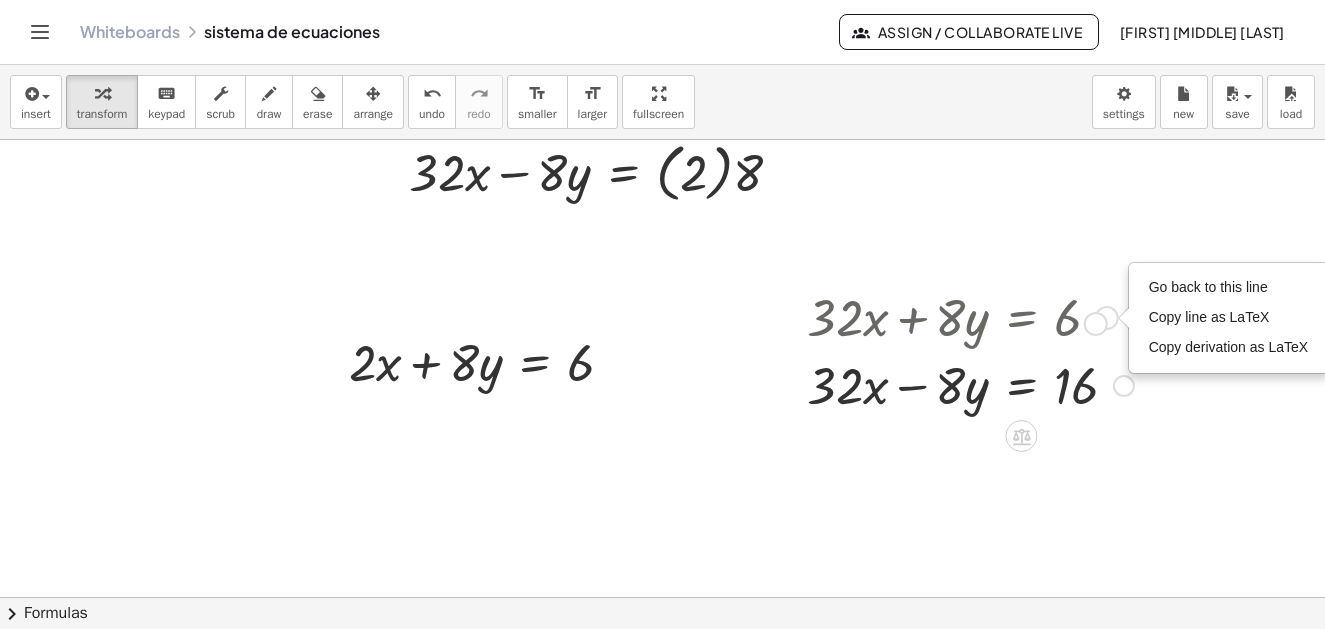 drag, startPoint x: 1108, startPoint y: 318, endPoint x: 1085, endPoint y: 331, distance: 26.41969 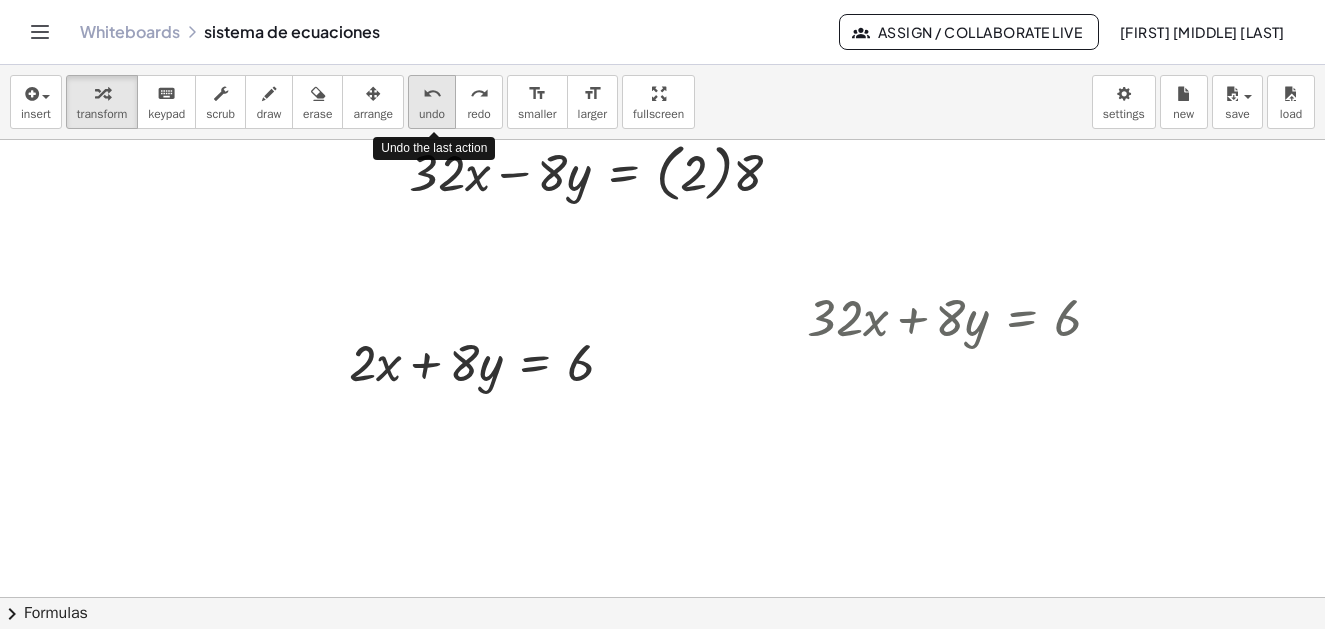 click on "undo" at bounding box center [432, 93] 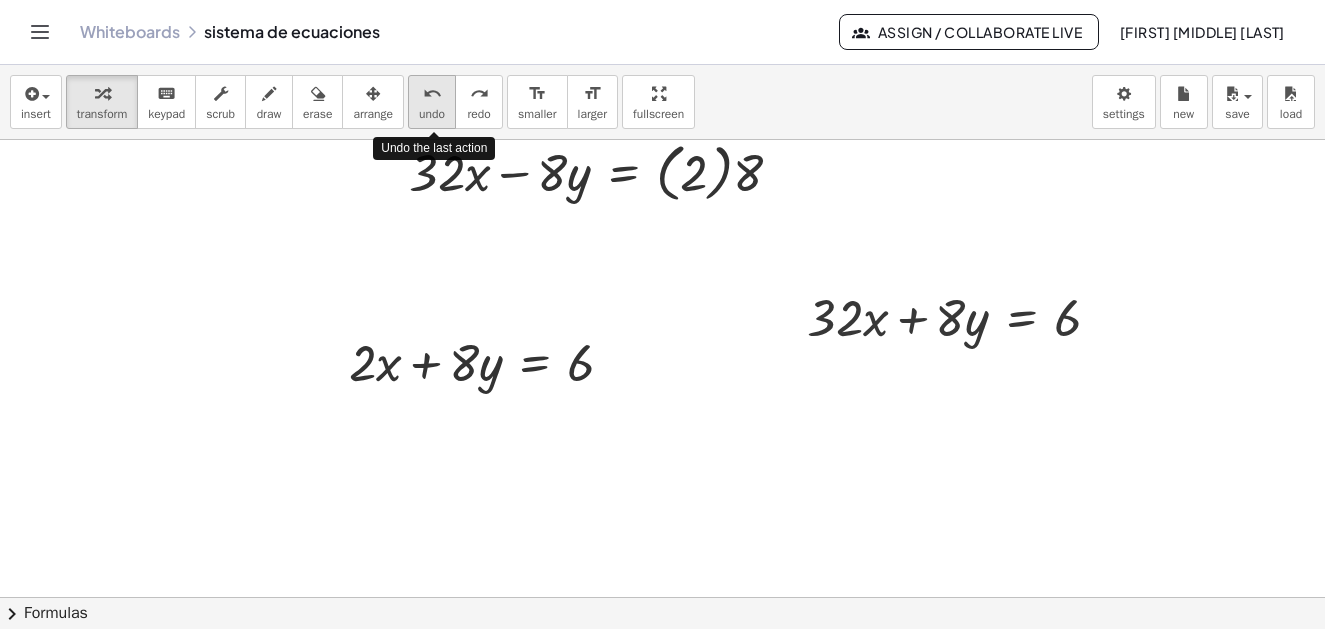click on "undo" at bounding box center (432, 93) 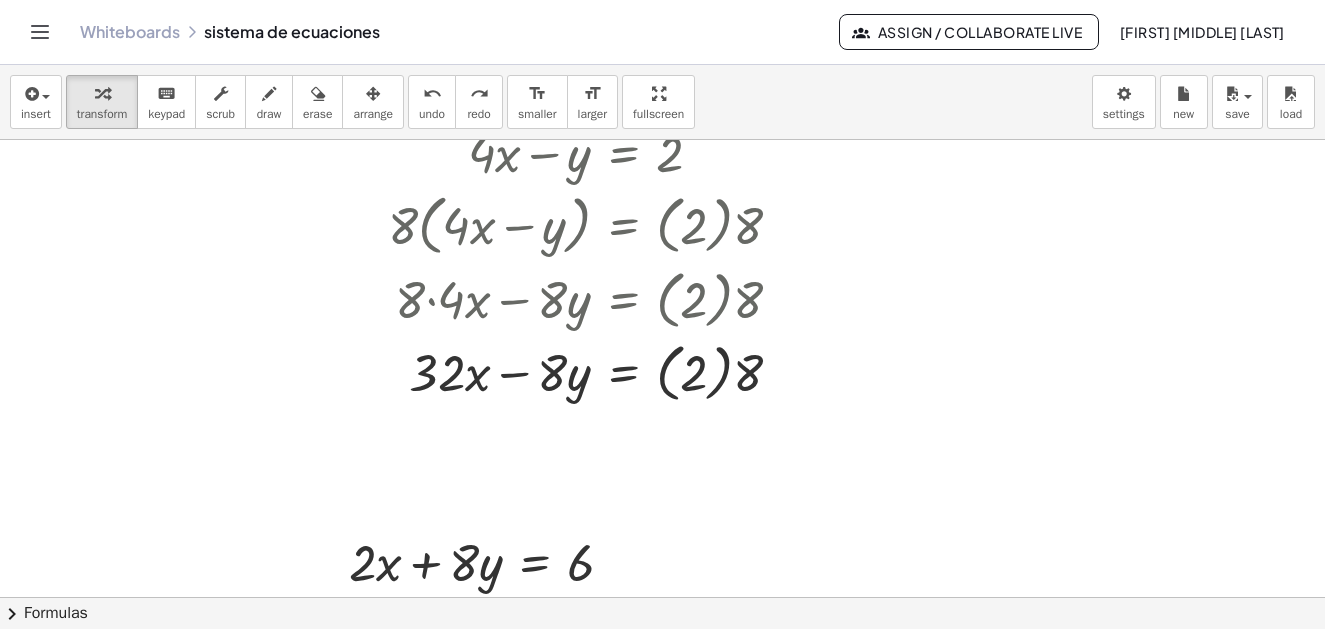 scroll, scrollTop: 657, scrollLeft: 0, axis: vertical 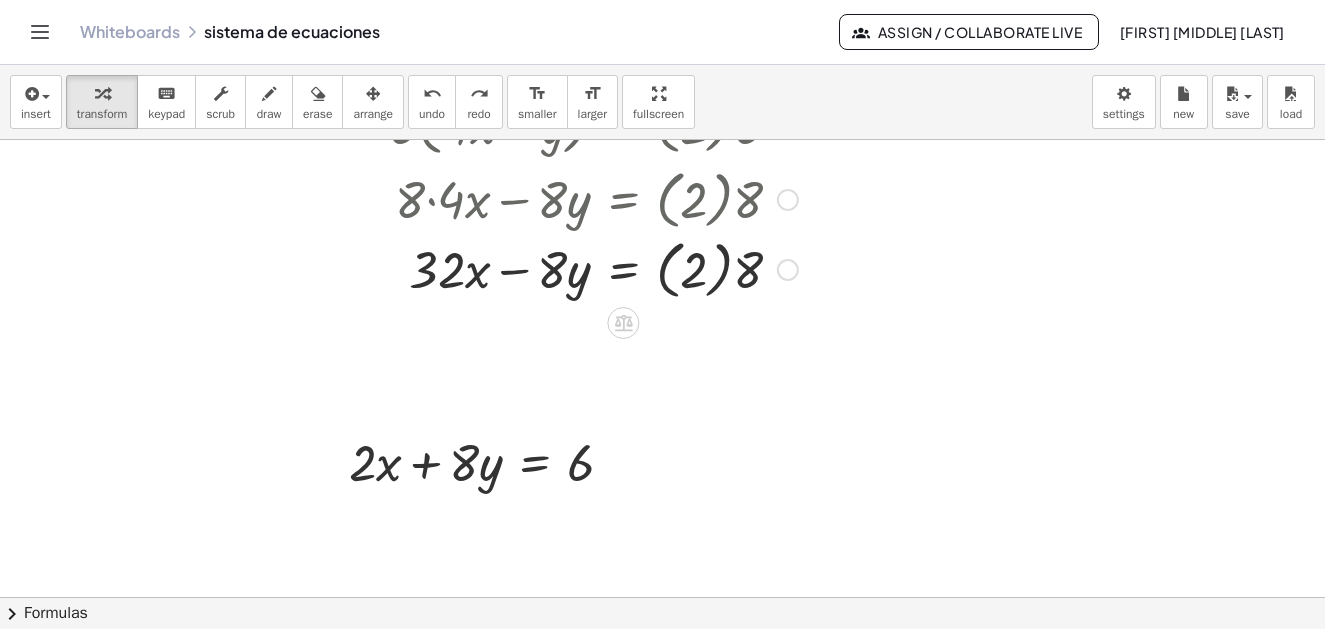 drag, startPoint x: 791, startPoint y: 273, endPoint x: 740, endPoint y: 476, distance: 209.30838 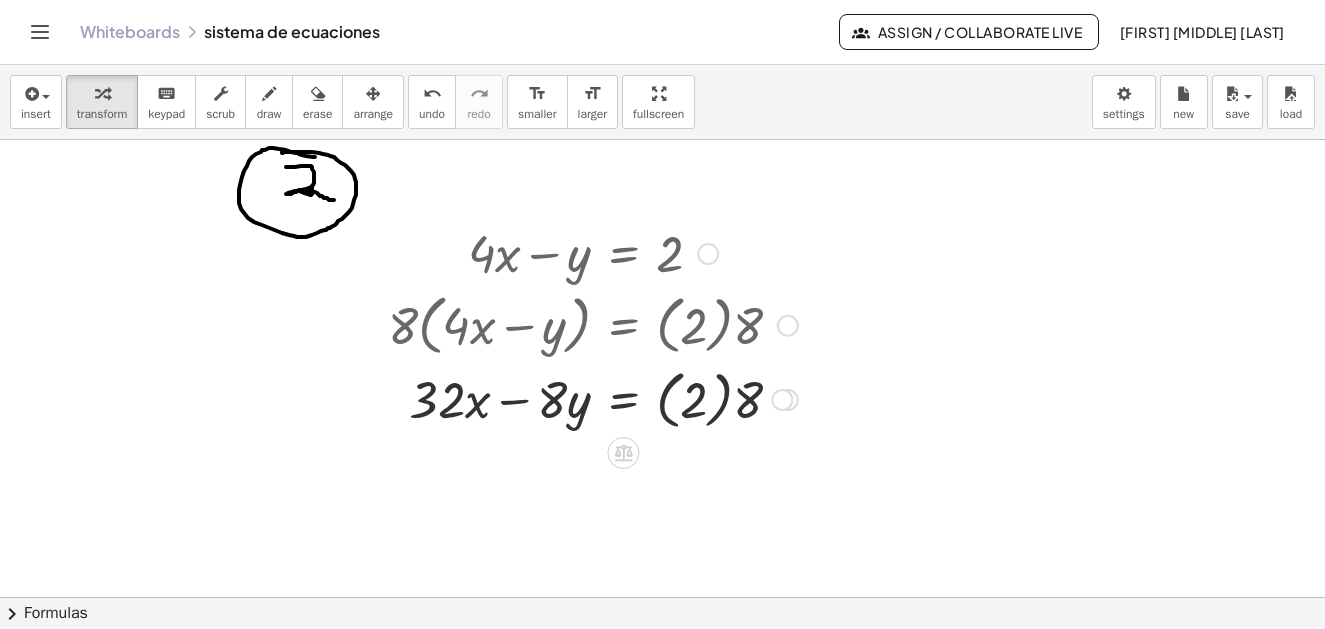 scroll, scrollTop: 257, scrollLeft: 0, axis: vertical 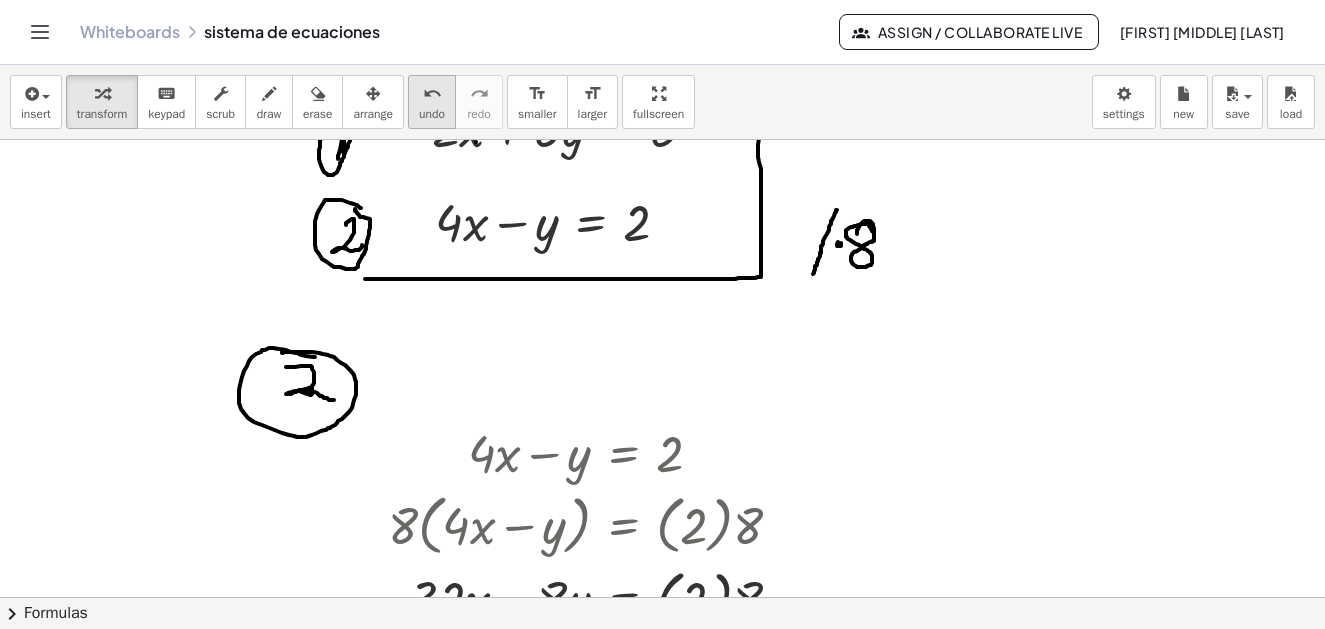click on "undo" at bounding box center (432, 93) 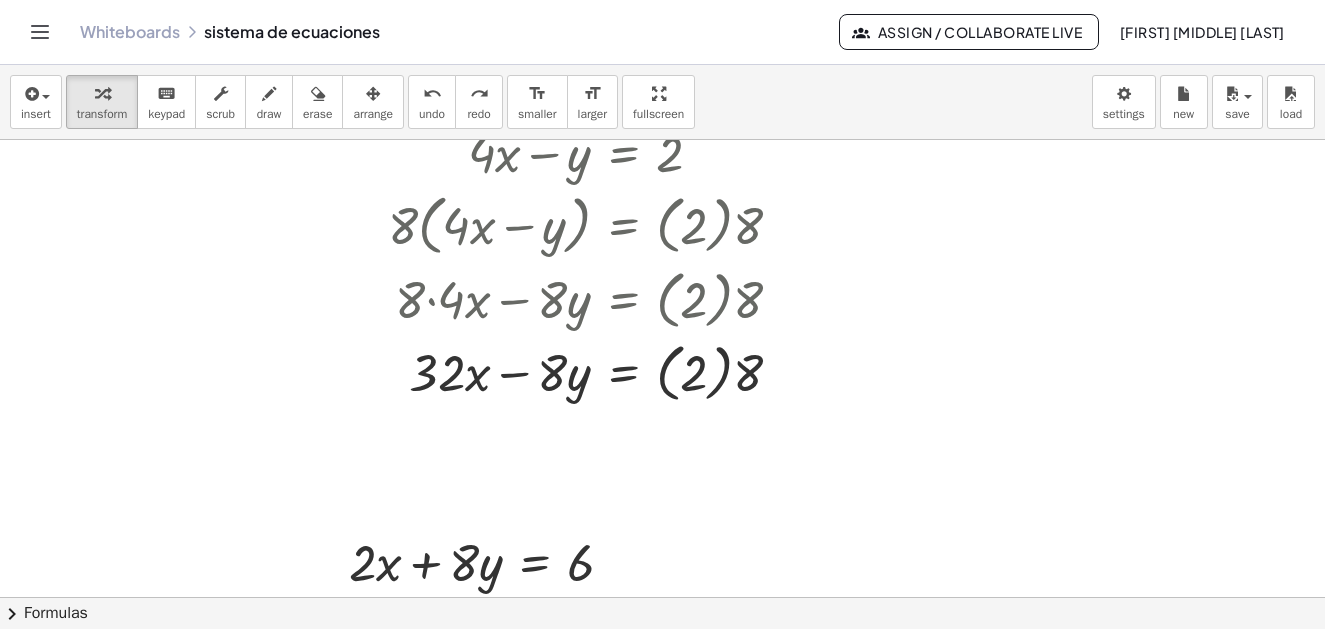 scroll, scrollTop: 657, scrollLeft: 0, axis: vertical 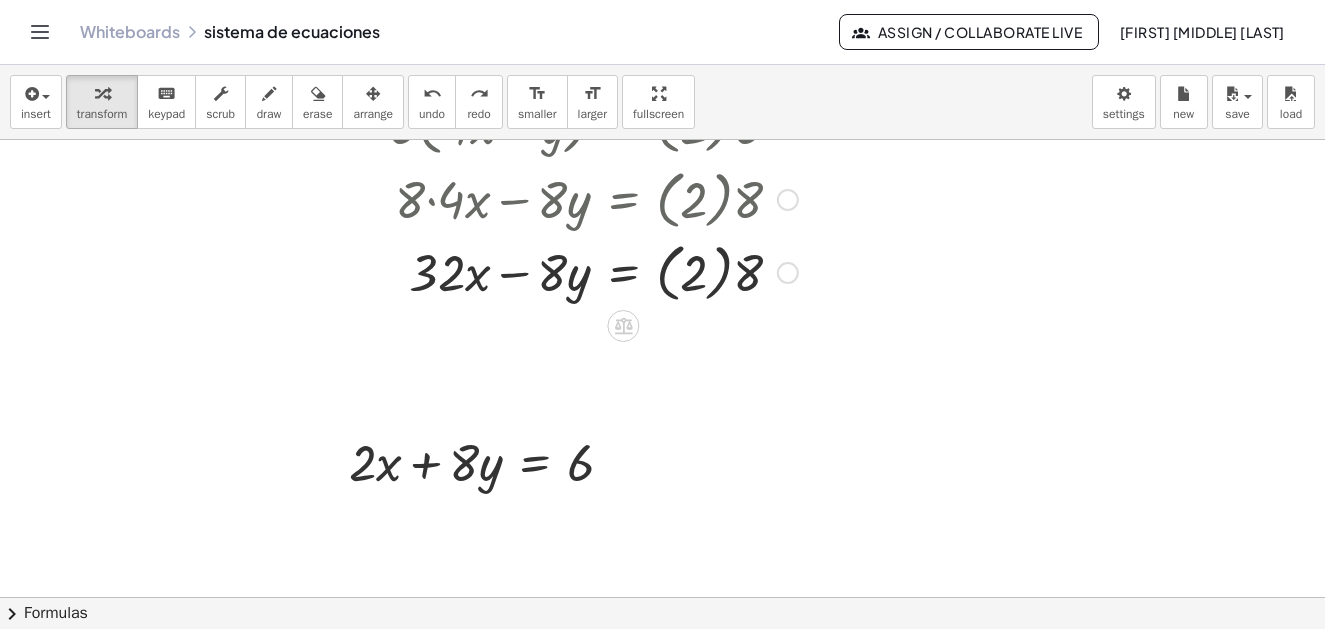 click at bounding box center (593, 271) 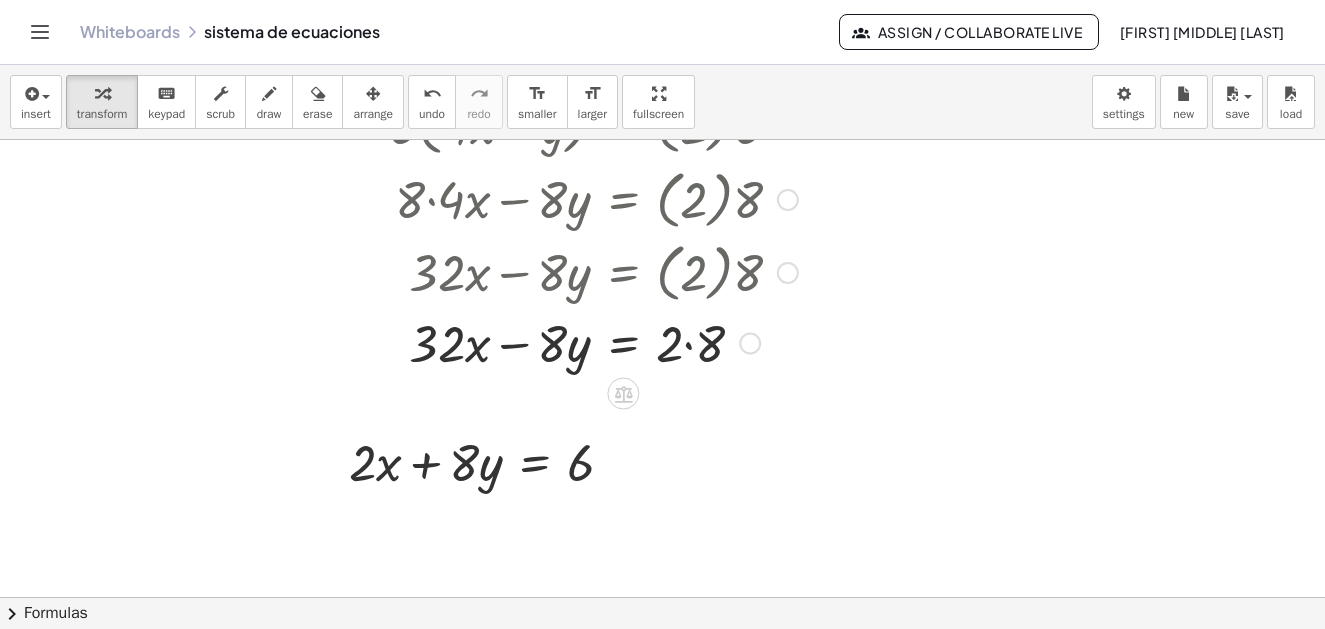 click at bounding box center (593, 342) 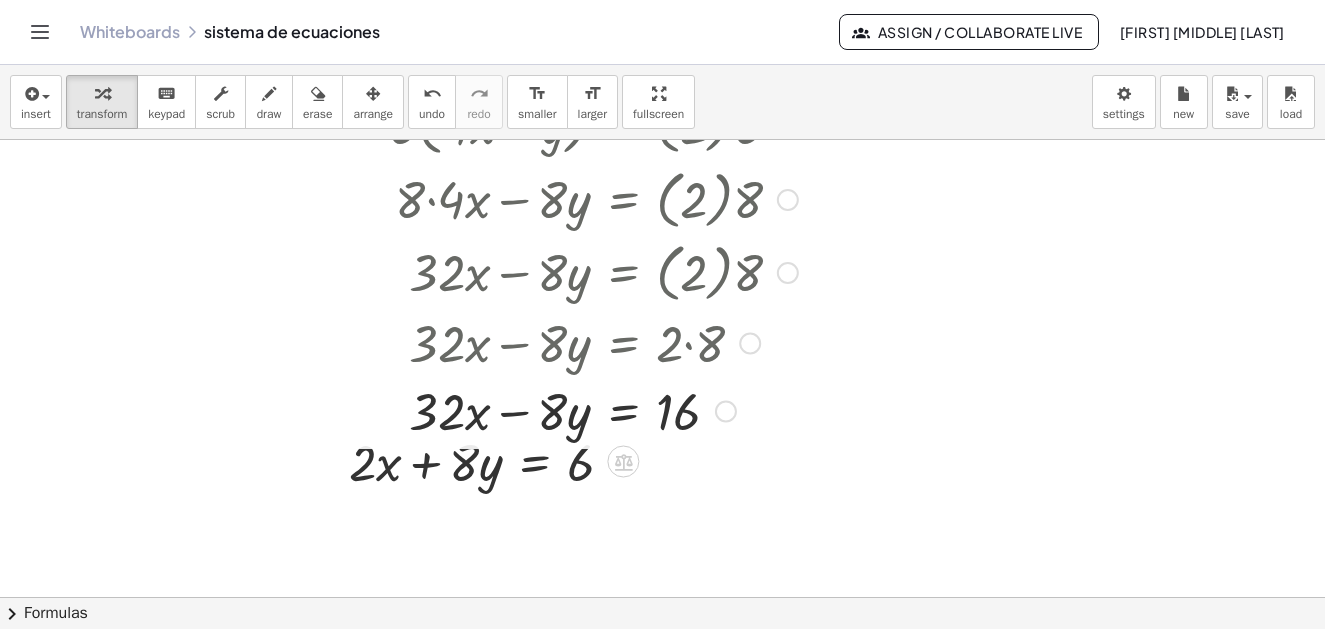 drag, startPoint x: 718, startPoint y: 349, endPoint x: 710, endPoint y: 514, distance: 165.19383 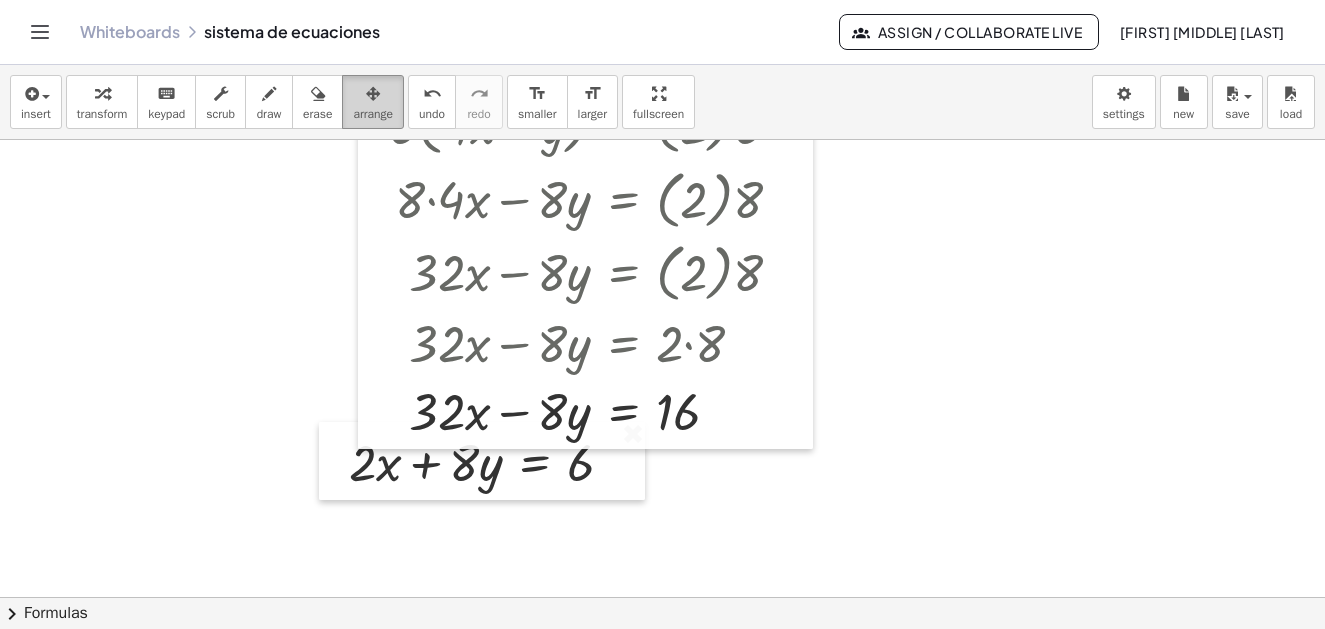 click at bounding box center (373, 94) 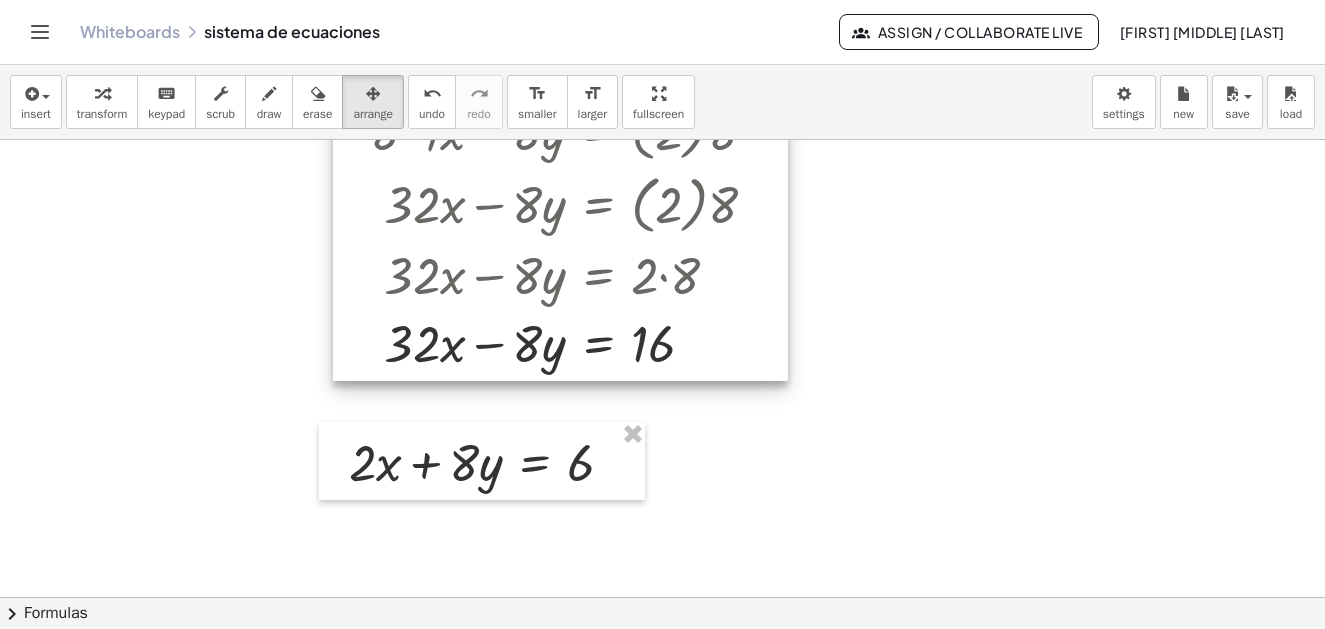 drag, startPoint x: 716, startPoint y: 420, endPoint x: 691, endPoint y: 352, distance: 72.44998 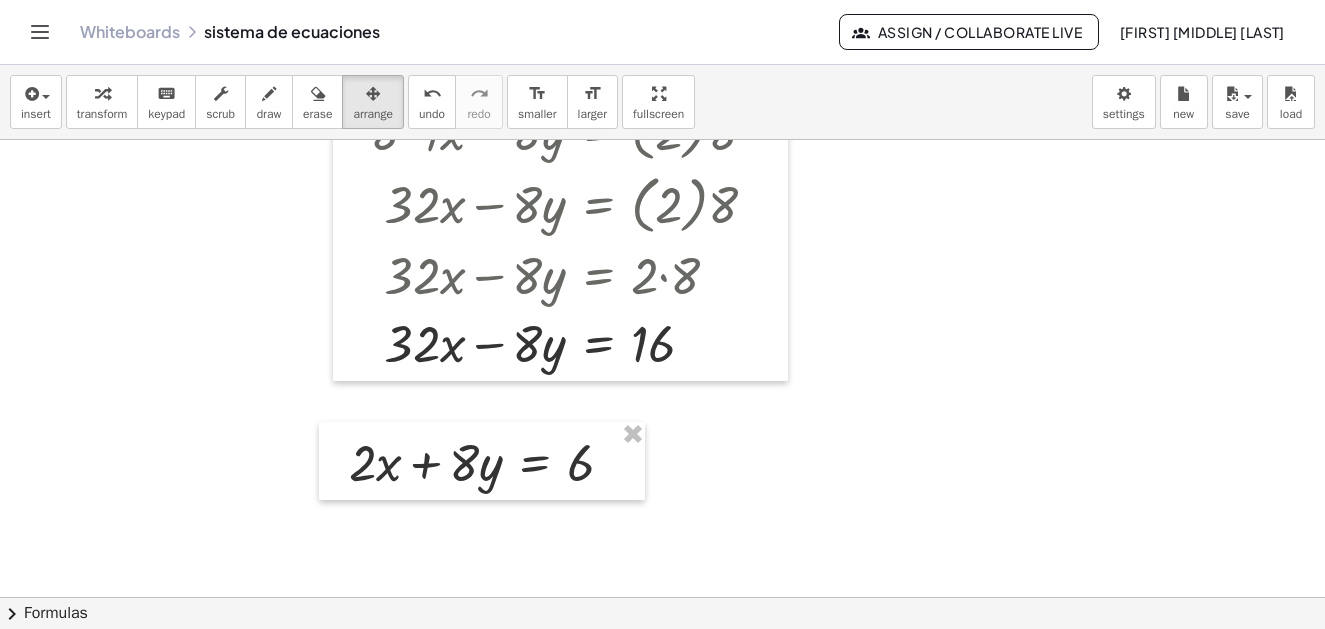 click at bounding box center [662, 168] 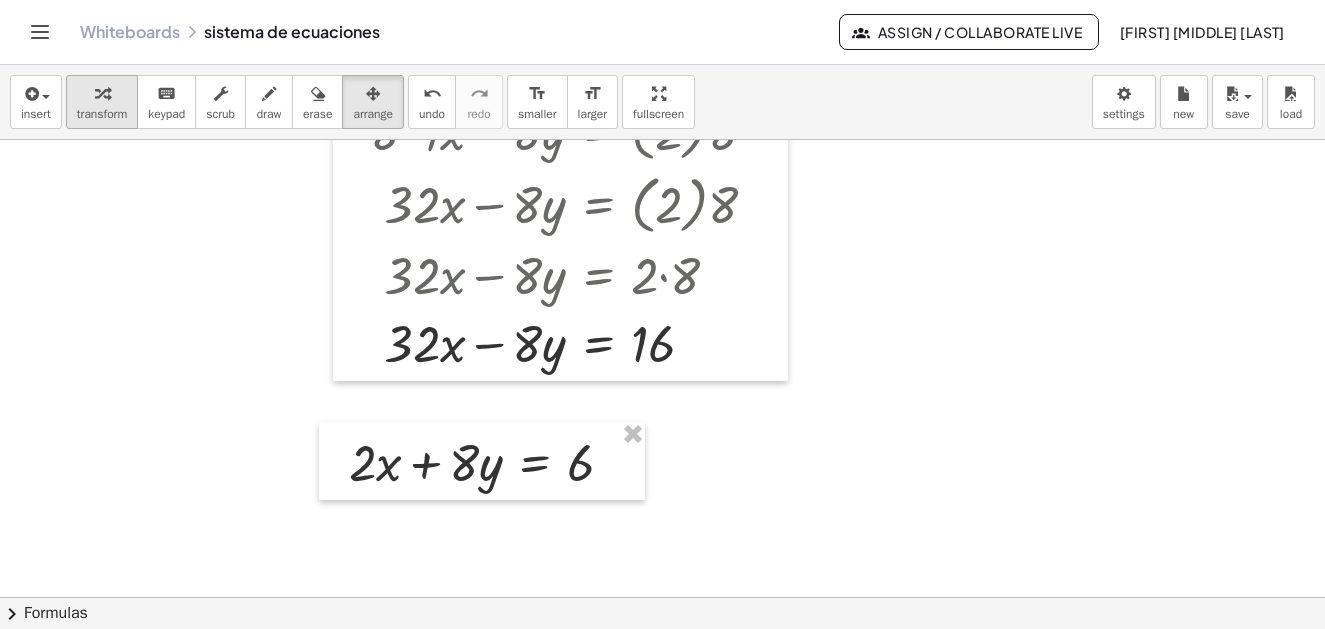 click at bounding box center [102, 93] 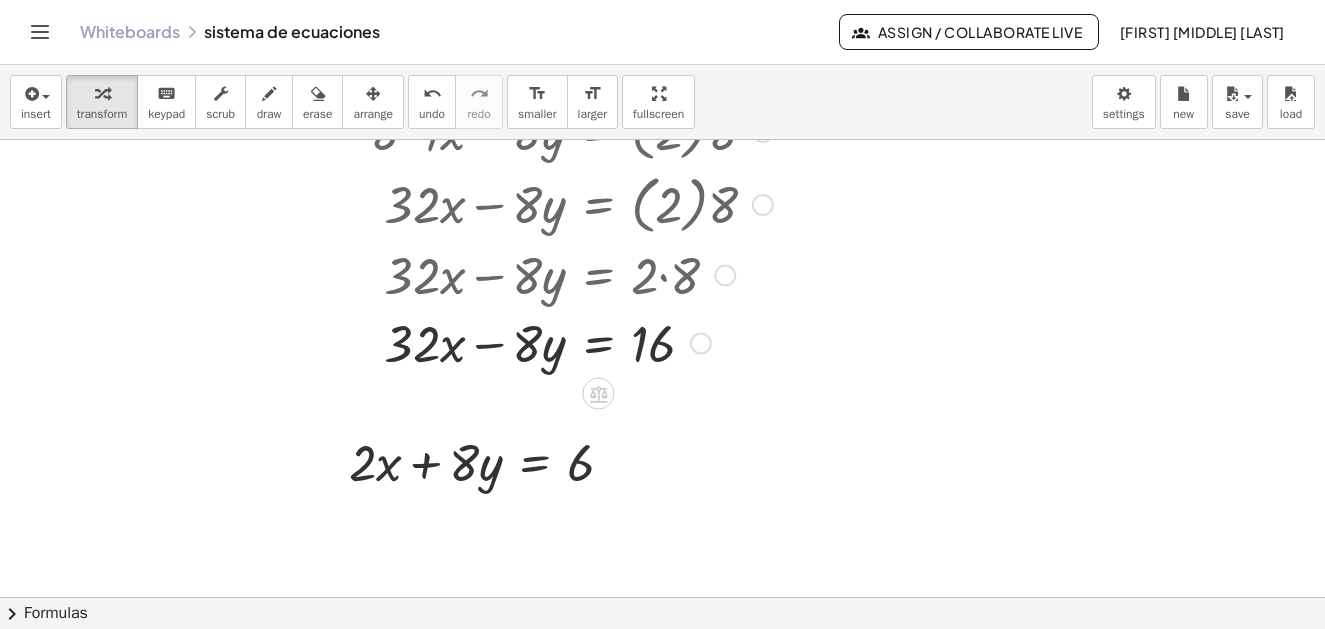 click on "Copied done" at bounding box center (701, 344) 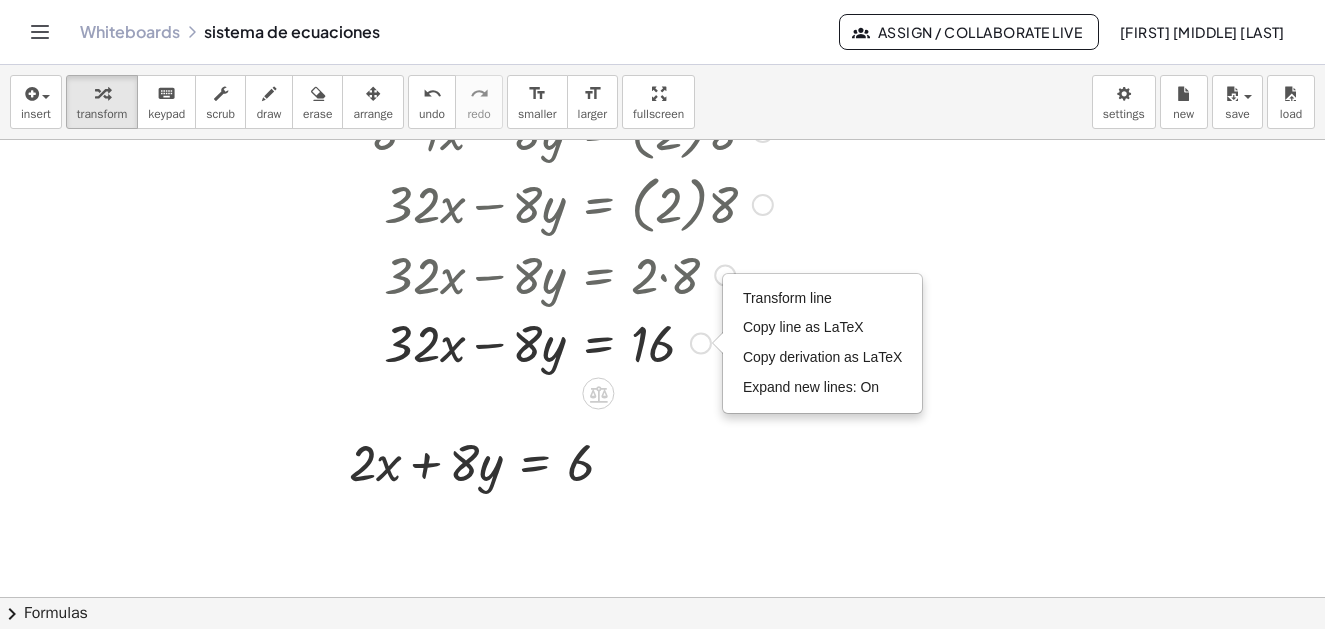 drag, startPoint x: 693, startPoint y: 340, endPoint x: 689, endPoint y: 536, distance: 196.04082 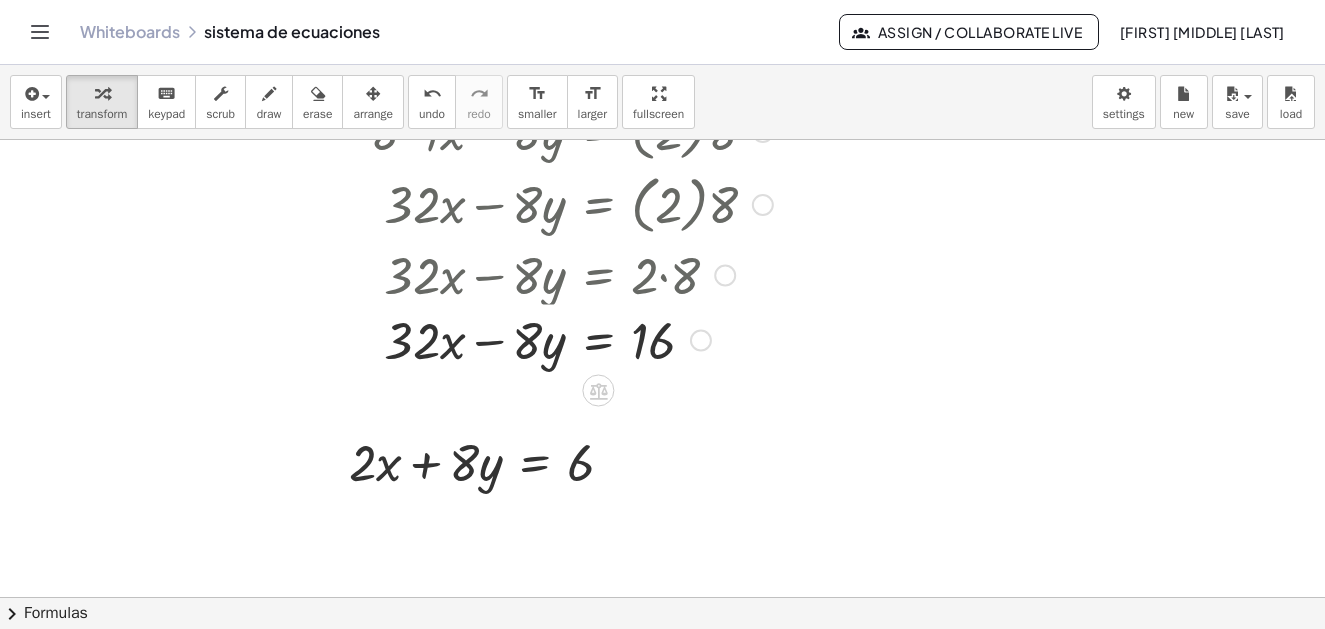 drag, startPoint x: 699, startPoint y: 339, endPoint x: 709, endPoint y: 536, distance: 197.25365 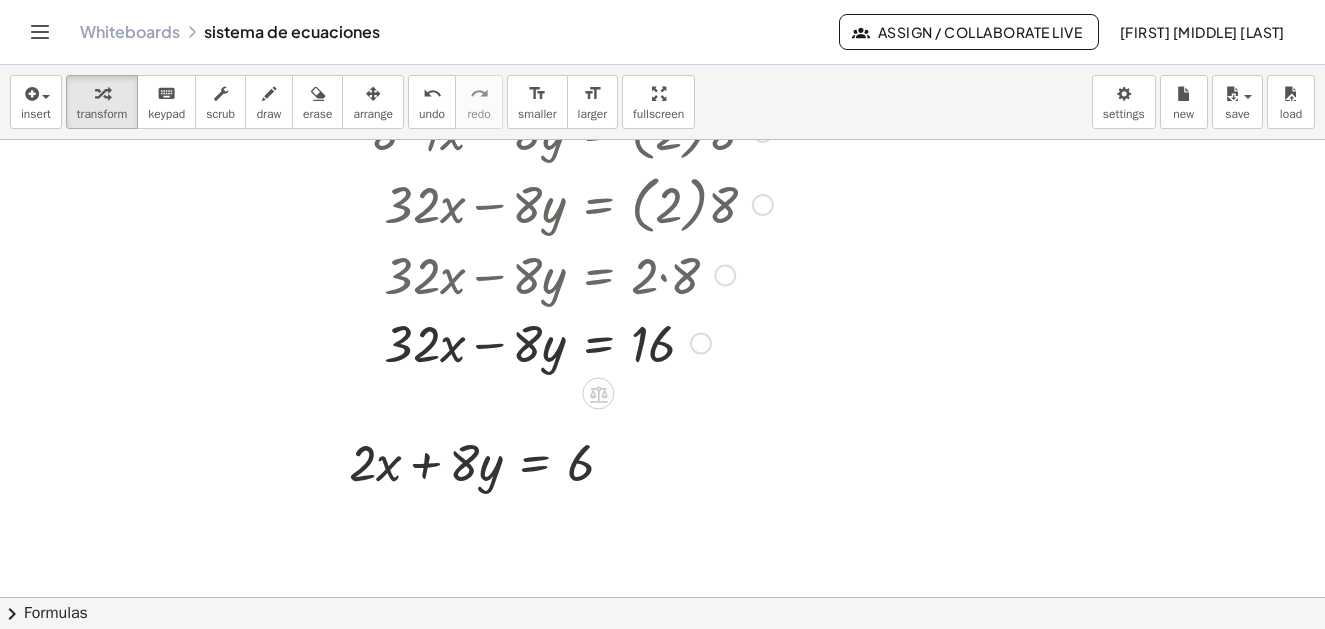 click on "Transform line Copy line as LaTeX Copy derivation as LaTeX Expand new lines: On" at bounding box center [701, 344] 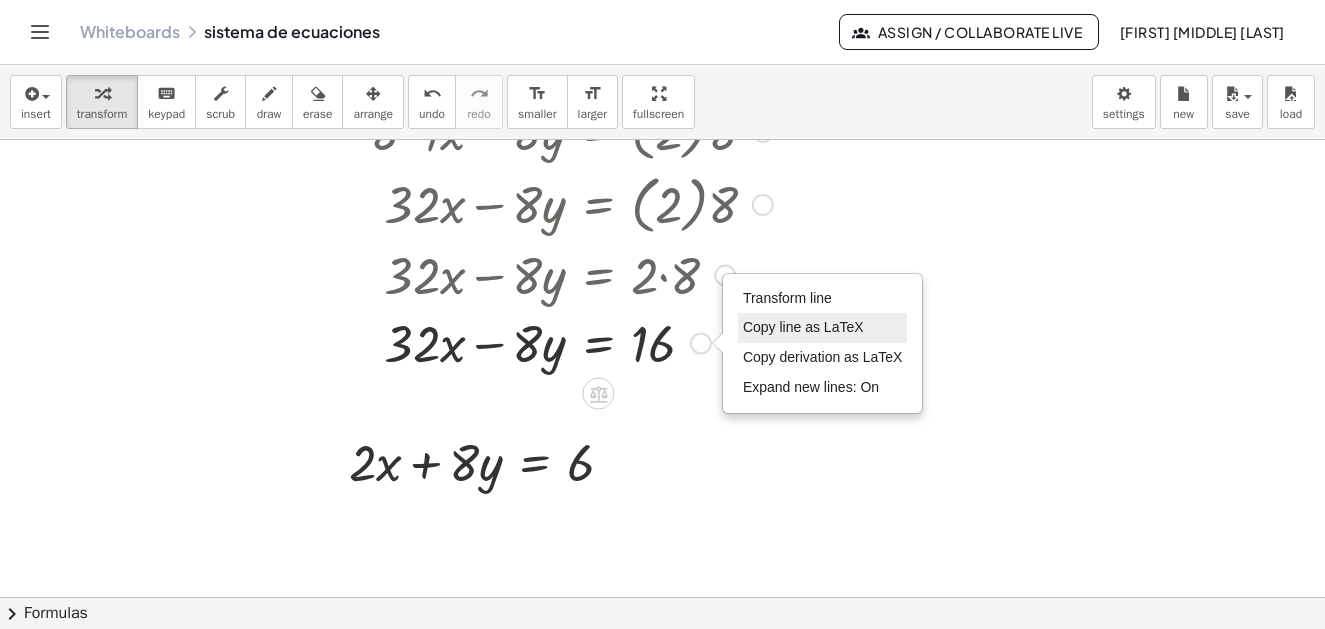 click on "Copy line as LaTeX" at bounding box center (803, 327) 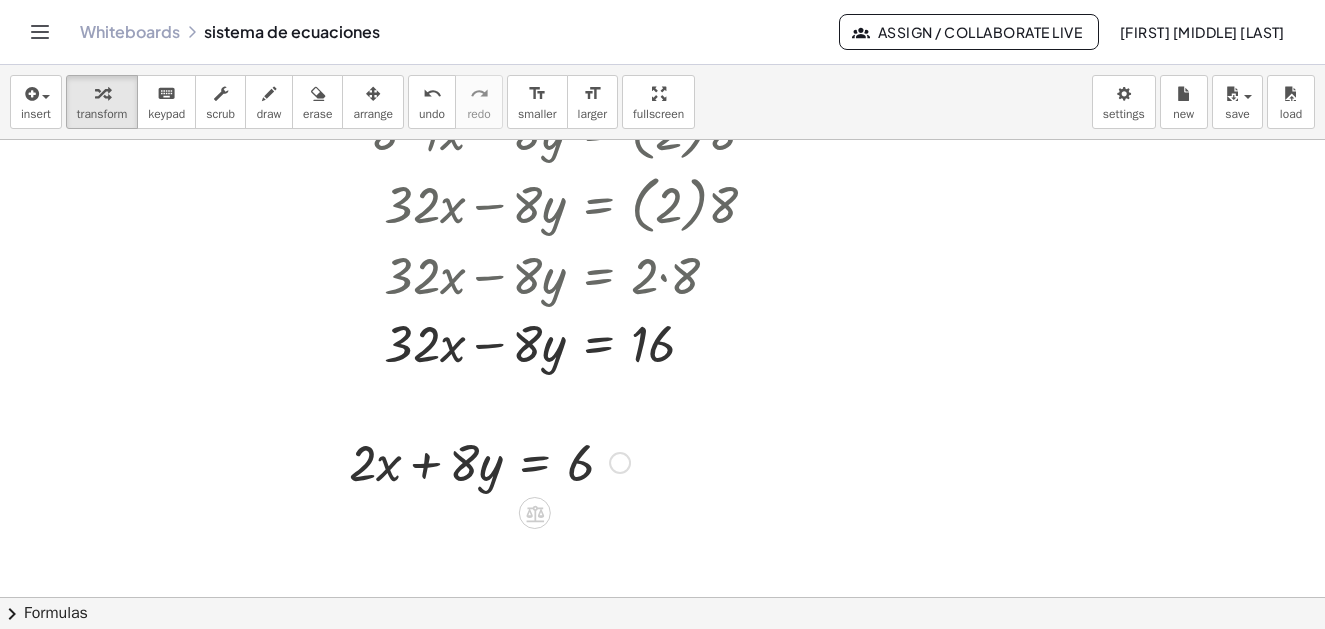 click at bounding box center (535, 513) 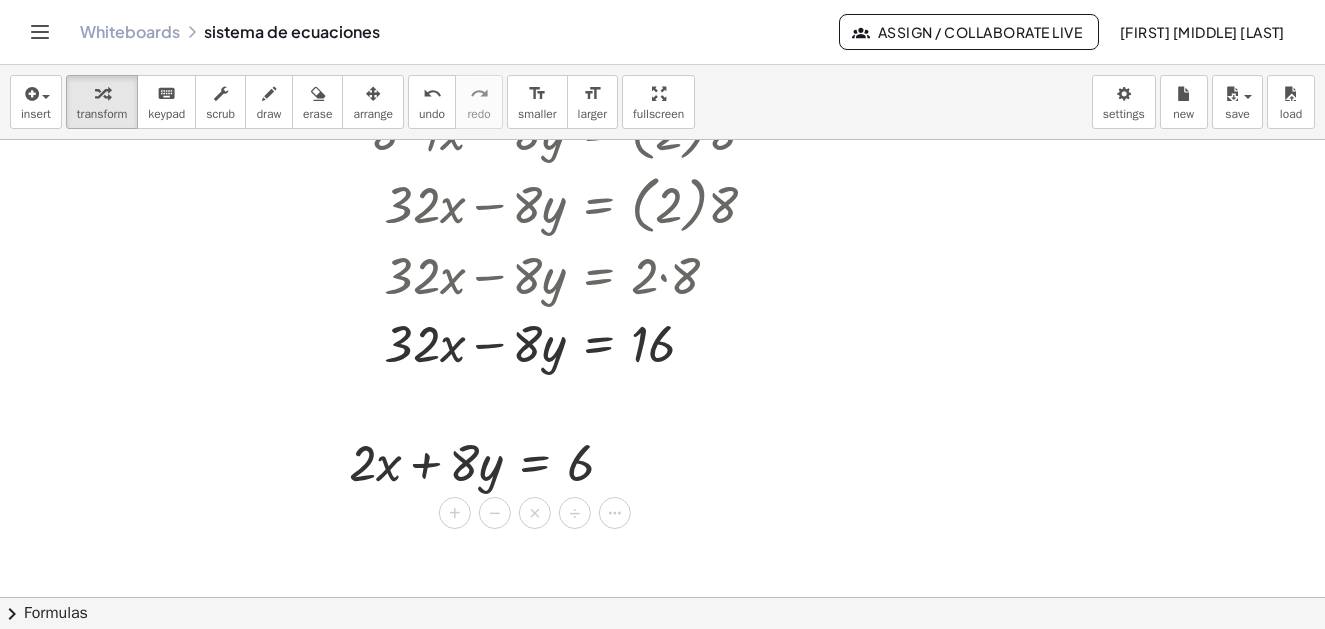 drag, startPoint x: 444, startPoint y: 551, endPoint x: 408, endPoint y: 544, distance: 36.67424 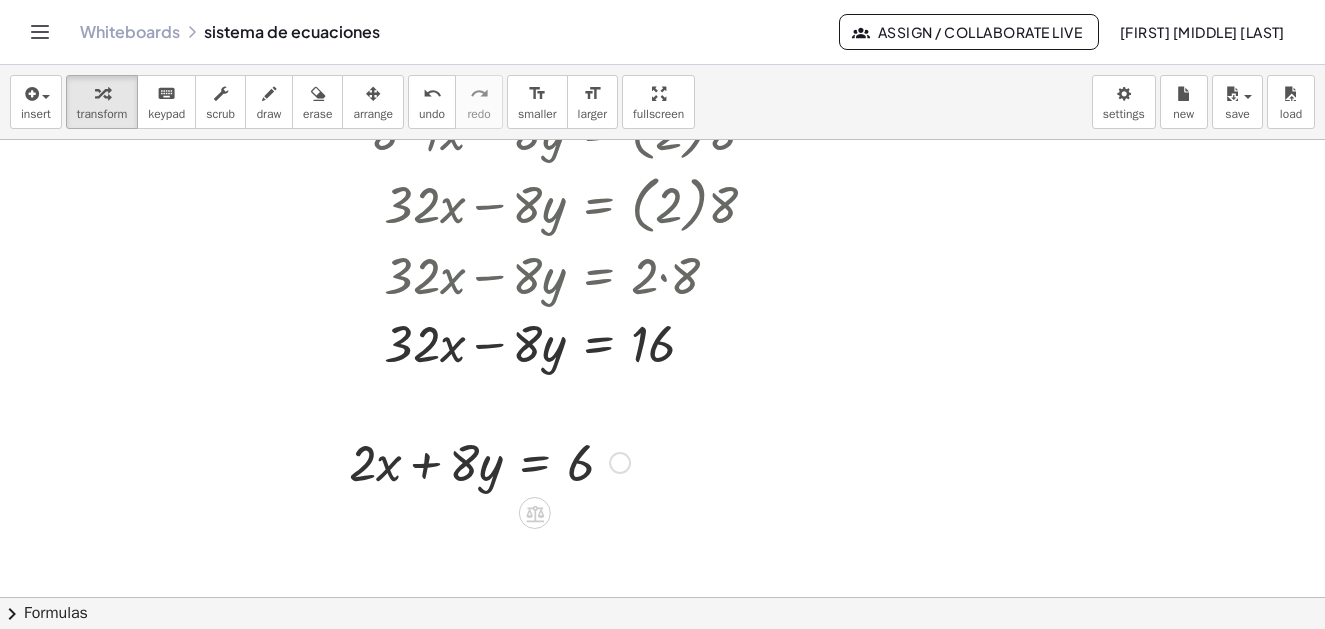 click at bounding box center [620, 463] 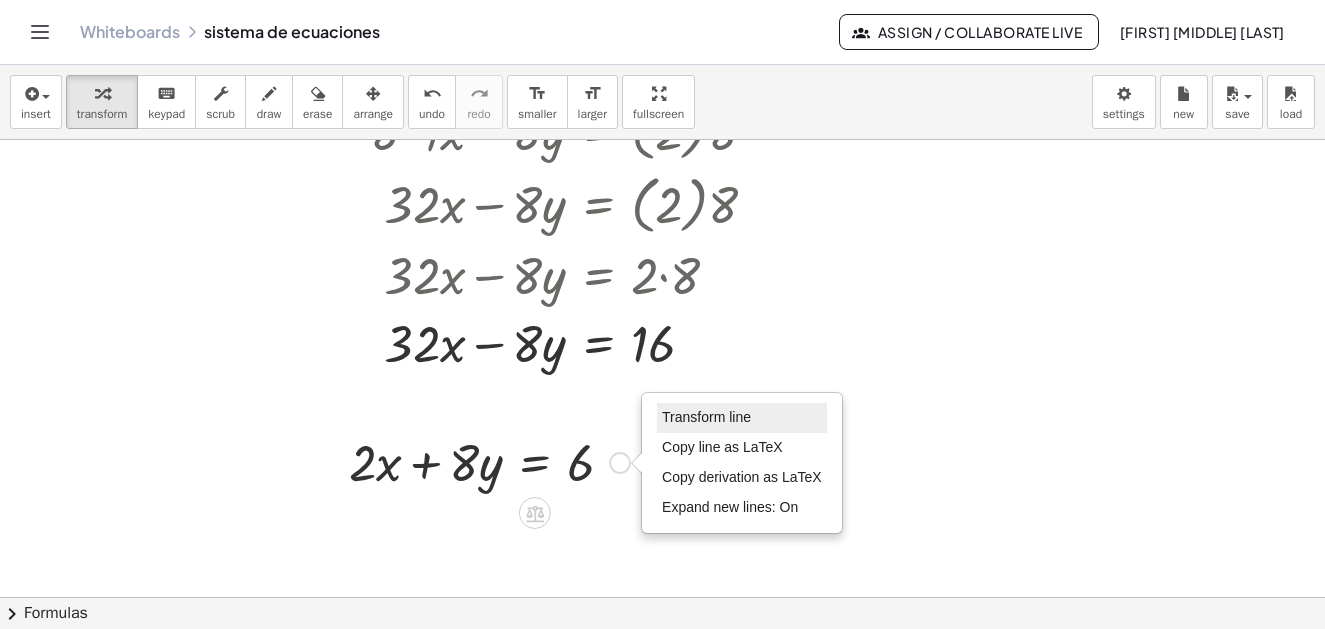 click on "Transform line" at bounding box center (706, 417) 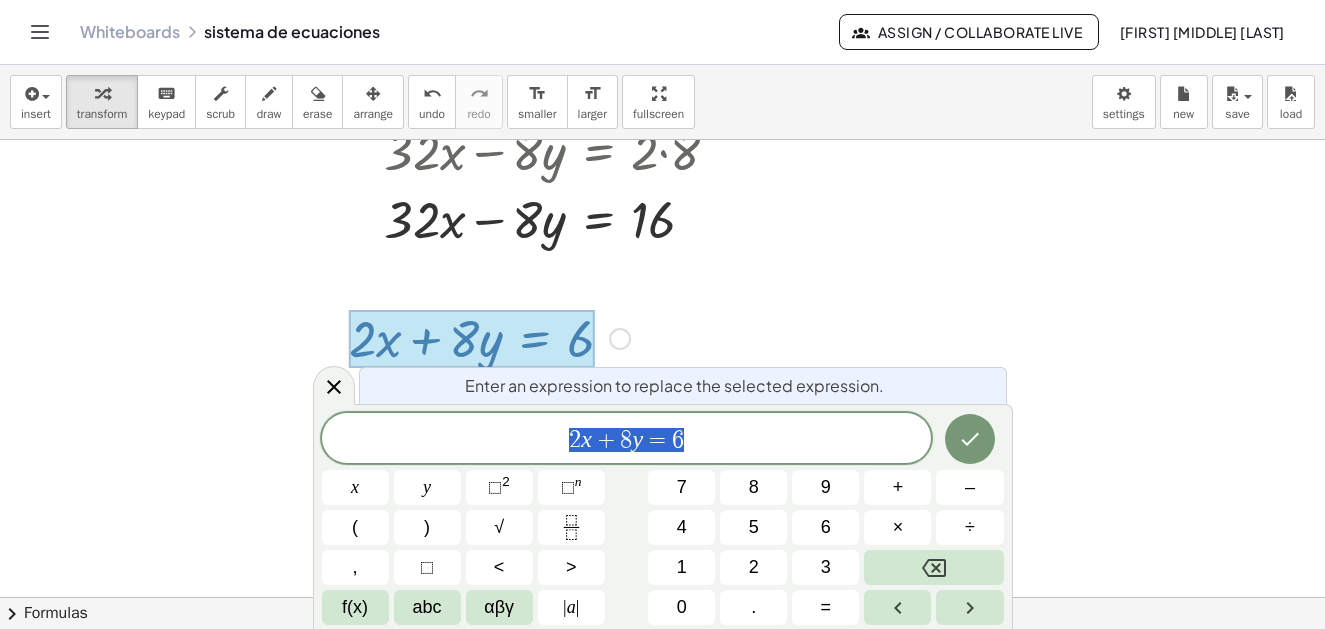 scroll, scrollTop: 803, scrollLeft: 0, axis: vertical 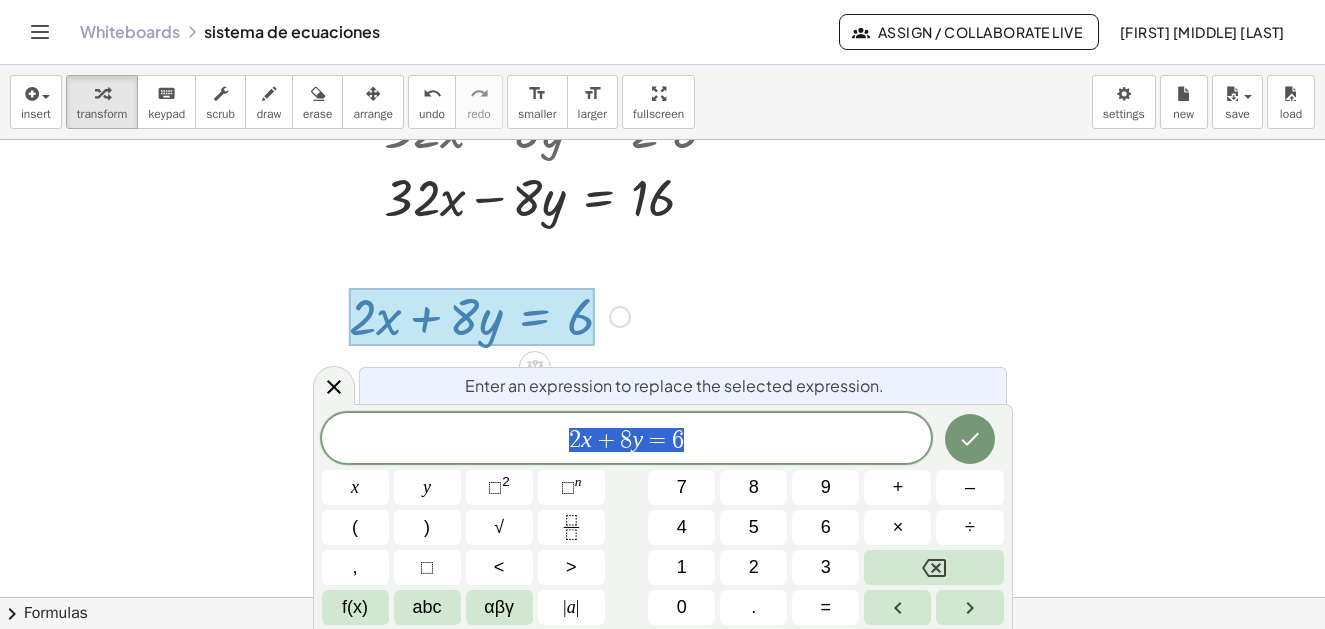 click at bounding box center (662, 22) 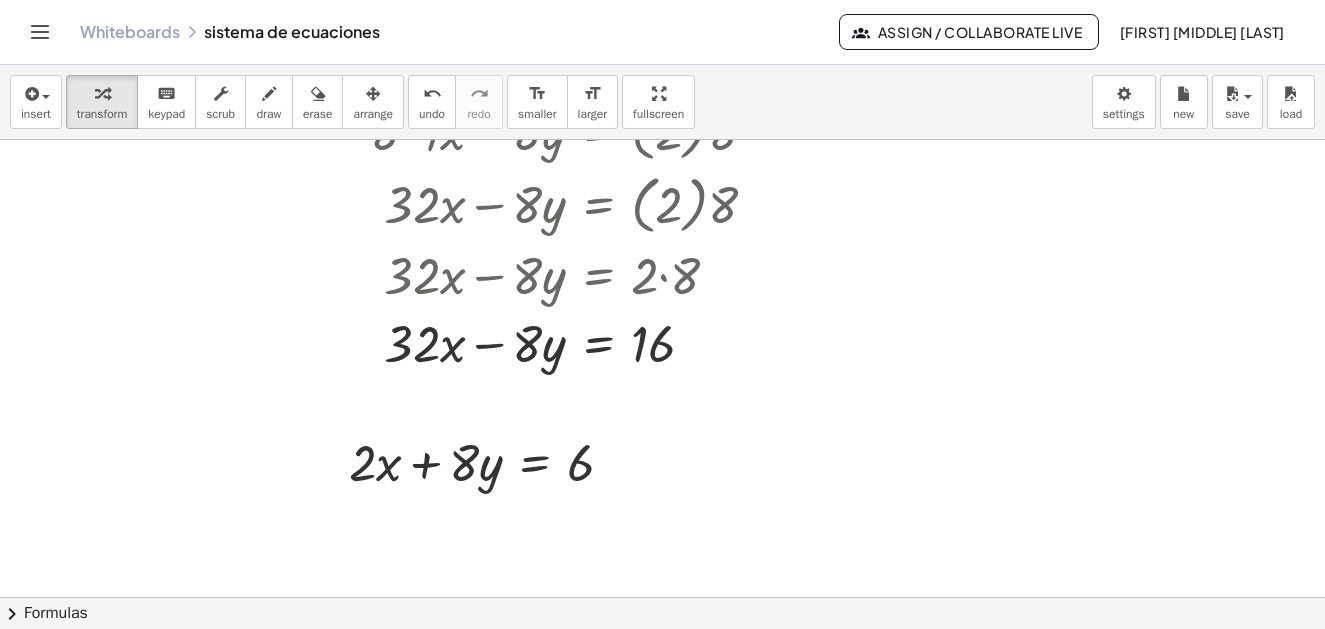 scroll, scrollTop: 757, scrollLeft: 0, axis: vertical 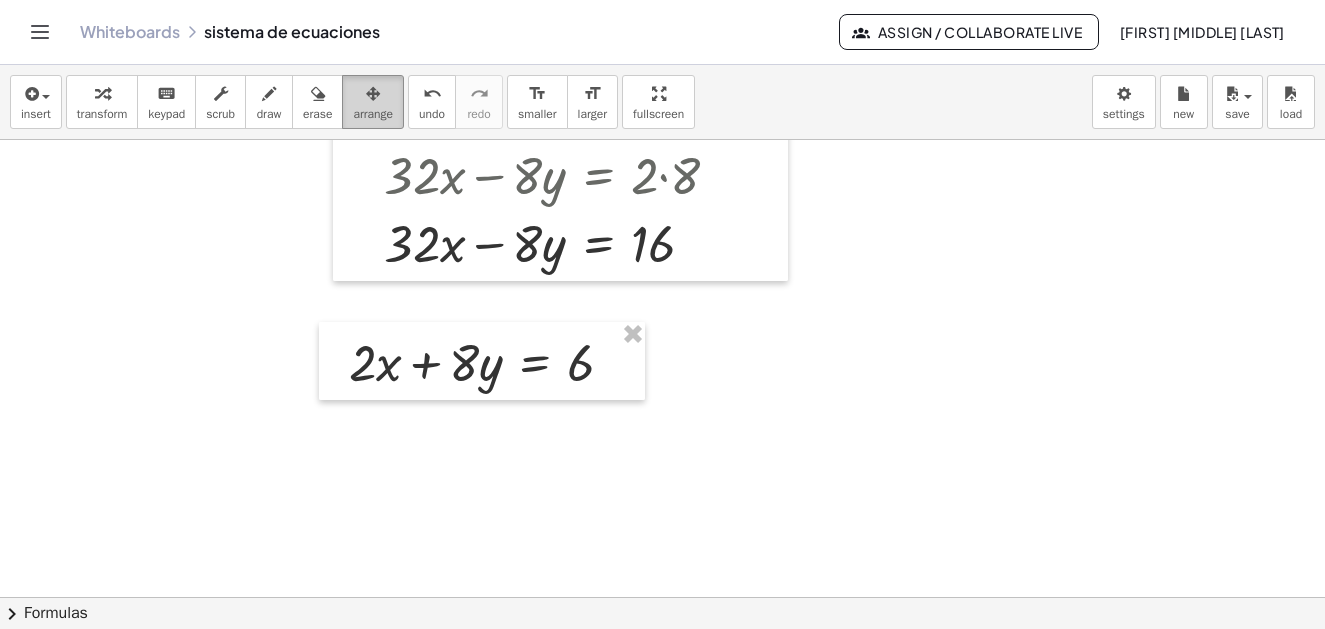 click on "arrange" at bounding box center [373, 114] 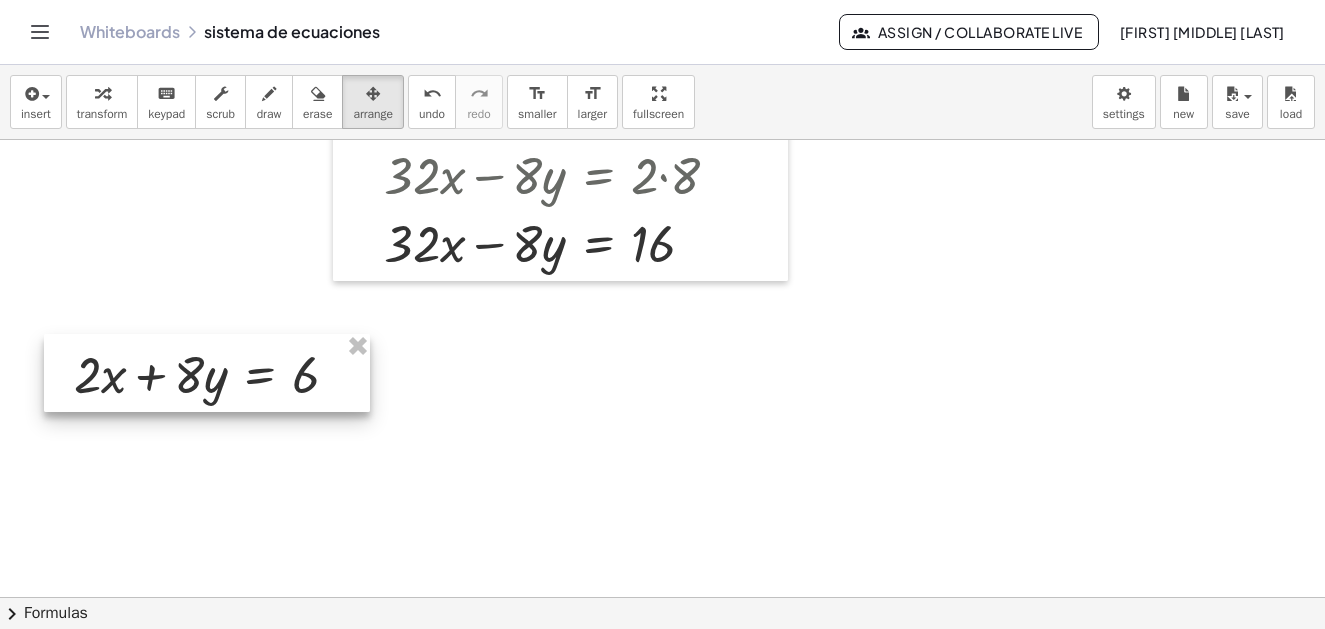 drag, startPoint x: 488, startPoint y: 397, endPoint x: 222, endPoint y: 409, distance: 266.27054 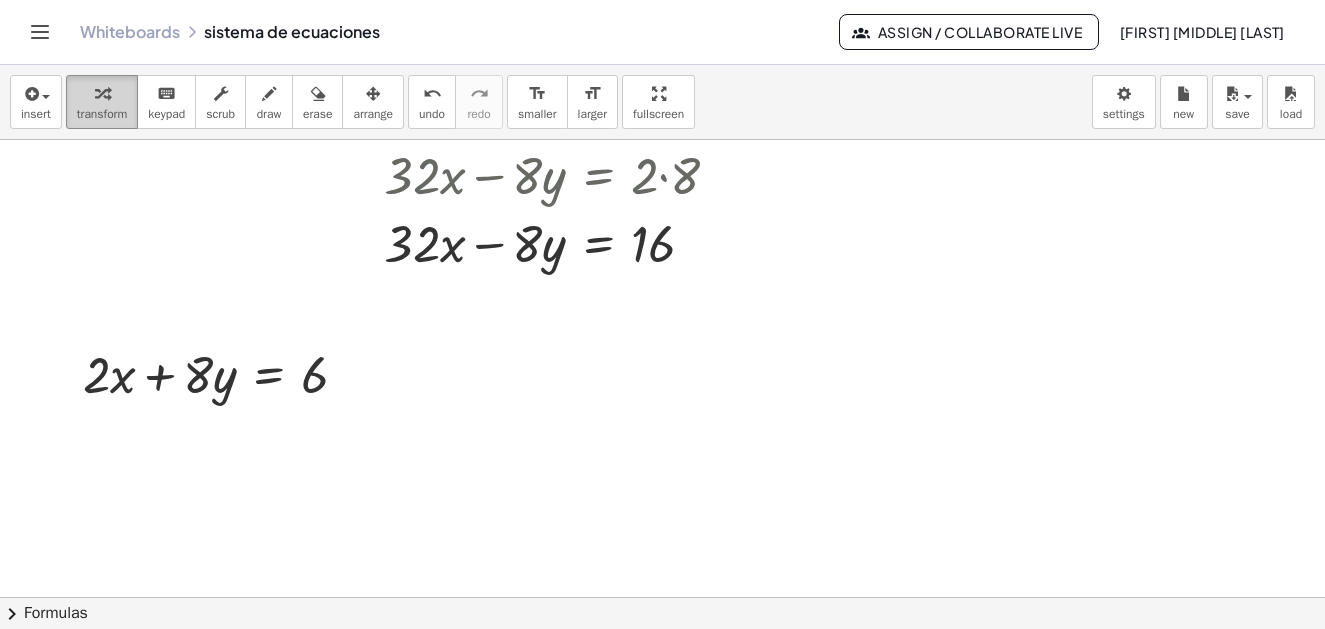 click at bounding box center (102, 93) 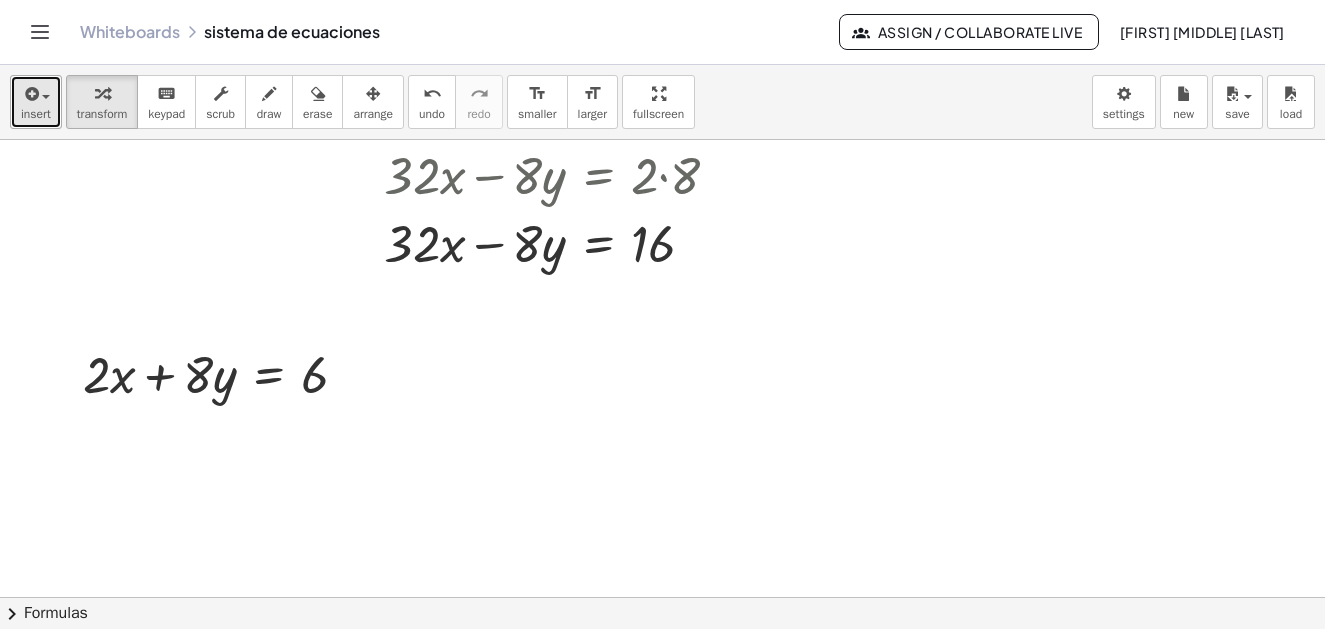 click on "insert" at bounding box center (36, 114) 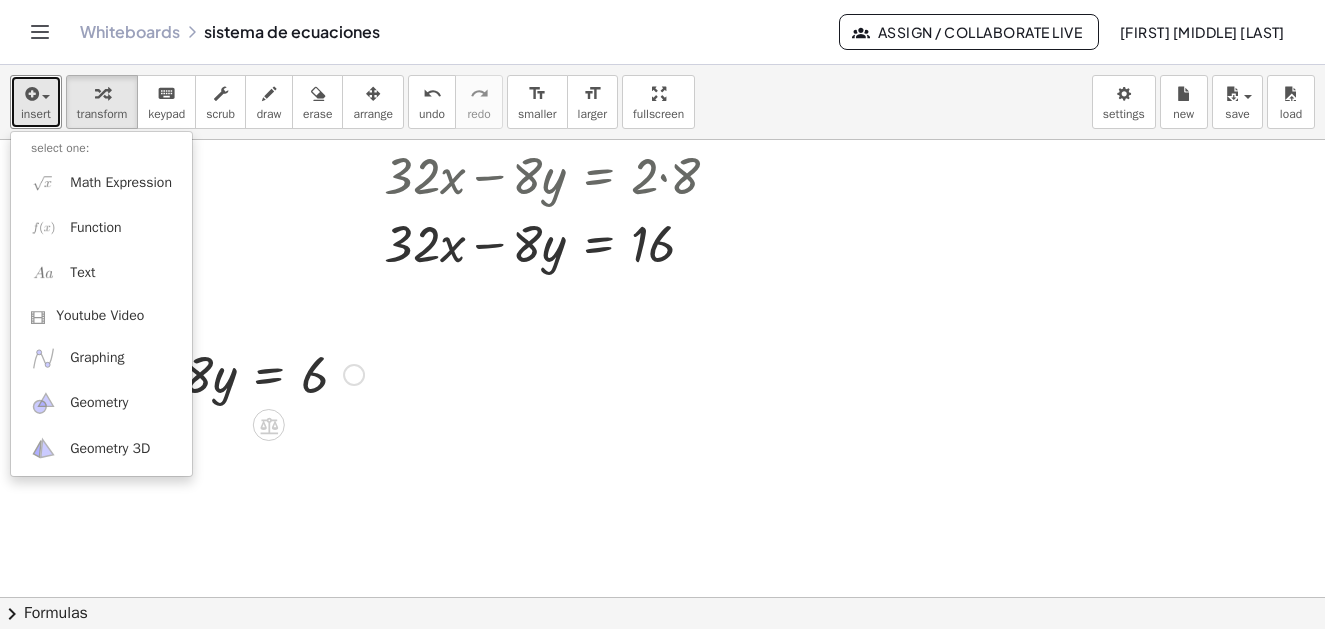 click at bounding box center [223, 373] 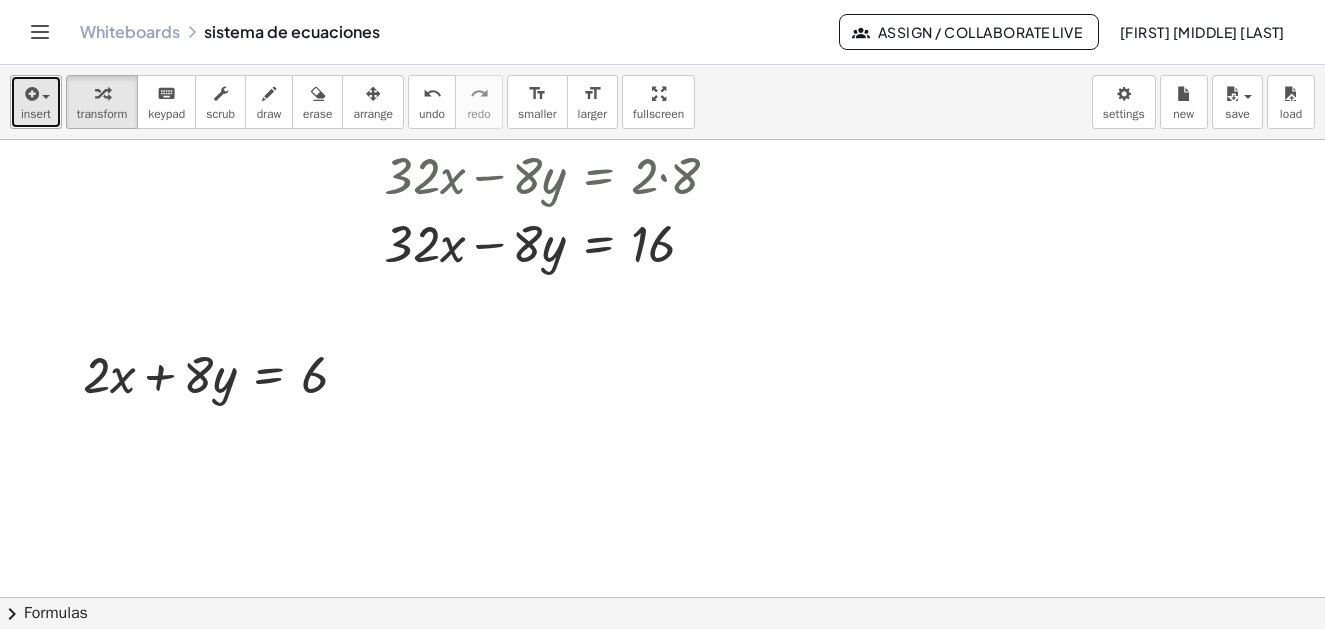 click on "insert" at bounding box center [36, 102] 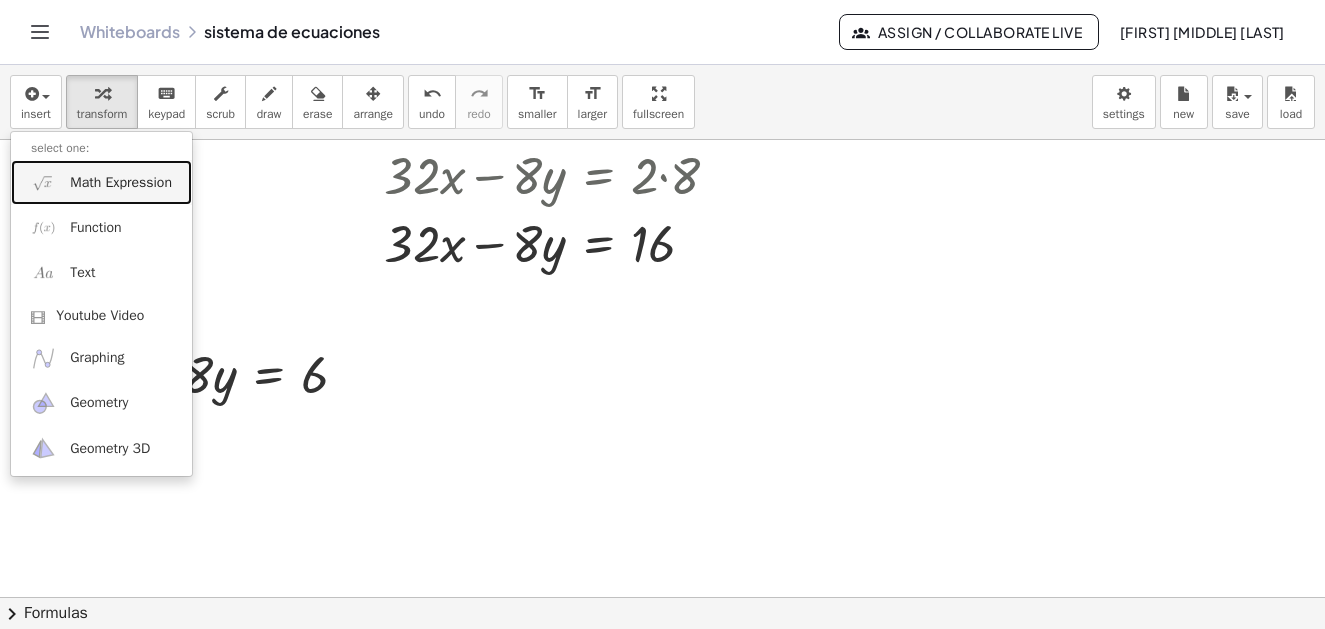click on "Math Expression" at bounding box center [121, 183] 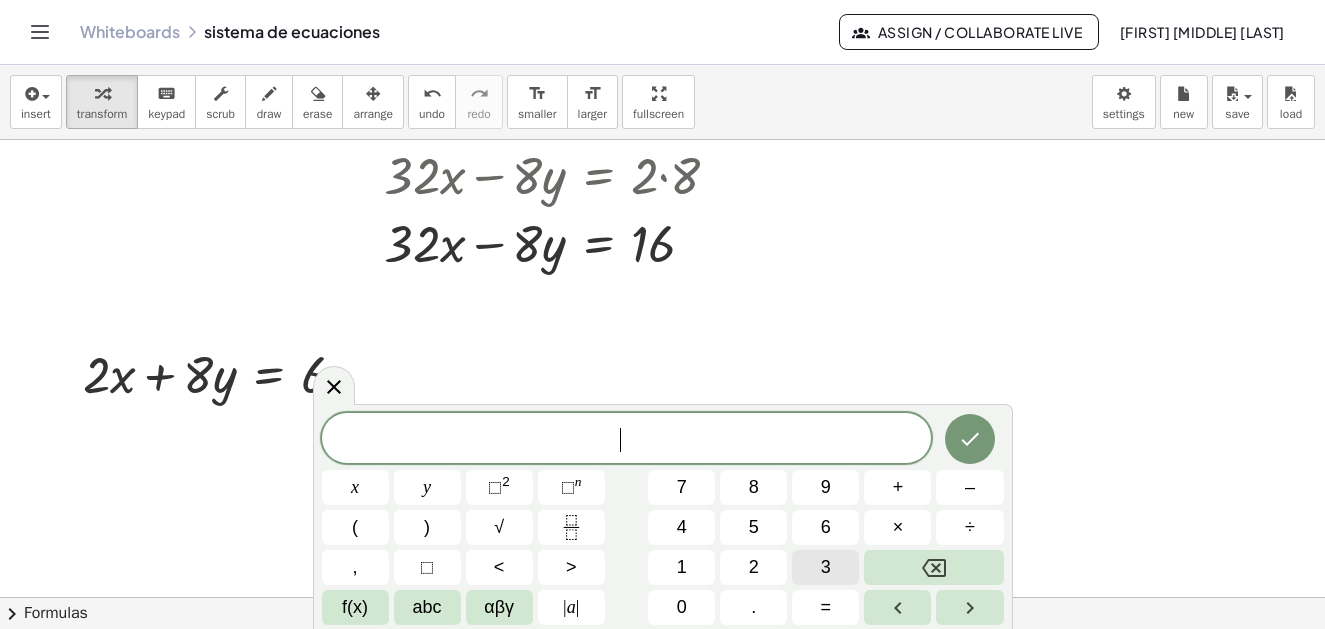 click on "3" at bounding box center (825, 567) 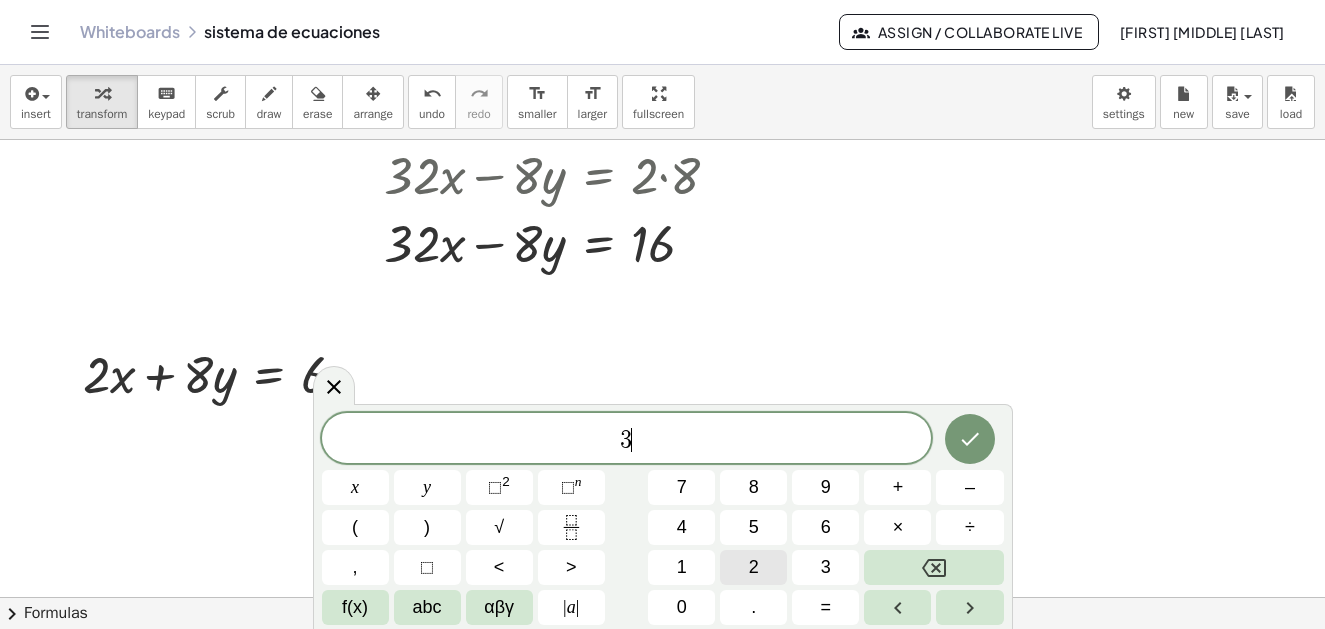 click on "2" at bounding box center (754, 567) 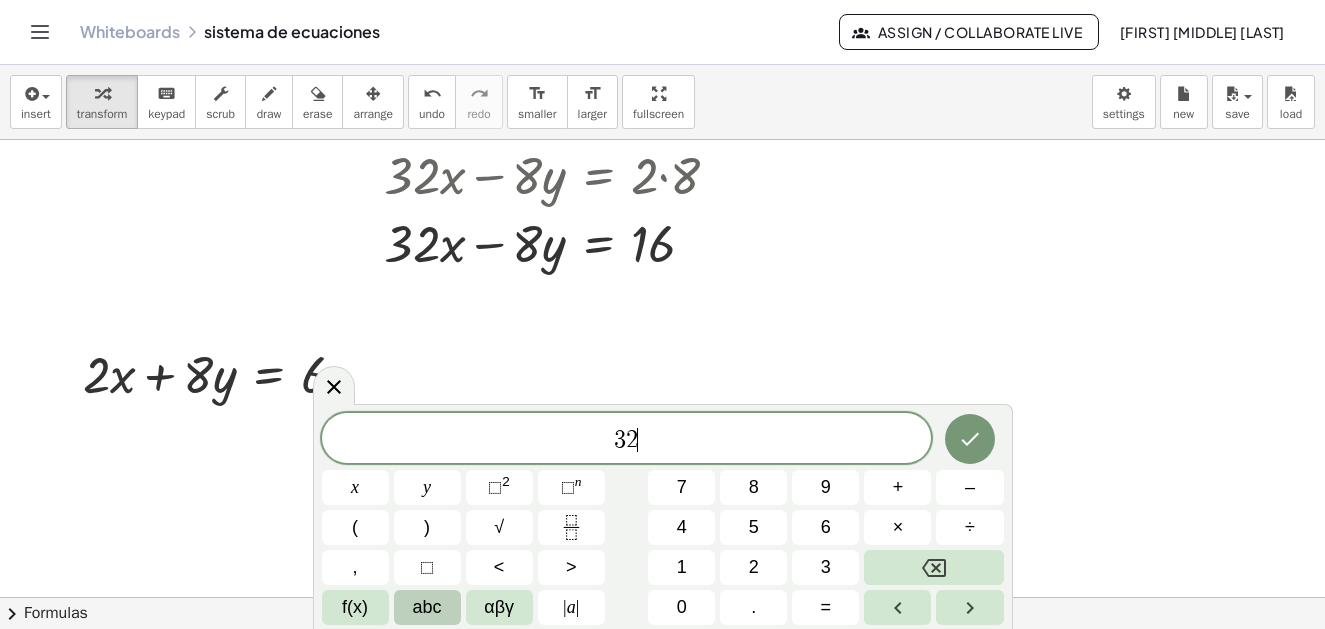 click on "abc" at bounding box center (427, 607) 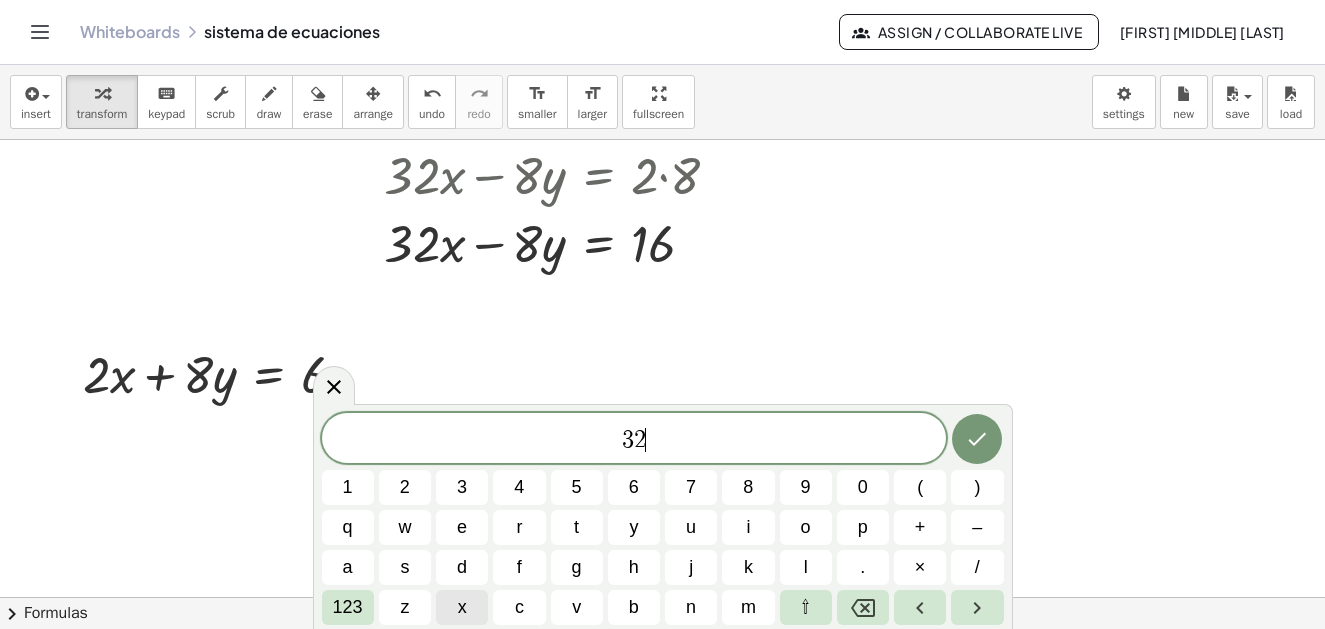 click on "x" at bounding box center (462, 607) 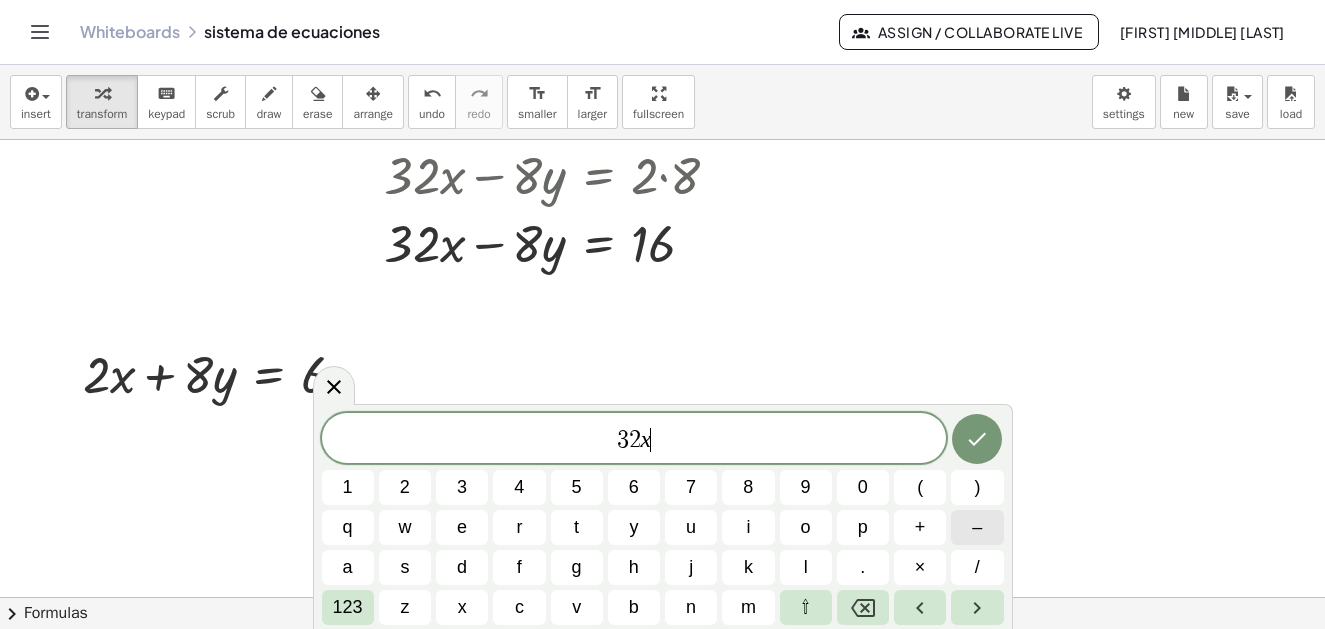 click on "–" at bounding box center (977, 527) 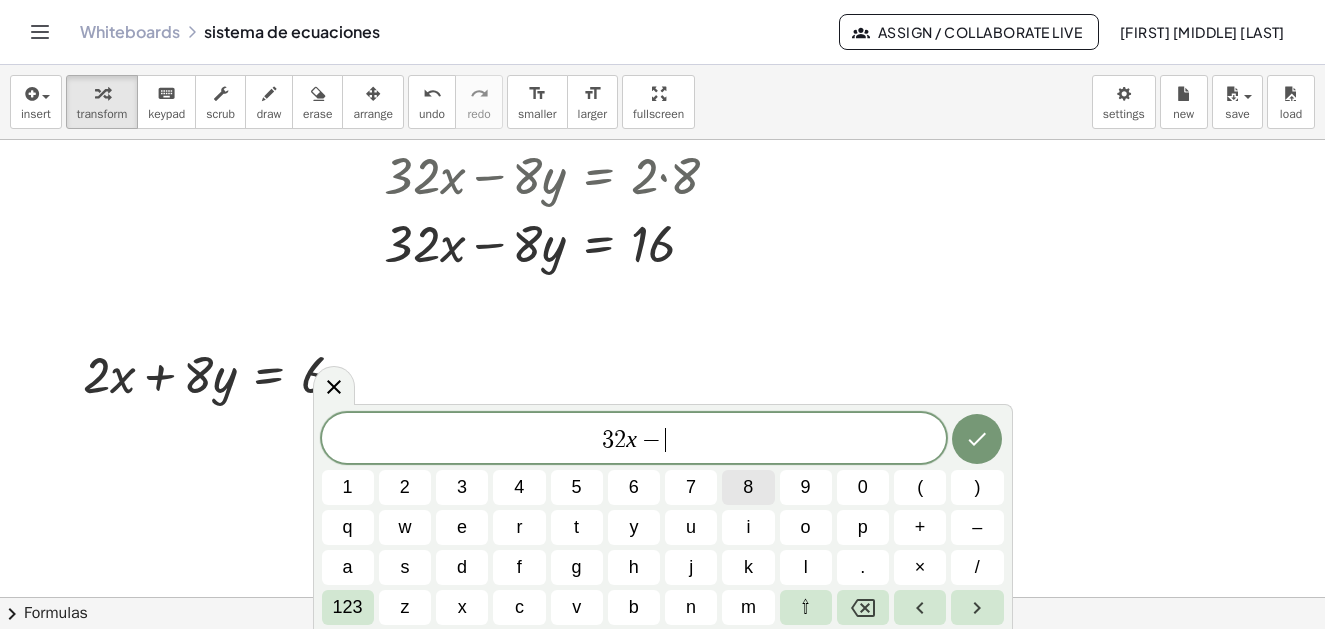 click on "8" at bounding box center [748, 487] 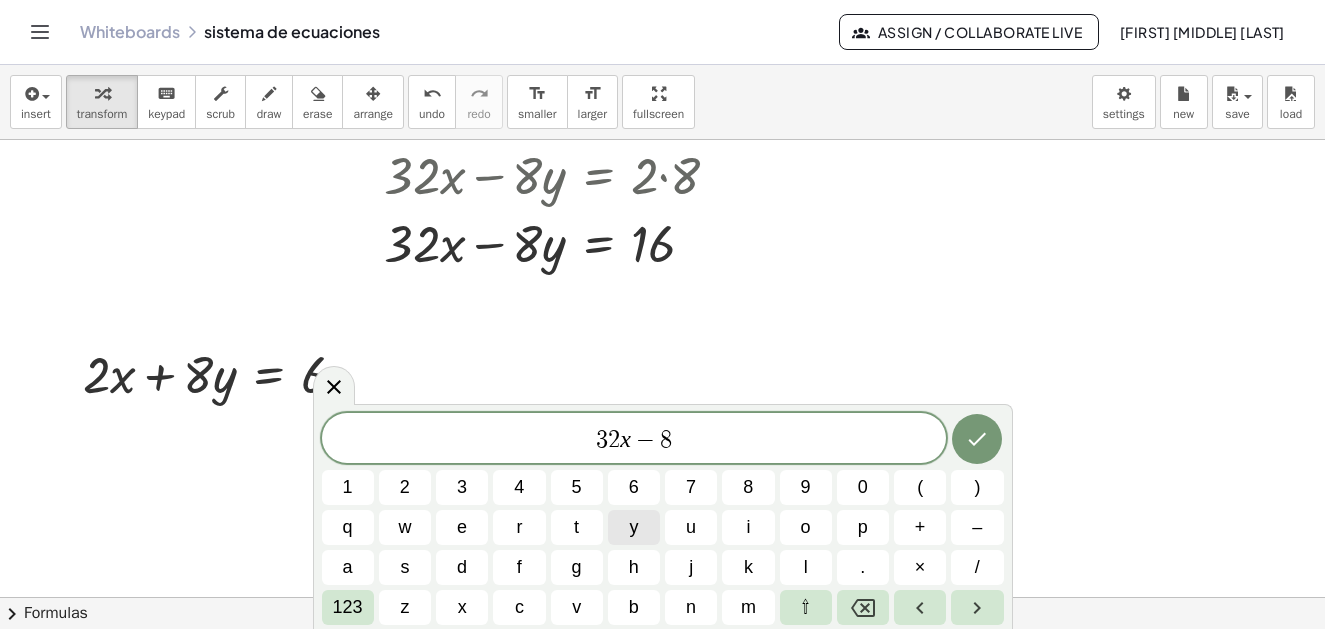 click on "y" at bounding box center [633, 527] 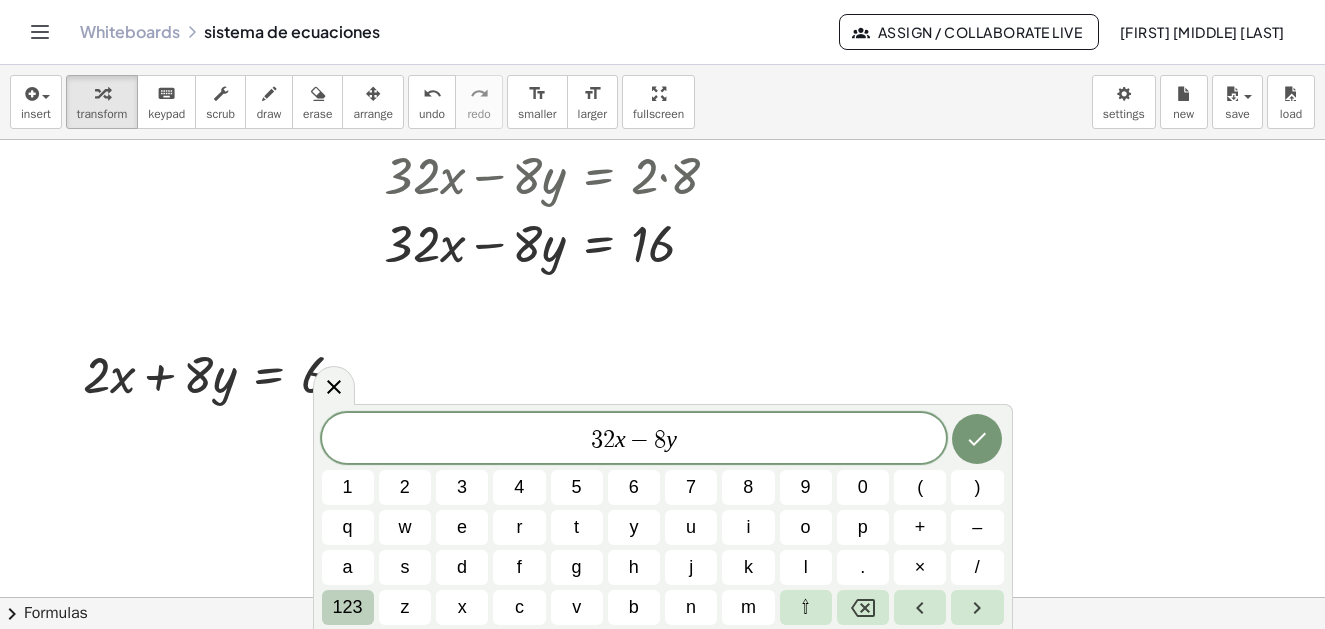 click on "123" at bounding box center [348, 607] 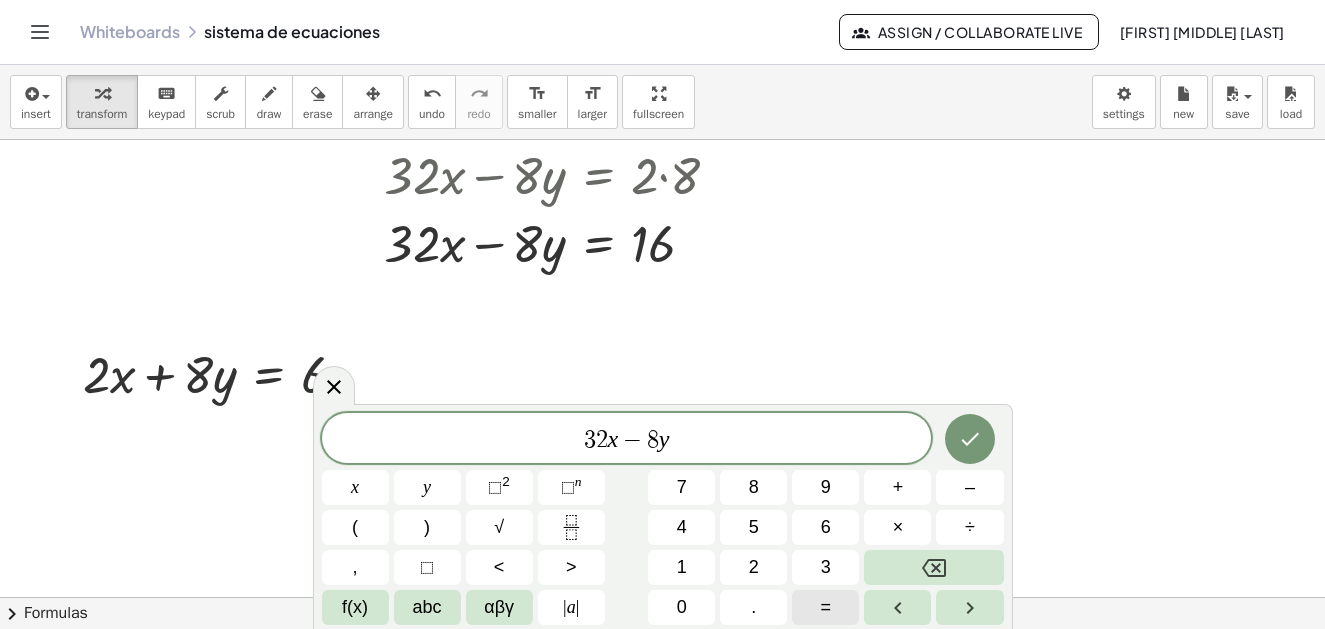 click on "=" at bounding box center (826, 607) 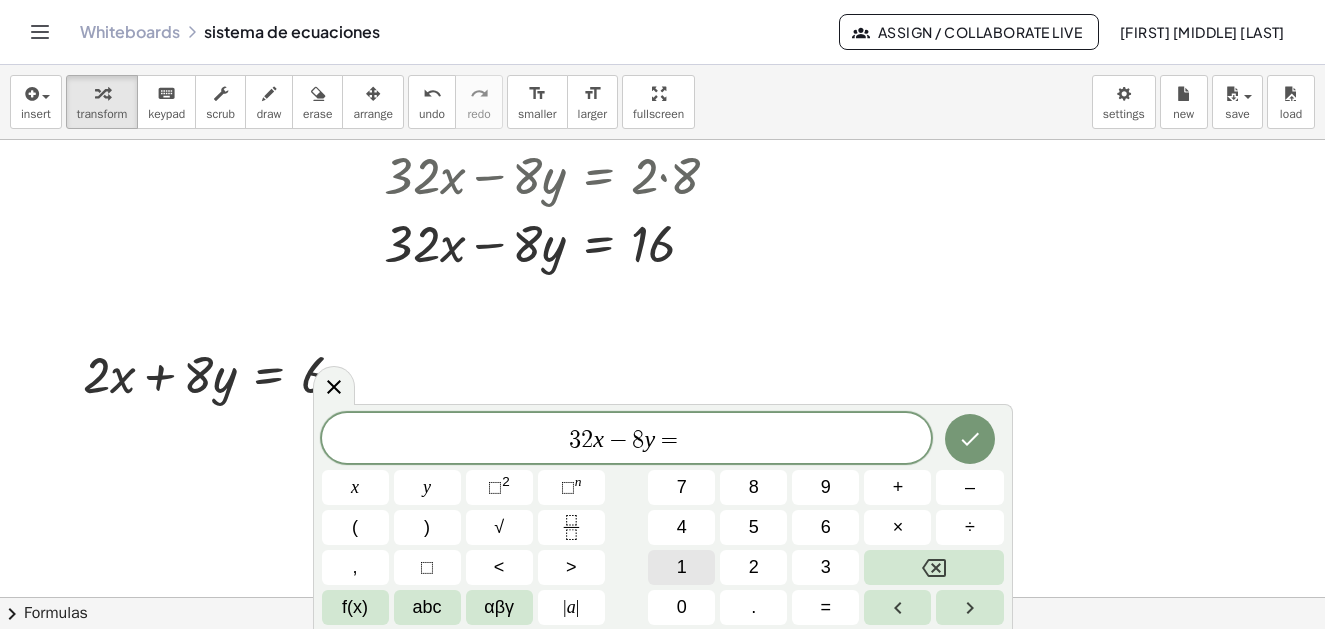 click on "1" at bounding box center [682, 567] 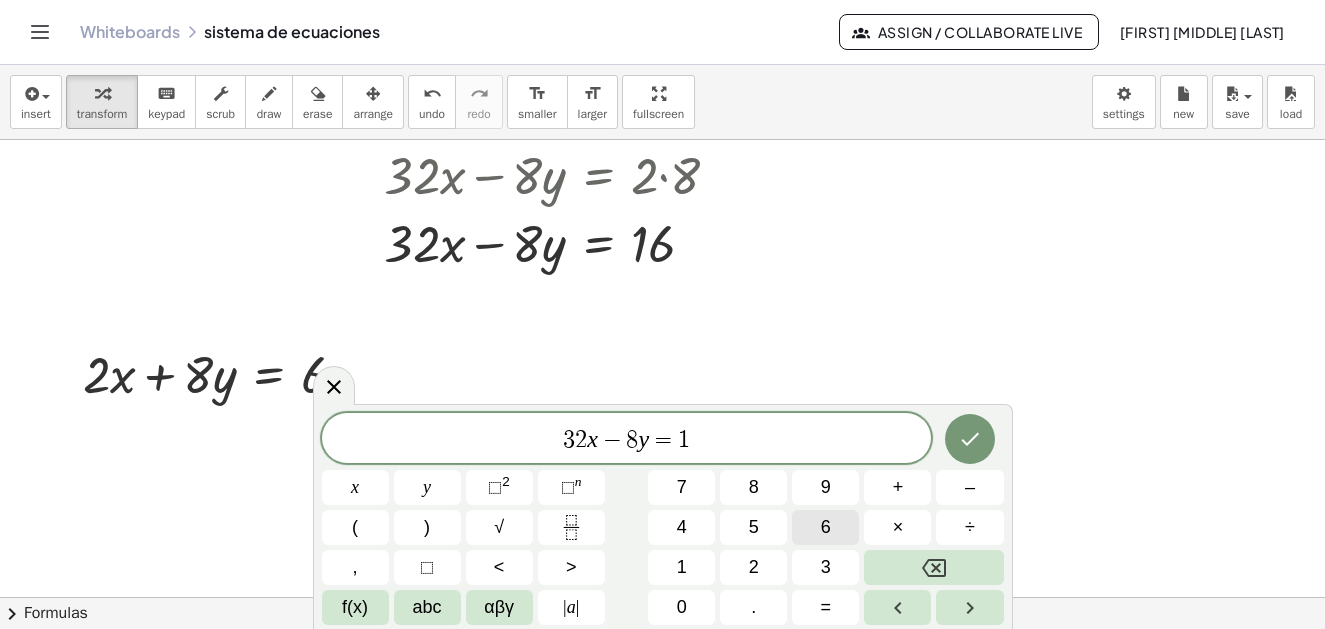 click on "6" at bounding box center (825, 527) 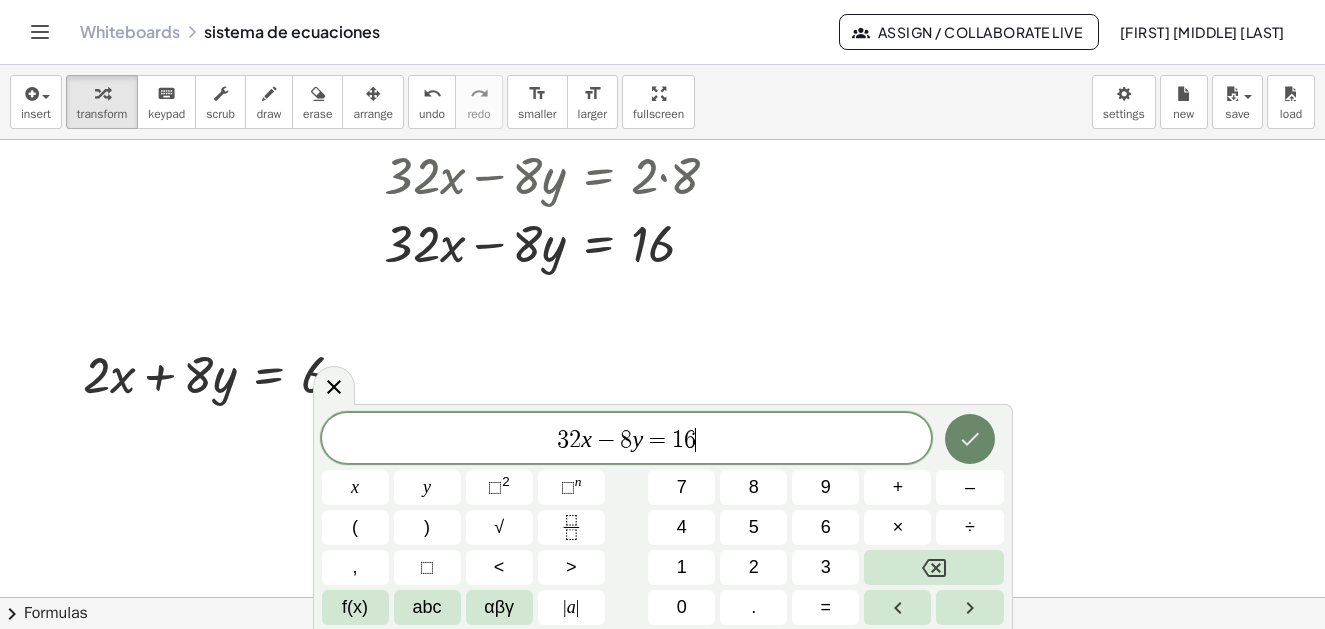 click 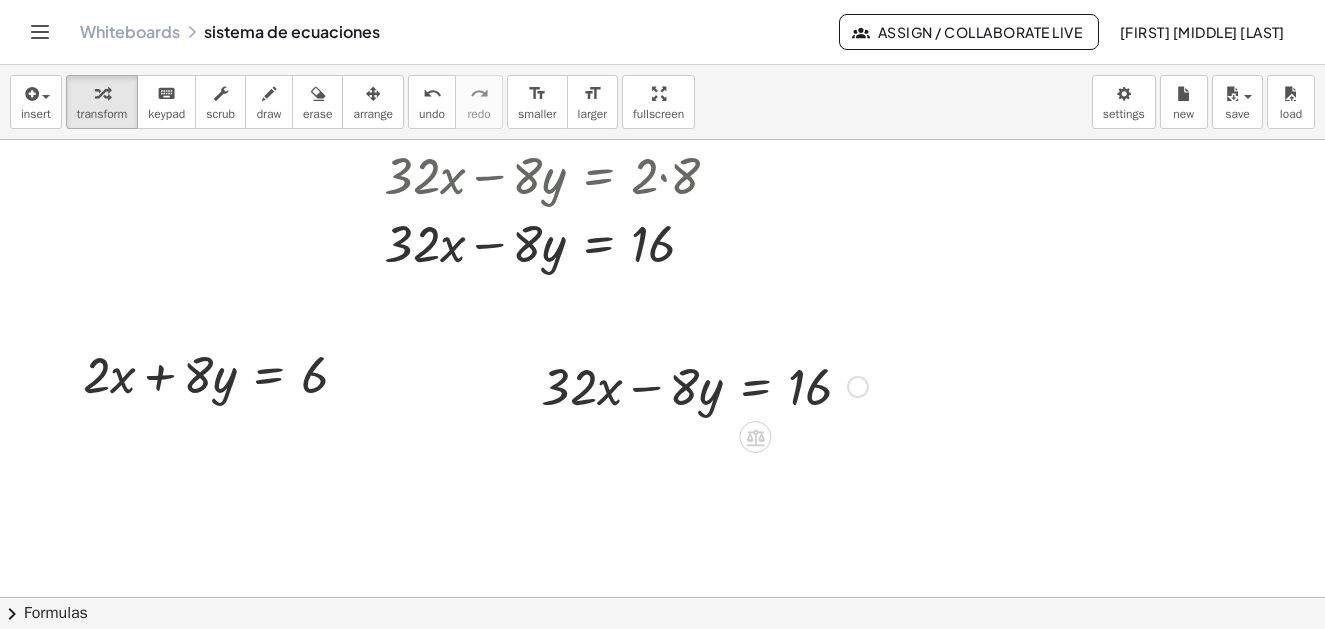 click at bounding box center [704, 385] 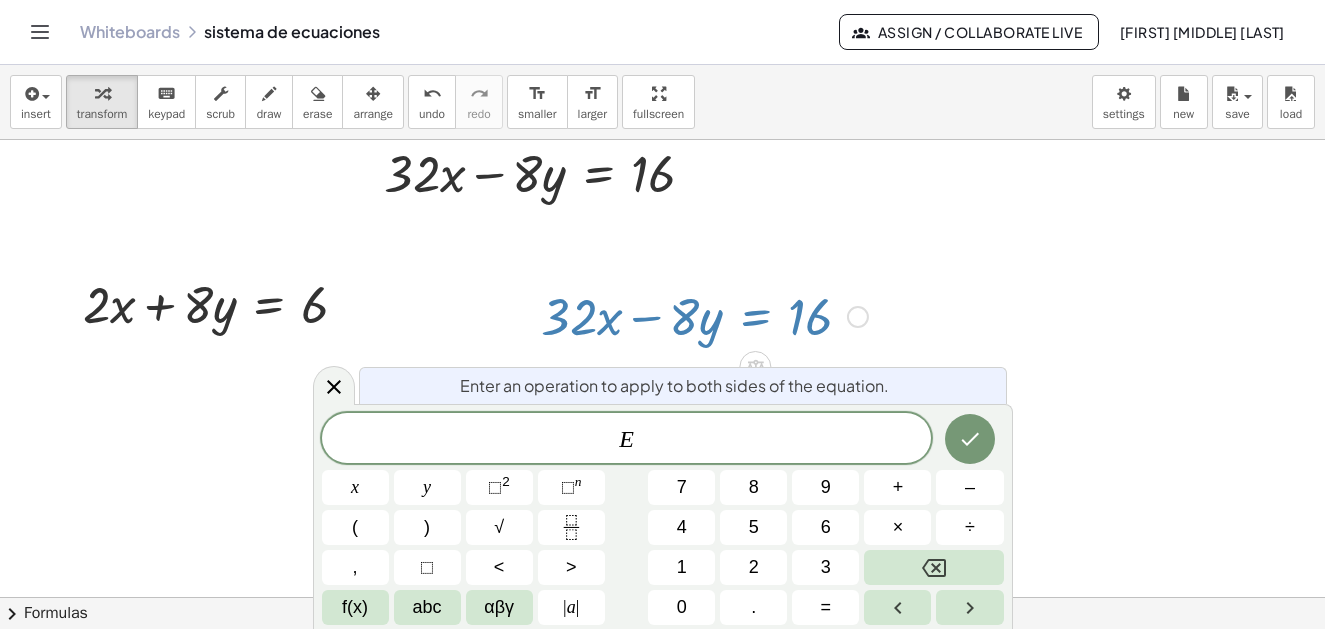 scroll, scrollTop: 827, scrollLeft: 0, axis: vertical 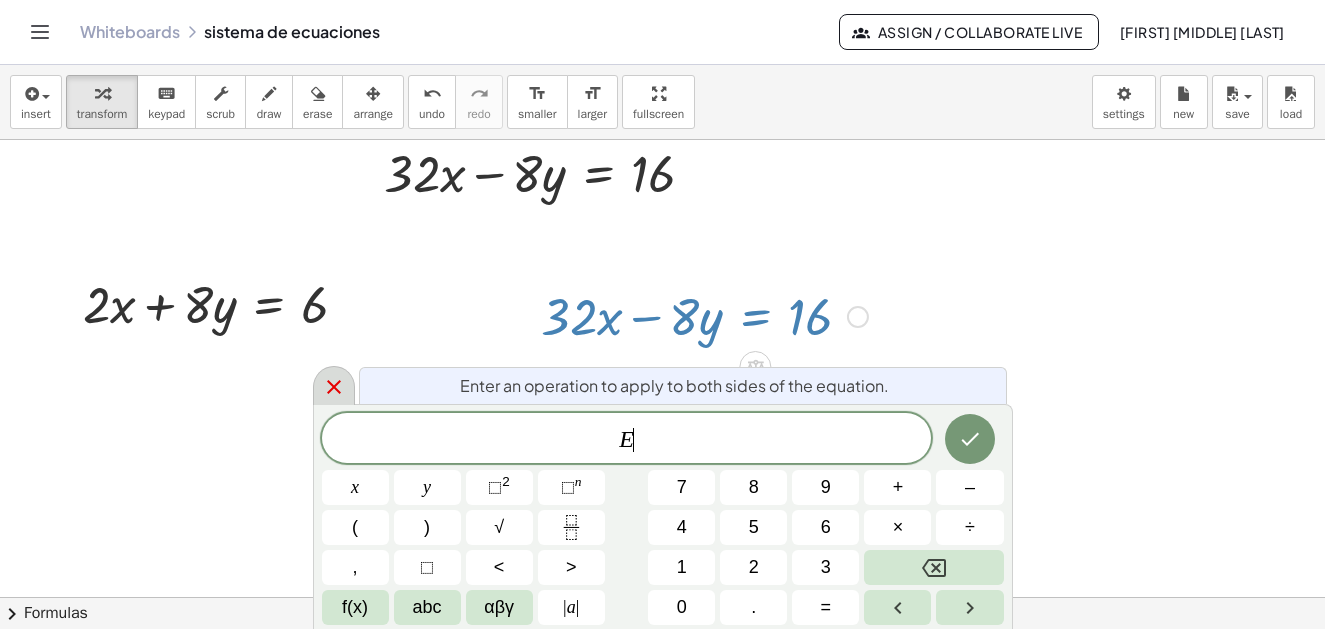 click 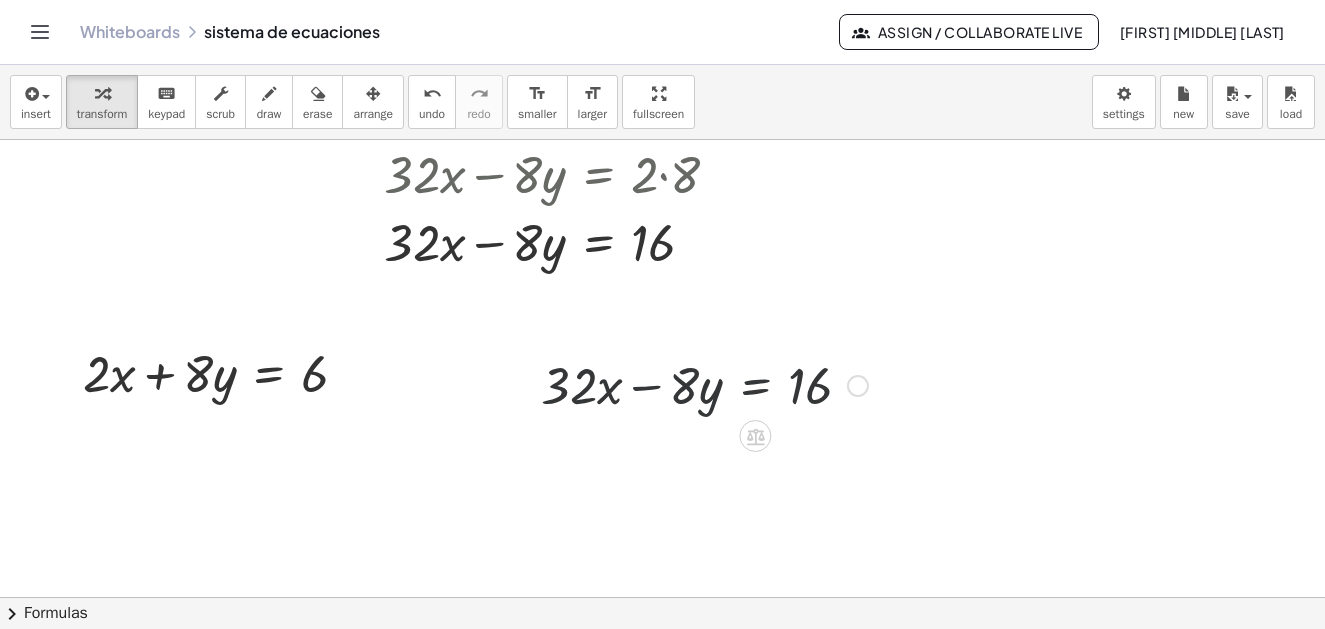scroll, scrollTop: 757, scrollLeft: 0, axis: vertical 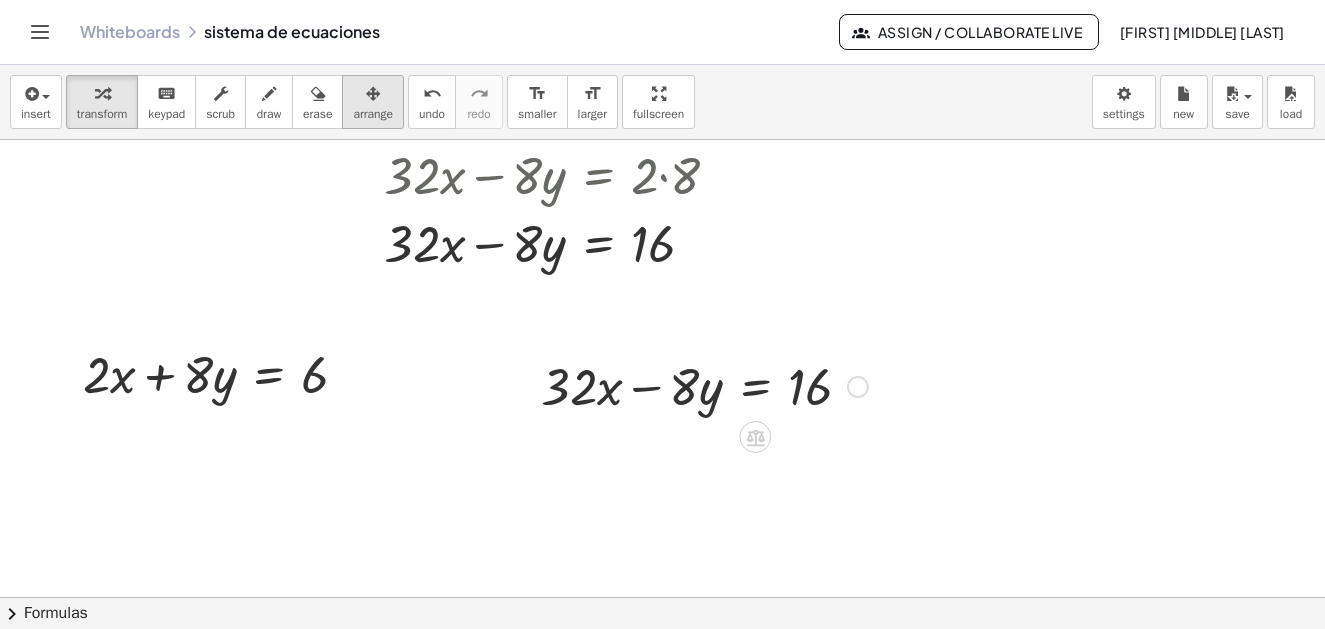 click on "arrange" at bounding box center [373, 114] 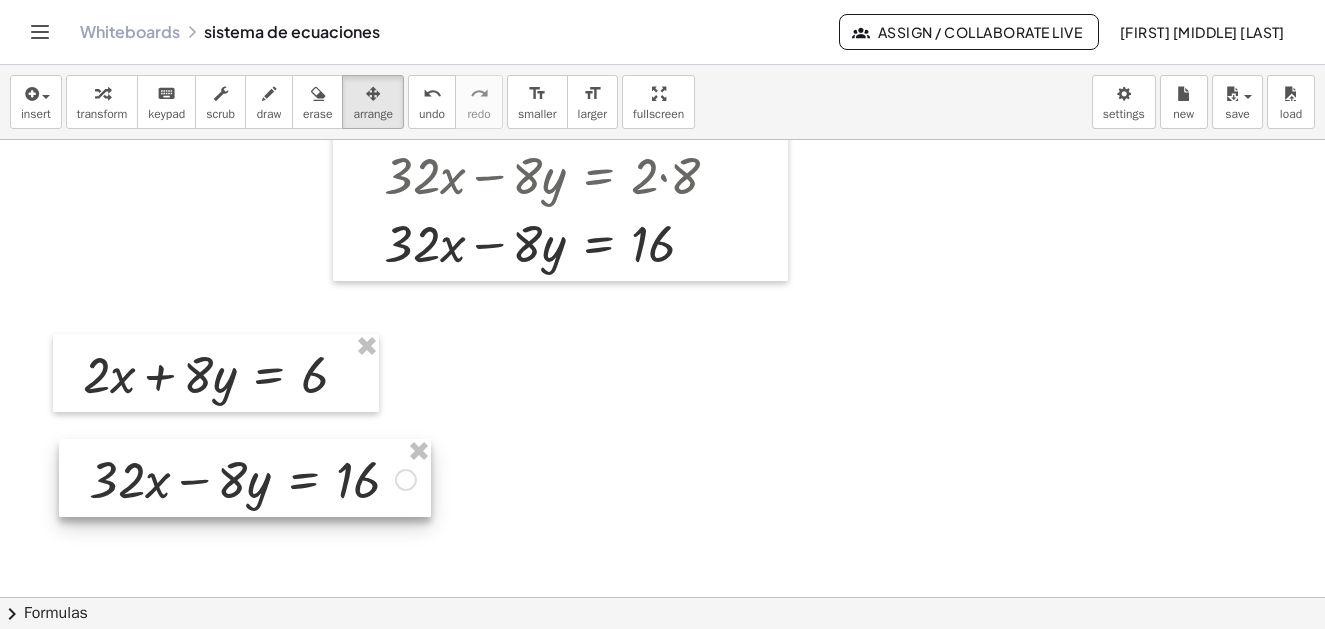 drag, startPoint x: 702, startPoint y: 399, endPoint x: 250, endPoint y: 492, distance: 461.46832 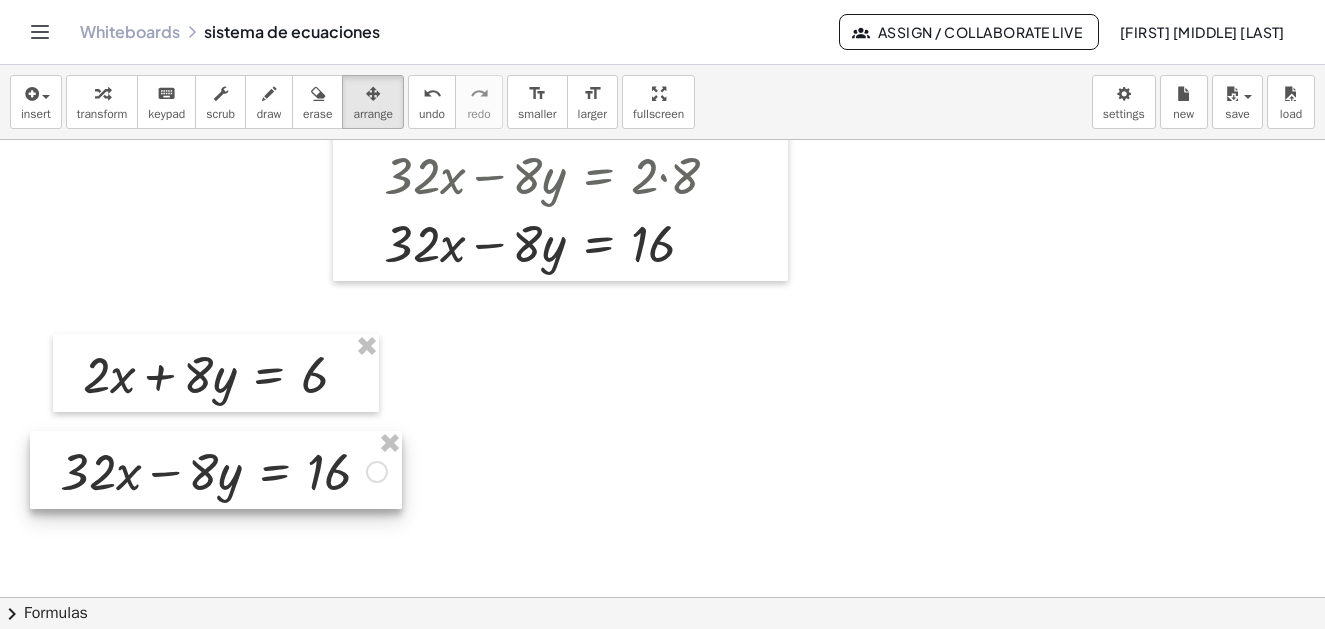 drag, startPoint x: 247, startPoint y: 496, endPoint x: 218, endPoint y: 488, distance: 30.083218 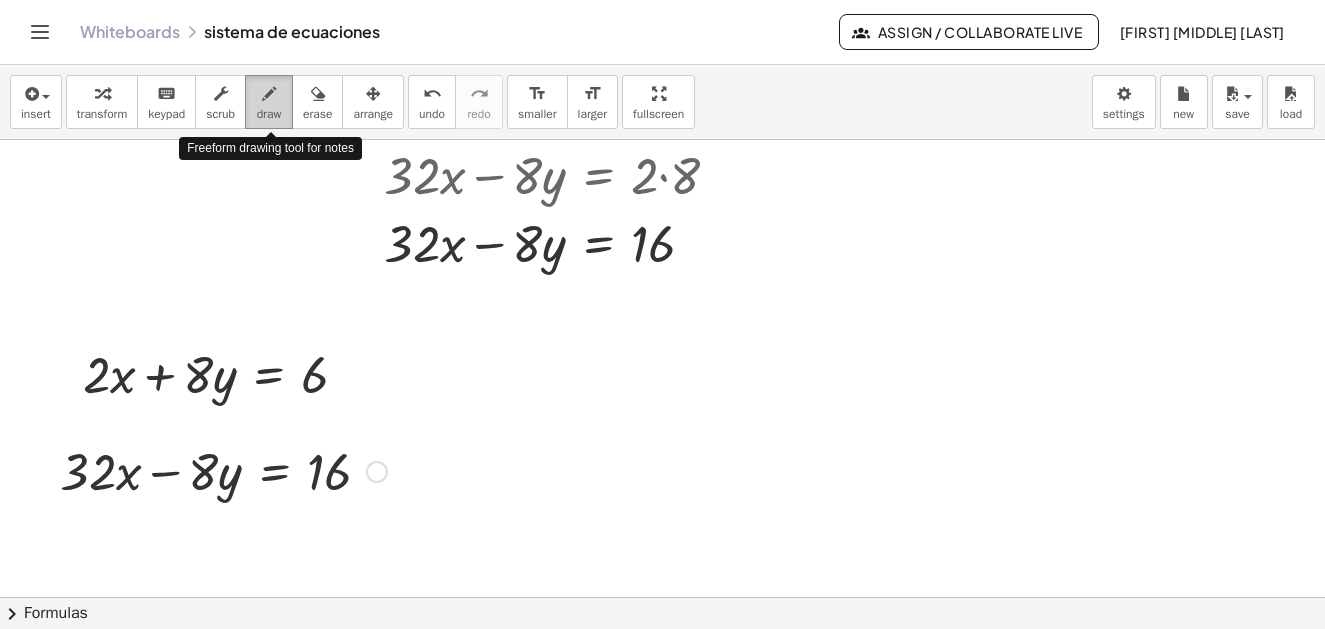 click on "draw" at bounding box center (269, 114) 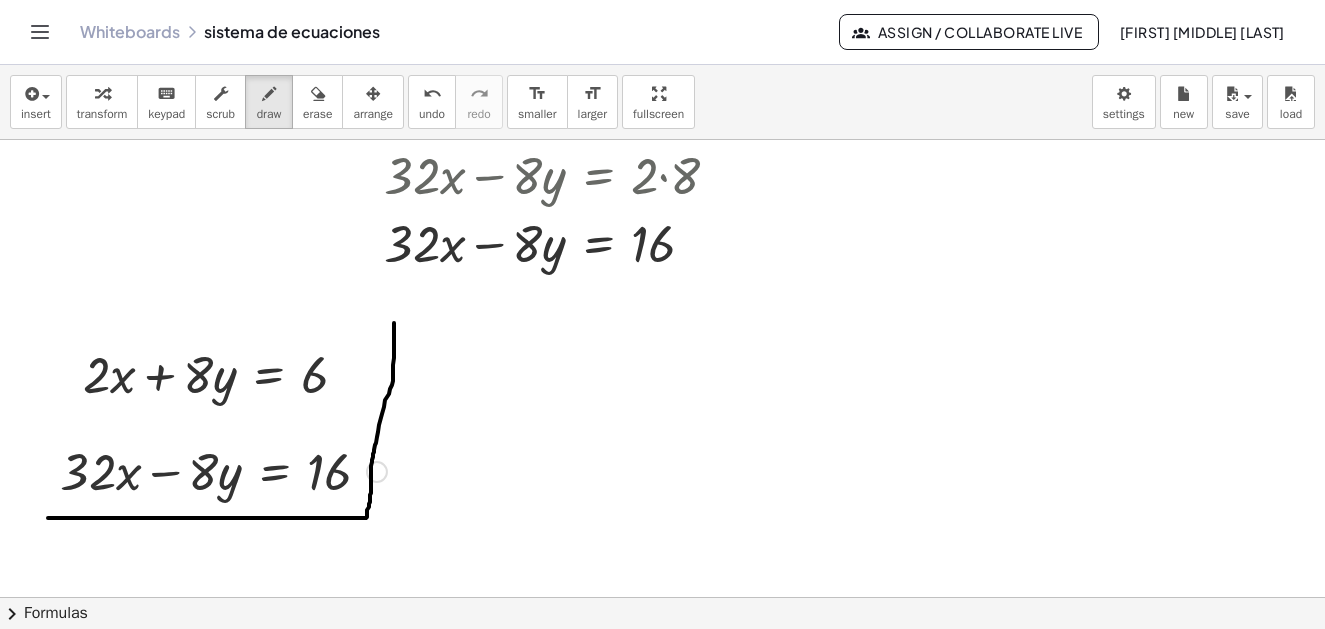 drag, startPoint x: 48, startPoint y: 518, endPoint x: 394, endPoint y: 323, distance: 397.1662 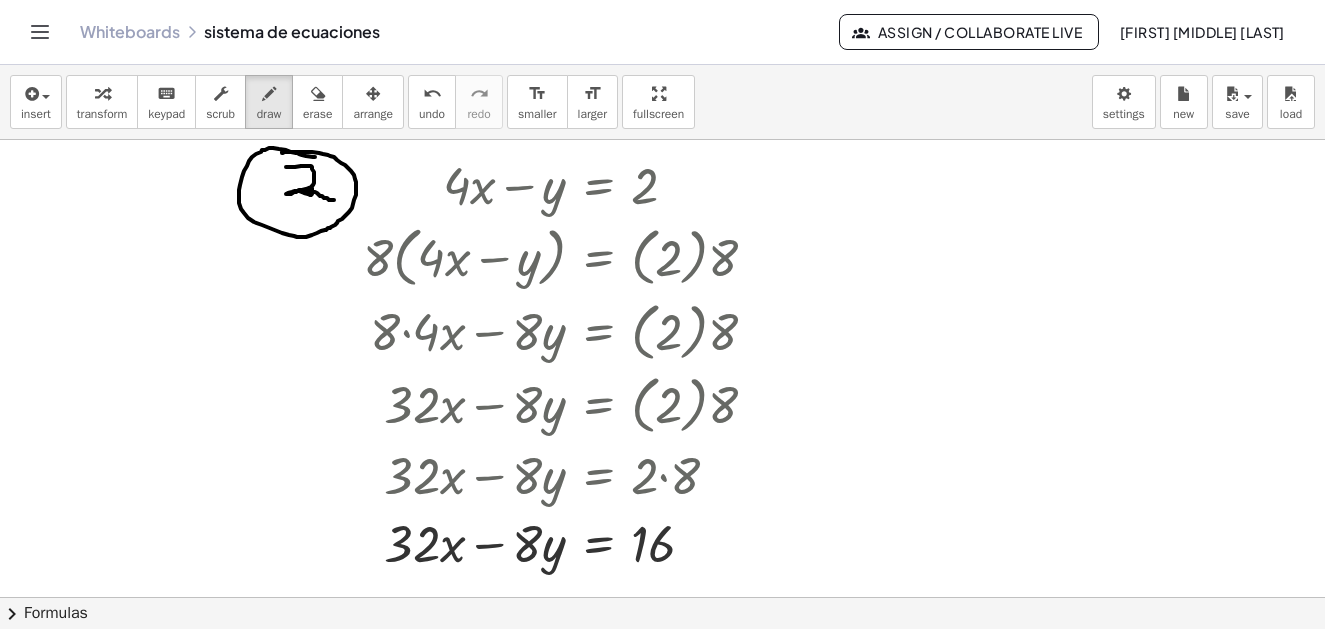scroll, scrollTop: 357, scrollLeft: 0, axis: vertical 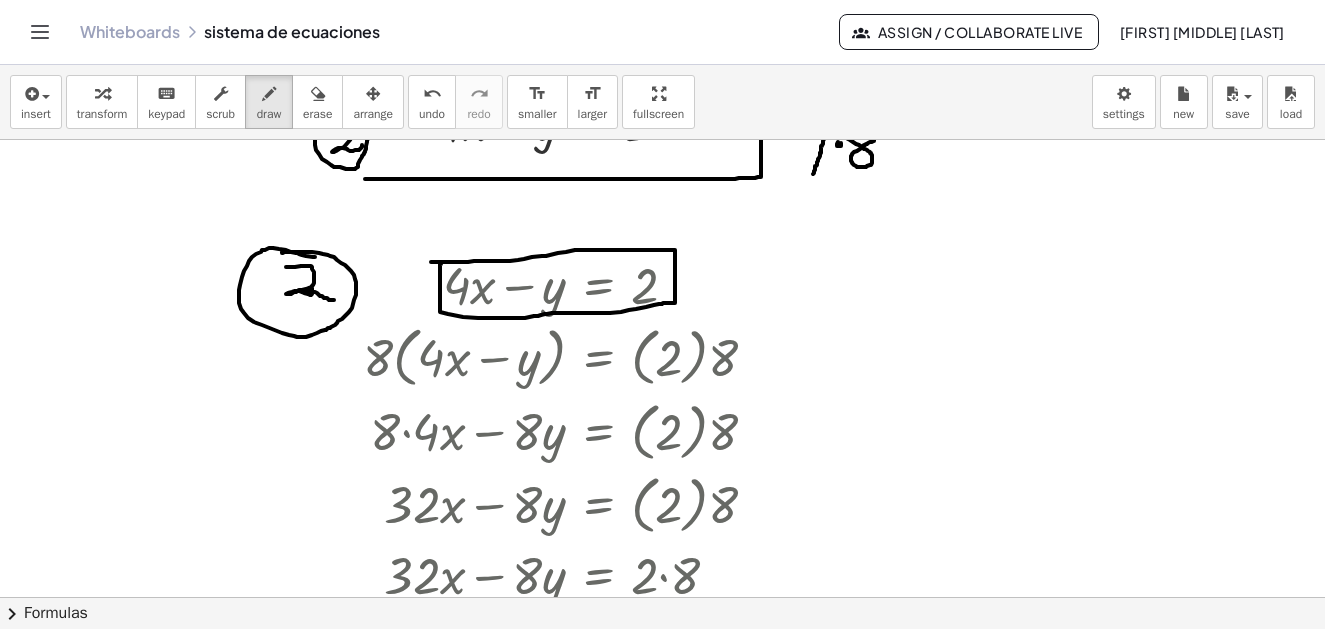 drag, startPoint x: 441, startPoint y: 264, endPoint x: 431, endPoint y: 262, distance: 10.198039 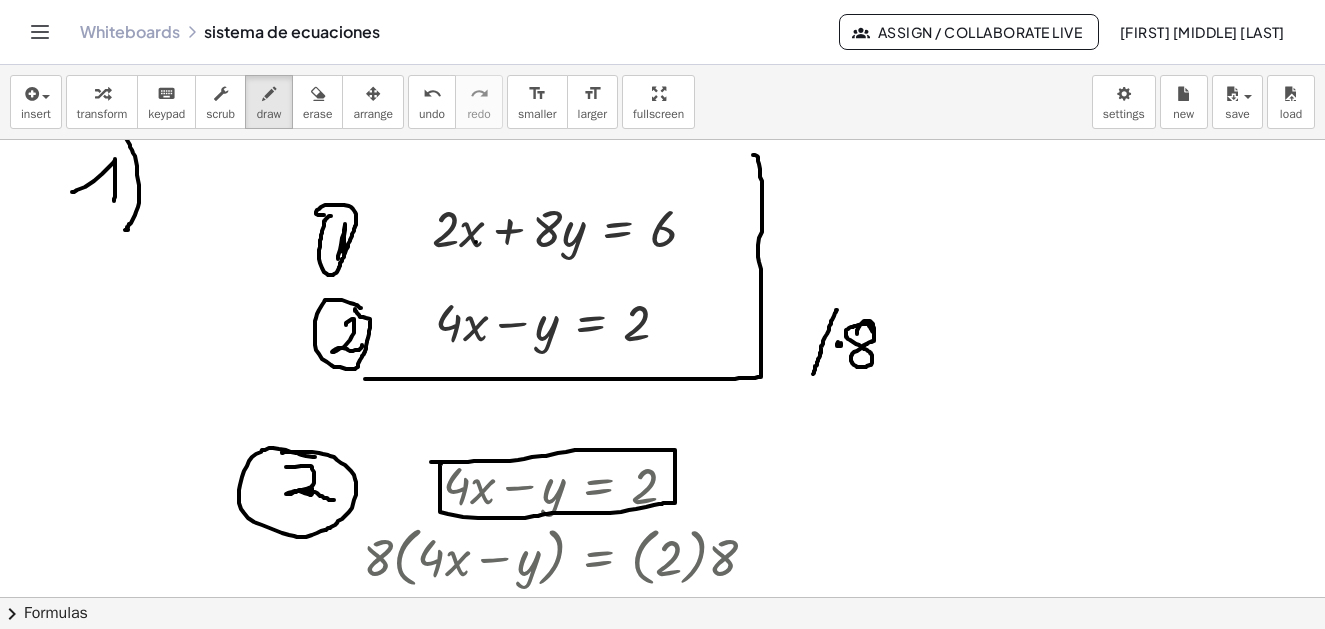 scroll, scrollTop: 57, scrollLeft: 0, axis: vertical 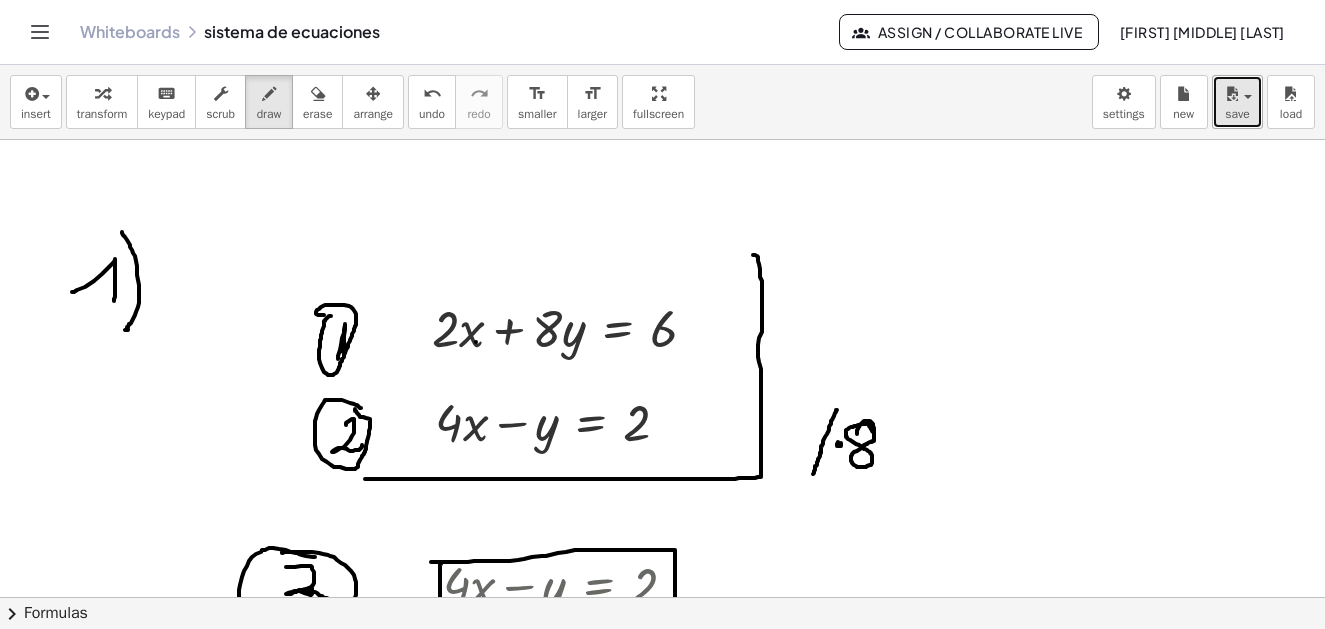 click at bounding box center [1232, 94] 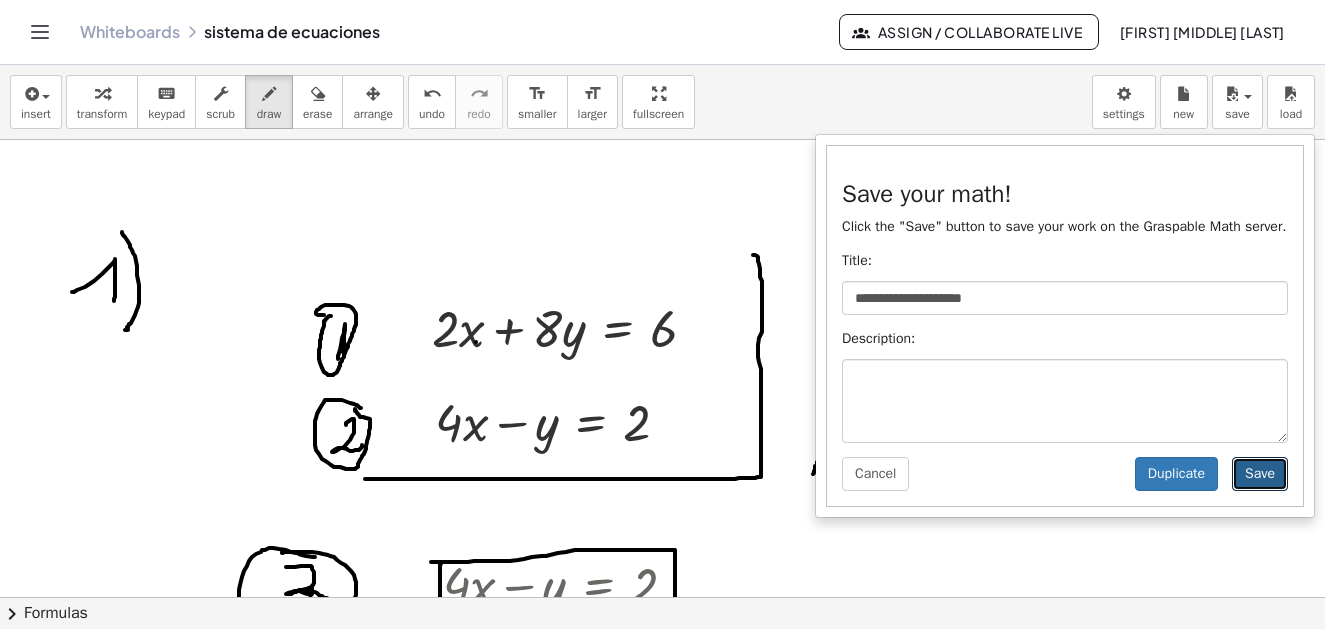 click on "Save" at bounding box center (1260, 474) 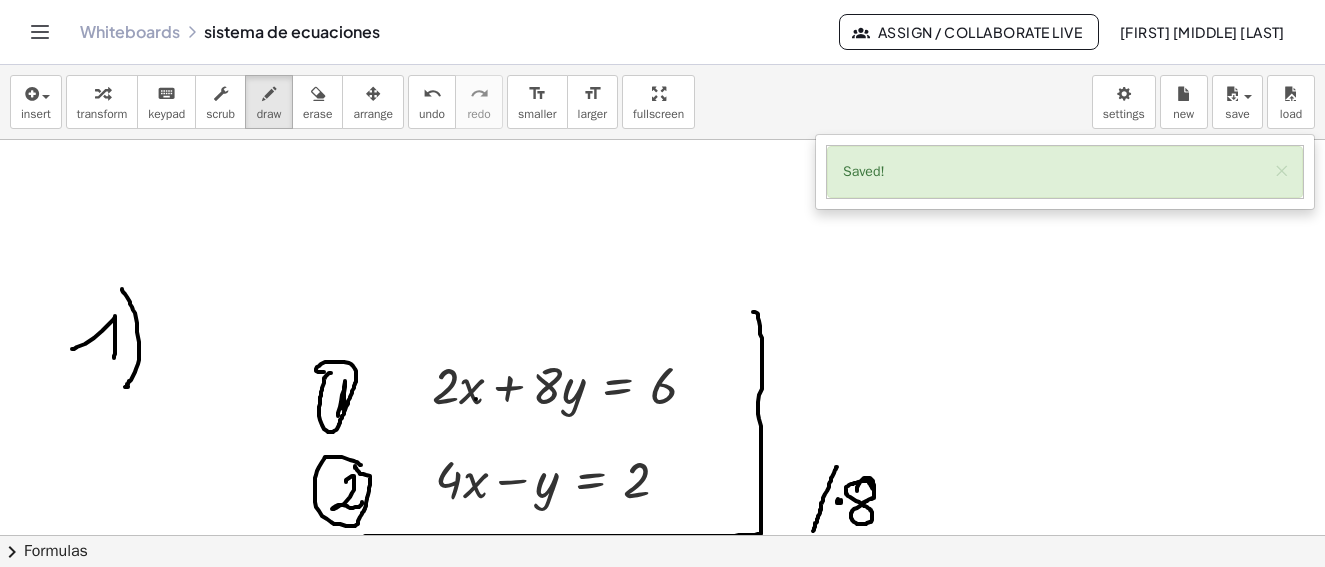 scroll, scrollTop: 100, scrollLeft: 0, axis: vertical 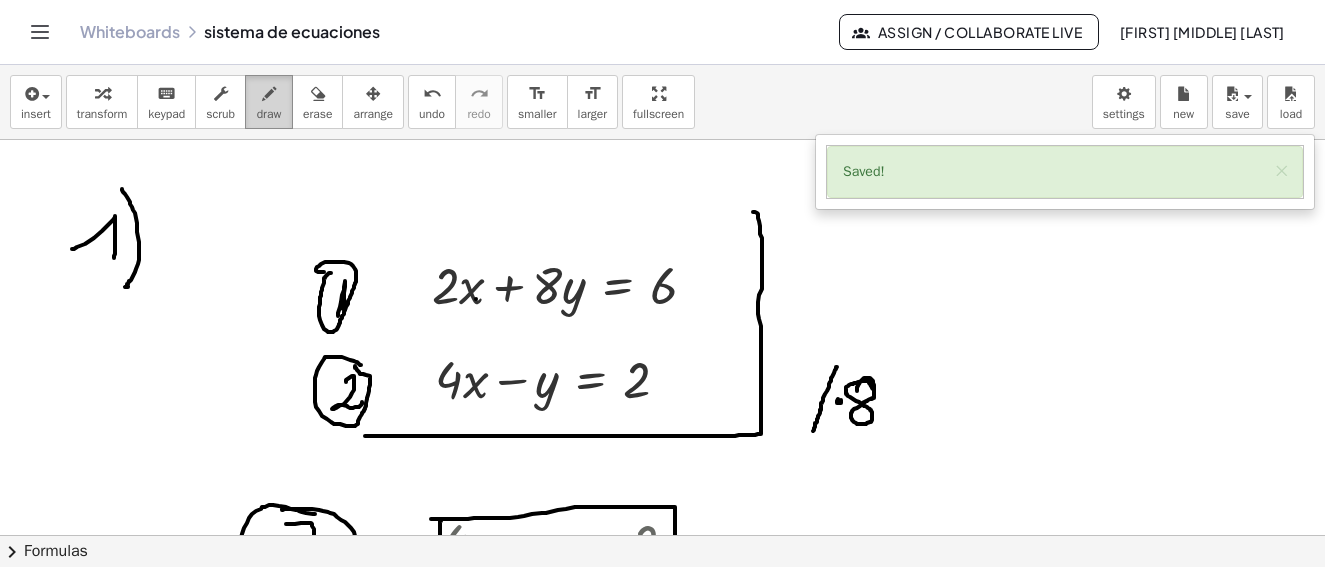 click at bounding box center (269, 94) 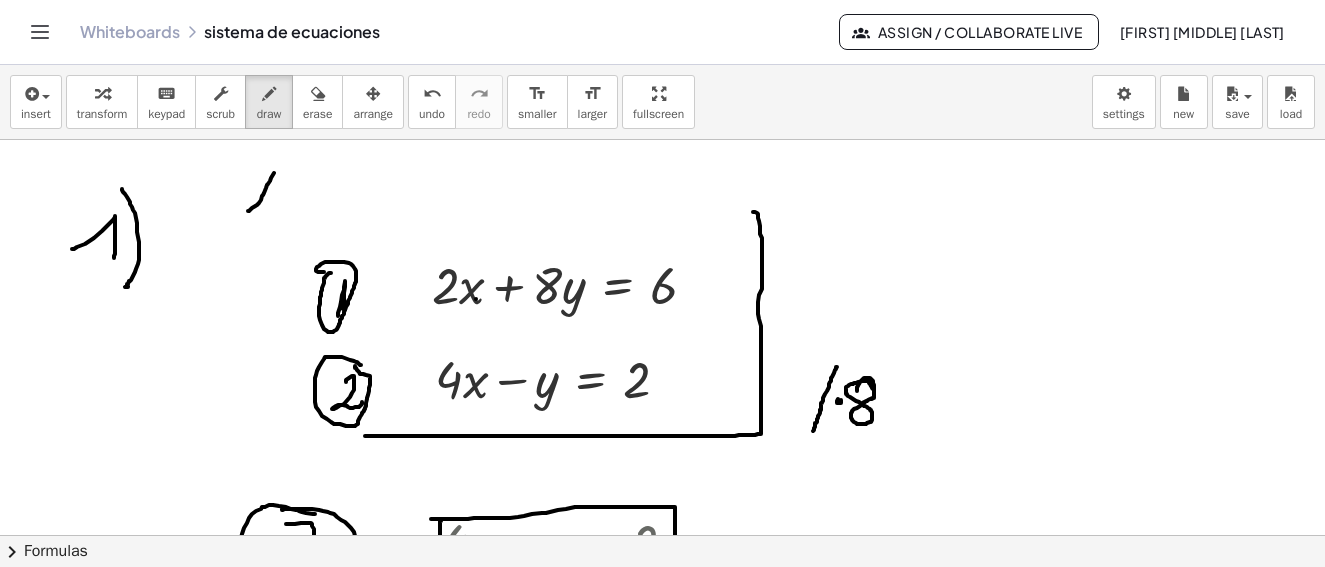 drag, startPoint x: 274, startPoint y: 173, endPoint x: 261, endPoint y: 192, distance: 23.021729 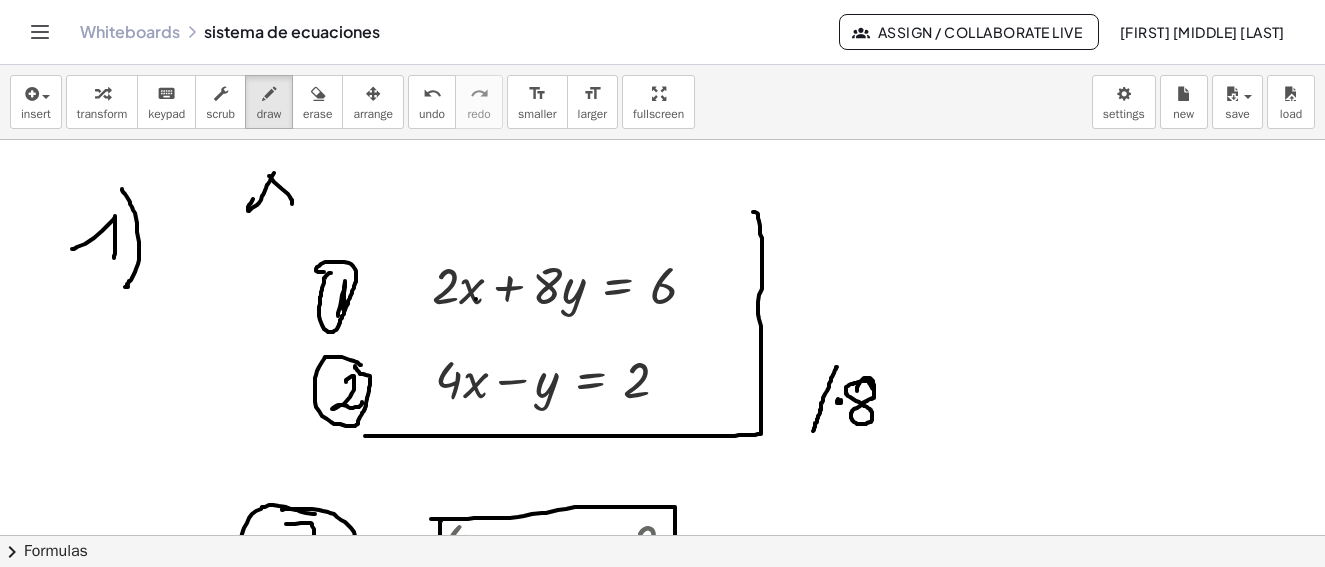 drag, startPoint x: 269, startPoint y: 176, endPoint x: 292, endPoint y: 204, distance: 36.23534 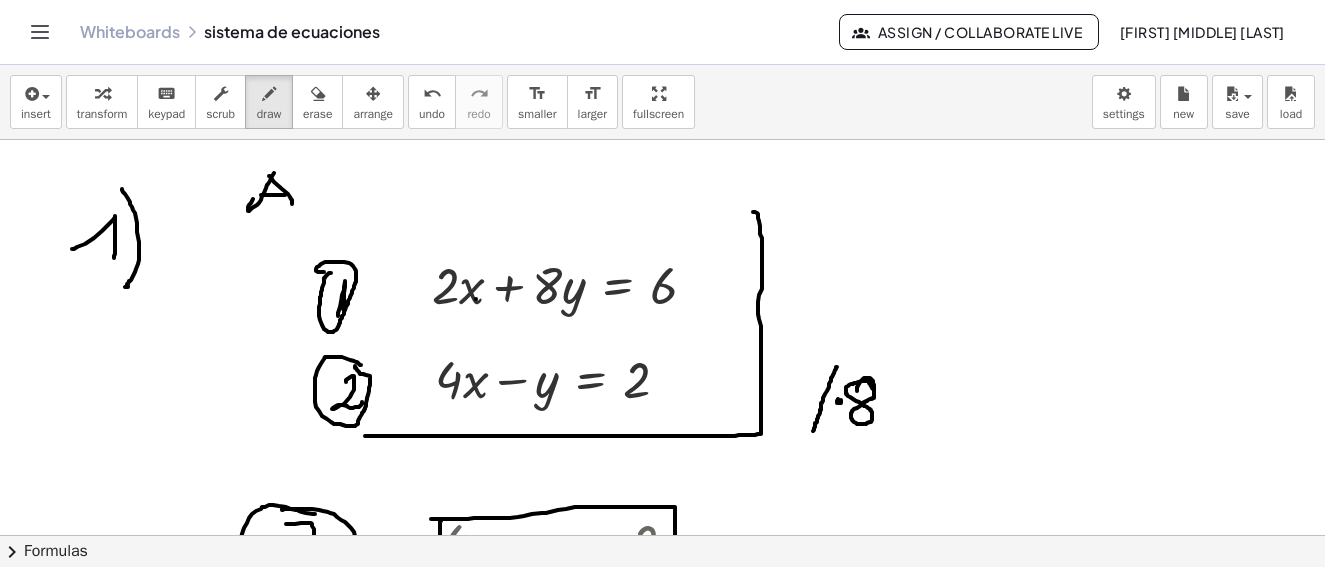 drag, startPoint x: 261, startPoint y: 195, endPoint x: 306, endPoint y: 184, distance: 46.32494 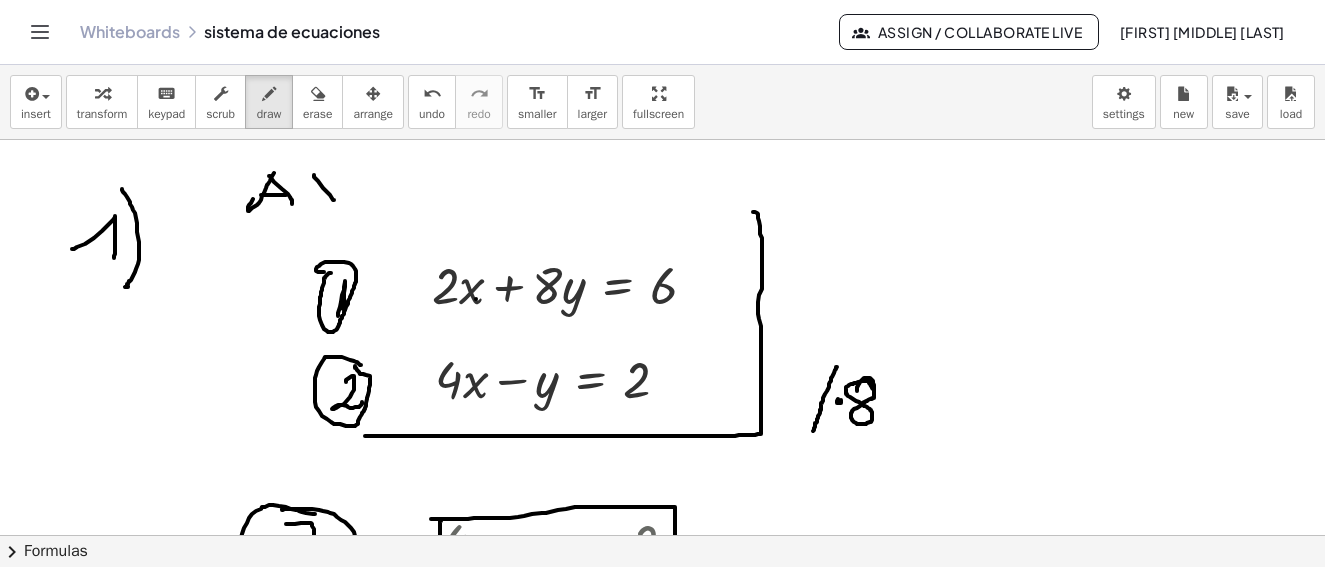 drag, startPoint x: 314, startPoint y: 175, endPoint x: 335, endPoint y: 185, distance: 23.259407 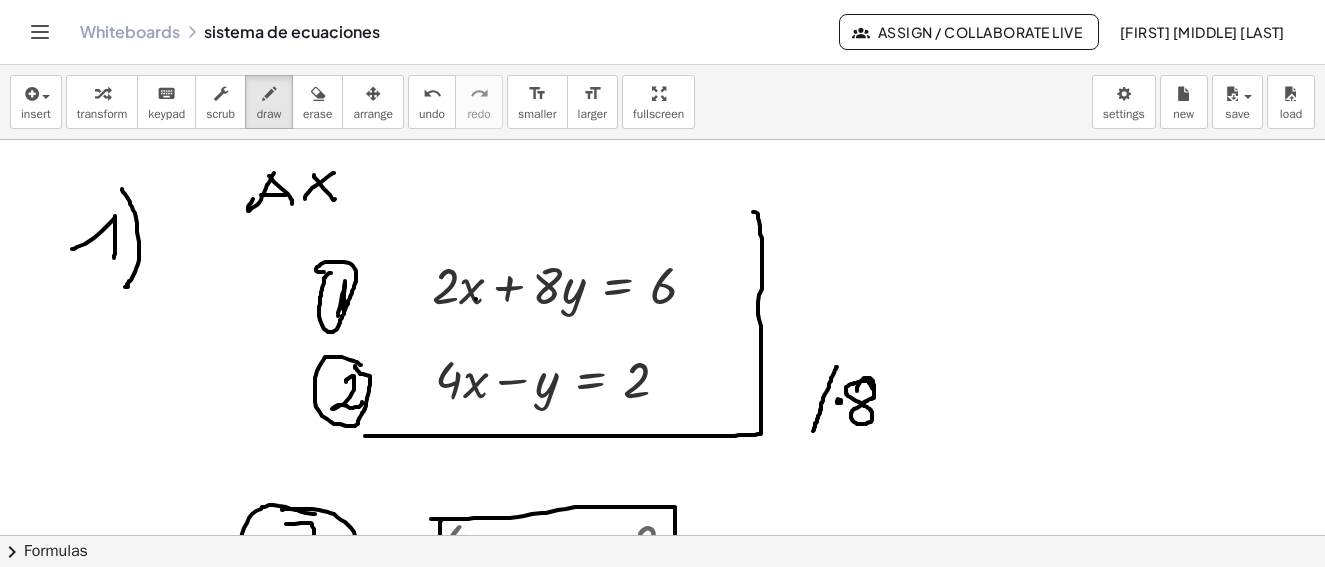 drag, startPoint x: 305, startPoint y: 197, endPoint x: 354, endPoint y: 166, distance: 57.982758 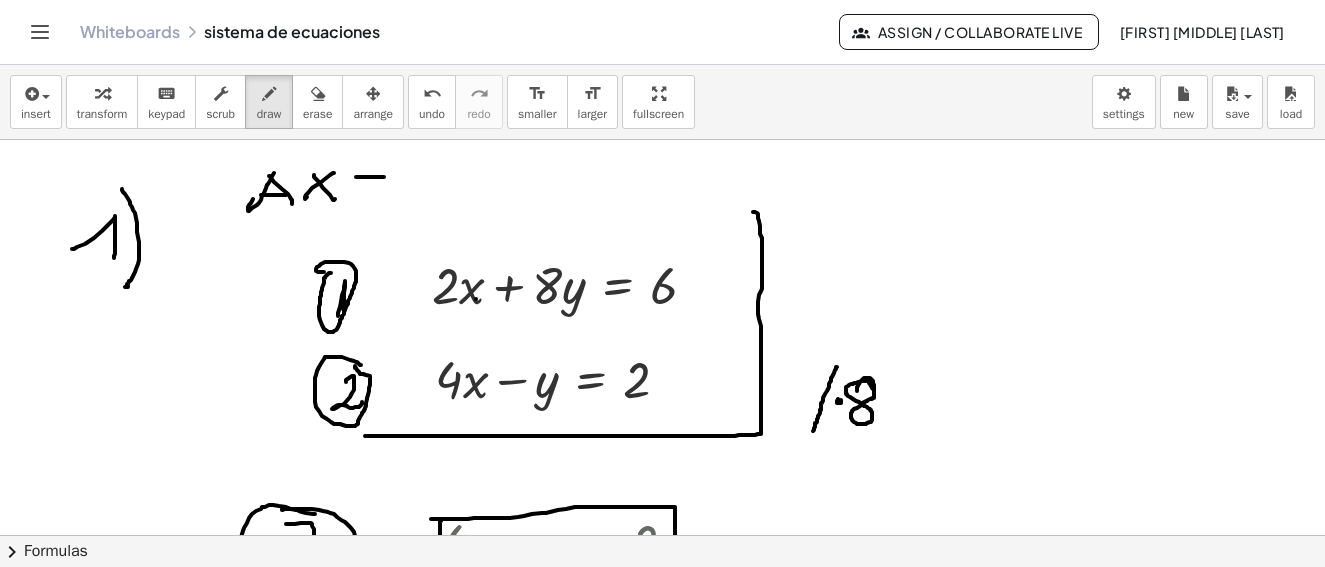 drag, startPoint x: 356, startPoint y: 177, endPoint x: 386, endPoint y: 176, distance: 30.016663 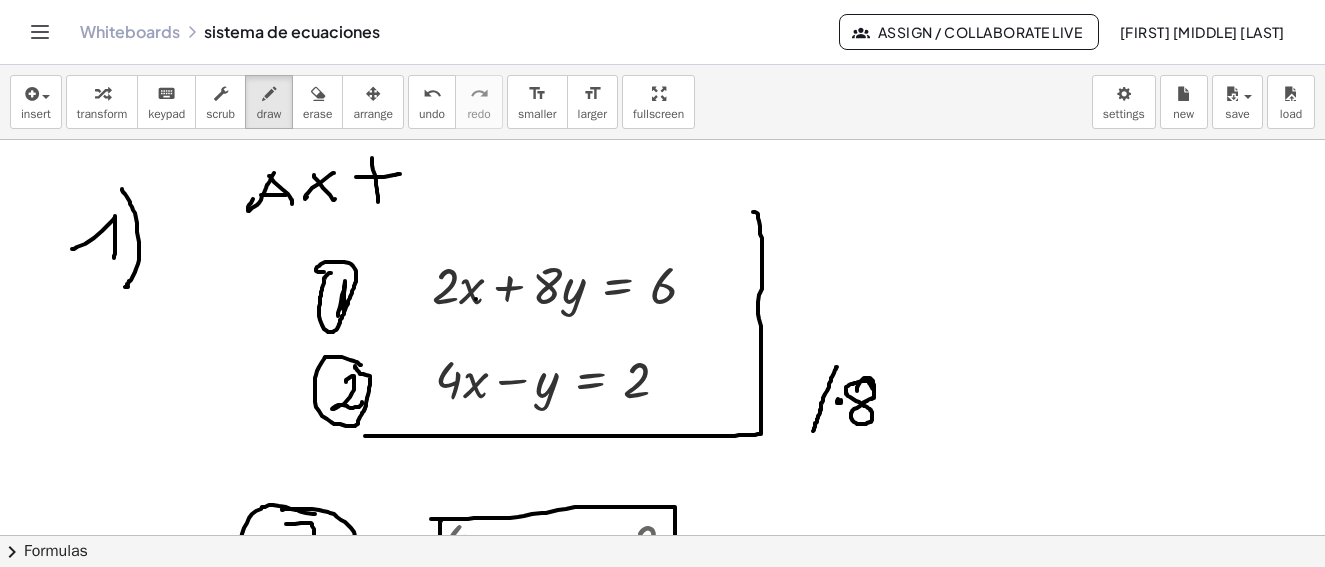 drag, startPoint x: 372, startPoint y: 158, endPoint x: 408, endPoint y: 172, distance: 38.626415 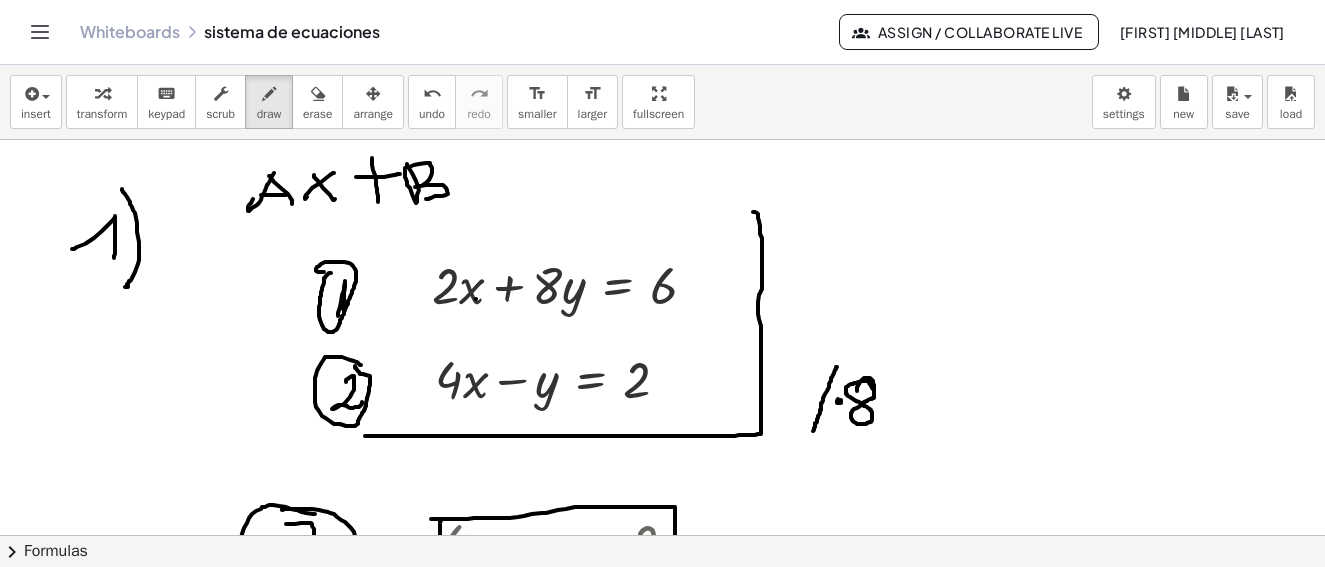 drag, startPoint x: 407, startPoint y: 164, endPoint x: 429, endPoint y: 194, distance: 37.202152 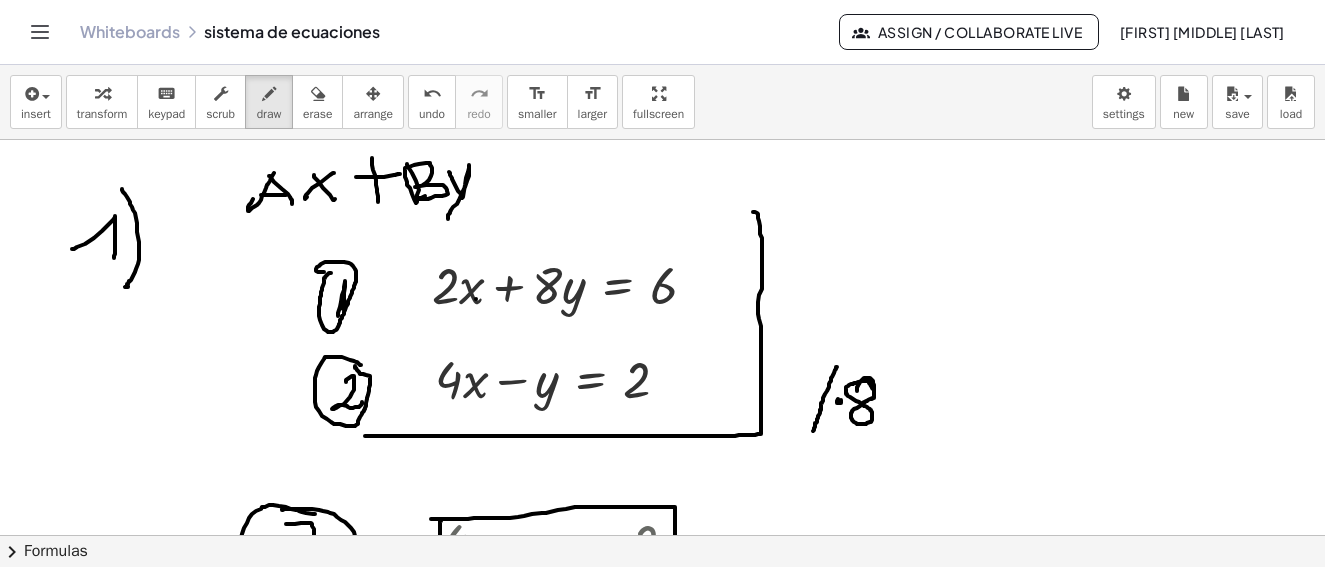drag, startPoint x: 449, startPoint y: 172, endPoint x: 493, endPoint y: 174, distance: 44.04543 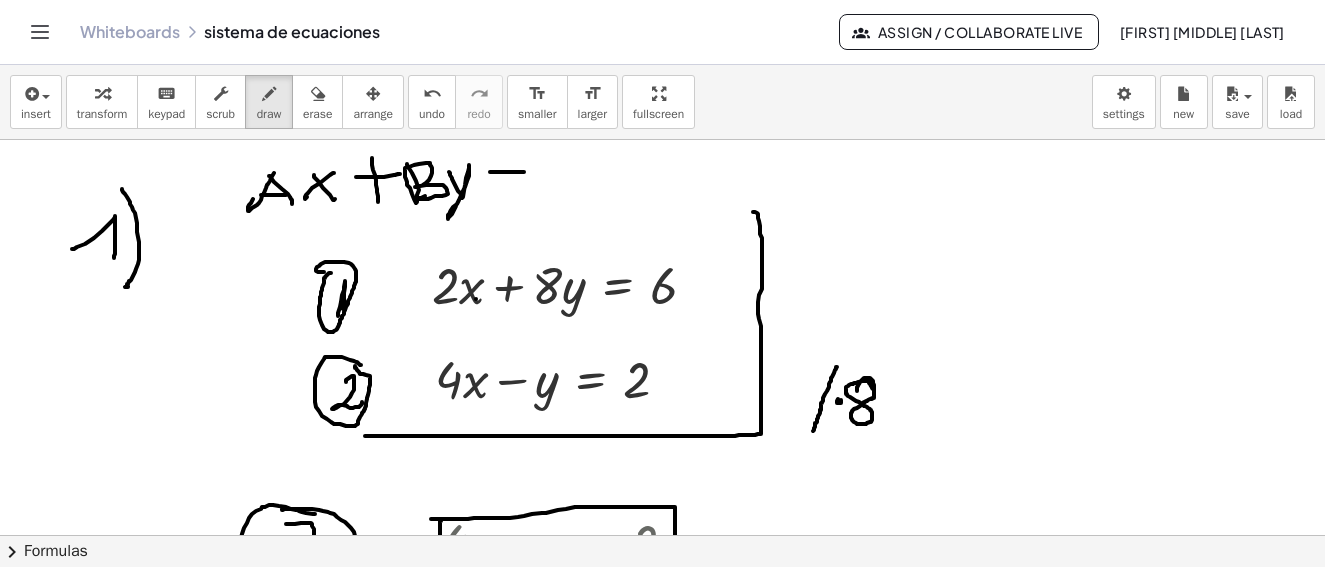 drag, startPoint x: 490, startPoint y: 172, endPoint x: 514, endPoint y: 168, distance: 24.33105 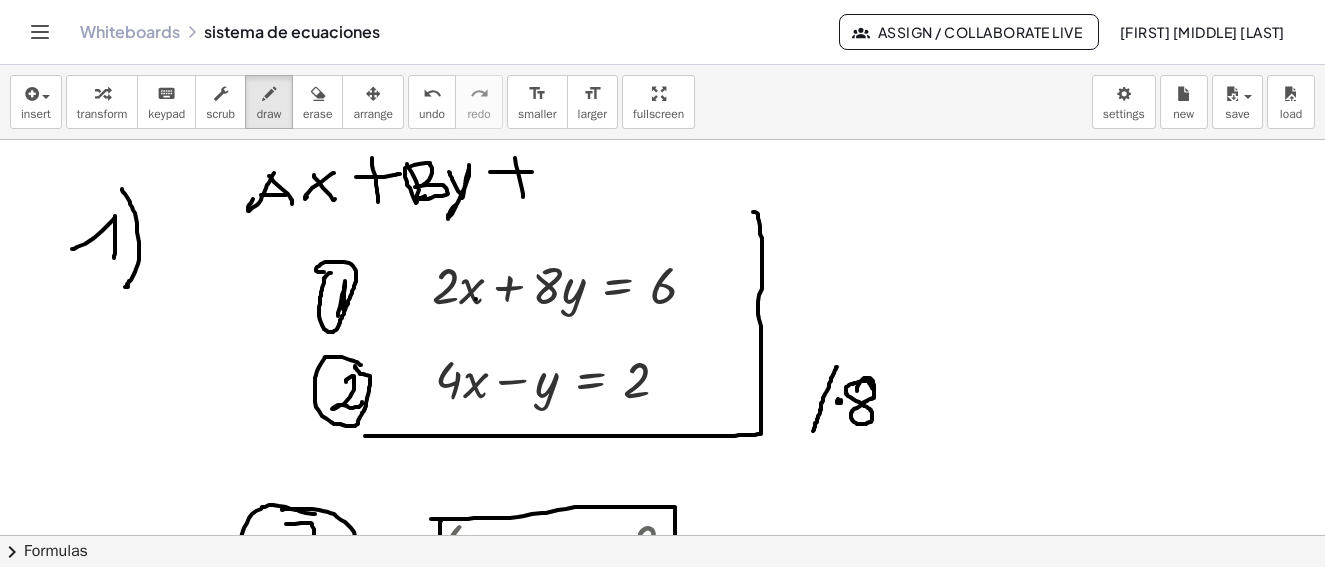 drag, startPoint x: 515, startPoint y: 158, endPoint x: 561, endPoint y: 160, distance: 46.043457 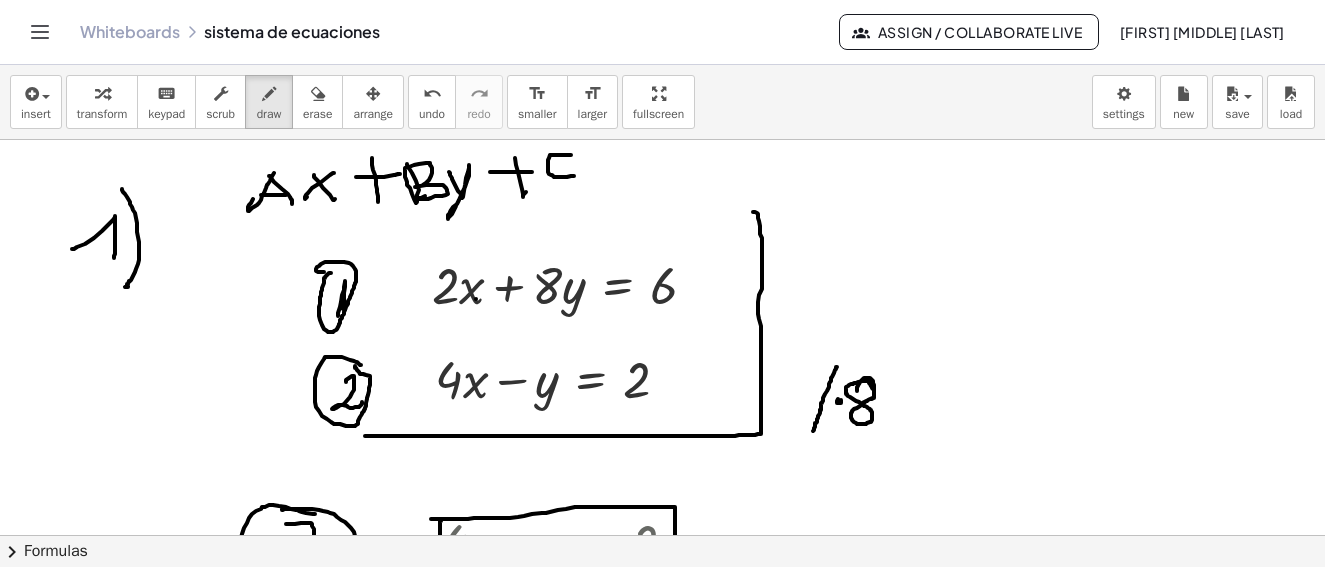 drag, startPoint x: 571, startPoint y: 155, endPoint x: 582, endPoint y: 170, distance: 18.601076 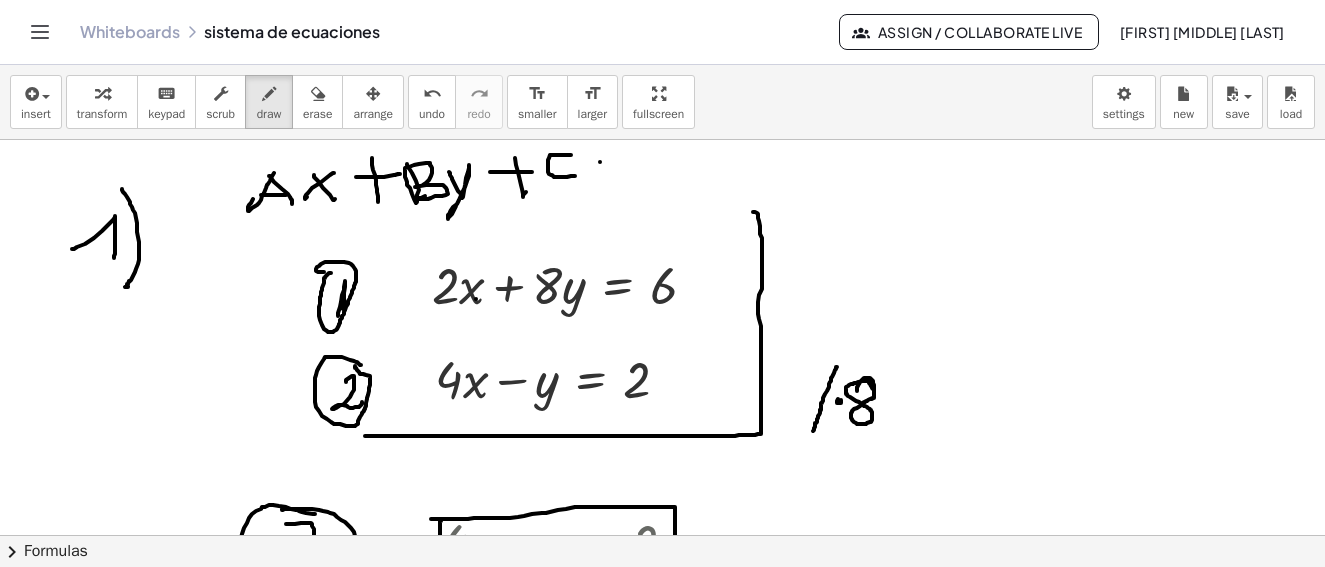 drag, startPoint x: 600, startPoint y: 162, endPoint x: 629, endPoint y: 167, distance: 29.427877 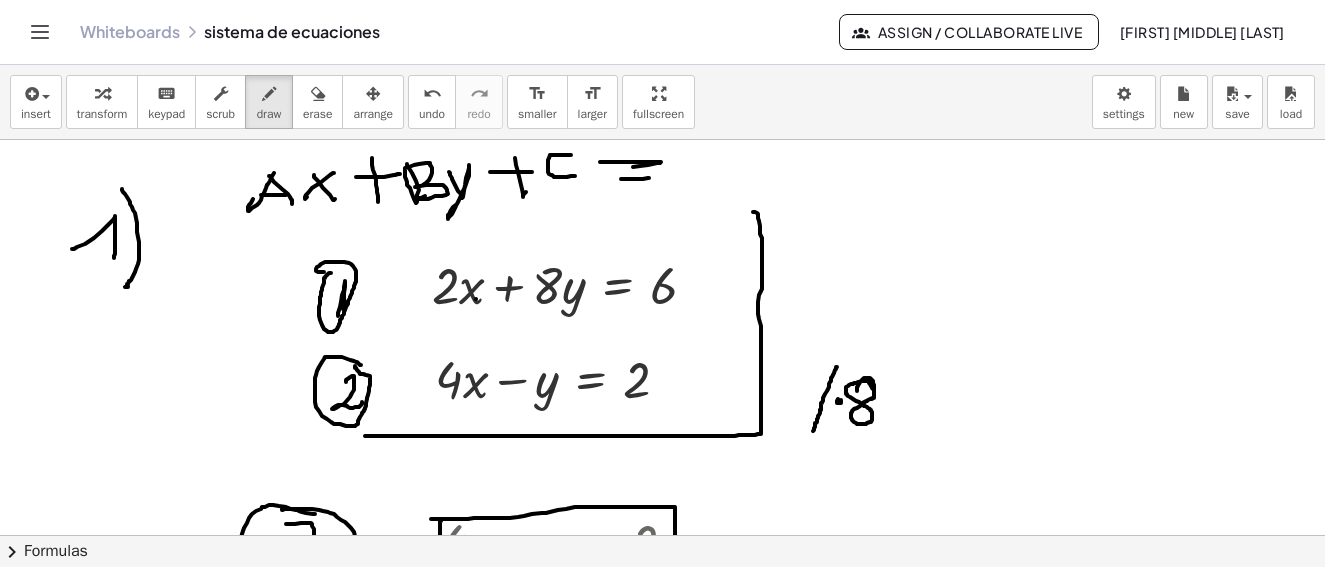 drag, startPoint x: 621, startPoint y: 179, endPoint x: 649, endPoint y: 178, distance: 28.01785 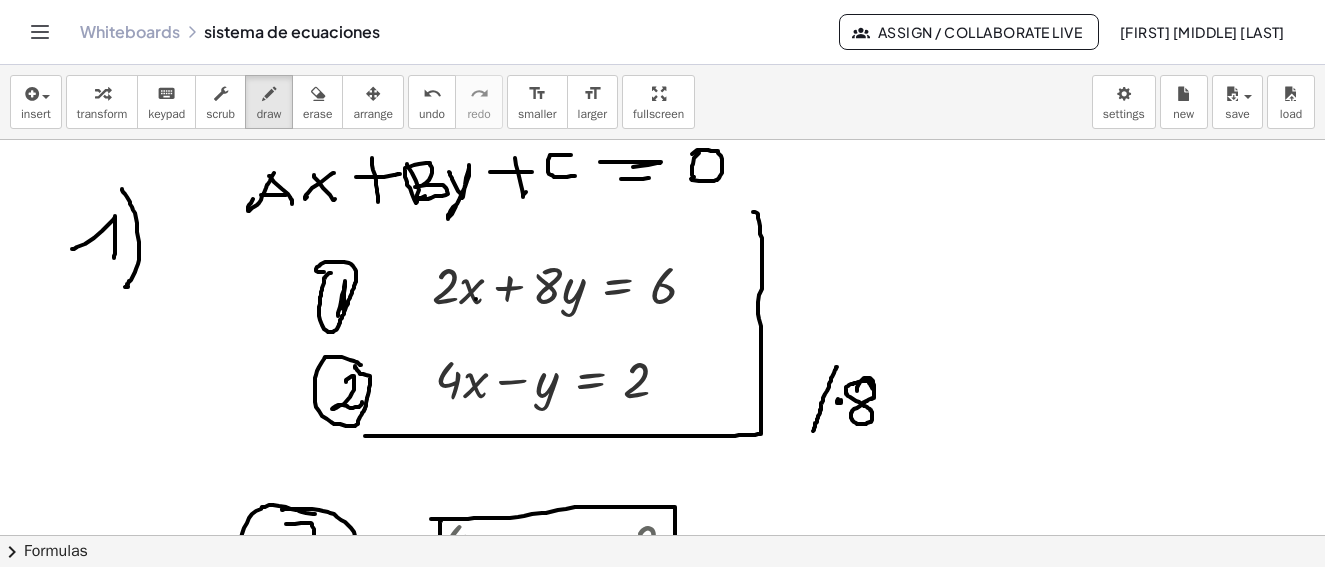 drag, startPoint x: 694, startPoint y: 158, endPoint x: 681, endPoint y: 196, distance: 40.16217 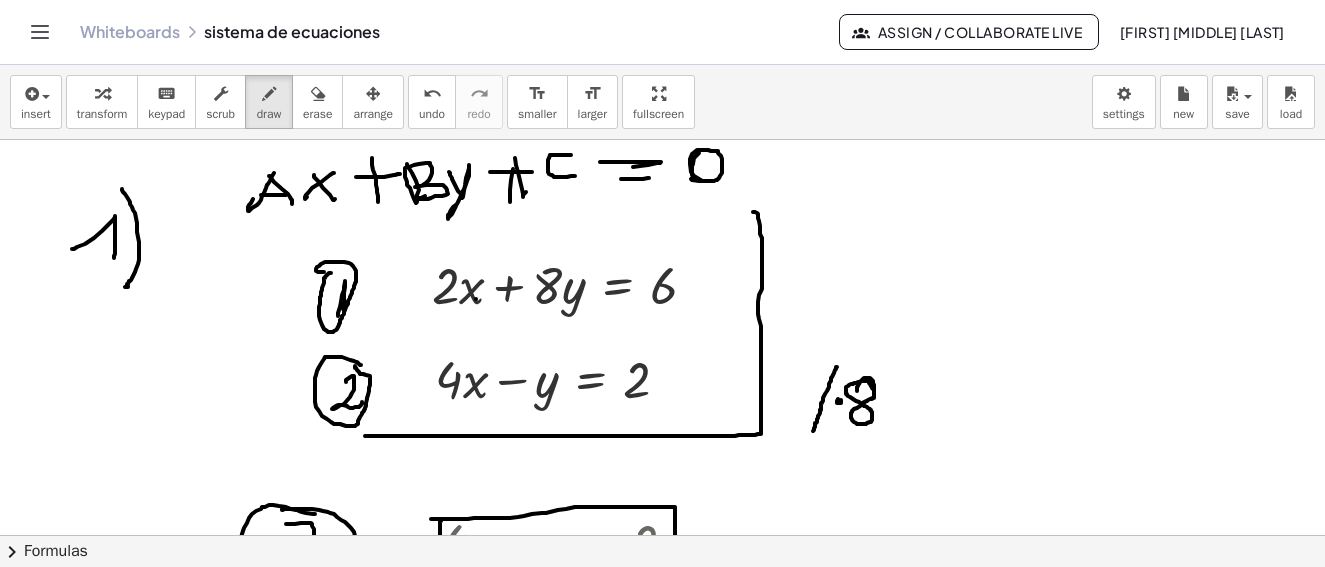 drag, startPoint x: 510, startPoint y: 202, endPoint x: 607, endPoint y: 210, distance: 97.32934 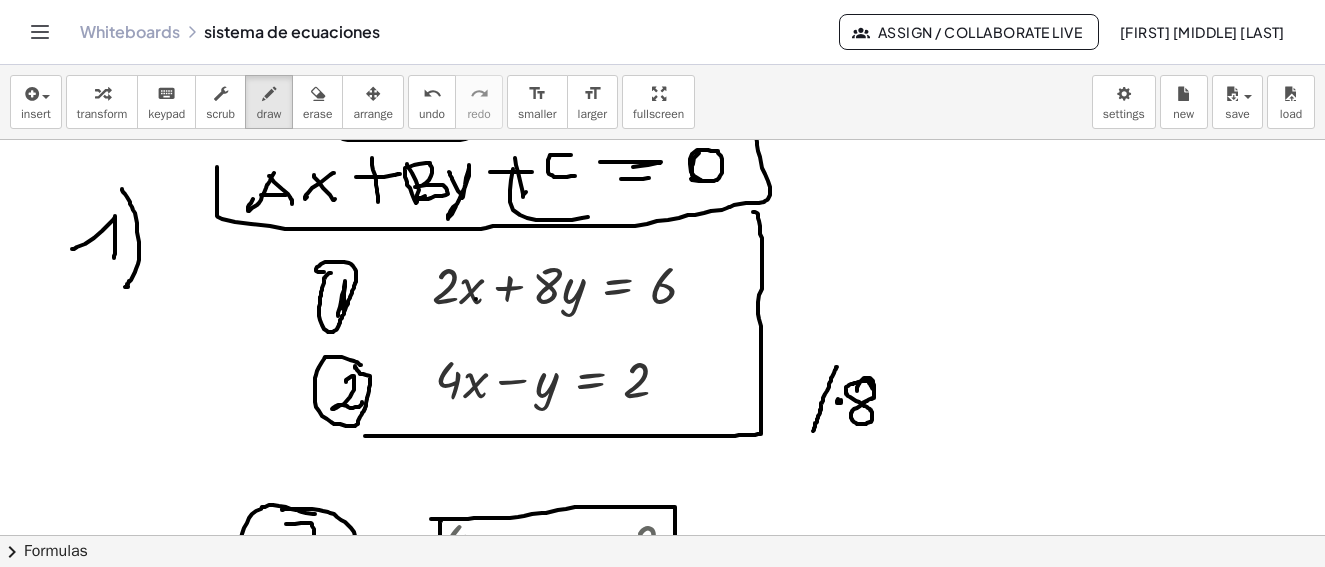 drag, startPoint x: 217, startPoint y: 171, endPoint x: 280, endPoint y: 138, distance: 71.11962 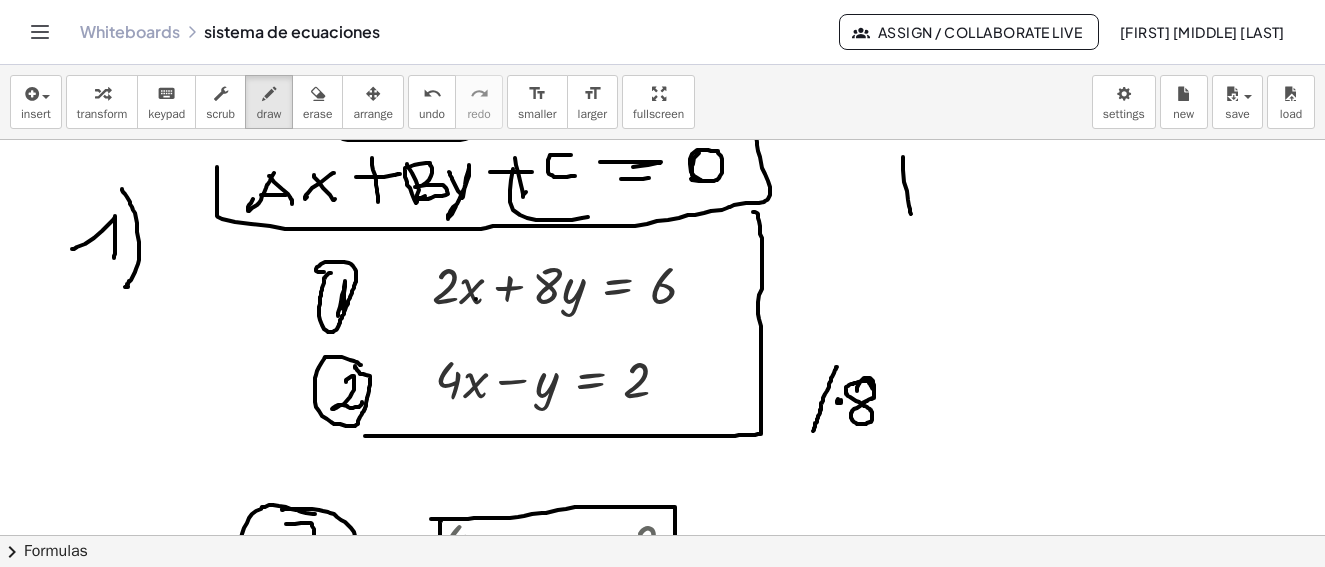 drag, startPoint x: 903, startPoint y: 157, endPoint x: 911, endPoint y: 214, distance: 57.558666 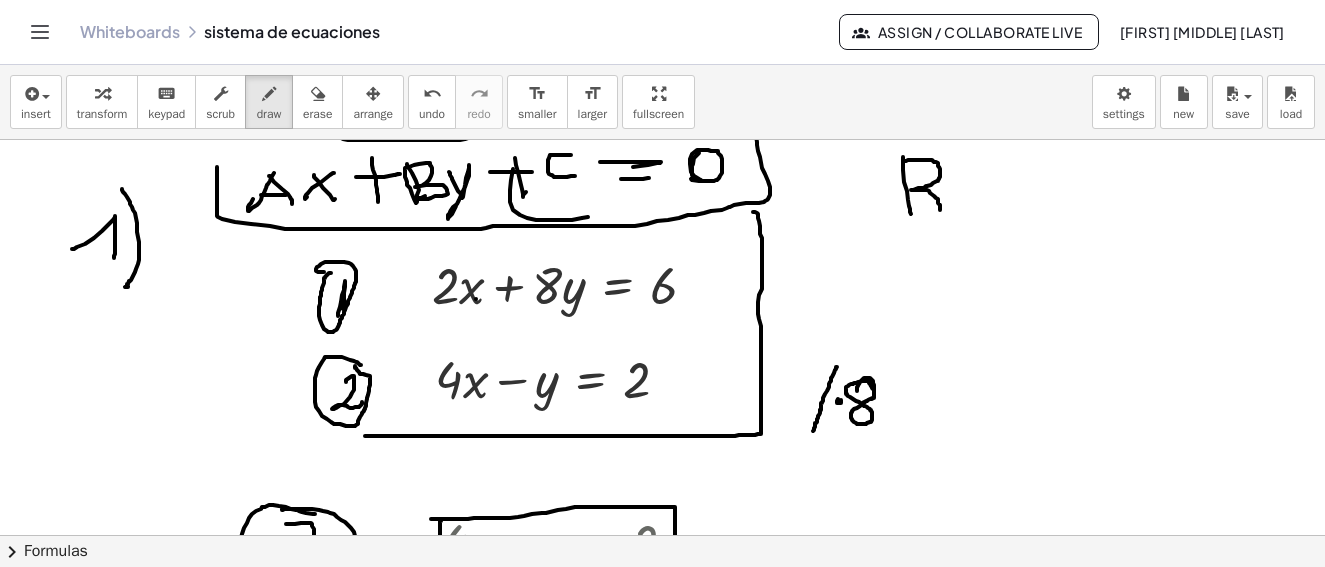drag, startPoint x: 905, startPoint y: 161, endPoint x: 951, endPoint y: 198, distance: 59.03389 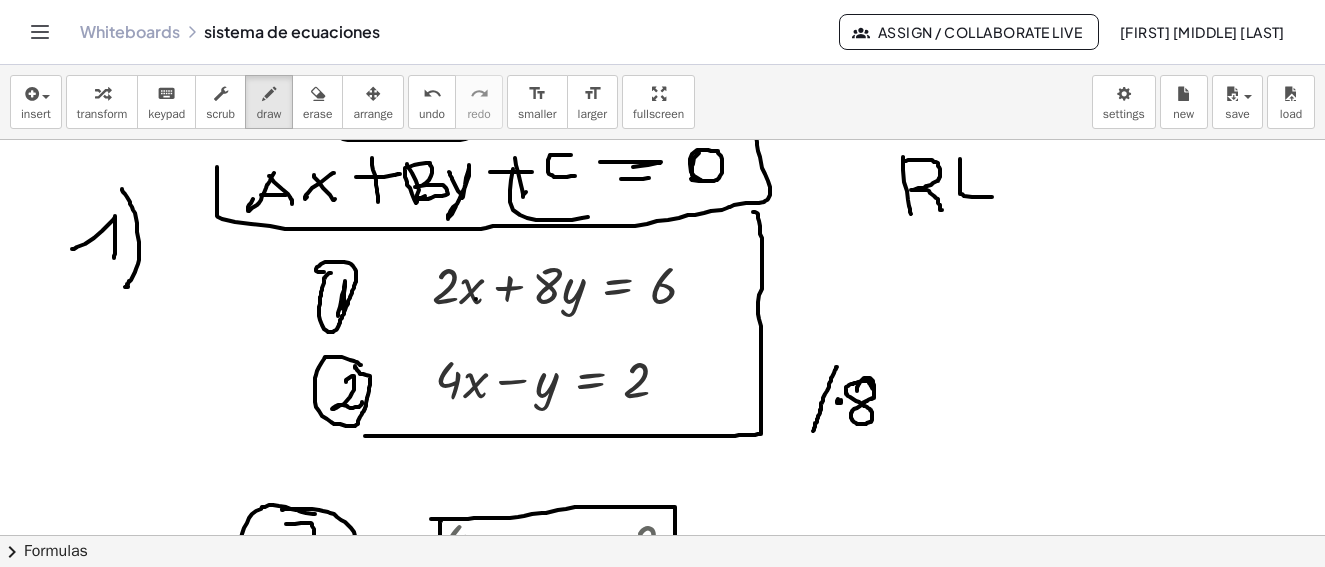 drag, startPoint x: 960, startPoint y: 159, endPoint x: 992, endPoint y: 197, distance: 49.67897 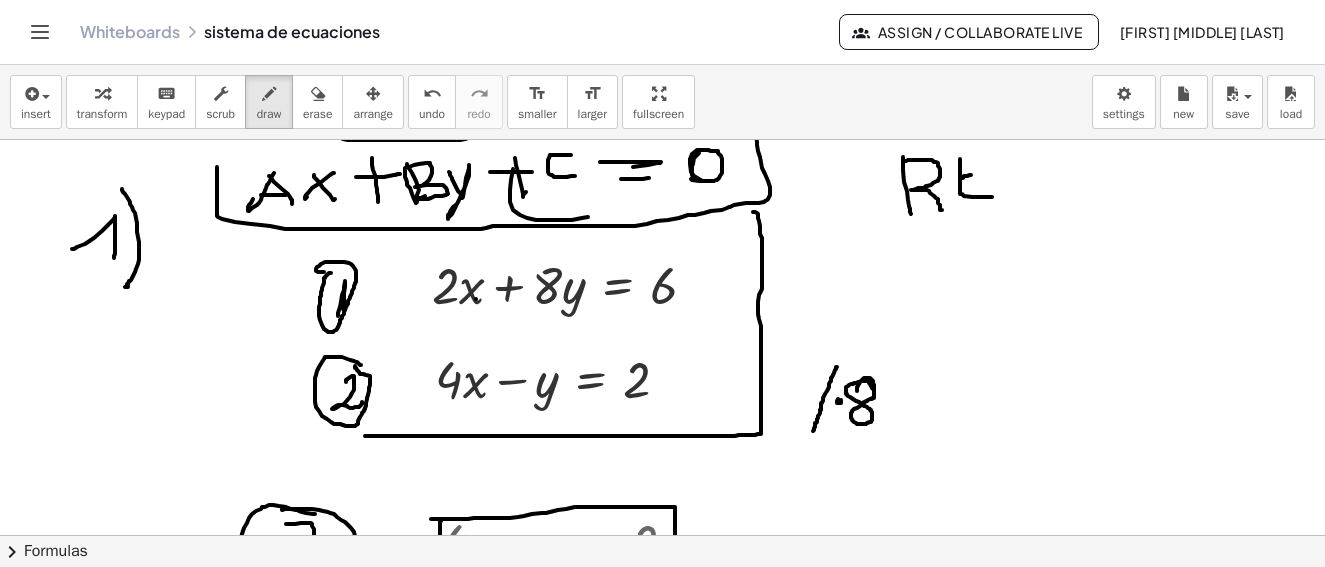 drag, startPoint x: 960, startPoint y: 179, endPoint x: 971, endPoint y: 173, distance: 12.529964 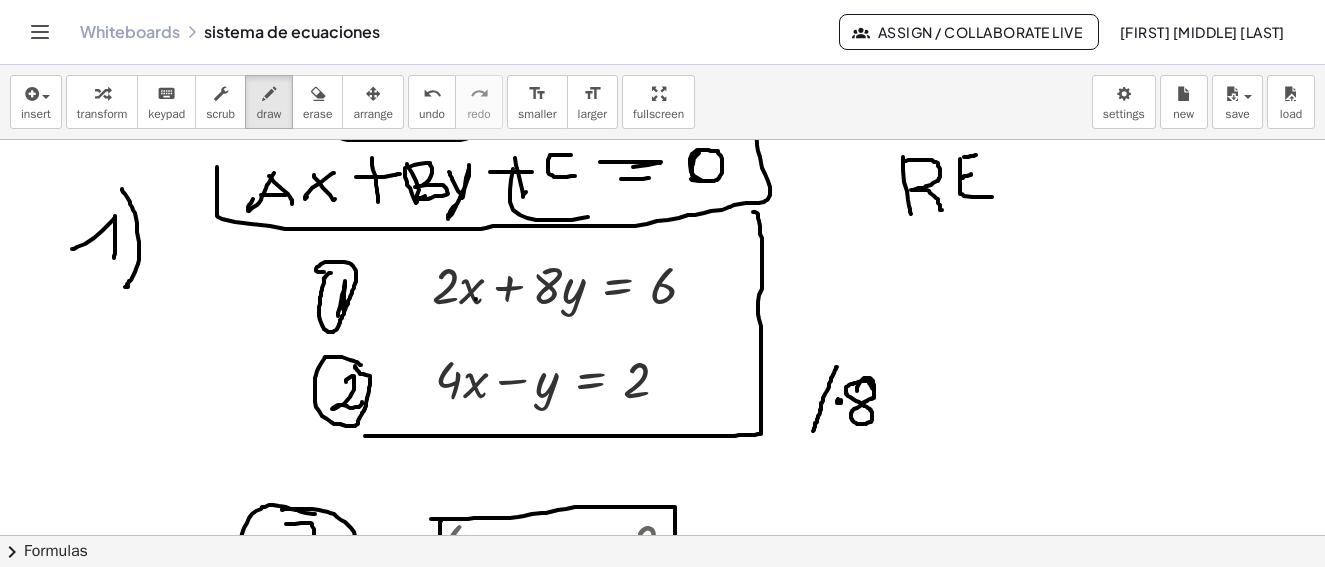 drag, startPoint x: 964, startPoint y: 157, endPoint x: 976, endPoint y: 155, distance: 12.165525 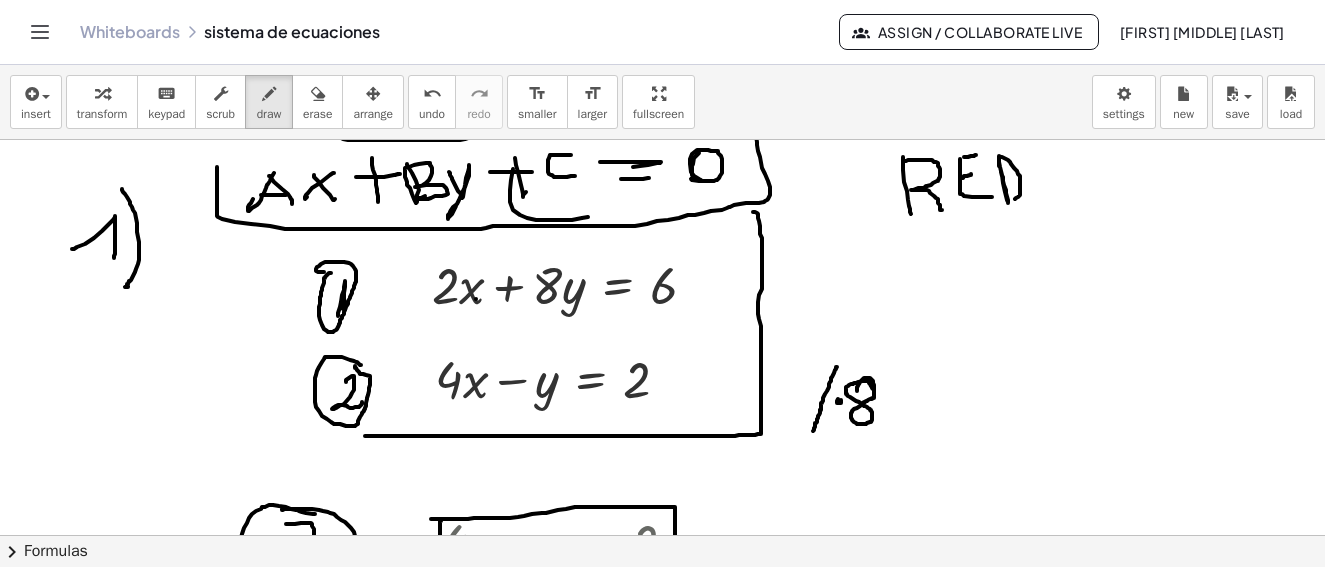 drag, startPoint x: 999, startPoint y: 159, endPoint x: 1038, endPoint y: 181, distance: 44.777225 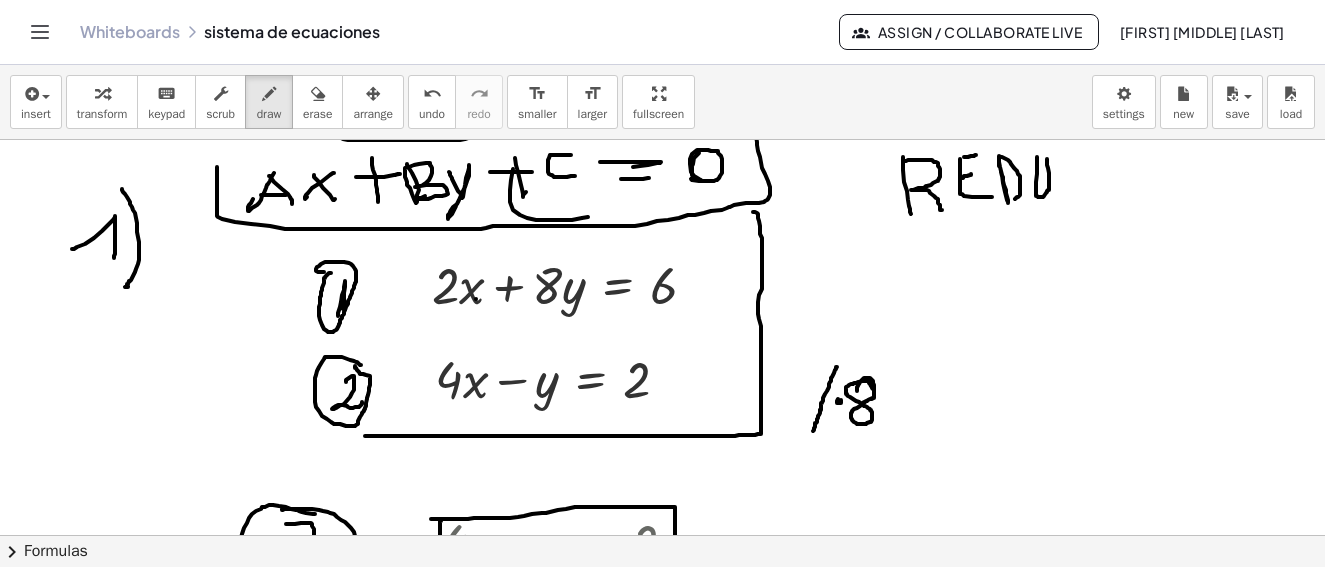 drag, startPoint x: 1037, startPoint y: 157, endPoint x: 1074, endPoint y: 166, distance: 38.078865 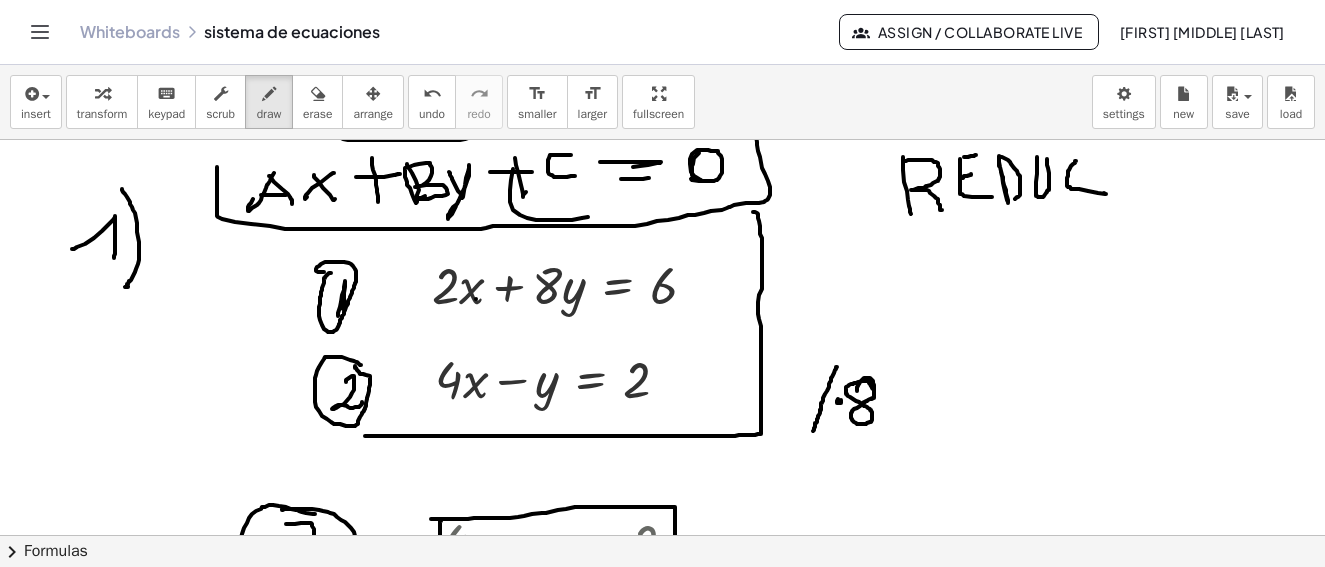 drag, startPoint x: 1076, startPoint y: 161, endPoint x: 1102, endPoint y: 184, distance: 34.713108 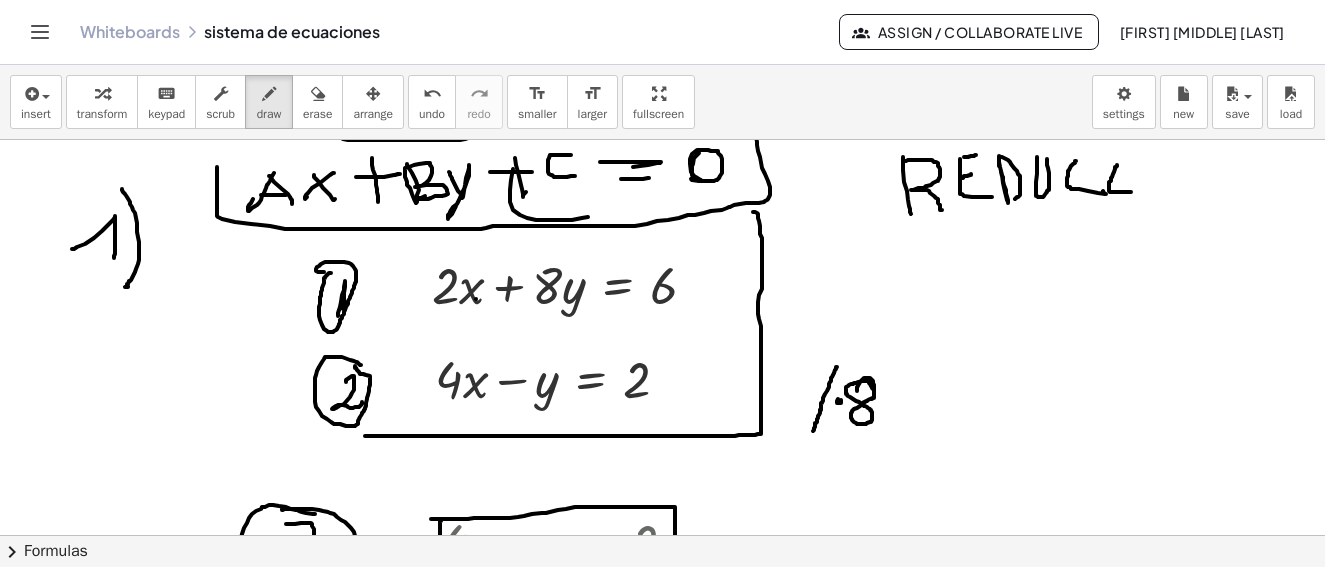 drag, startPoint x: 1117, startPoint y: 165, endPoint x: 1138, endPoint y: 184, distance: 28.319605 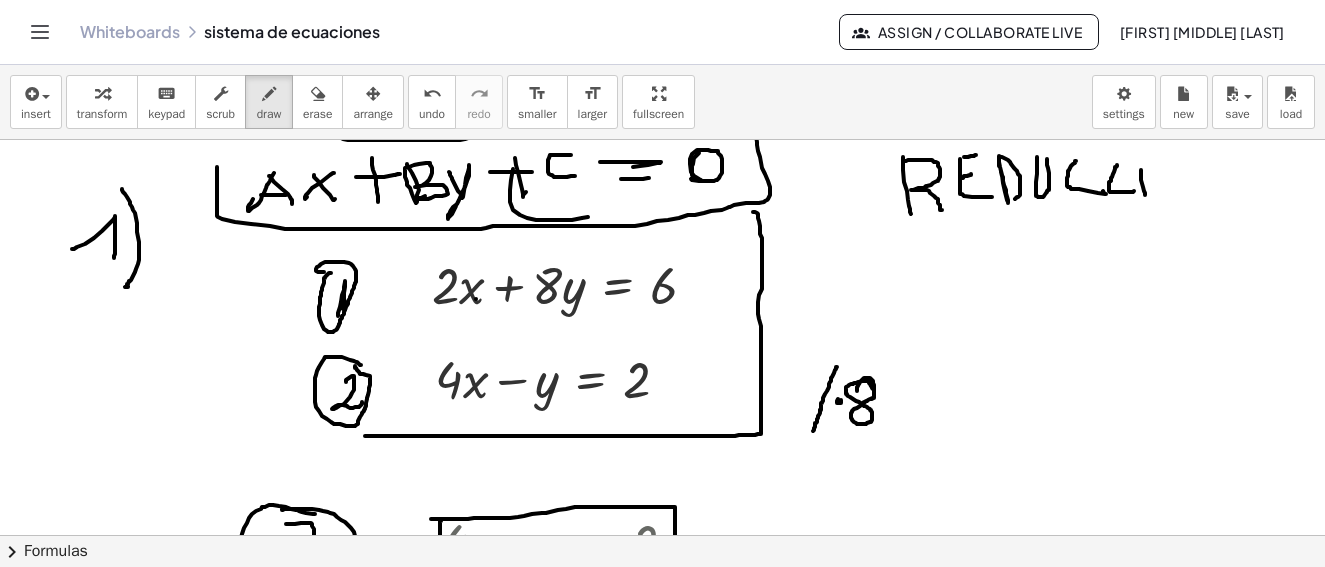 drag, startPoint x: 1141, startPoint y: 170, endPoint x: 1154, endPoint y: 164, distance: 14.3178215 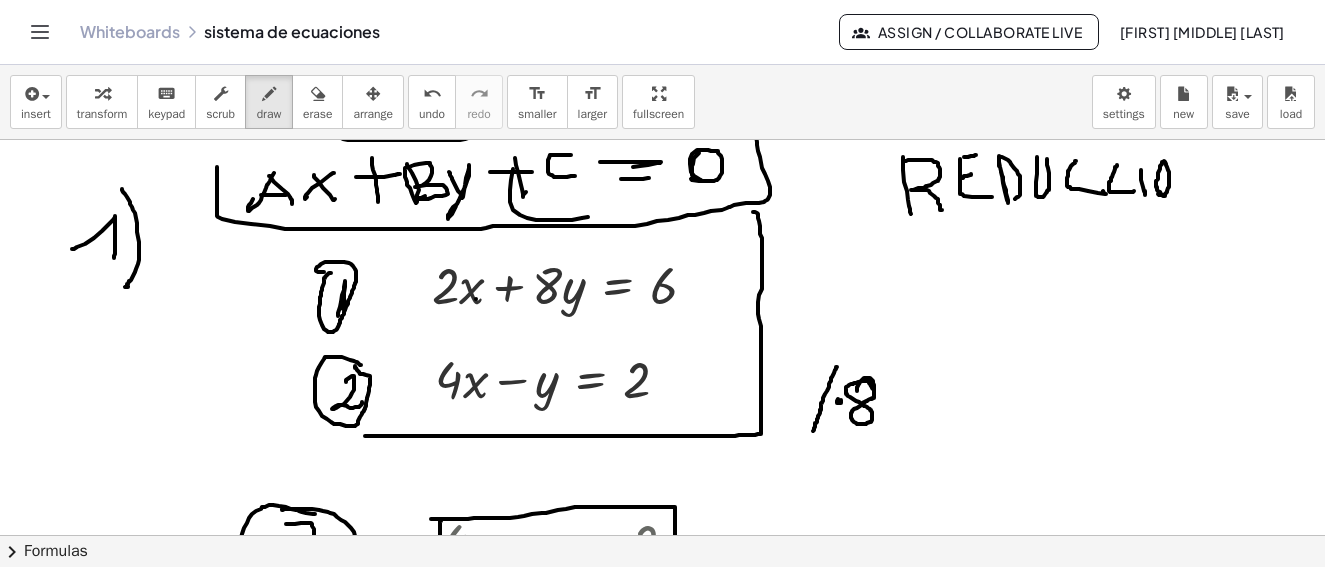 drag, startPoint x: 1163, startPoint y: 162, endPoint x: 1180, endPoint y: 166, distance: 17.464249 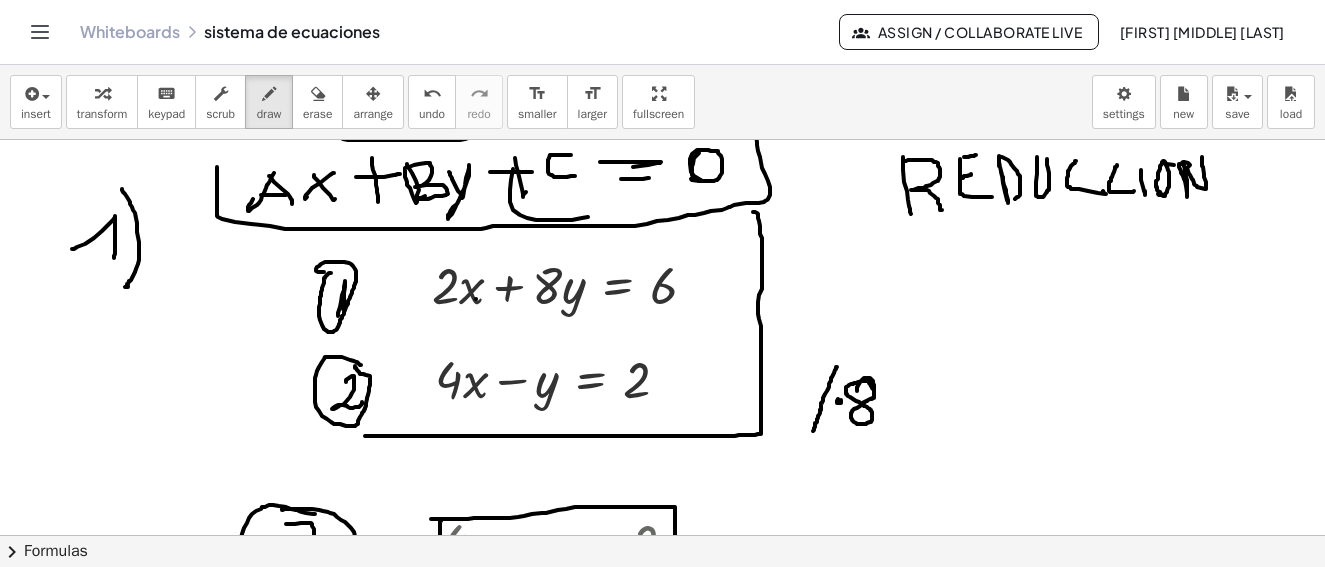drag, startPoint x: 1184, startPoint y: 166, endPoint x: 1197, endPoint y: 160, distance: 14.3178215 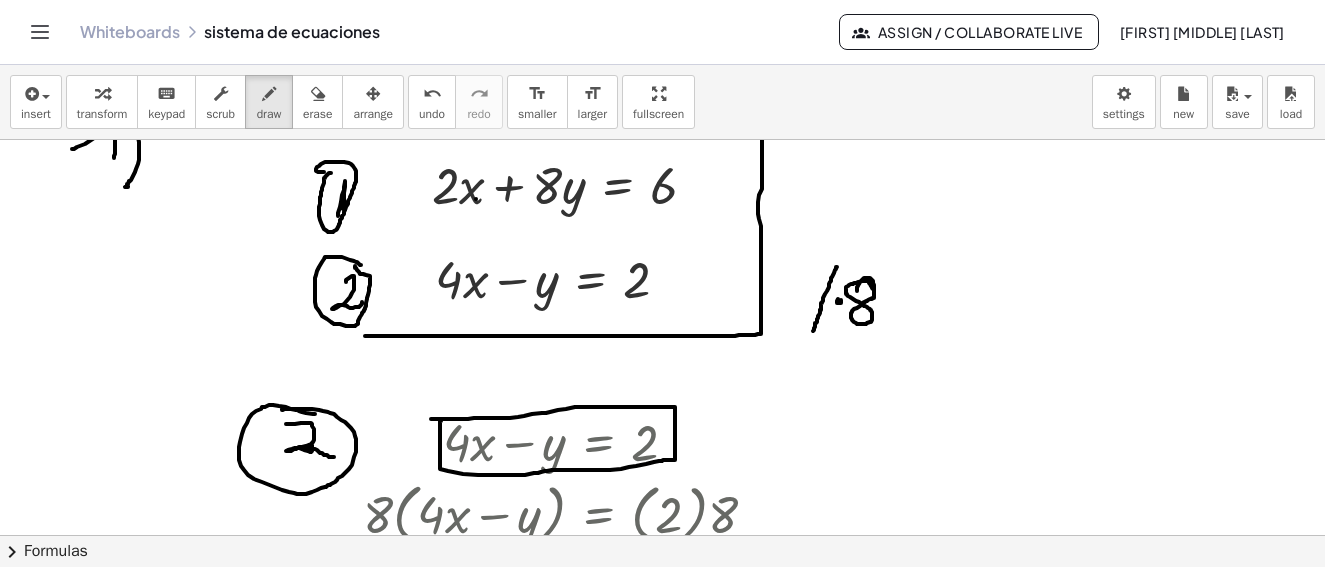 scroll, scrollTop: 100, scrollLeft: 0, axis: vertical 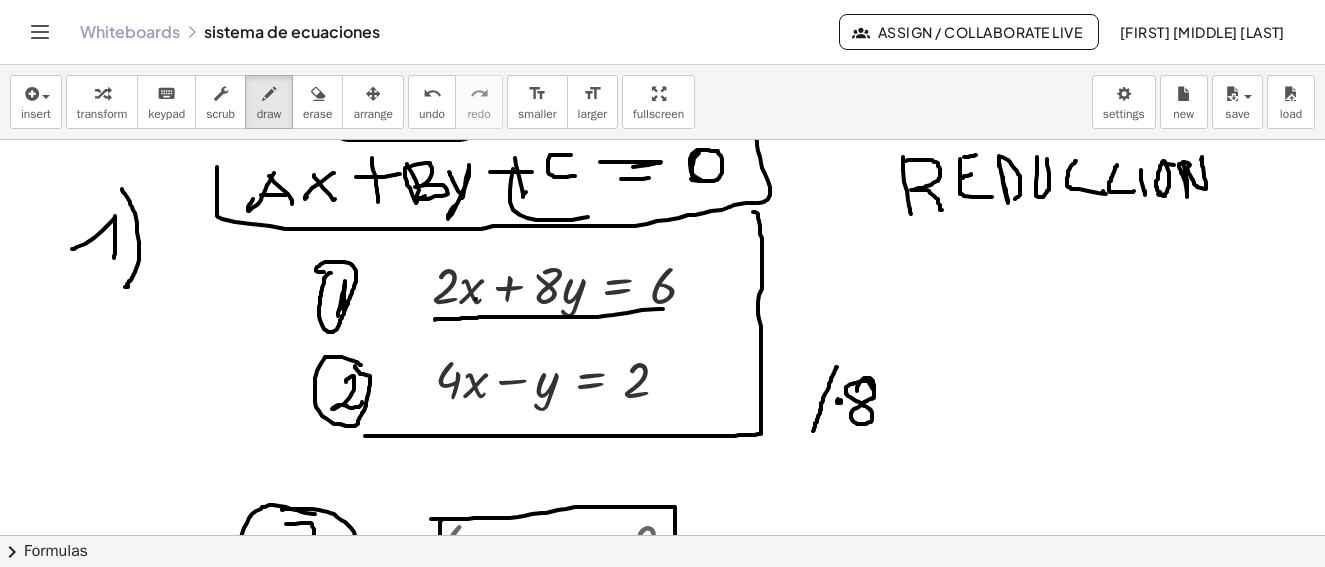 drag, startPoint x: 435, startPoint y: 320, endPoint x: 569, endPoint y: 337, distance: 135.07405 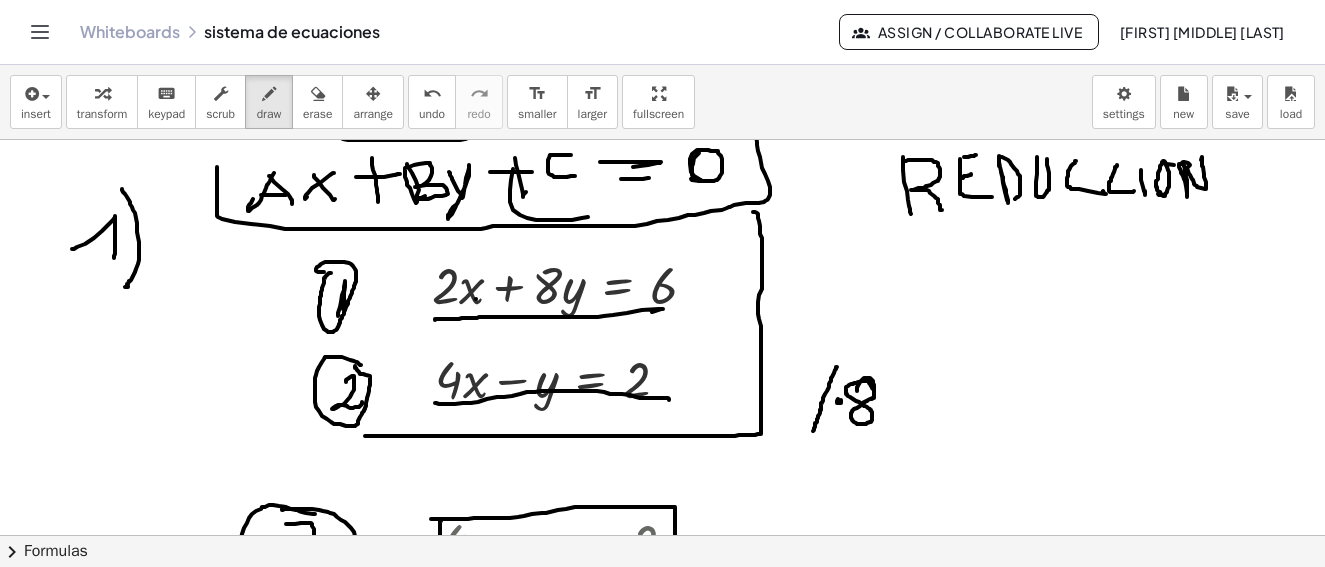 drag, startPoint x: 463, startPoint y: 403, endPoint x: 577, endPoint y: 421, distance: 115.41231 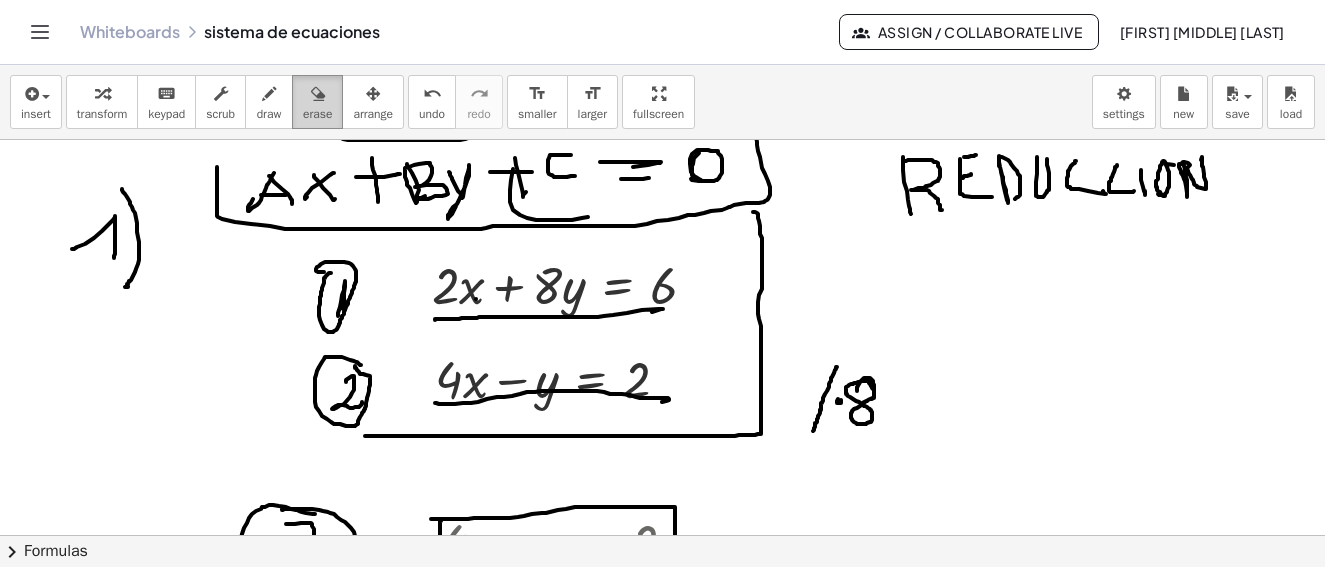 click on "erase" at bounding box center [317, 102] 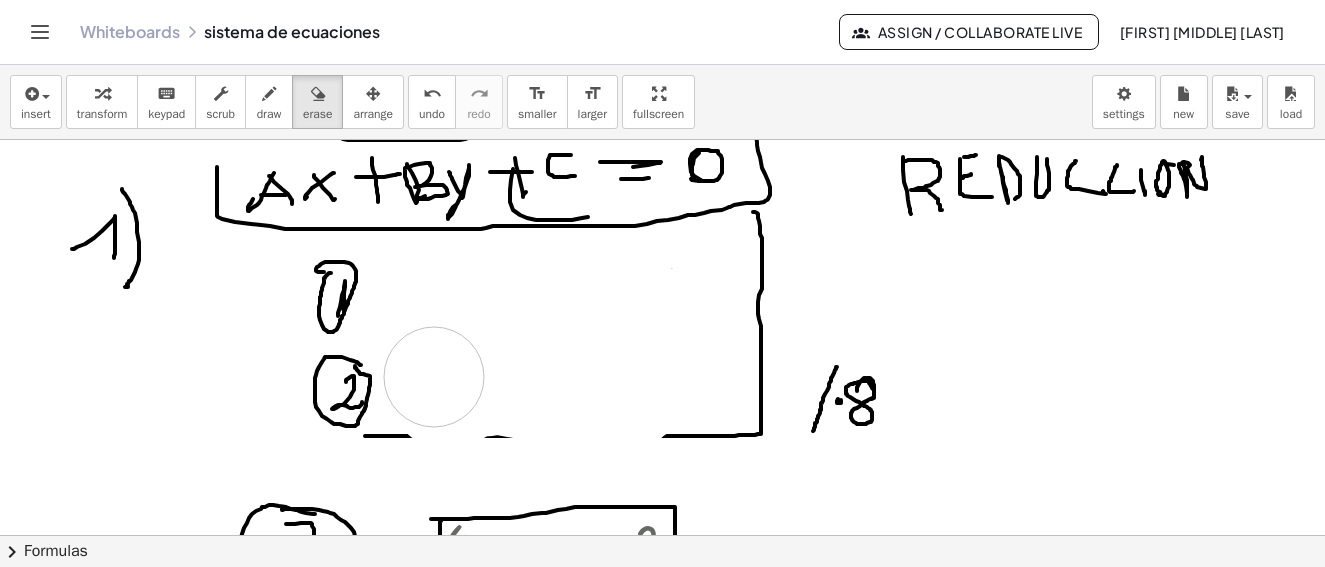 drag, startPoint x: 444, startPoint y: 318, endPoint x: 796, endPoint y: 411, distance: 364.07828 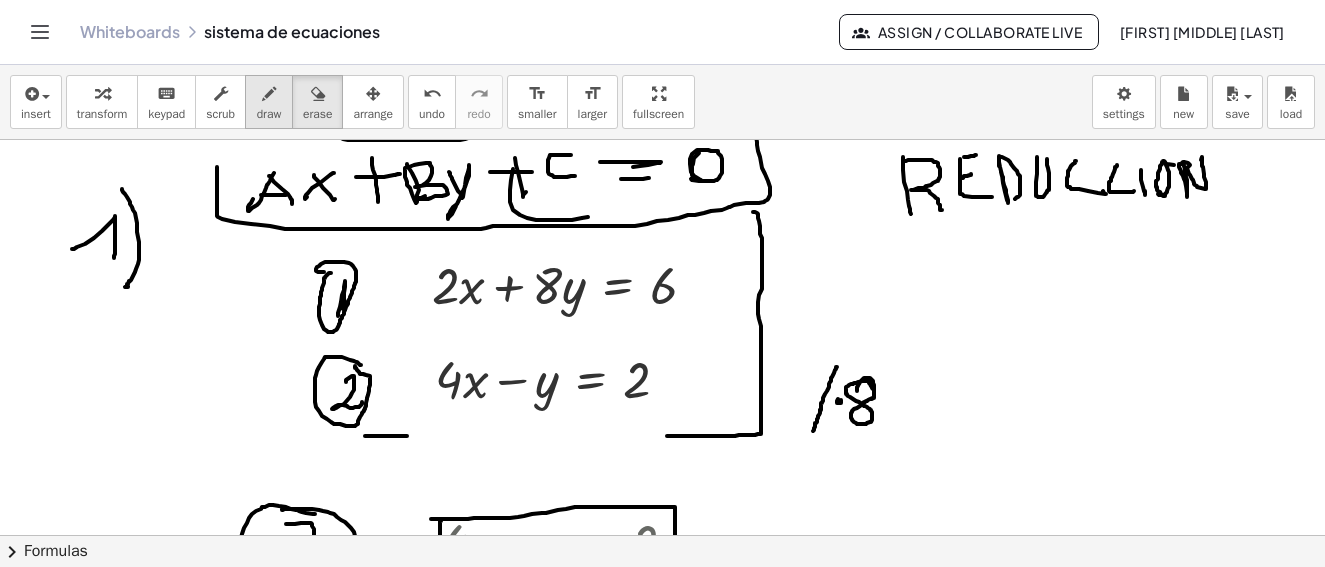 click at bounding box center (269, 94) 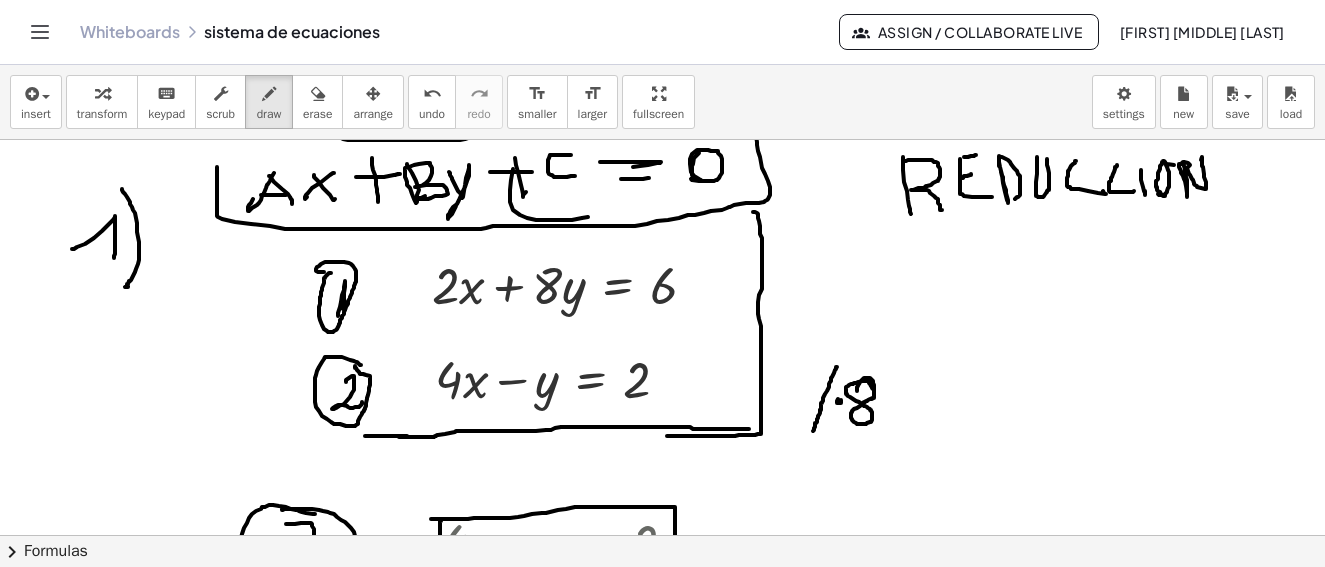 drag, startPoint x: 399, startPoint y: 437, endPoint x: 749, endPoint y: 429, distance: 350.09143 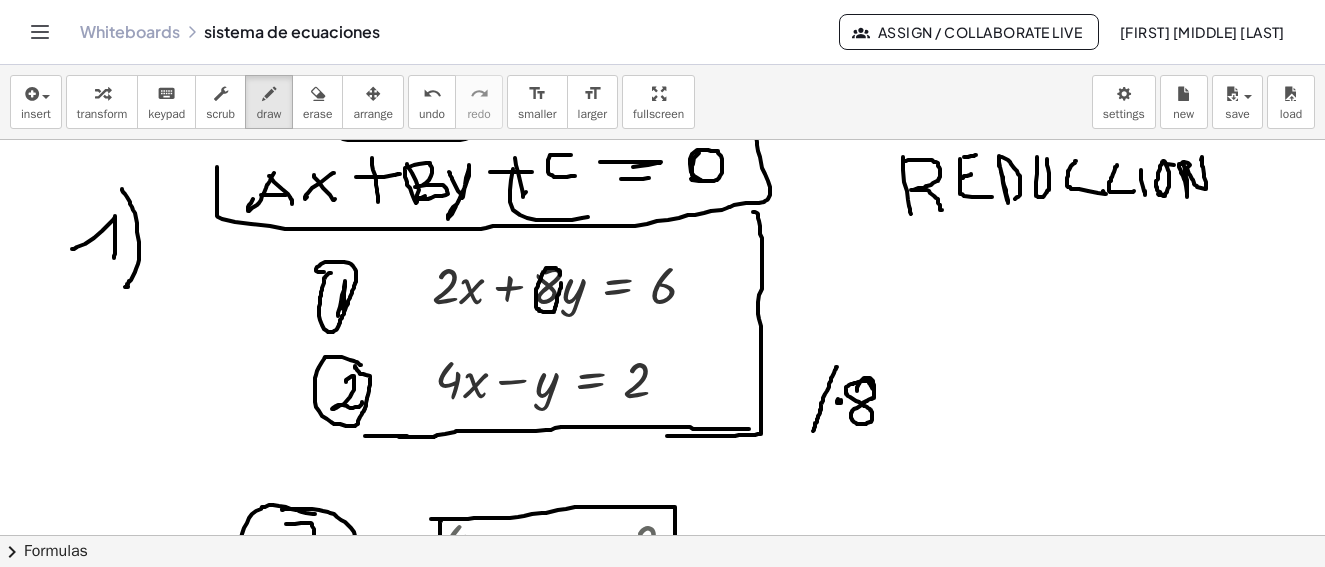 drag, startPoint x: 560, startPoint y: 275, endPoint x: 570, endPoint y: 280, distance: 11.18034 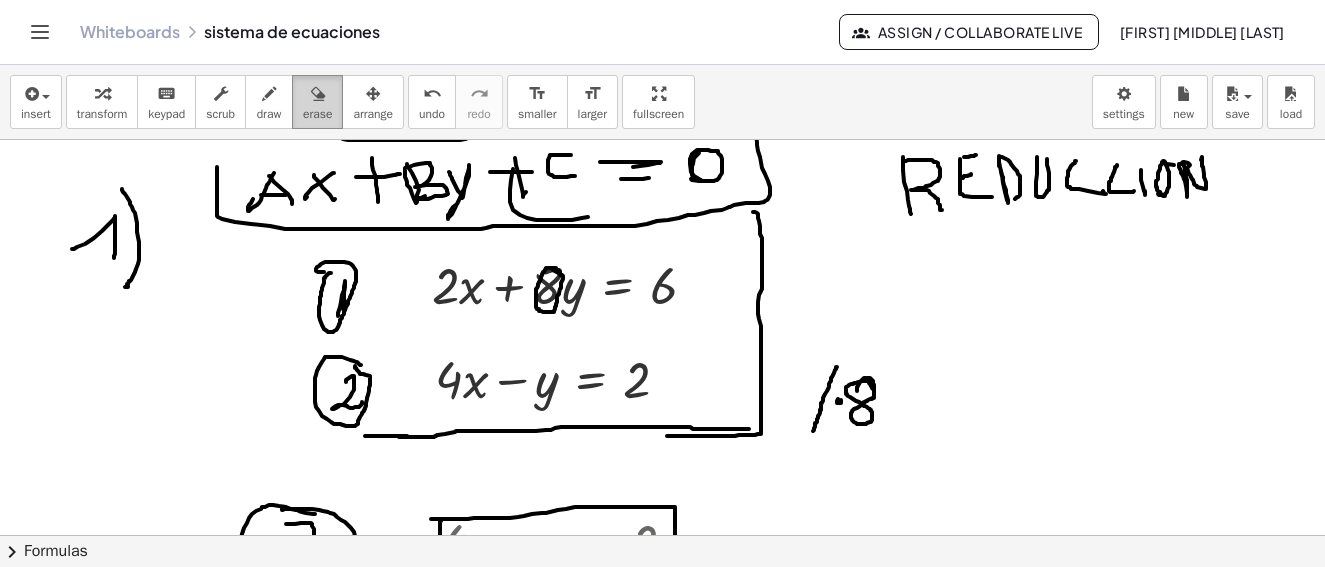 click at bounding box center [318, 94] 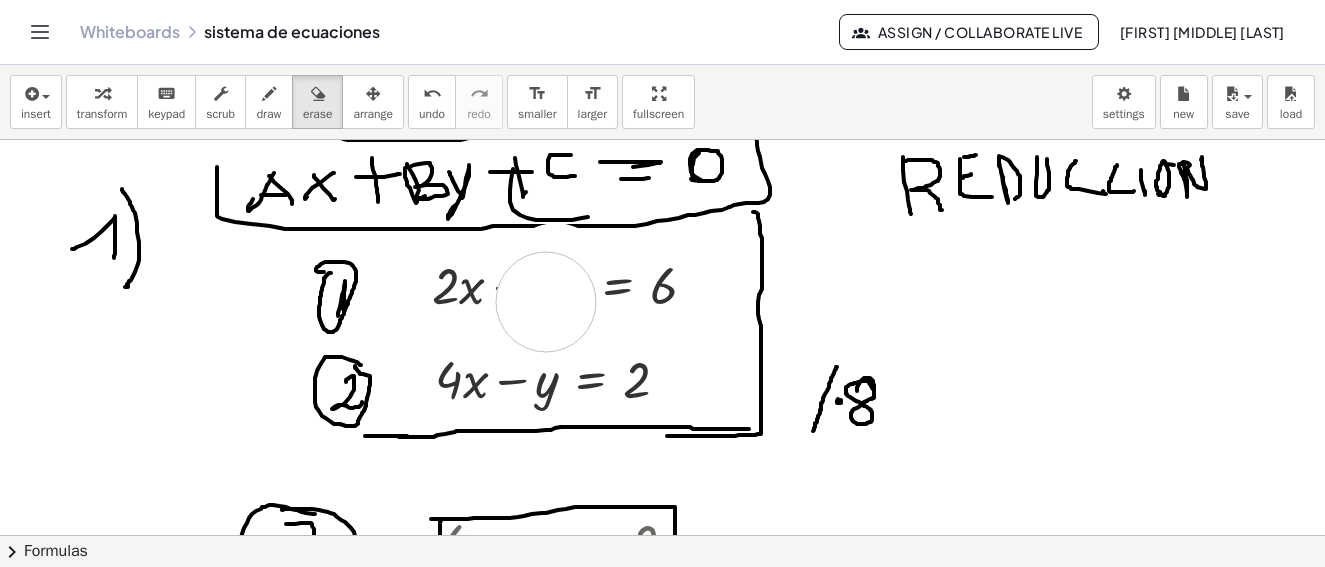 drag, startPoint x: 556, startPoint y: 273, endPoint x: 546, endPoint y: 302, distance: 30.675724 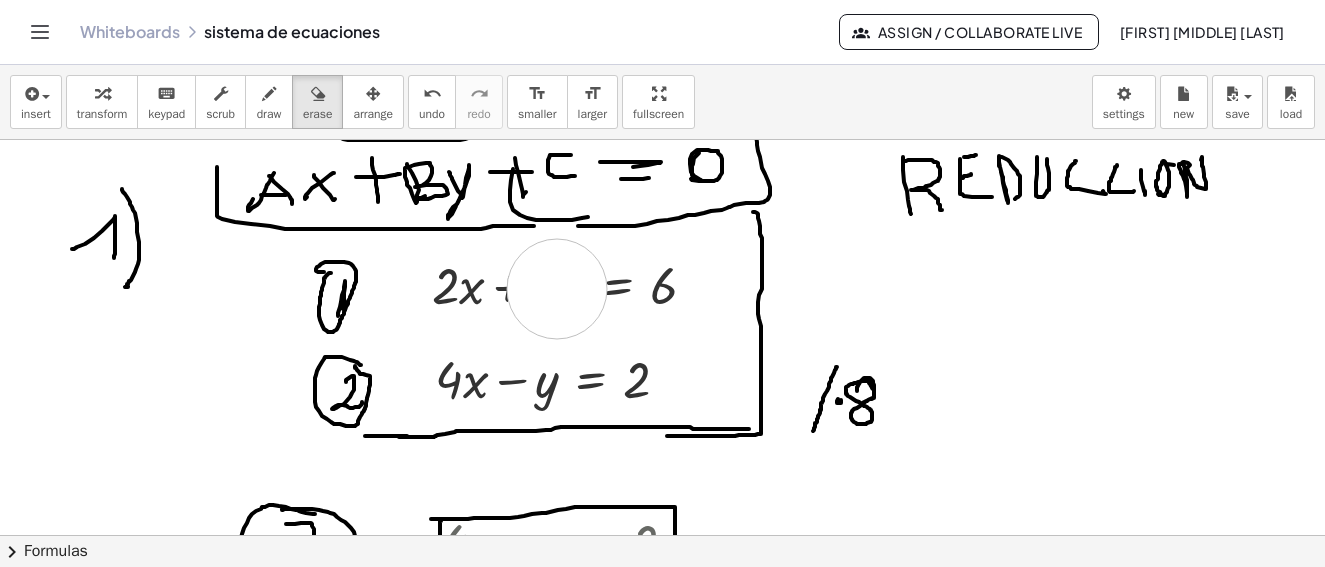 click at bounding box center [662, 954] 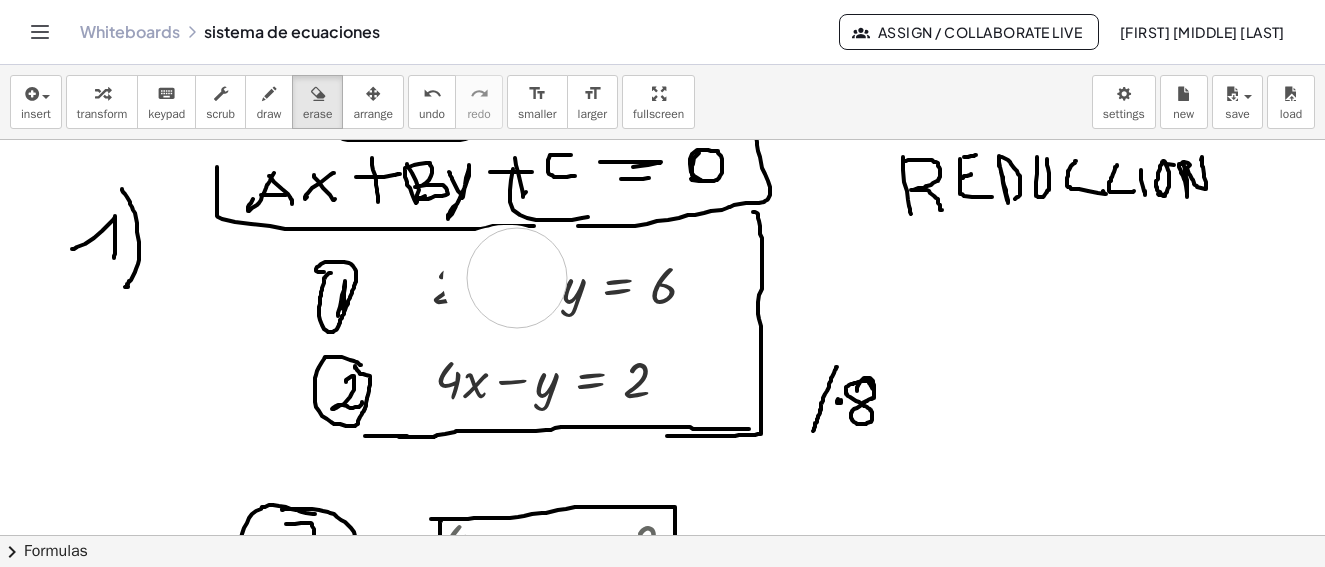 drag, startPoint x: 512, startPoint y: 275, endPoint x: 588, endPoint y: 257, distance: 78.10249 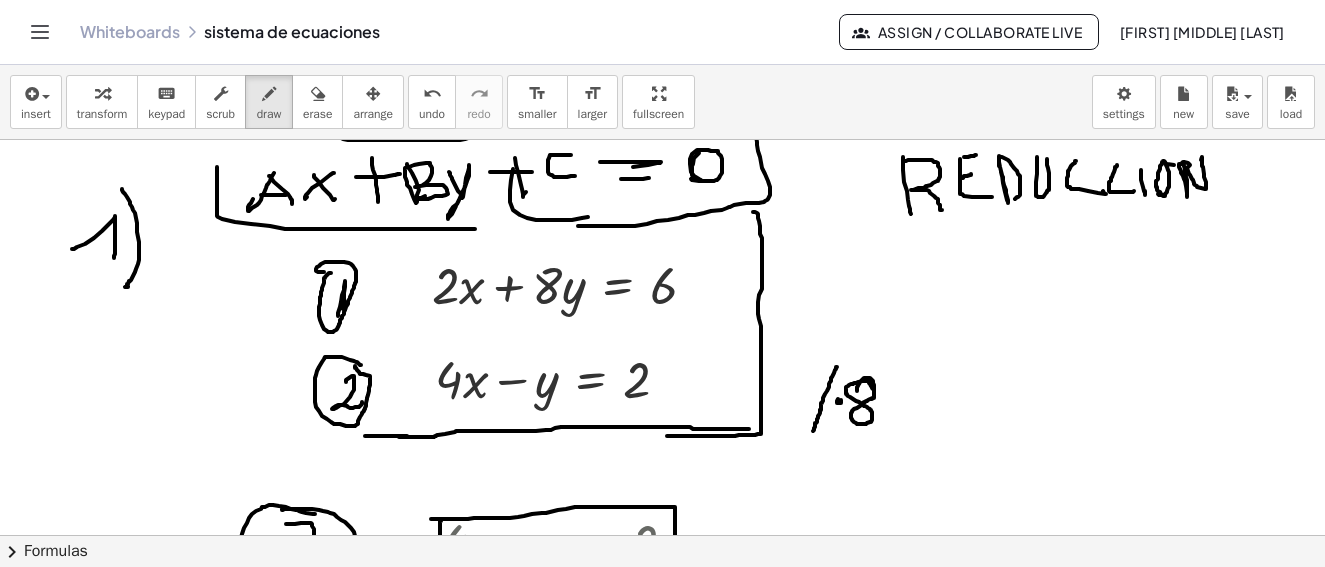 drag, startPoint x: 270, startPoint y: 97, endPoint x: 599, endPoint y: 318, distance: 396.33572 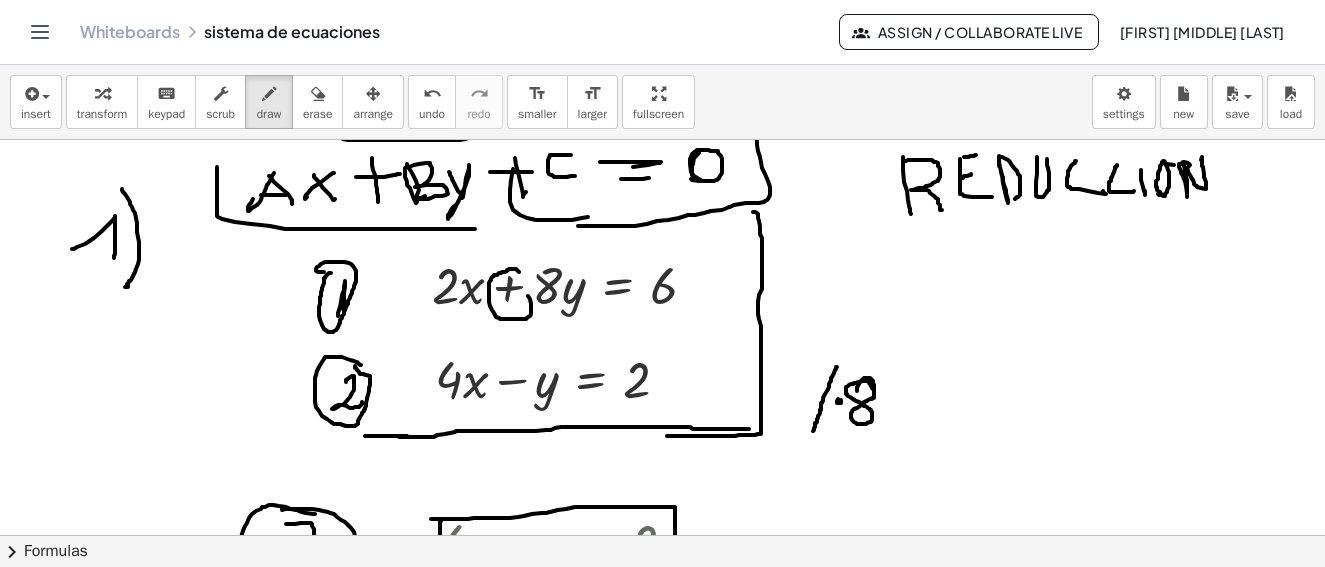 click at bounding box center [662, 954] 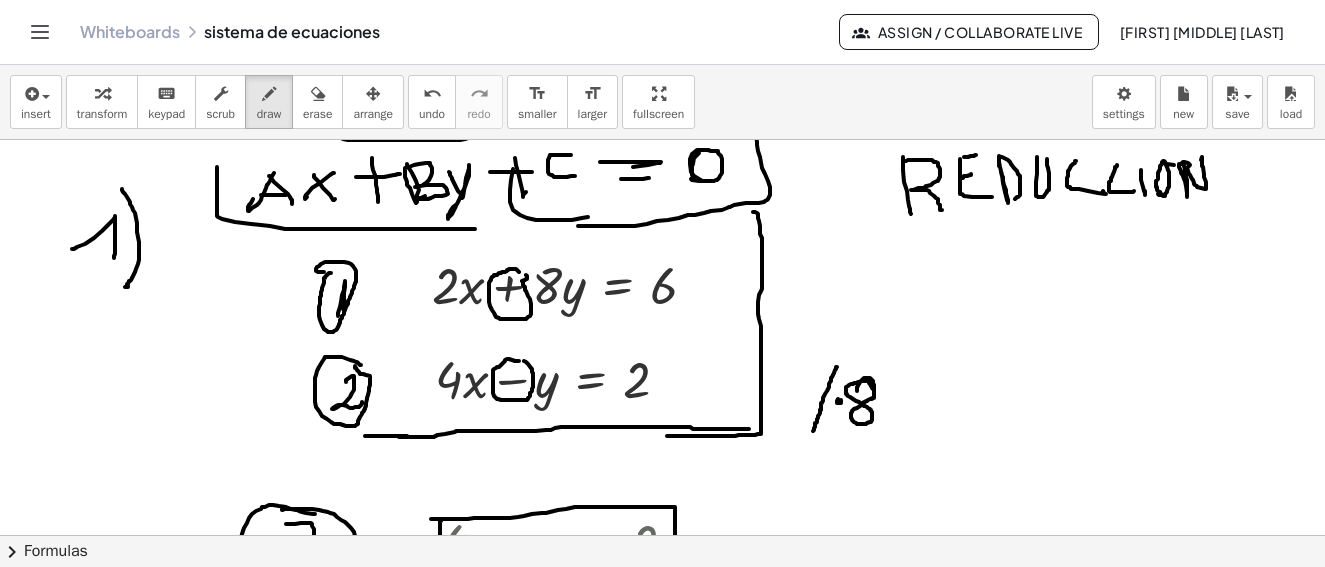 click at bounding box center [662, 954] 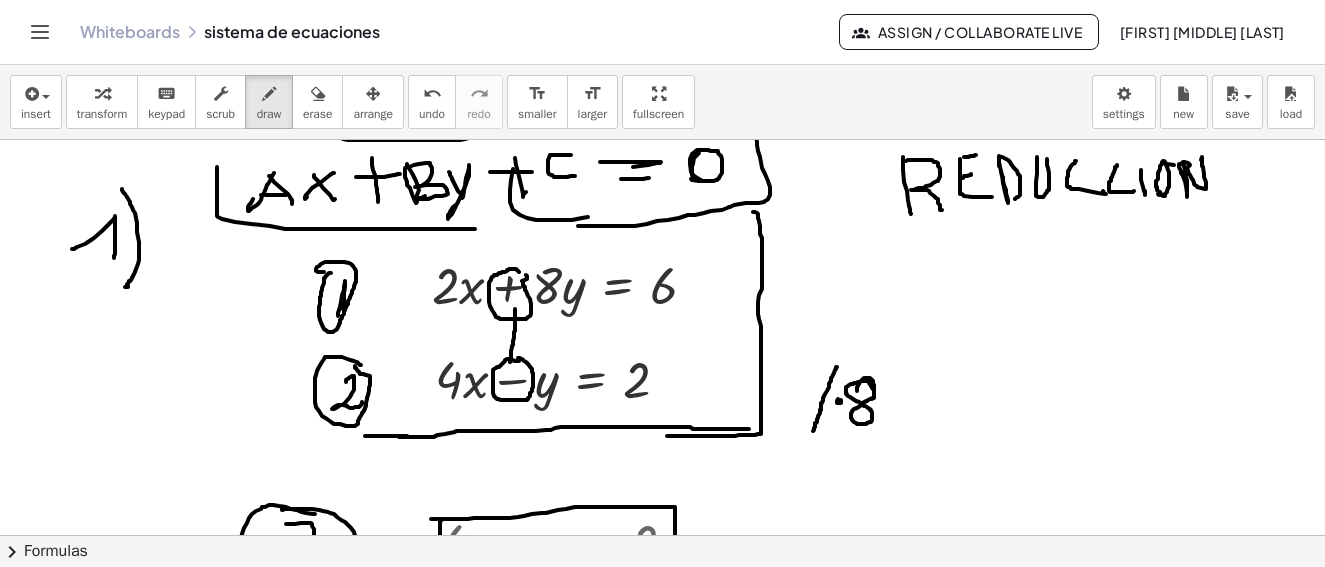 drag, startPoint x: 515, startPoint y: 309, endPoint x: 510, endPoint y: 362, distance: 53.235325 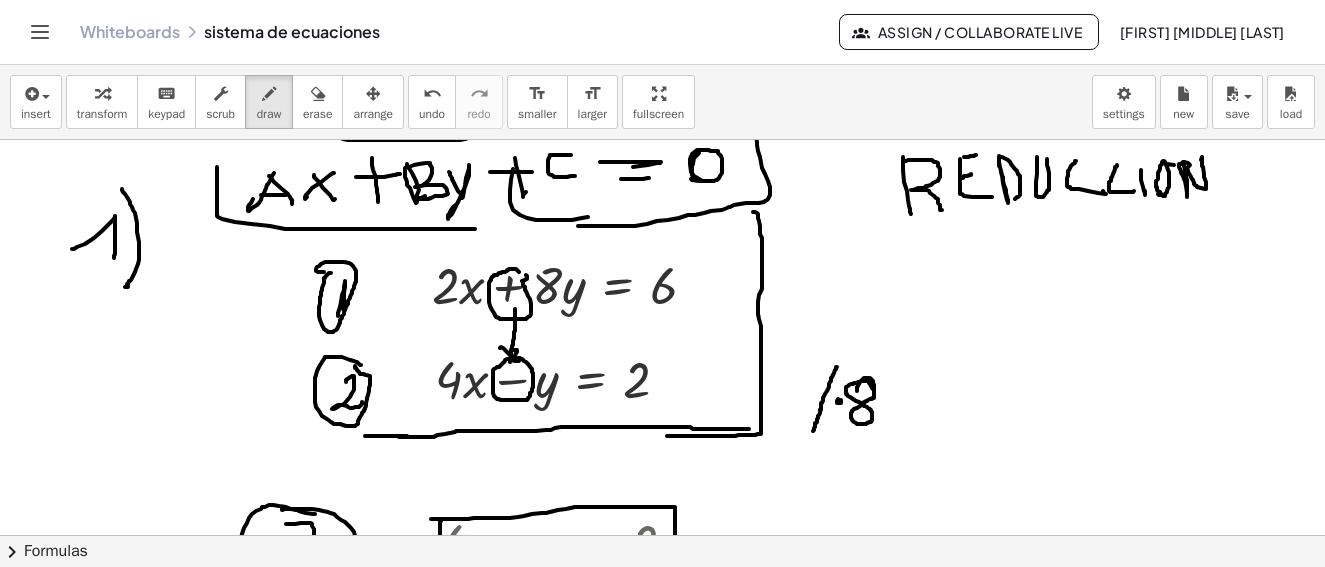 drag, startPoint x: 500, startPoint y: 348, endPoint x: 511, endPoint y: 350, distance: 11.18034 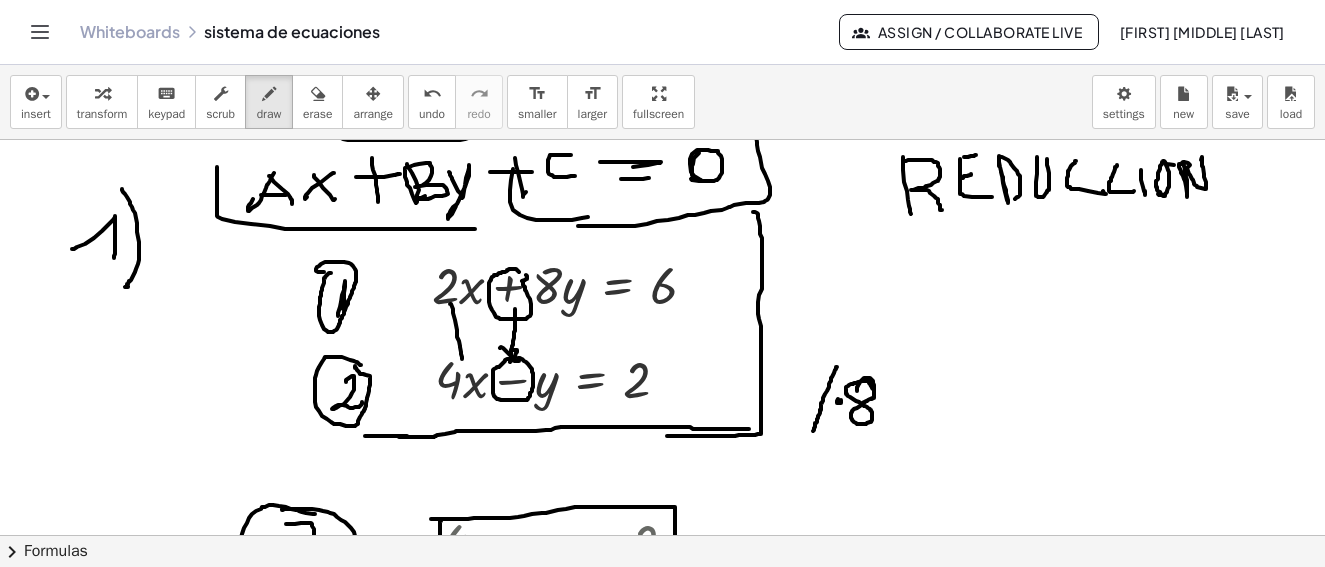 drag, startPoint x: 450, startPoint y: 304, endPoint x: 462, endPoint y: 359, distance: 56.293873 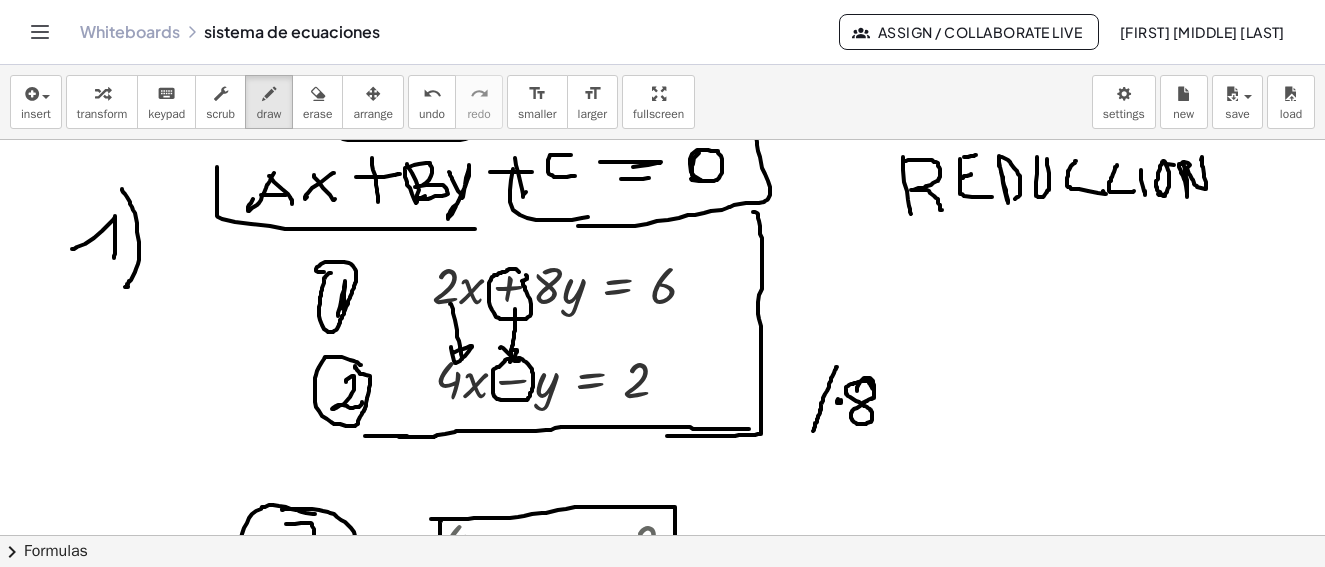 drag, startPoint x: 451, startPoint y: 347, endPoint x: 506, endPoint y: 325, distance: 59.236813 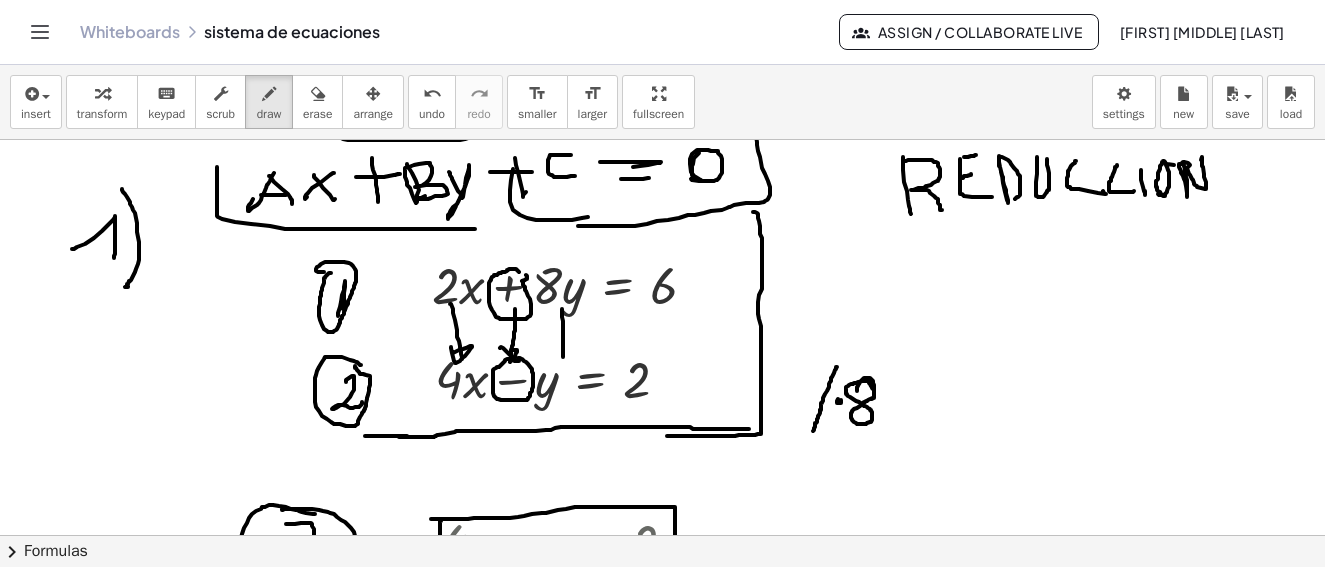 drag, startPoint x: 562, startPoint y: 309, endPoint x: 554, endPoint y: 358, distance: 49.648766 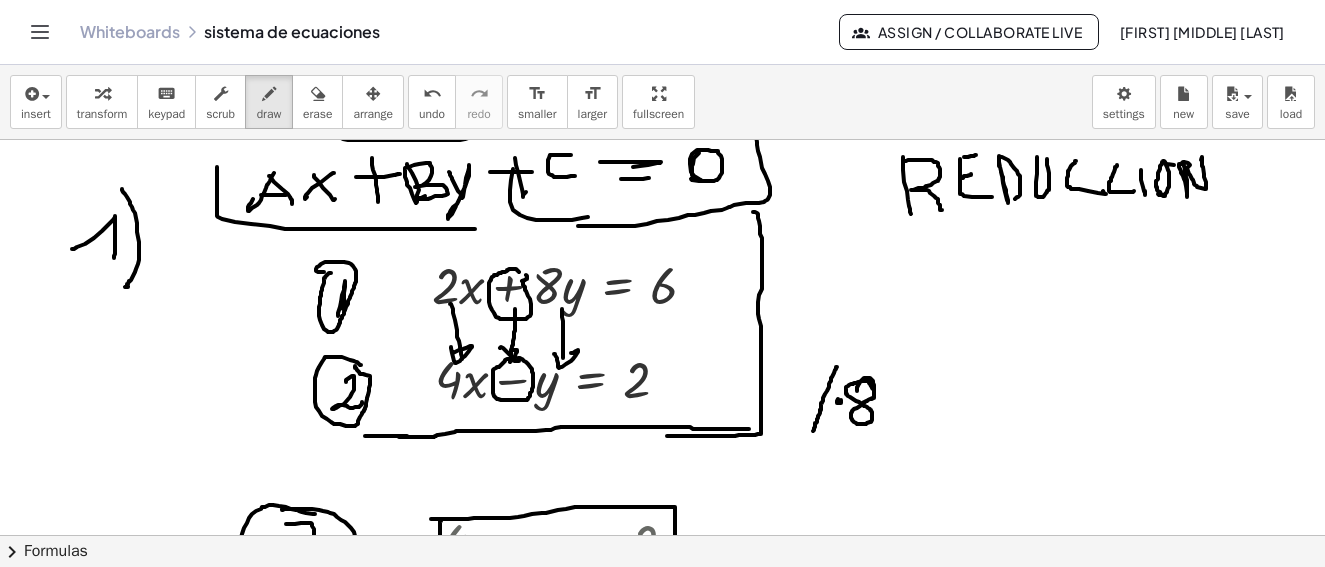 drag, startPoint x: 554, startPoint y: 354, endPoint x: 566, endPoint y: 350, distance: 12.649111 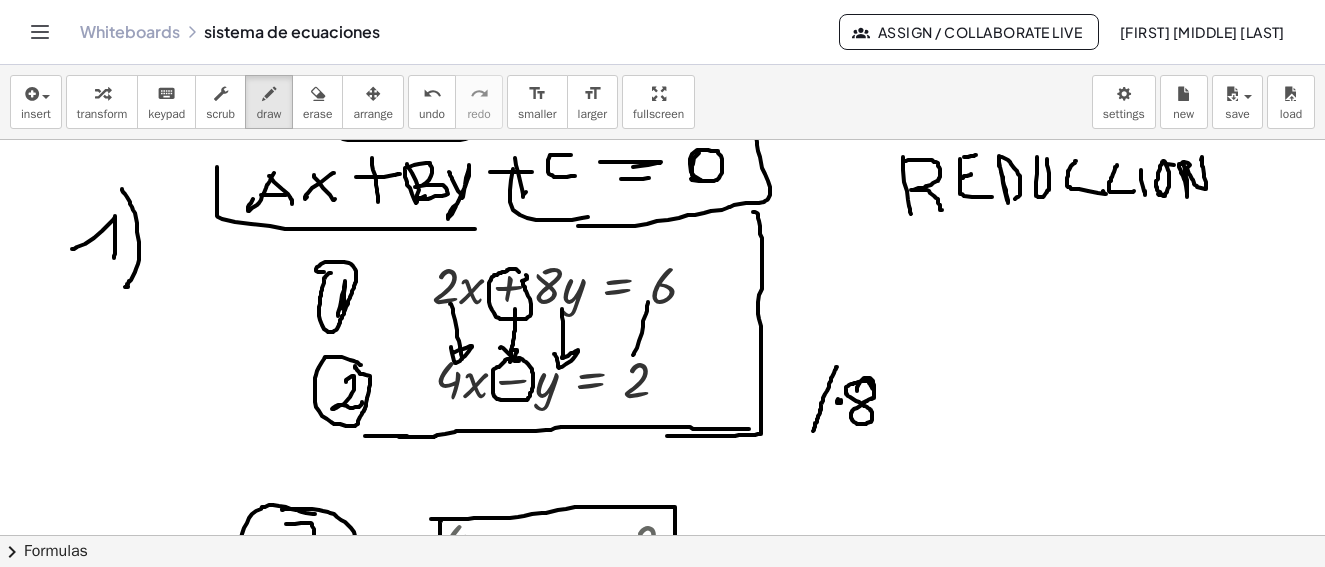 drag, startPoint x: 648, startPoint y: 302, endPoint x: 633, endPoint y: 355, distance: 55.081757 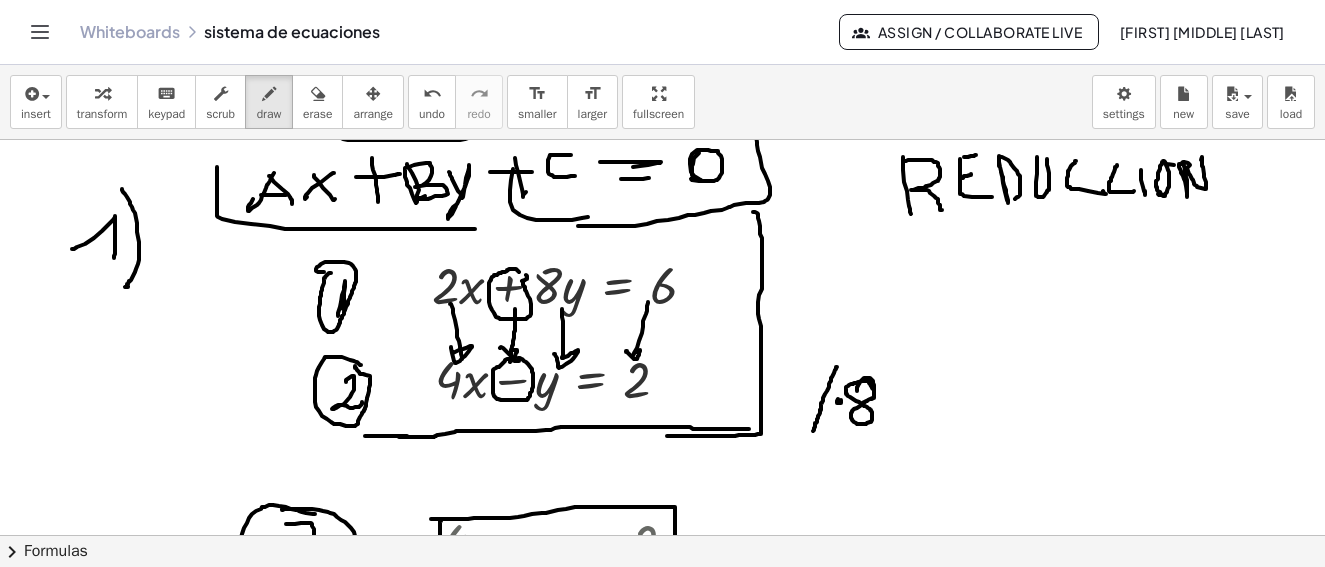click at bounding box center (662, 954) 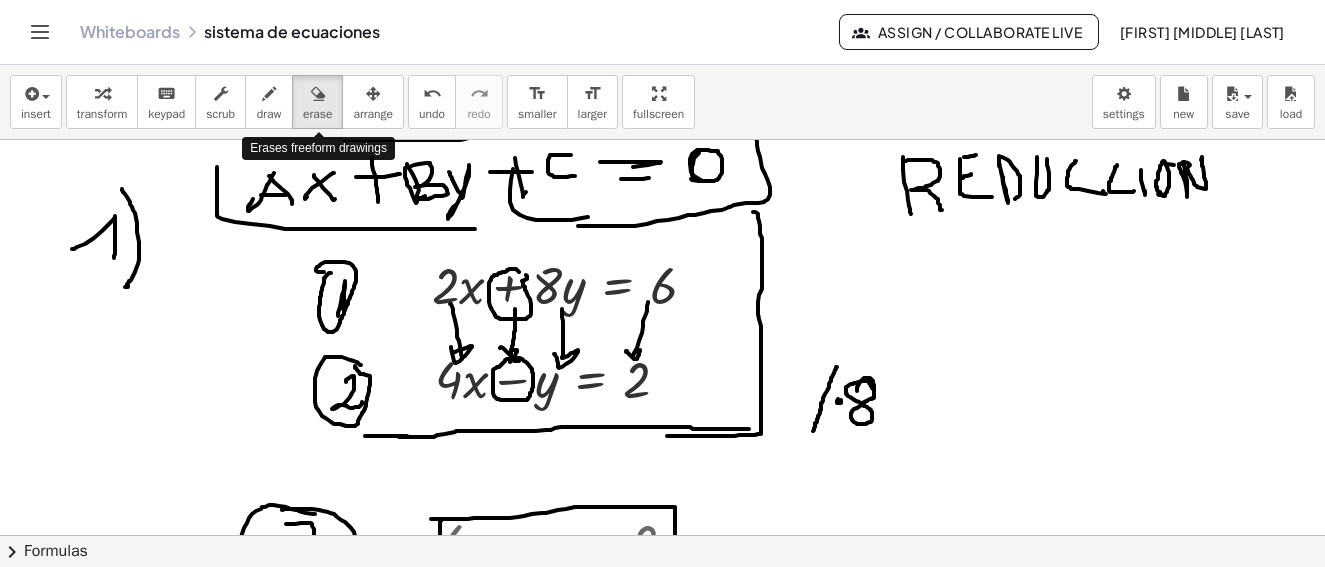 drag, startPoint x: 309, startPoint y: 89, endPoint x: 753, endPoint y: 332, distance: 506.14722 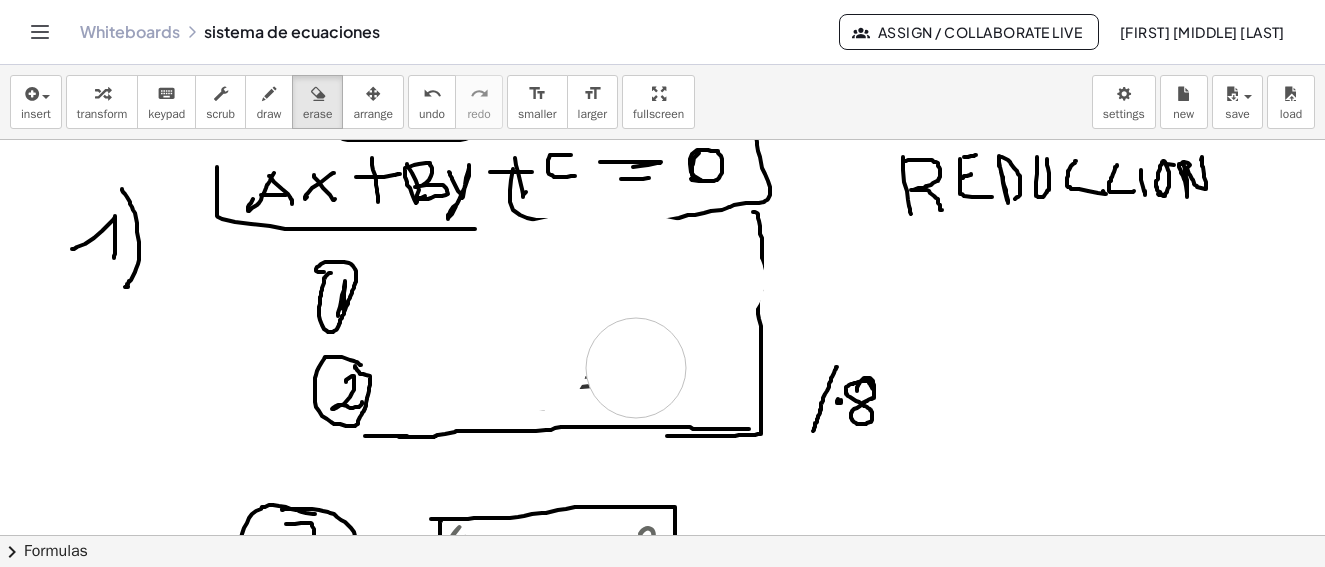 drag, startPoint x: 535, startPoint y: 361, endPoint x: 749, endPoint y: 349, distance: 214.33618 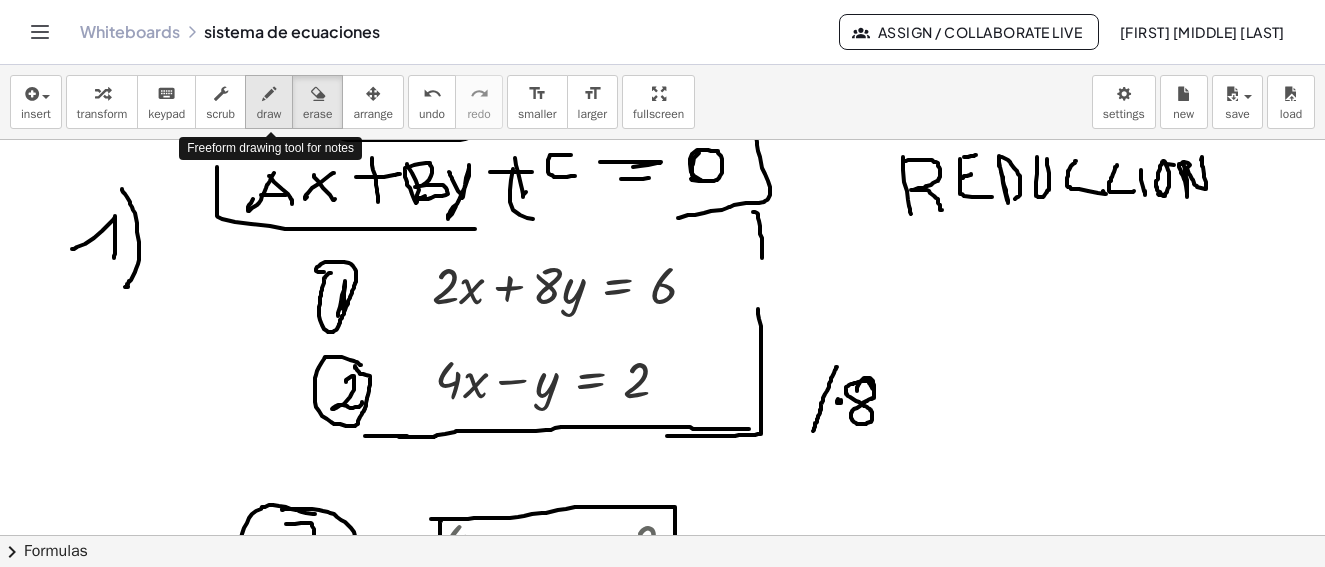 click at bounding box center (269, 94) 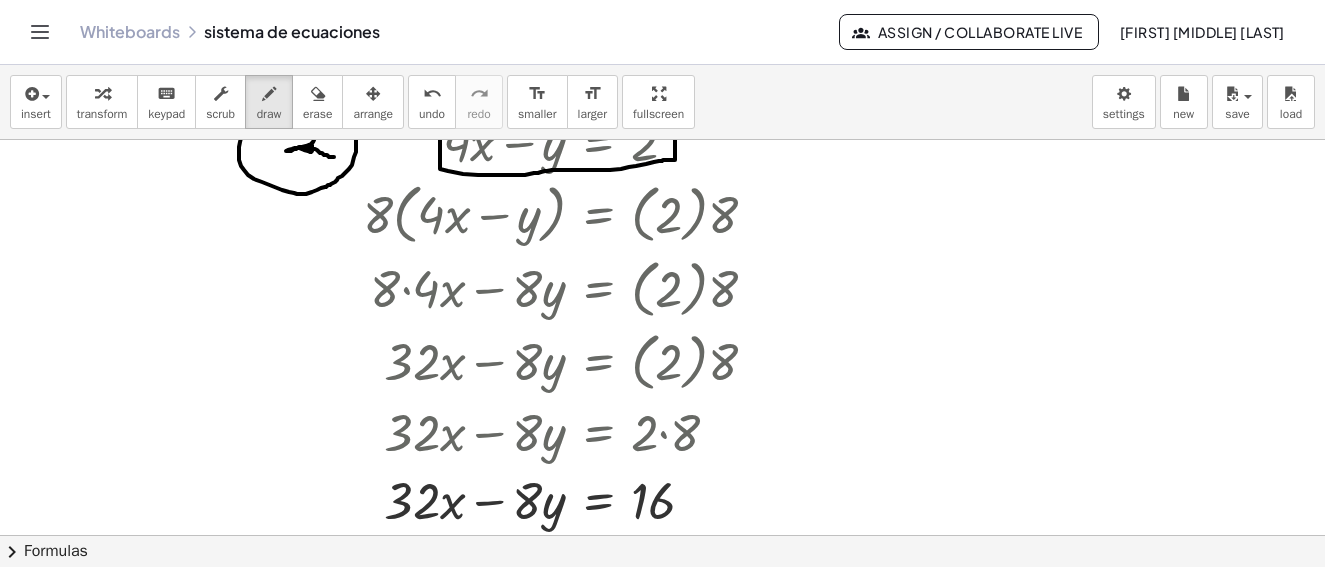 scroll, scrollTop: 600, scrollLeft: 0, axis: vertical 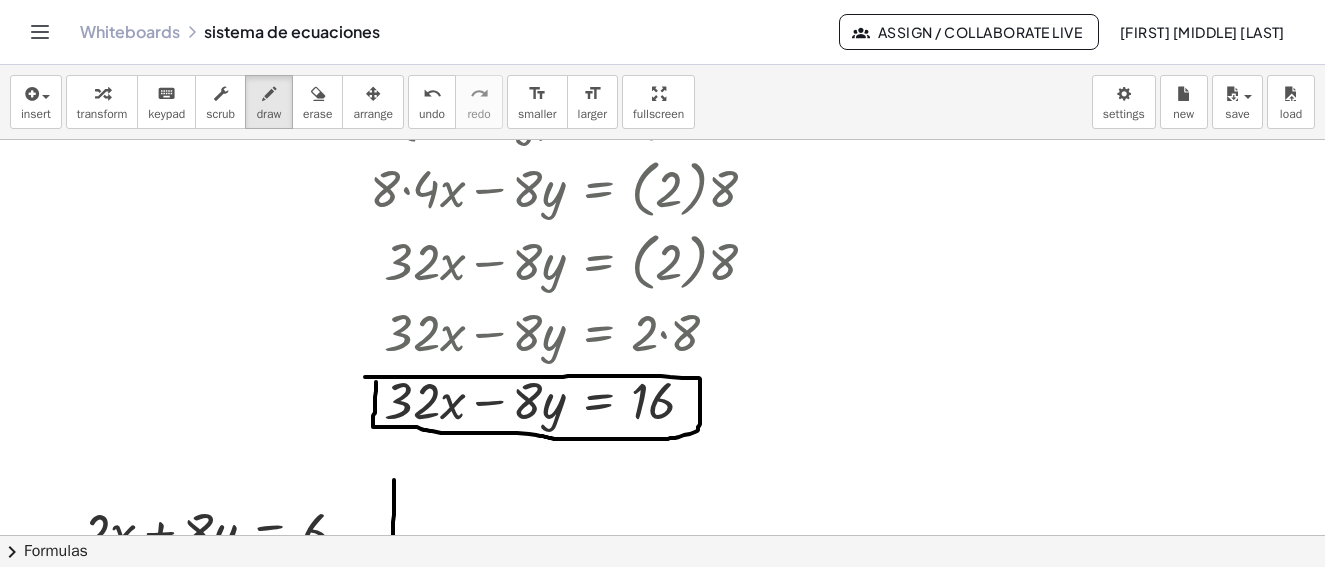 drag, startPoint x: 376, startPoint y: 382, endPoint x: 416, endPoint y: 370, distance: 41.761227 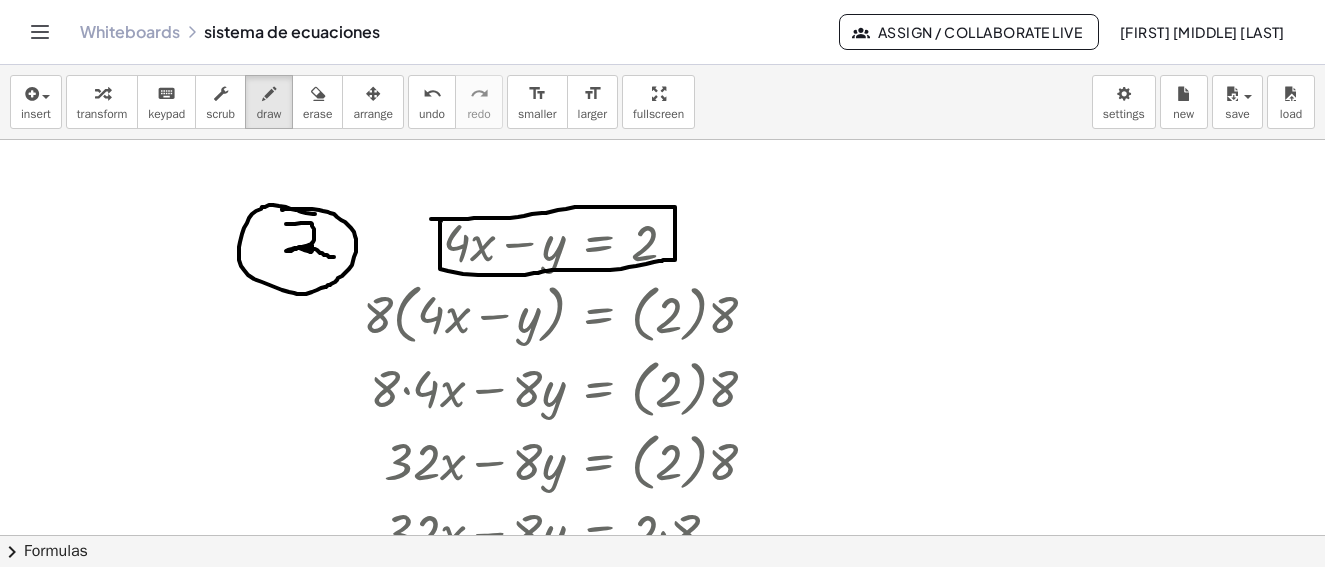 scroll, scrollTop: 600, scrollLeft: 0, axis: vertical 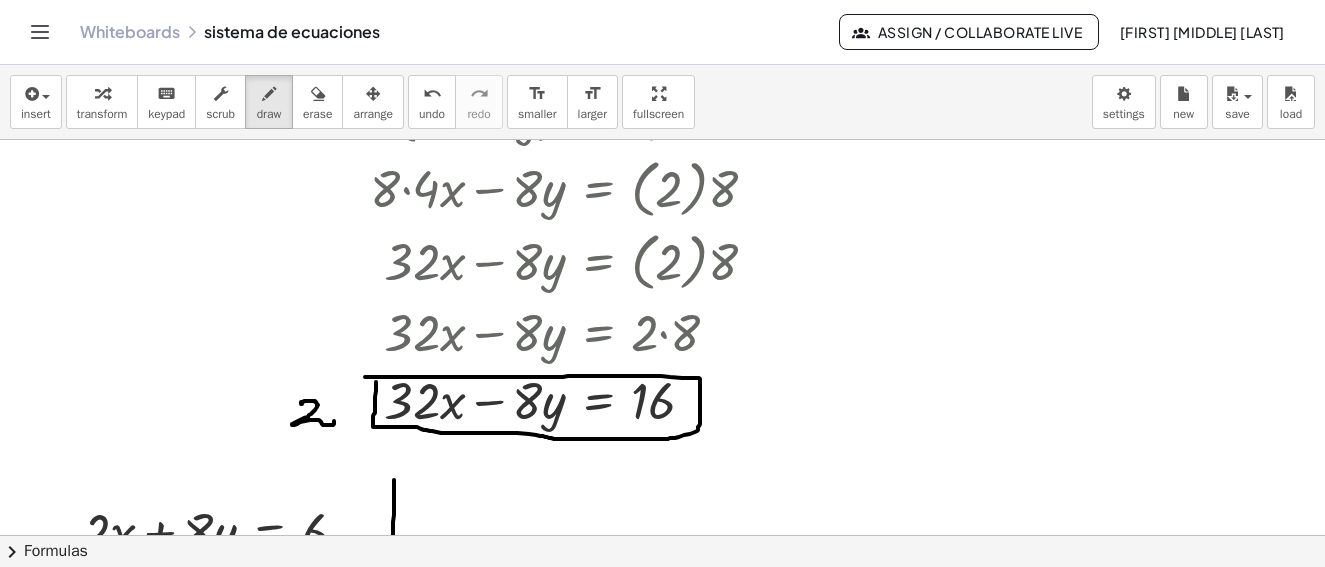 drag, startPoint x: 302, startPoint y: 404, endPoint x: 327, endPoint y: 404, distance: 25 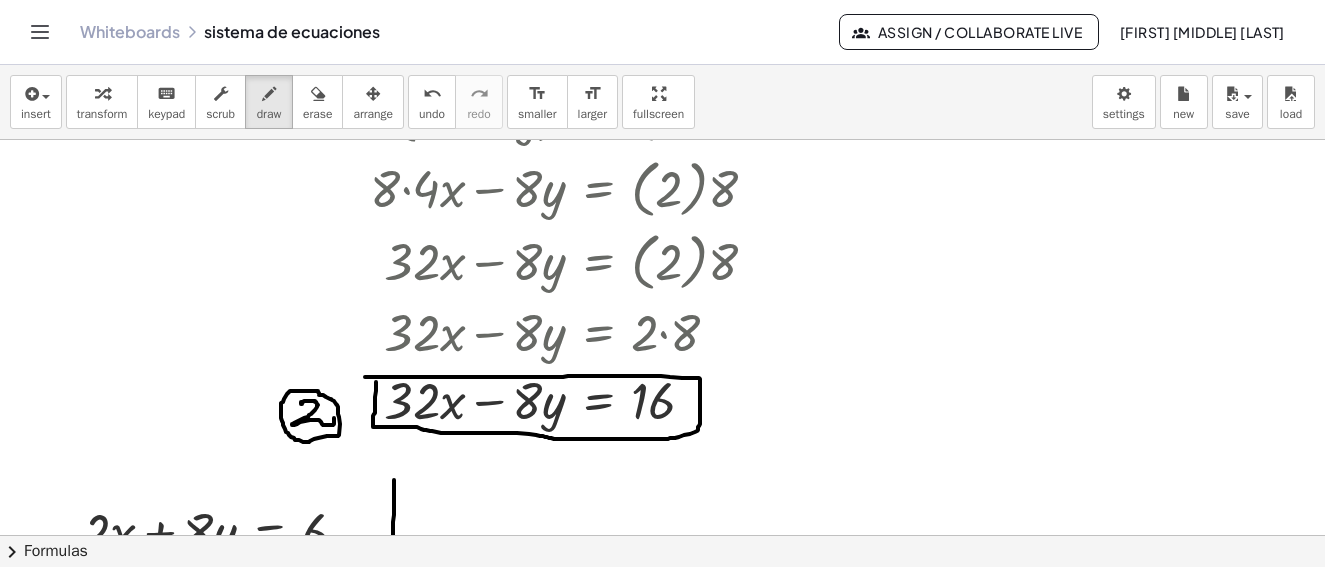 drag, startPoint x: 318, startPoint y: 391, endPoint x: 394, endPoint y: 367, distance: 79.69943 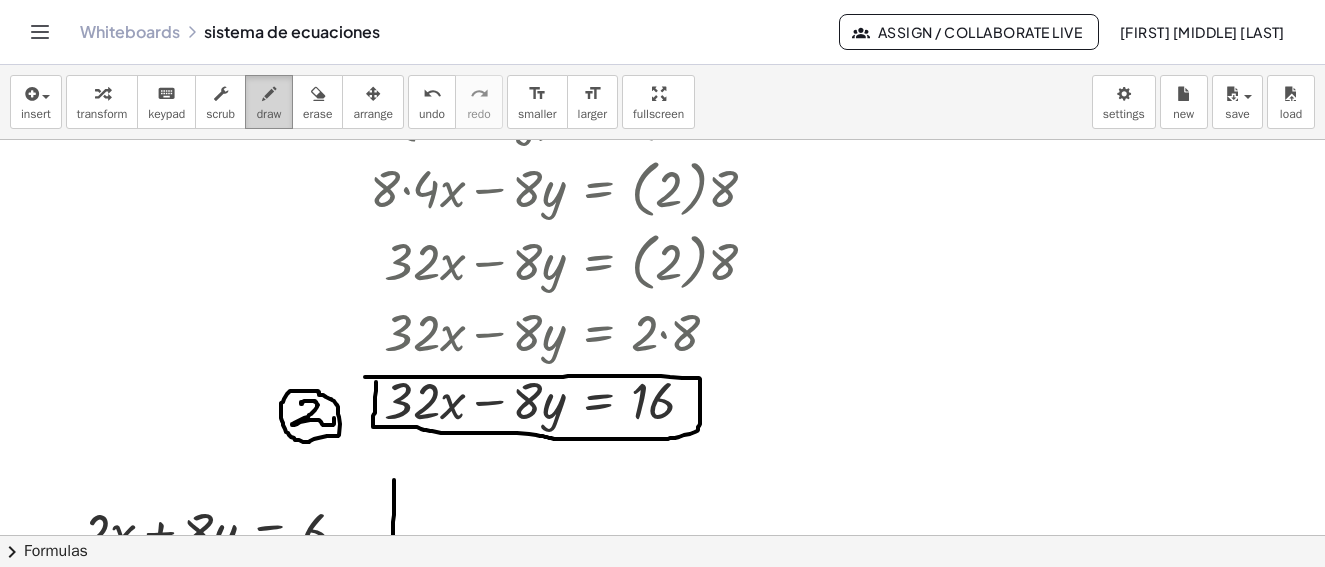 click at bounding box center (269, 94) 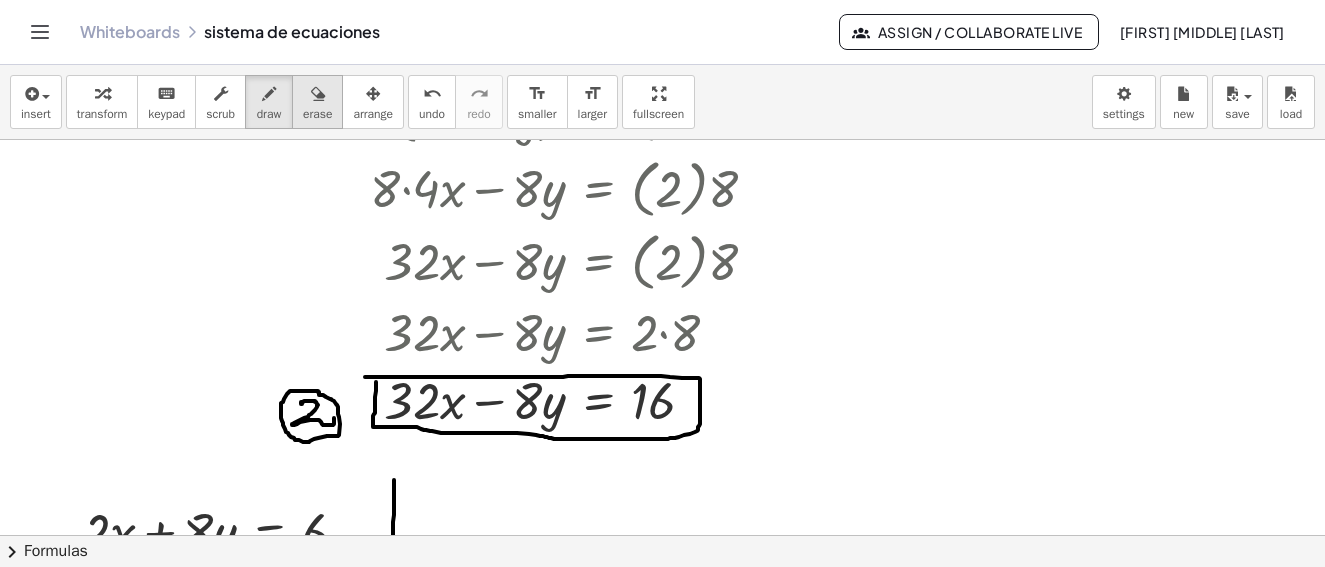 click on "erase" at bounding box center [317, 114] 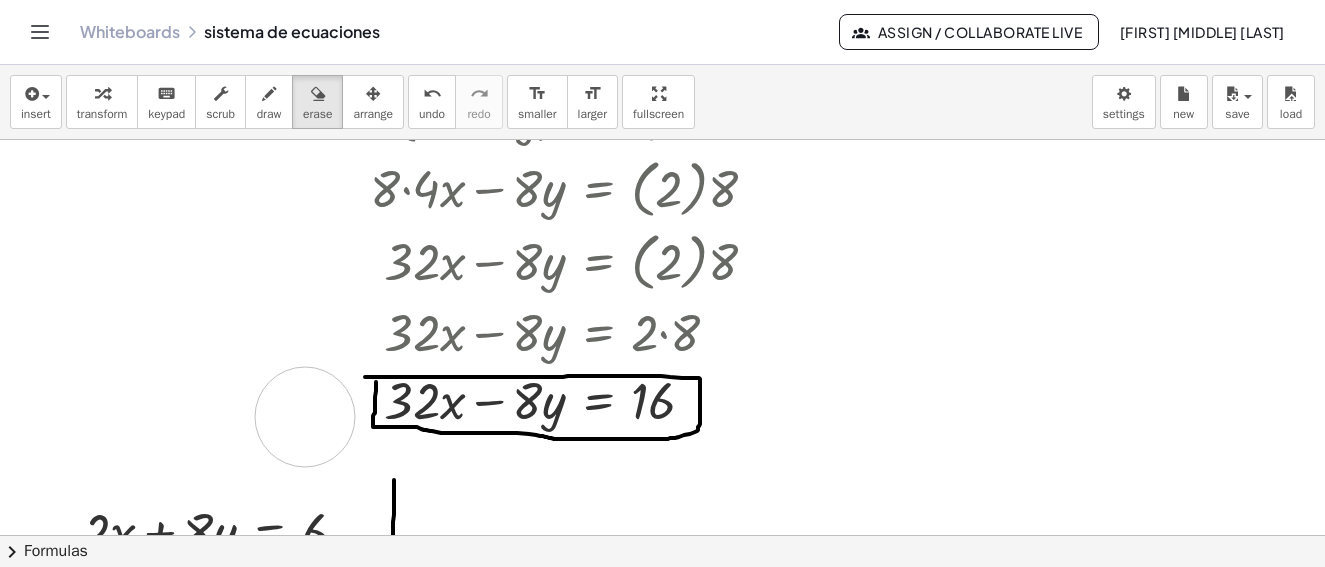 click at bounding box center (662, 454) 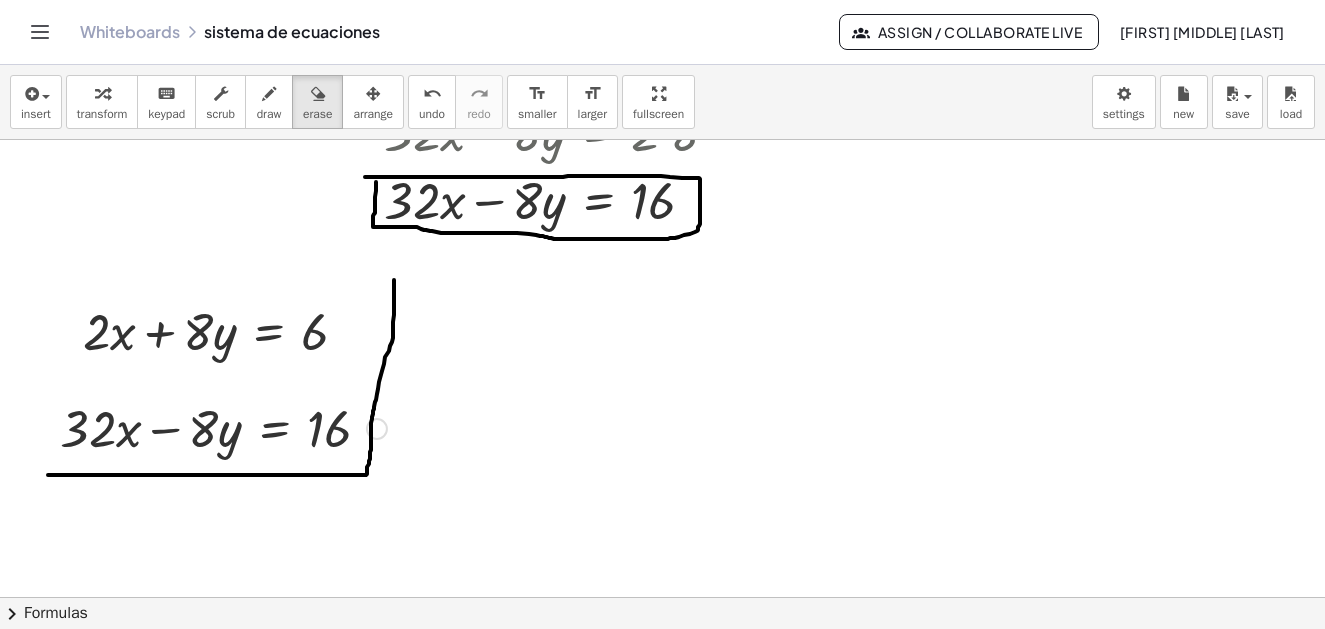 scroll, scrollTop: 900, scrollLeft: 0, axis: vertical 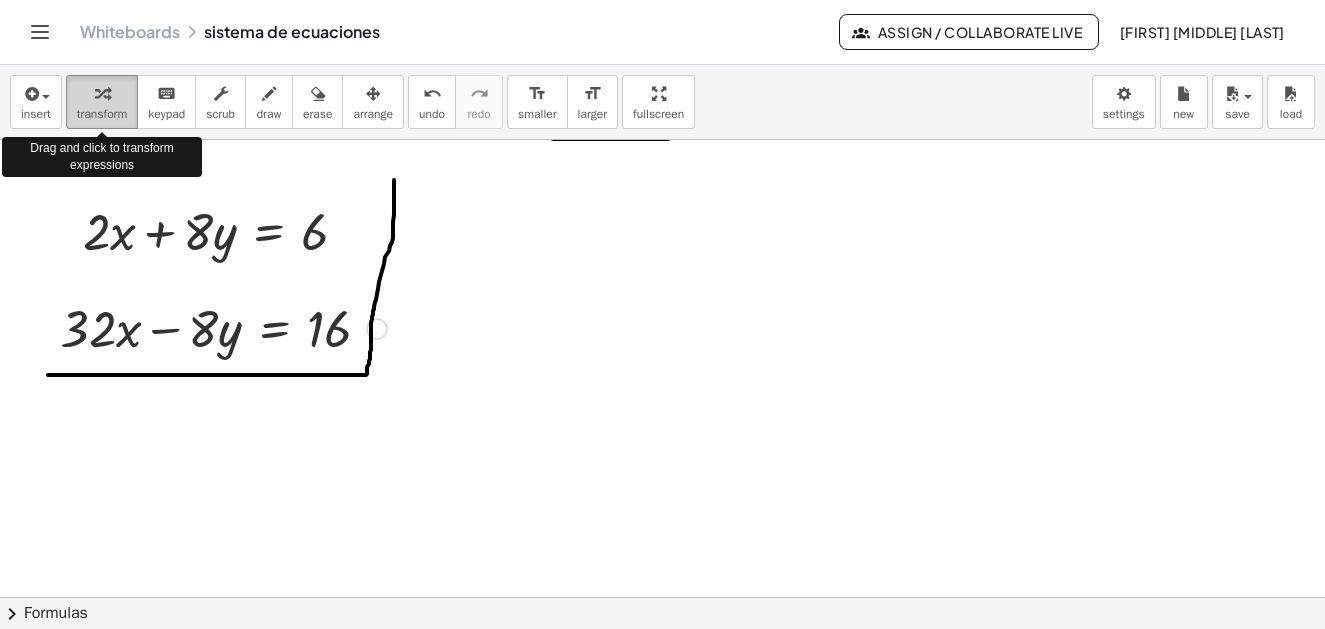 click at bounding box center [102, 94] 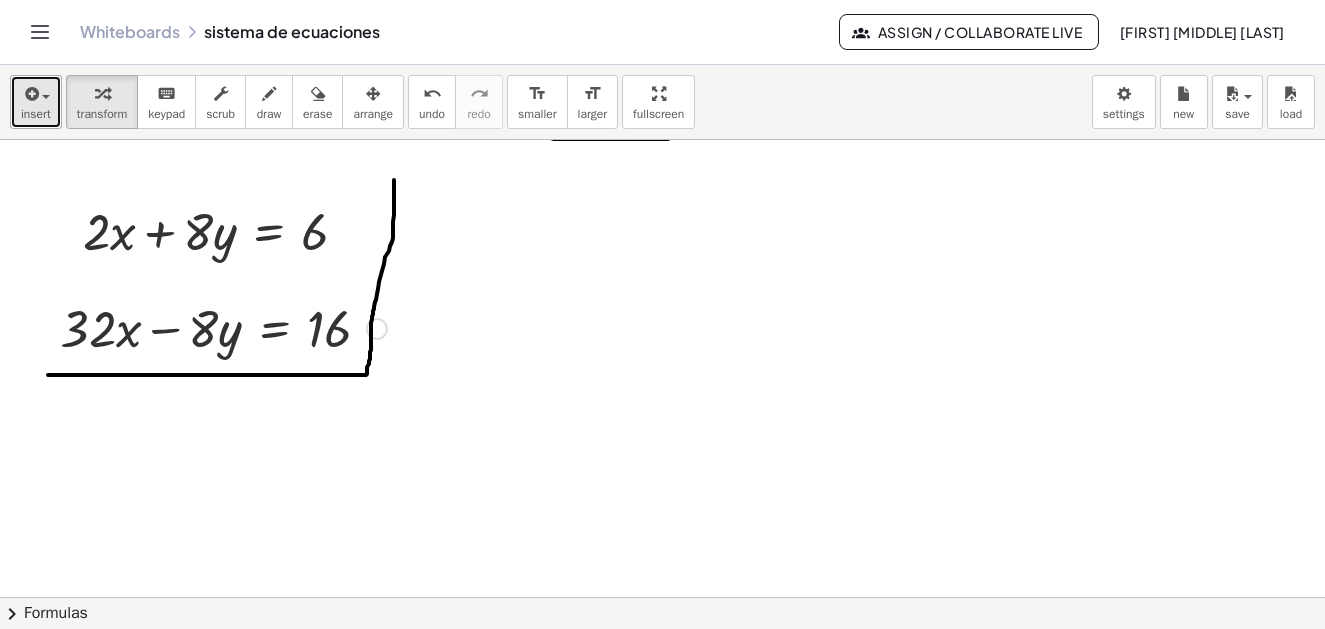 click on "insert" at bounding box center [36, 102] 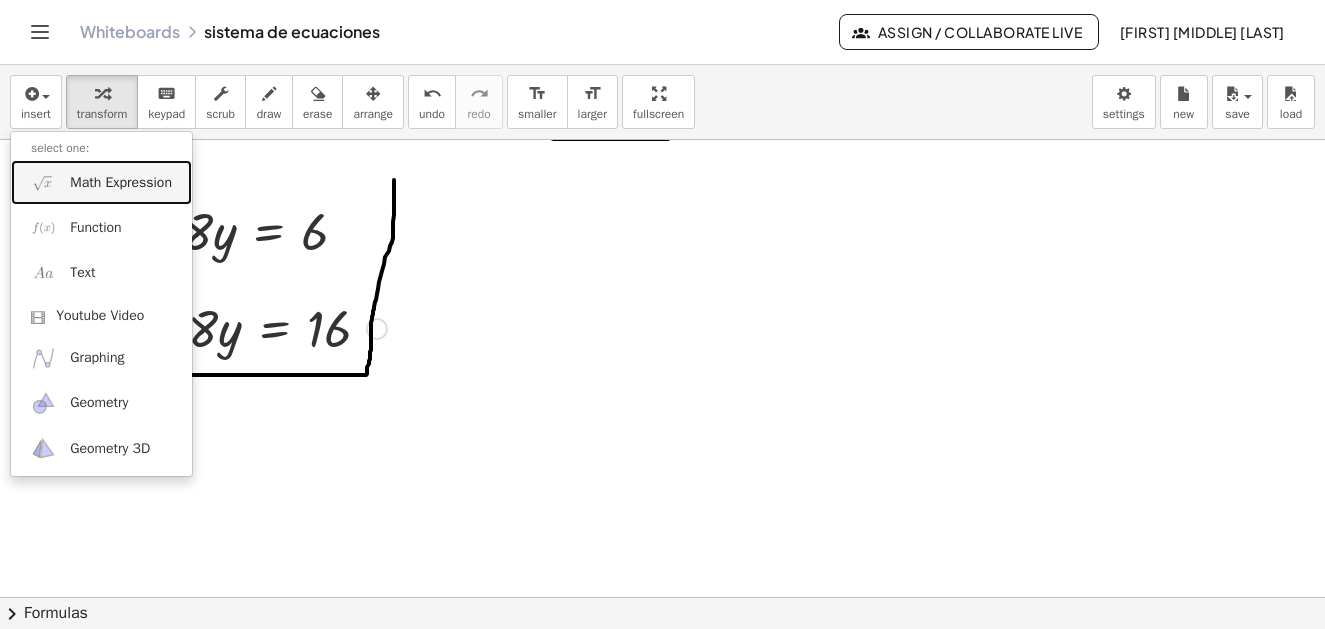 click on "Math Expression" at bounding box center [121, 183] 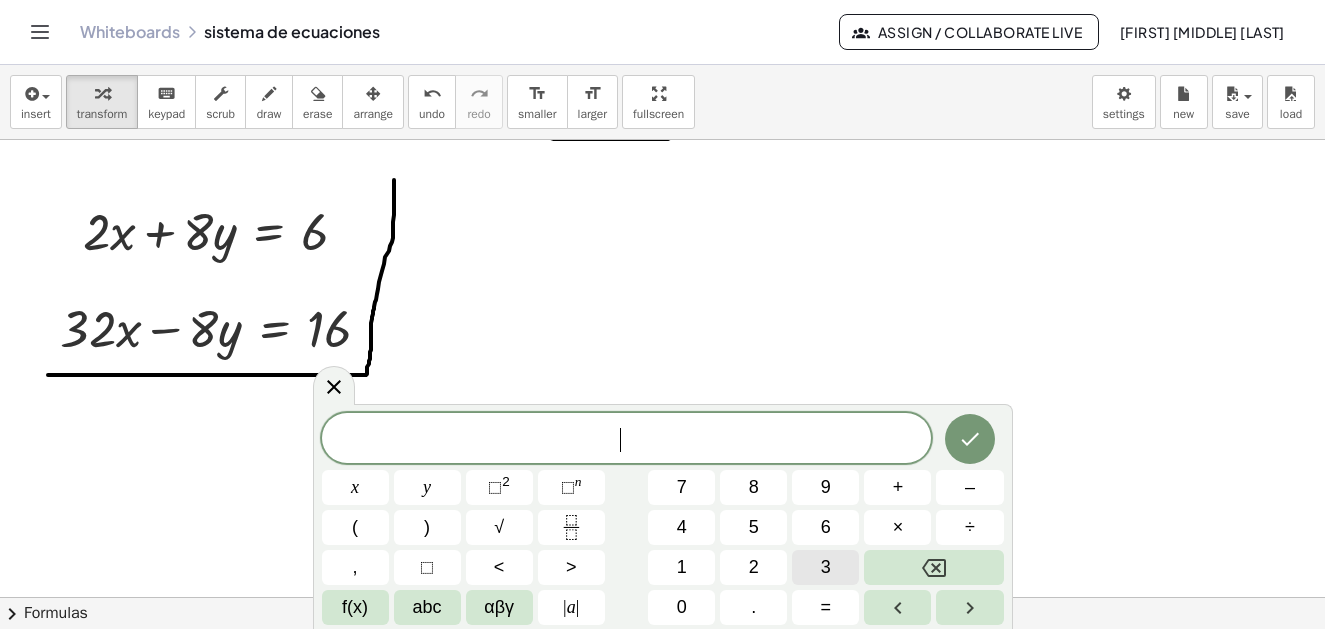 click on "3" at bounding box center (826, 567) 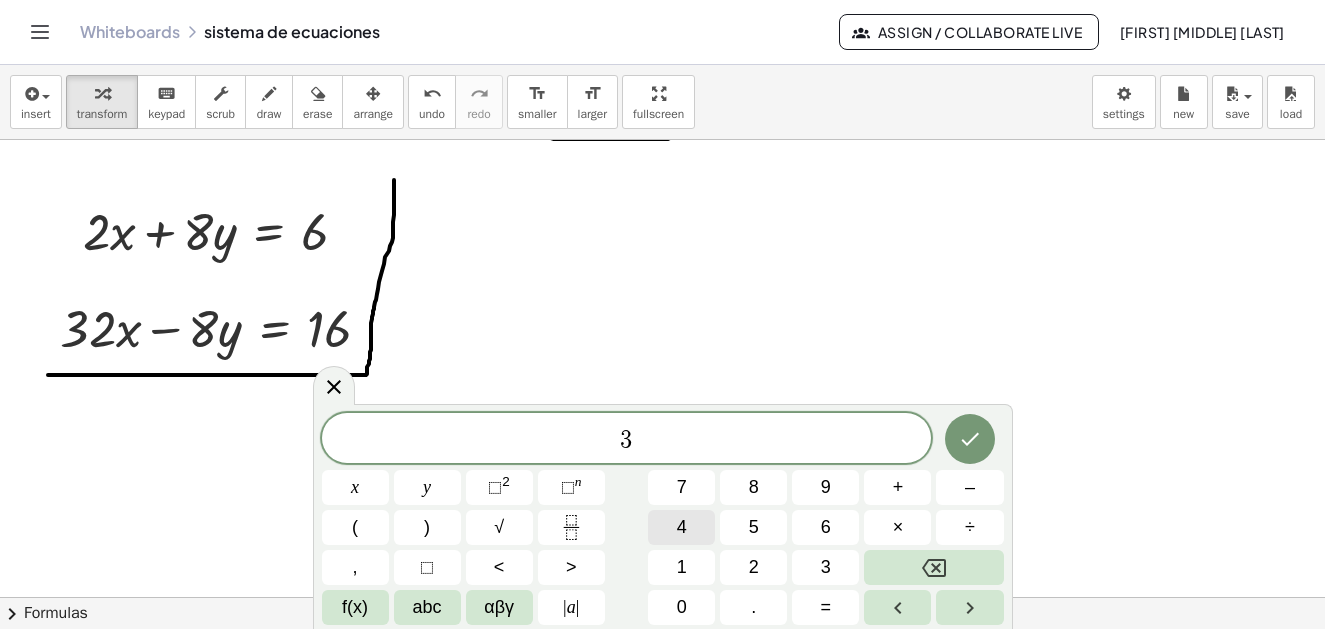 click on "4" at bounding box center [682, 527] 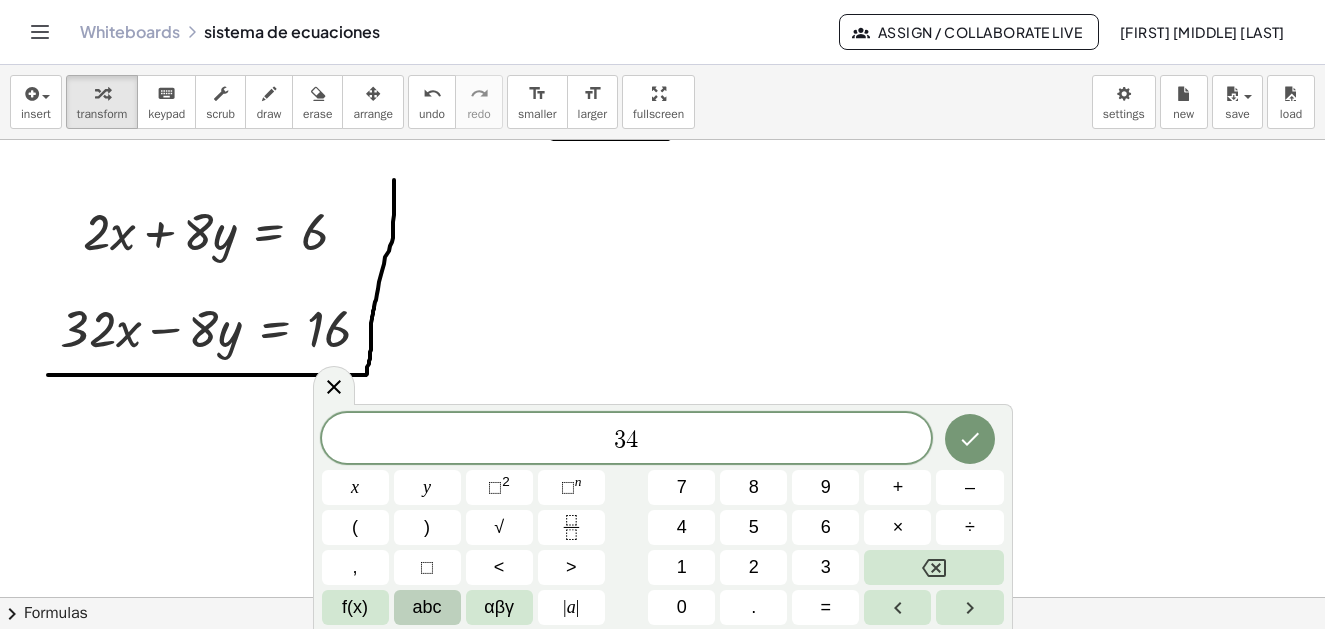 click on "abc" at bounding box center (427, 607) 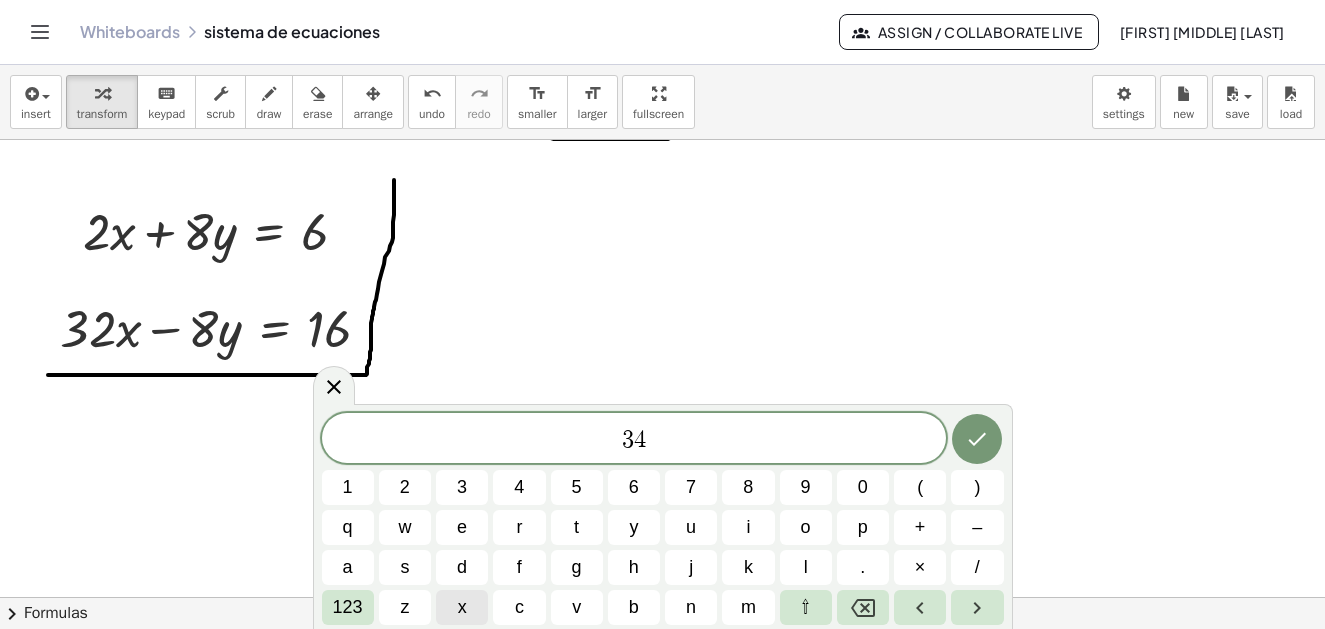 click on "x" at bounding box center (462, 607) 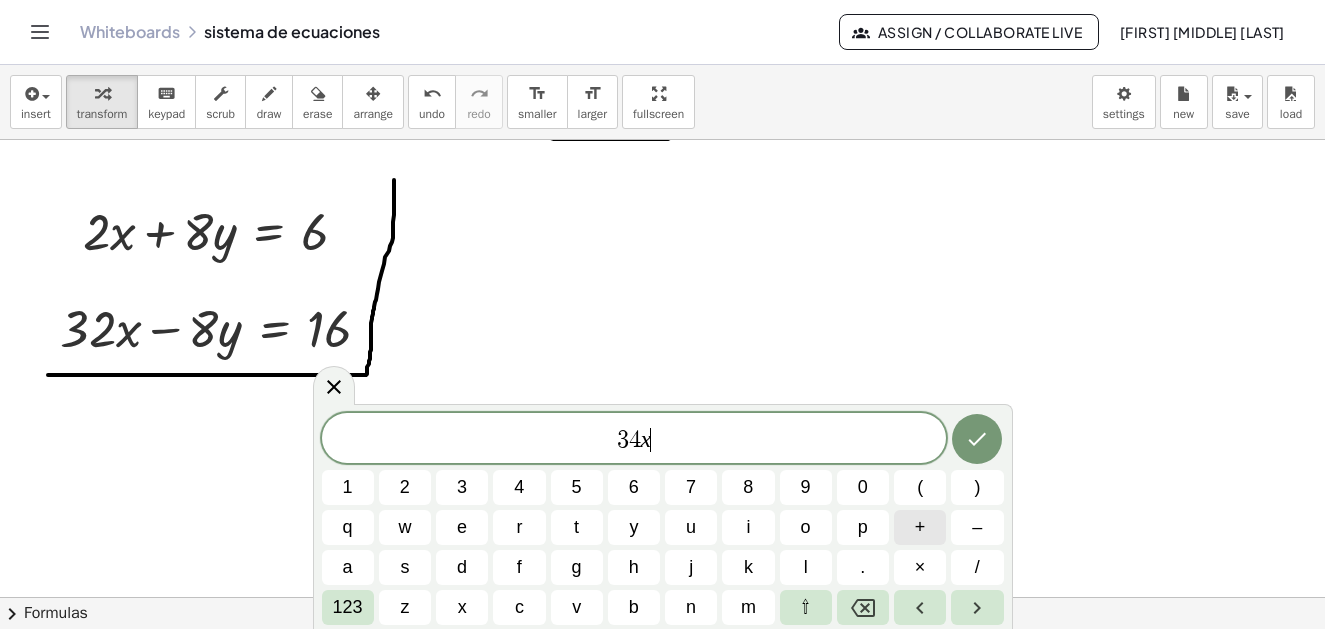 click on "+" at bounding box center (920, 527) 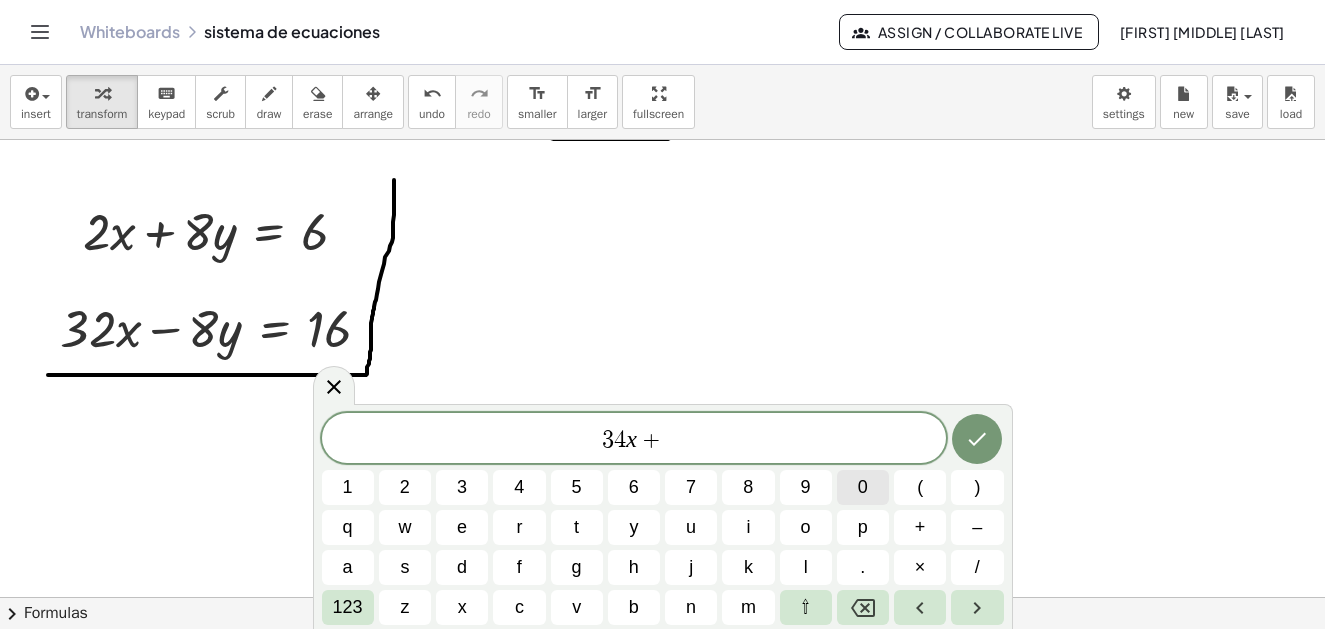 click on "0" at bounding box center [863, 487] 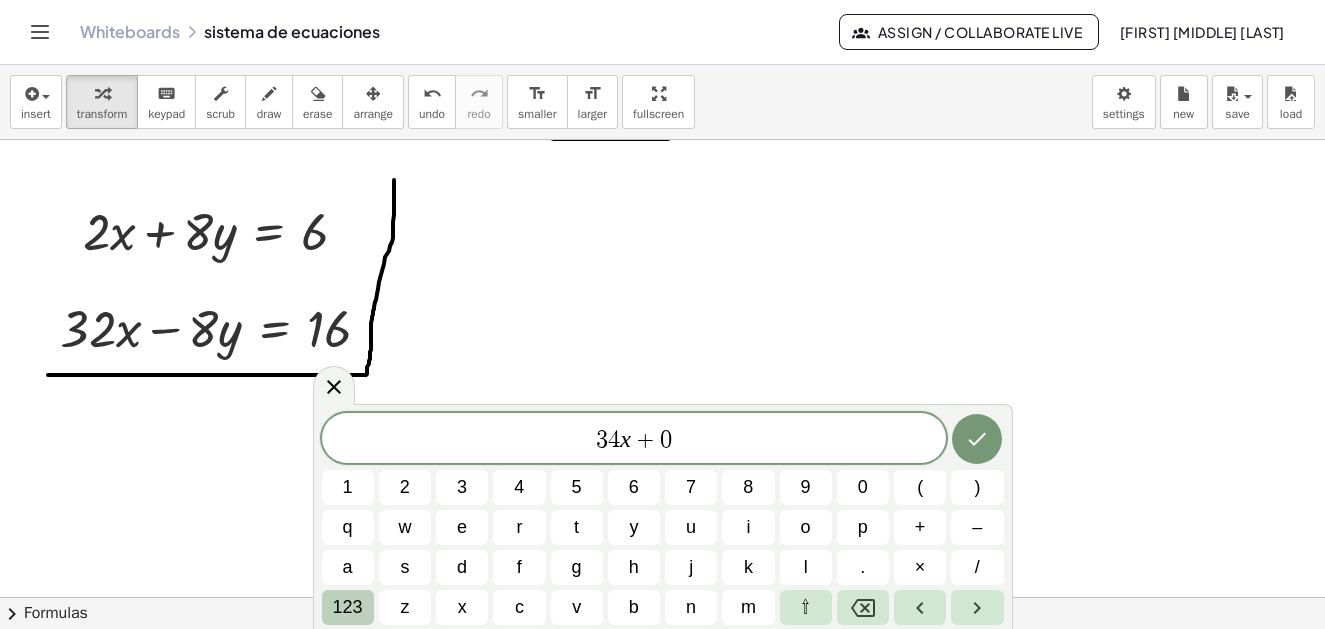 click on "123" at bounding box center (348, 607) 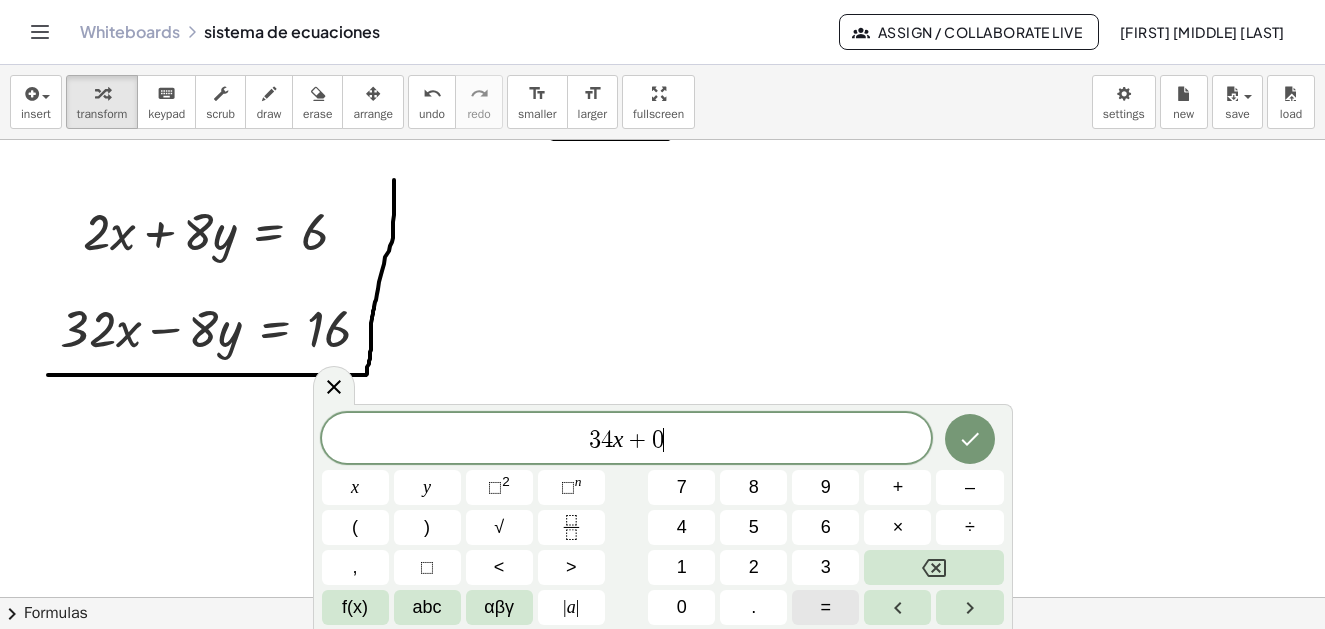 click on "=" at bounding box center (825, 607) 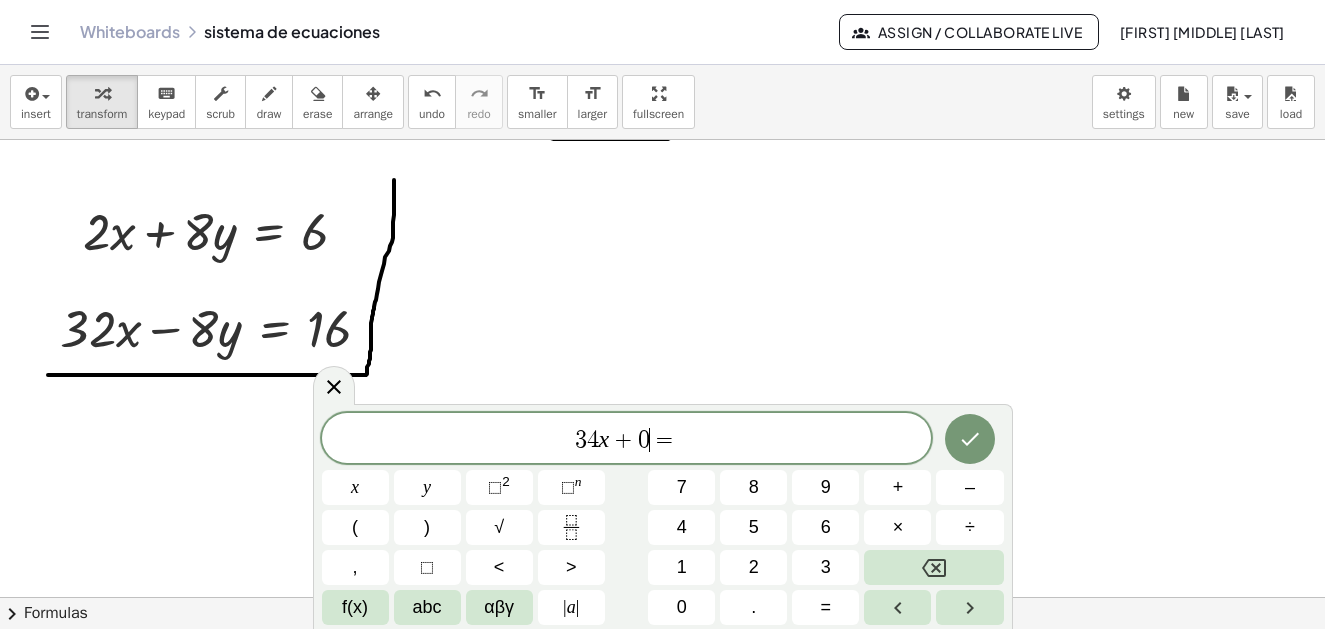 click on "=" at bounding box center [664, 440] 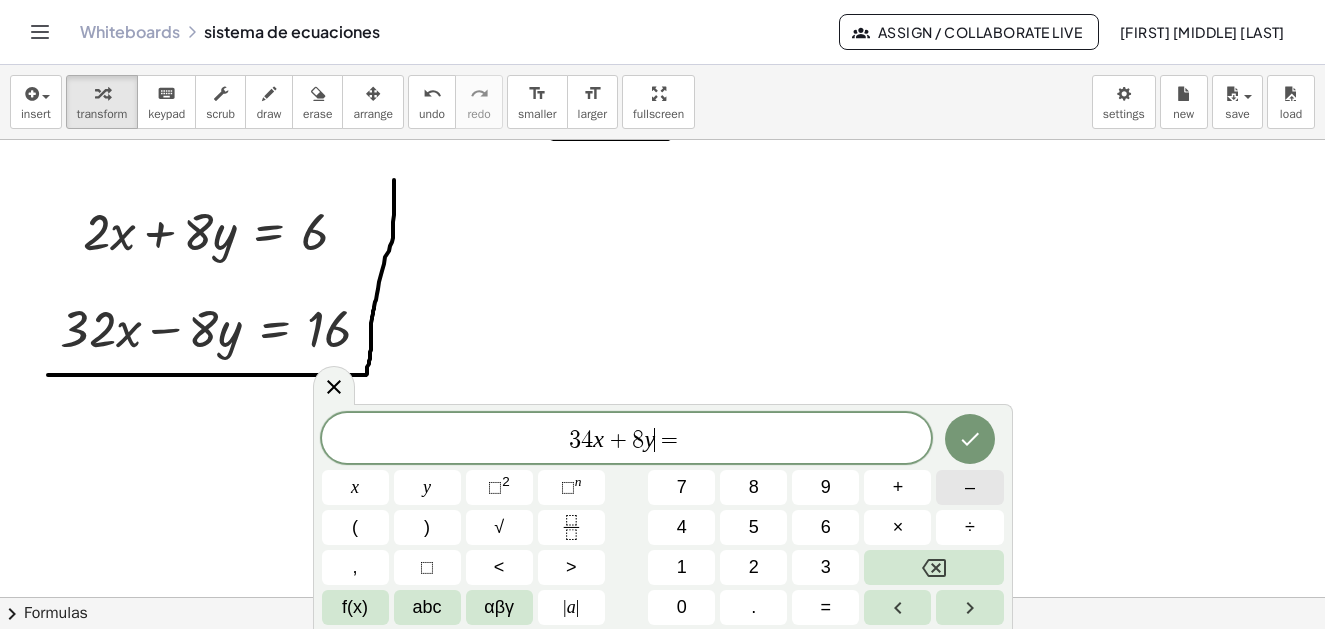 click on "–" at bounding box center (970, 487) 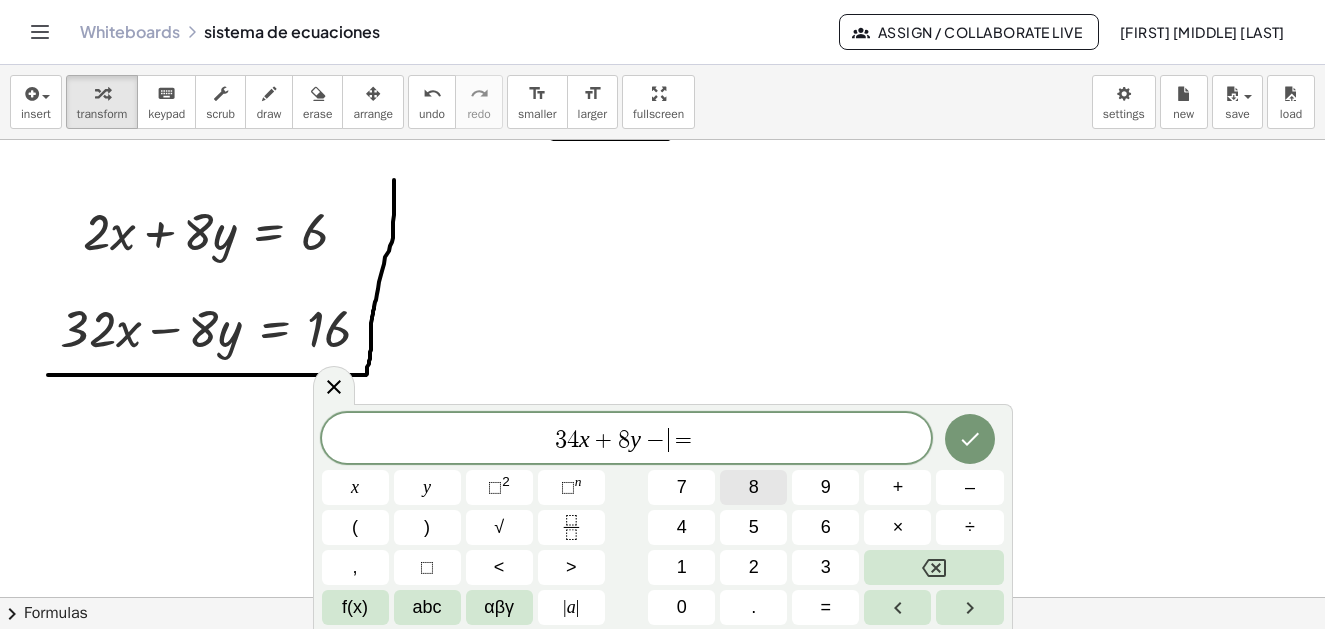 click on "8" at bounding box center [753, 487] 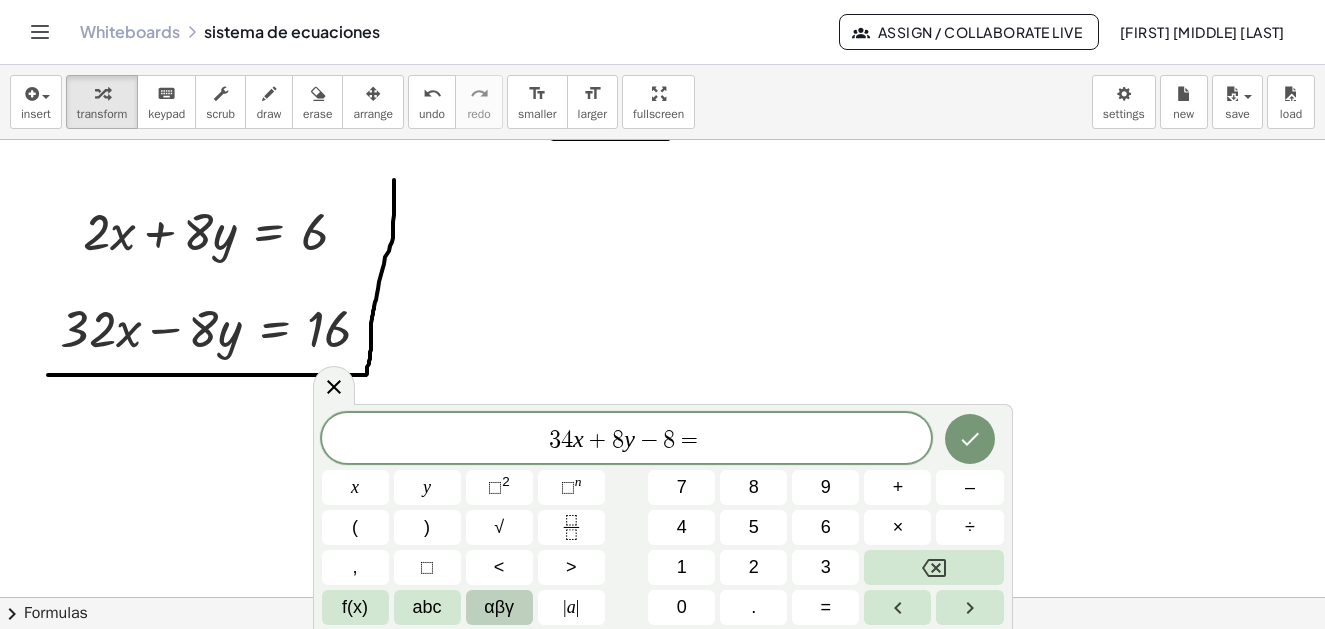 click on "αβγ" at bounding box center (499, 607) 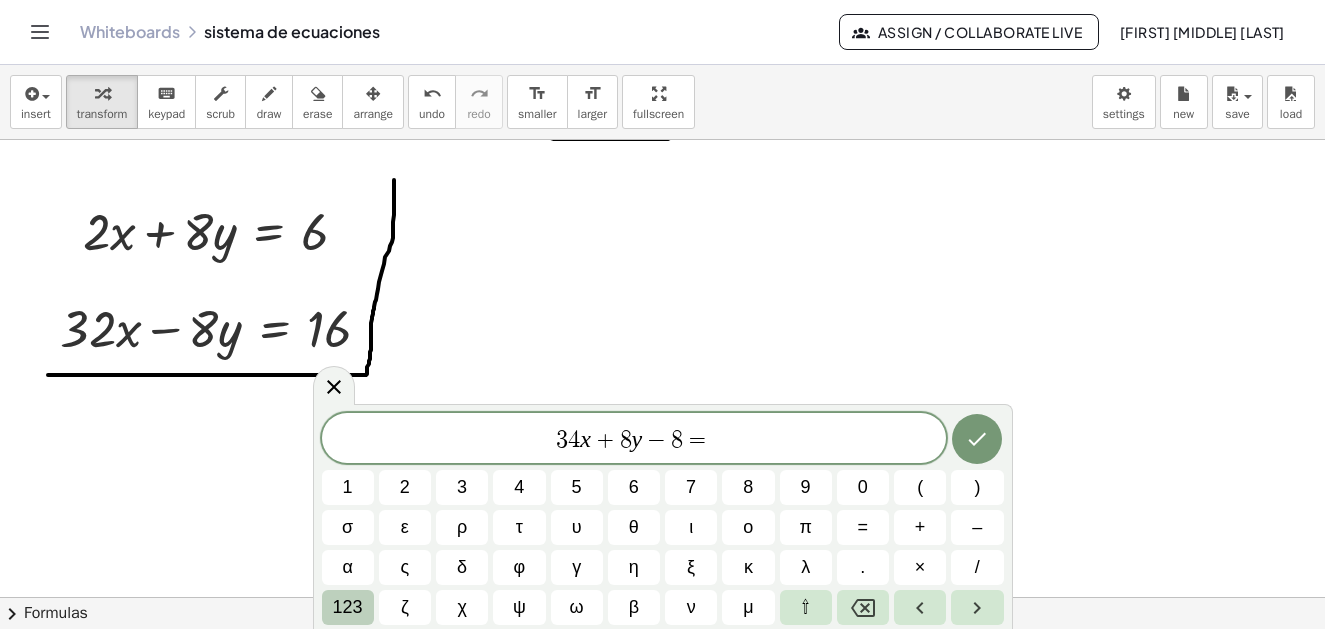 click on "123" at bounding box center [348, 607] 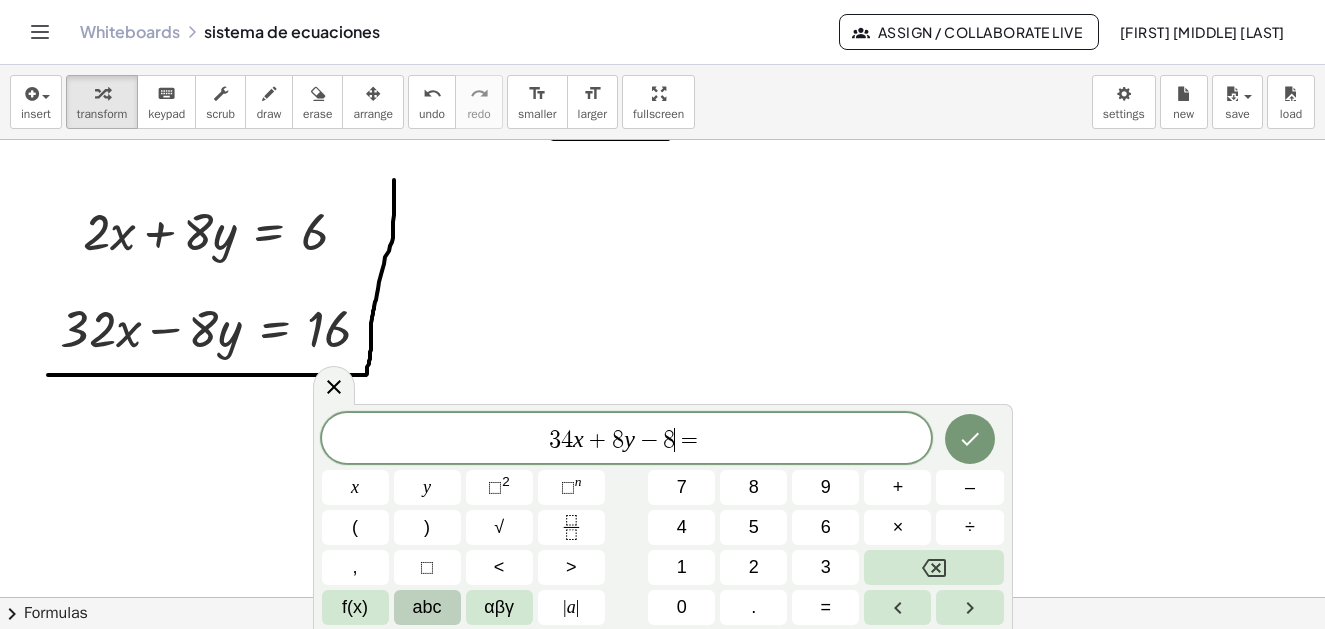 click on "abc" at bounding box center [427, 607] 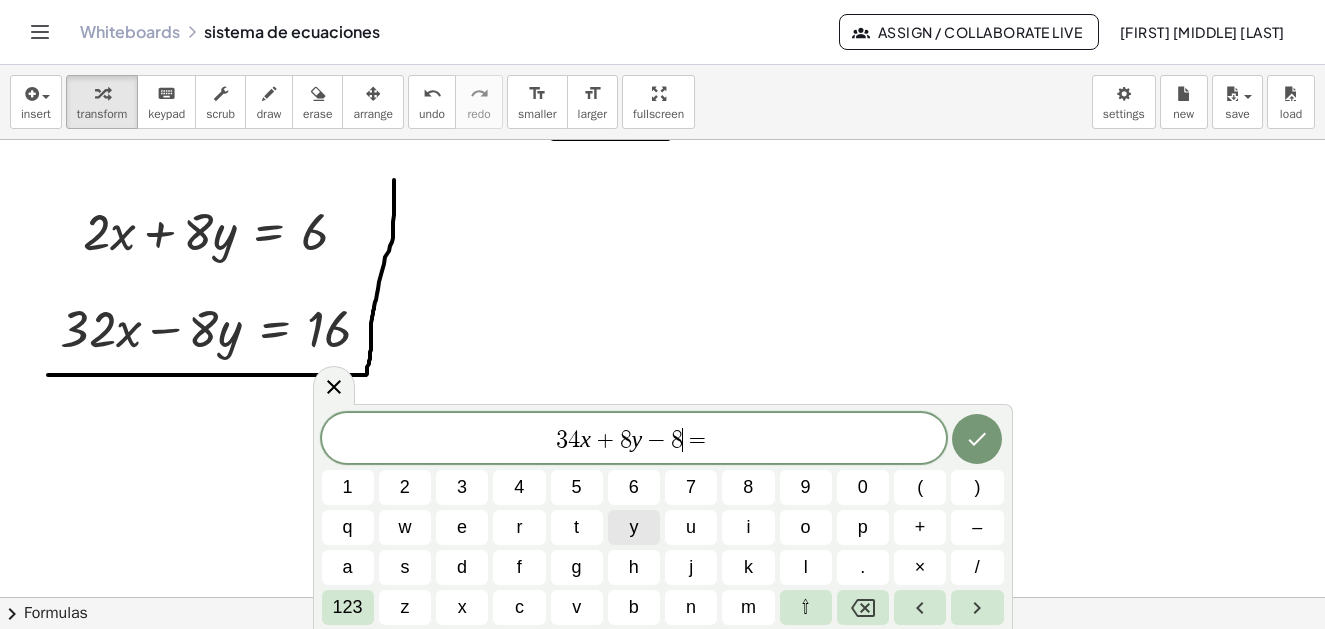 click on "y" at bounding box center (634, 527) 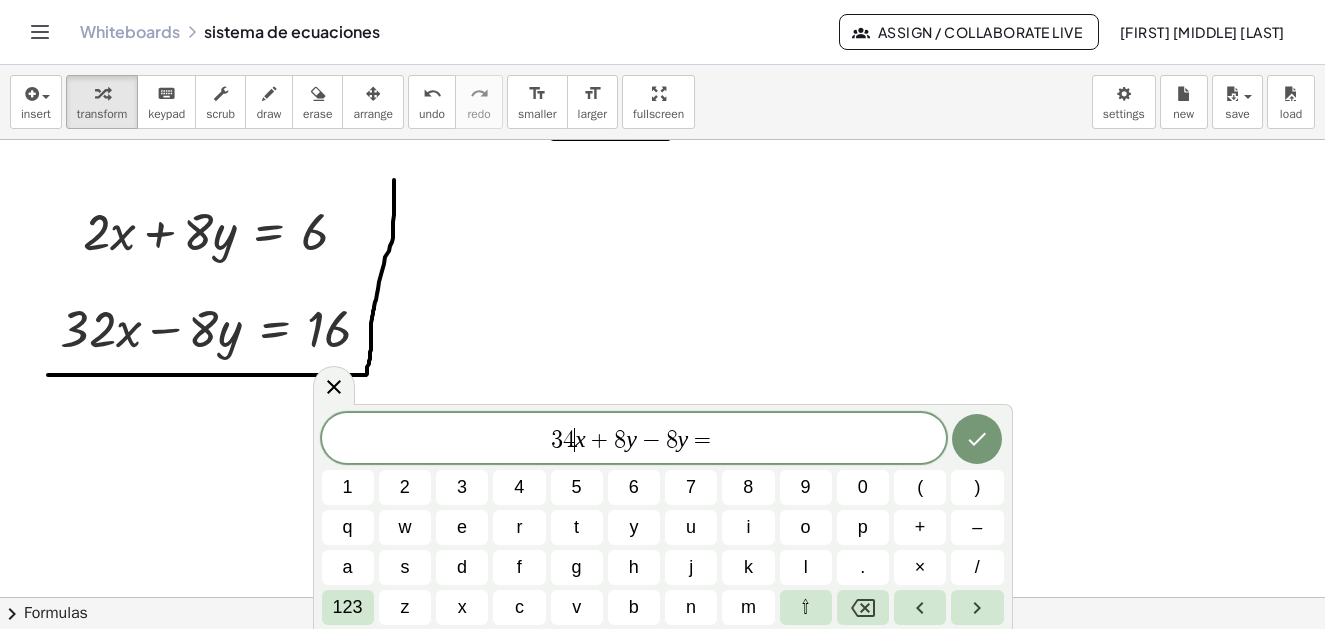 click on "3 4 ​ x + 8 y − 8 y =" at bounding box center [634, 440] 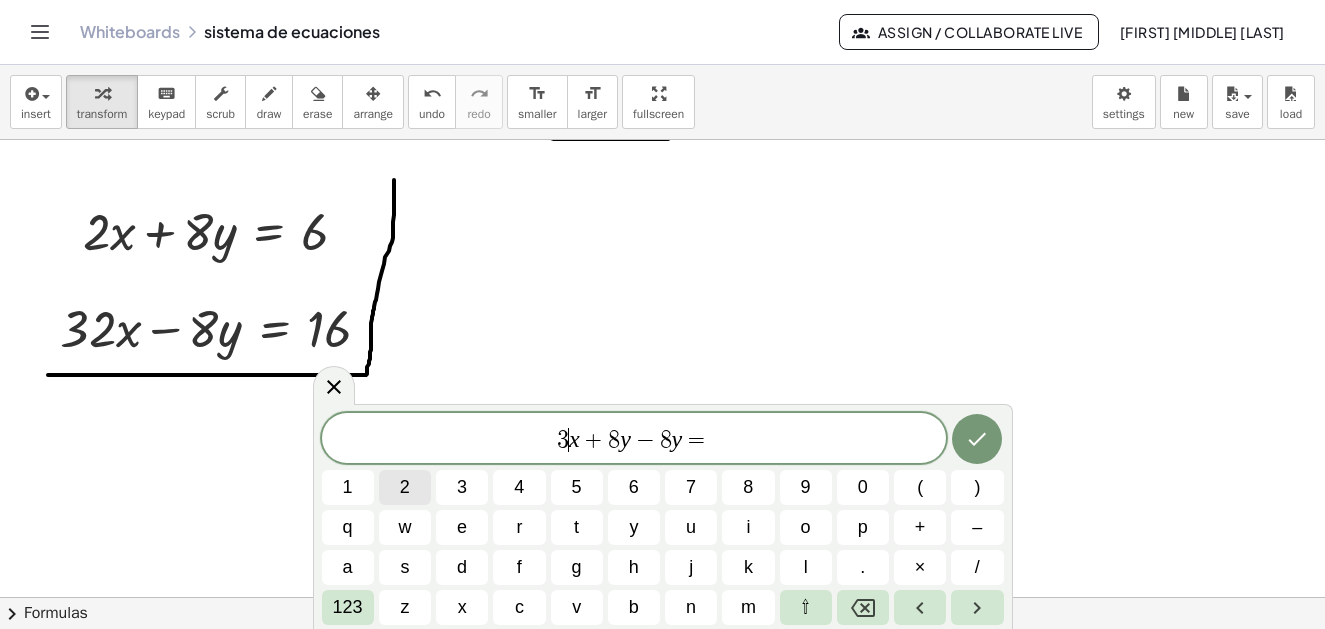 click on "2" at bounding box center [405, 487] 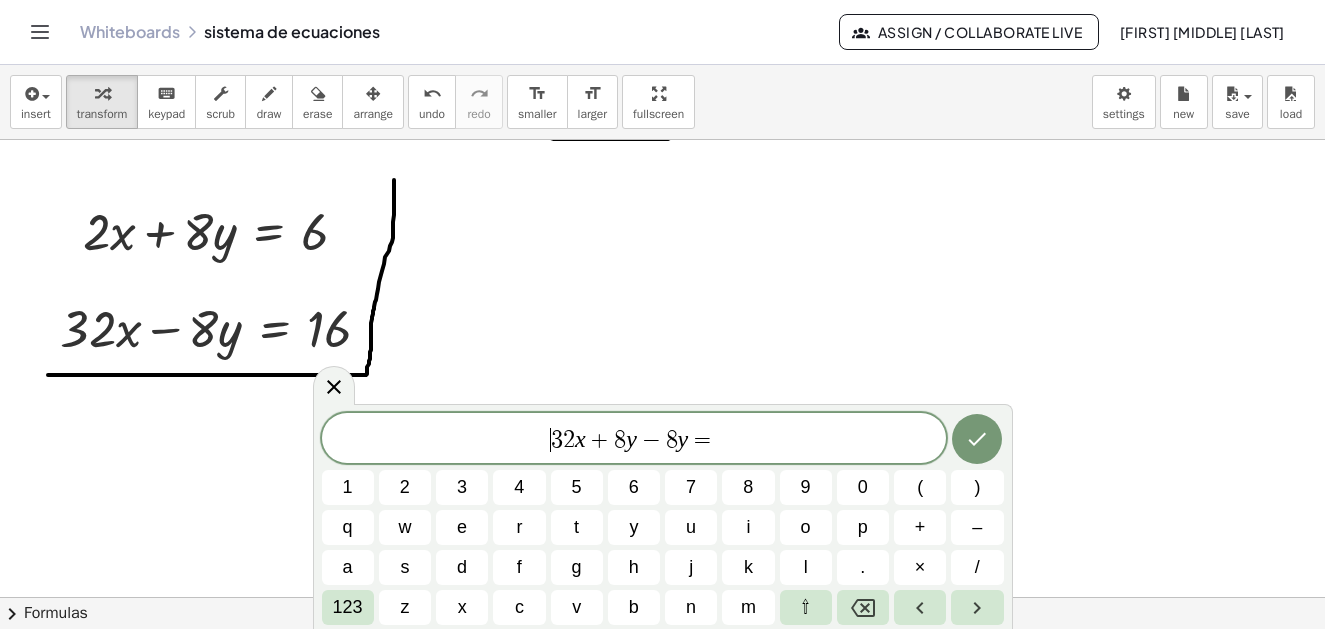 click on "​ 3 2 x + 8 y − 8 y =" at bounding box center (634, 440) 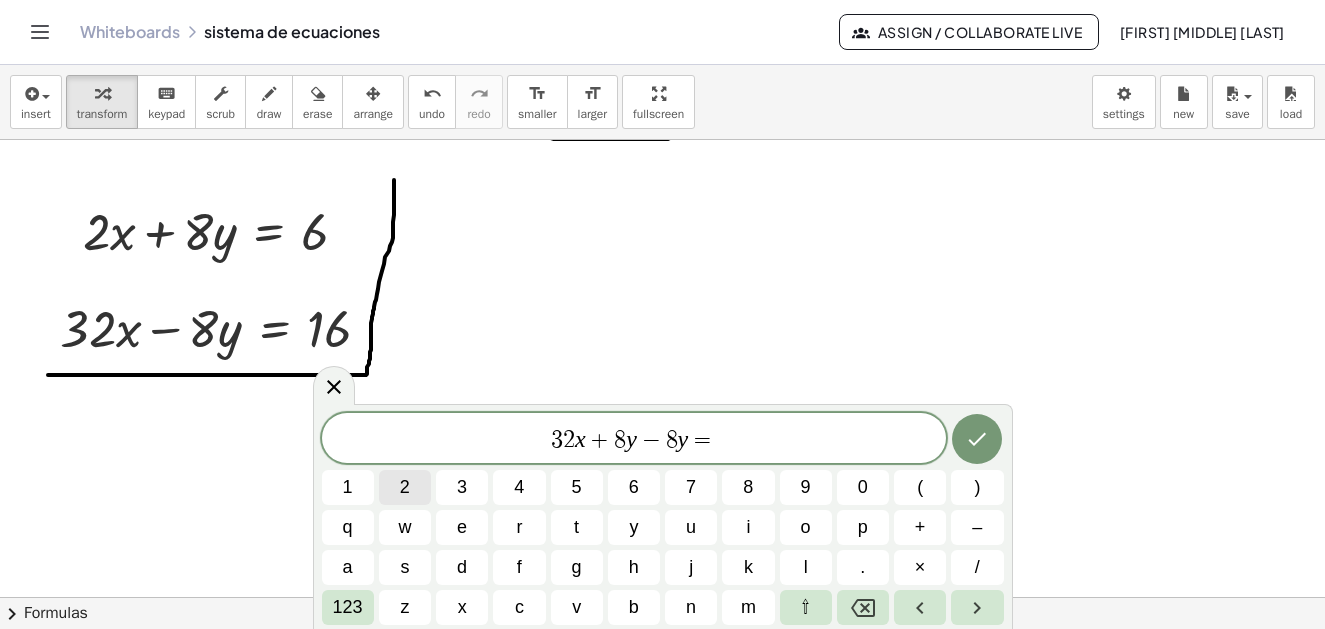 click on "2" at bounding box center (405, 487) 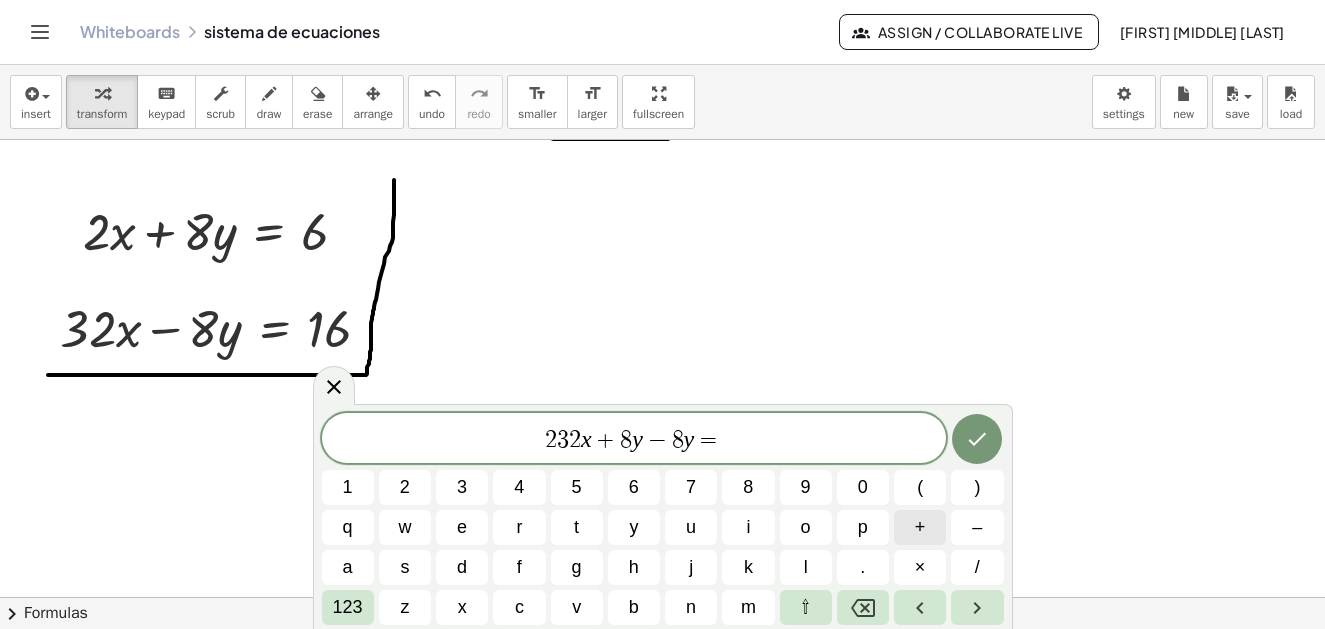 click on "+" at bounding box center (920, 527) 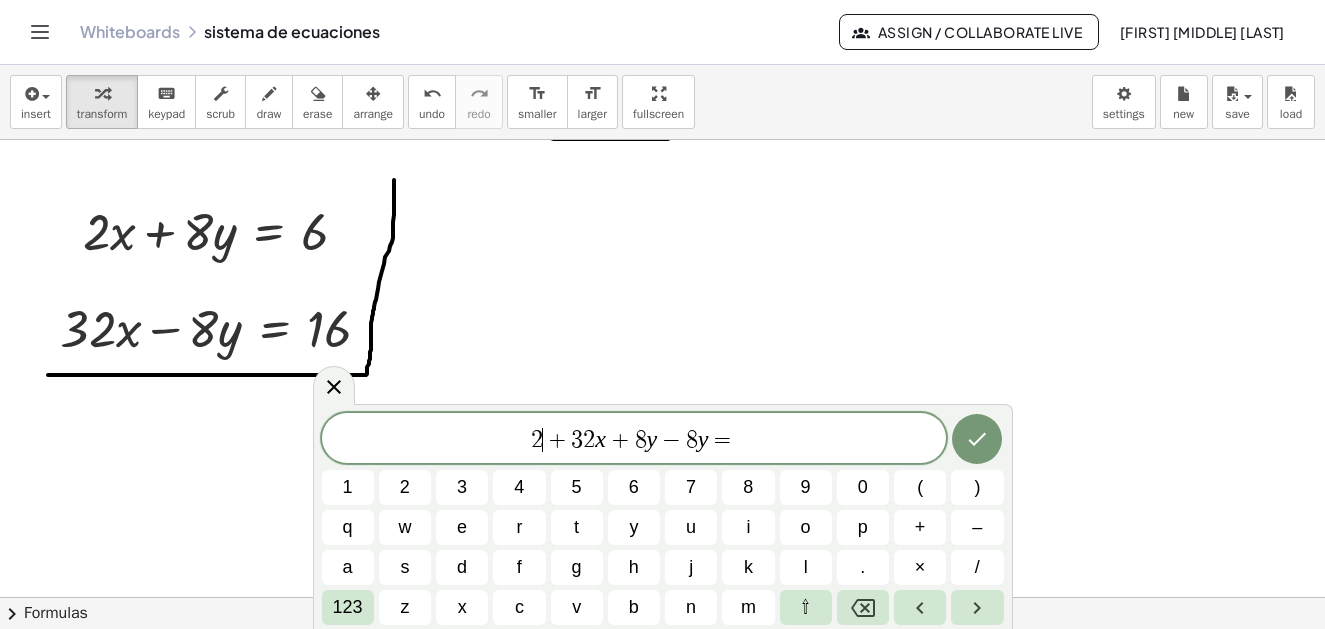 click on "+" at bounding box center (557, 440) 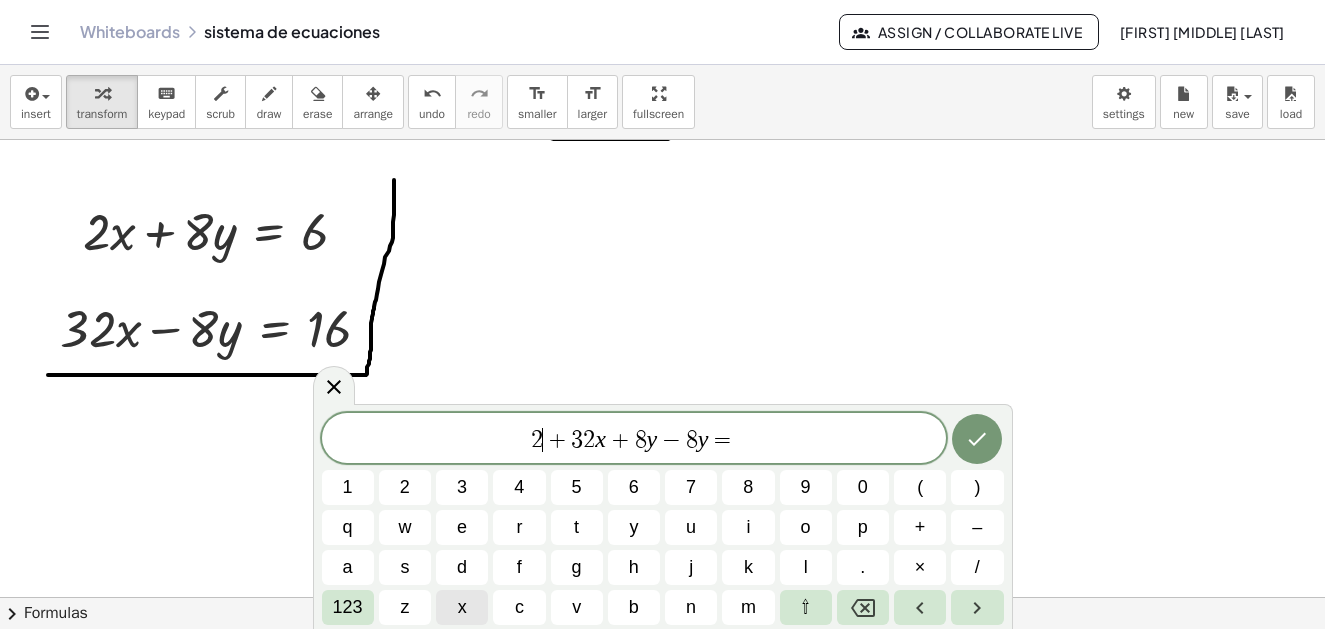 click on "x" at bounding box center [462, 607] 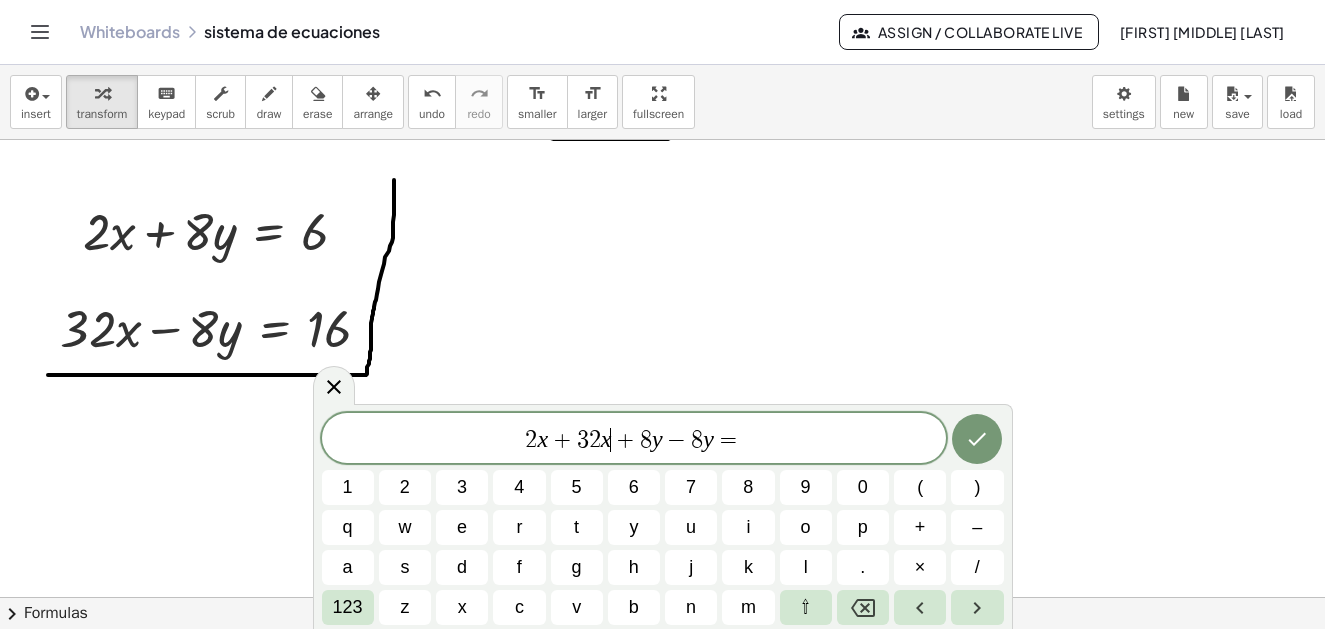 click on "2 x + 3 2 x ​ + 8 y − 8 y =" at bounding box center [634, 440] 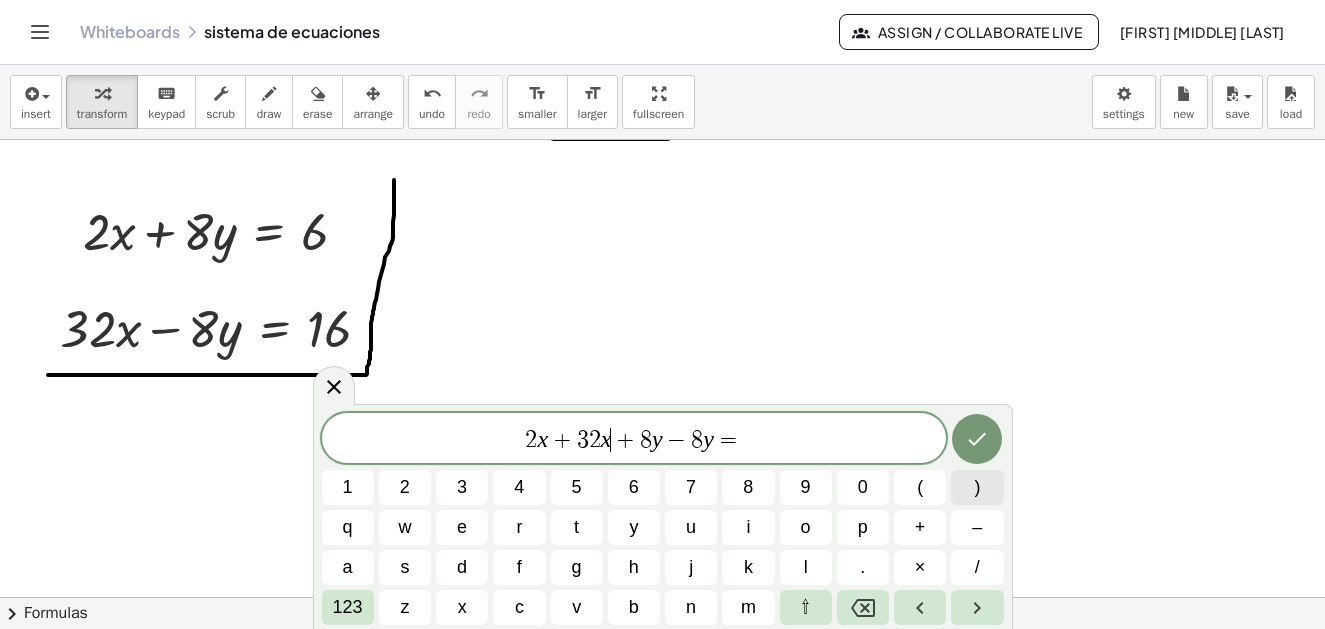 click on ")" at bounding box center (977, 487) 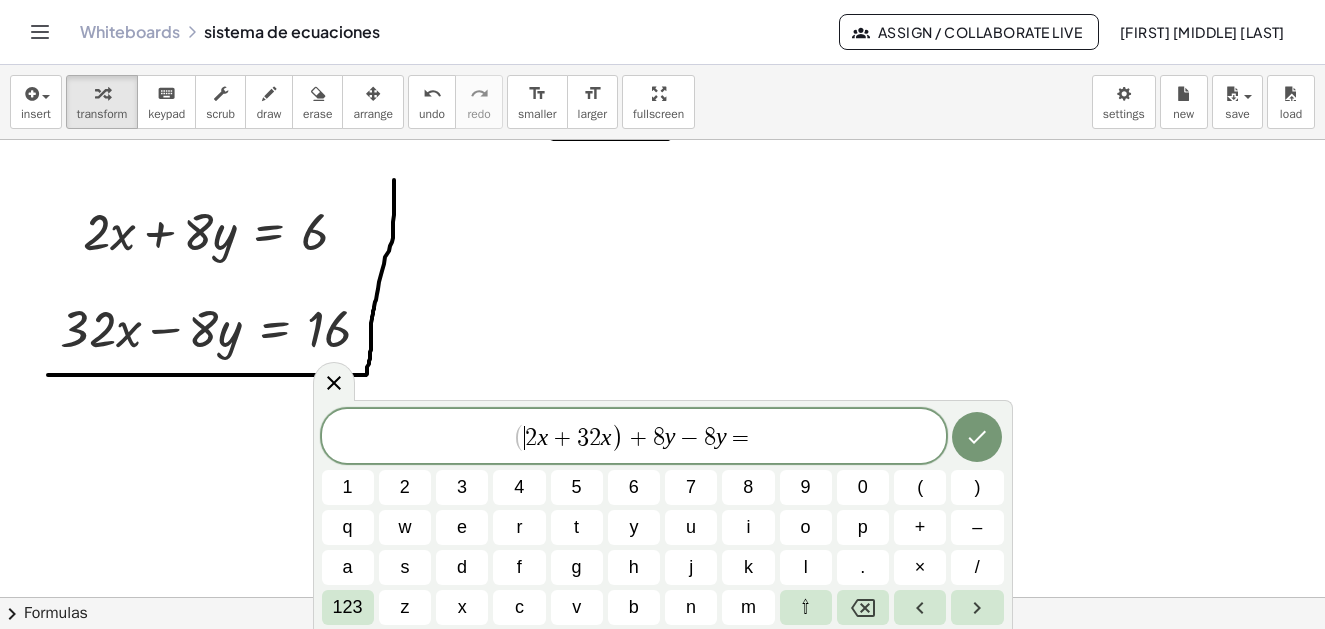 click on "(" at bounding box center (519, 437) 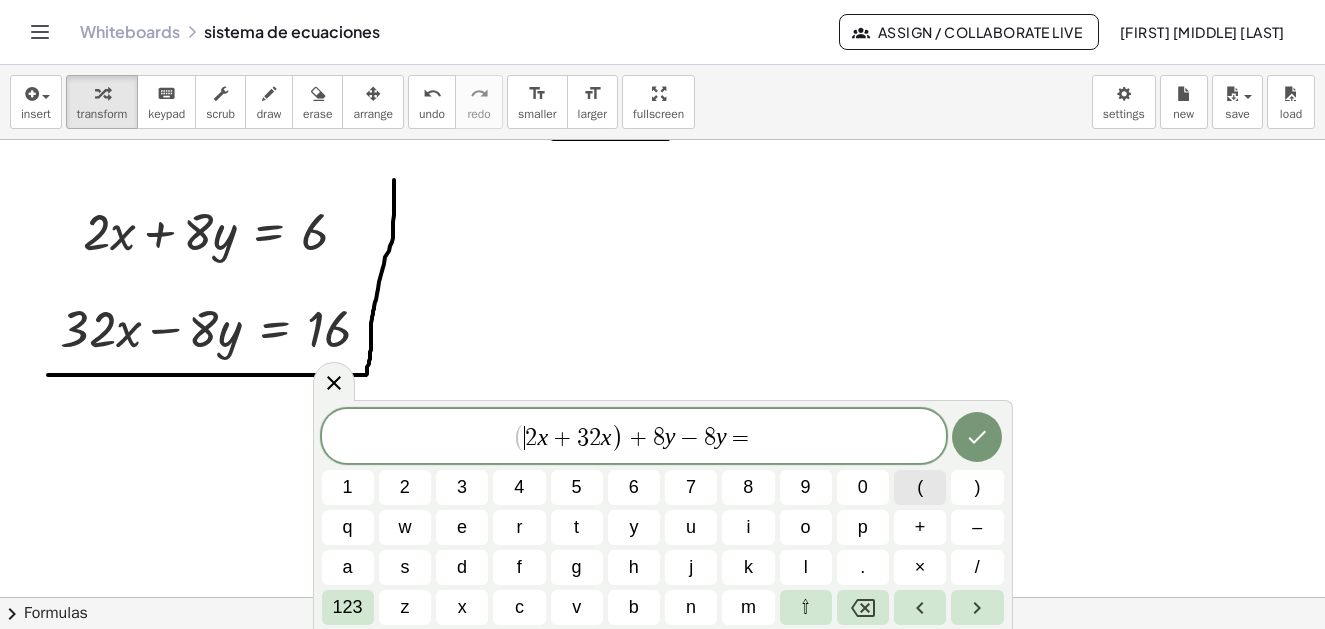 click on "(" at bounding box center (920, 487) 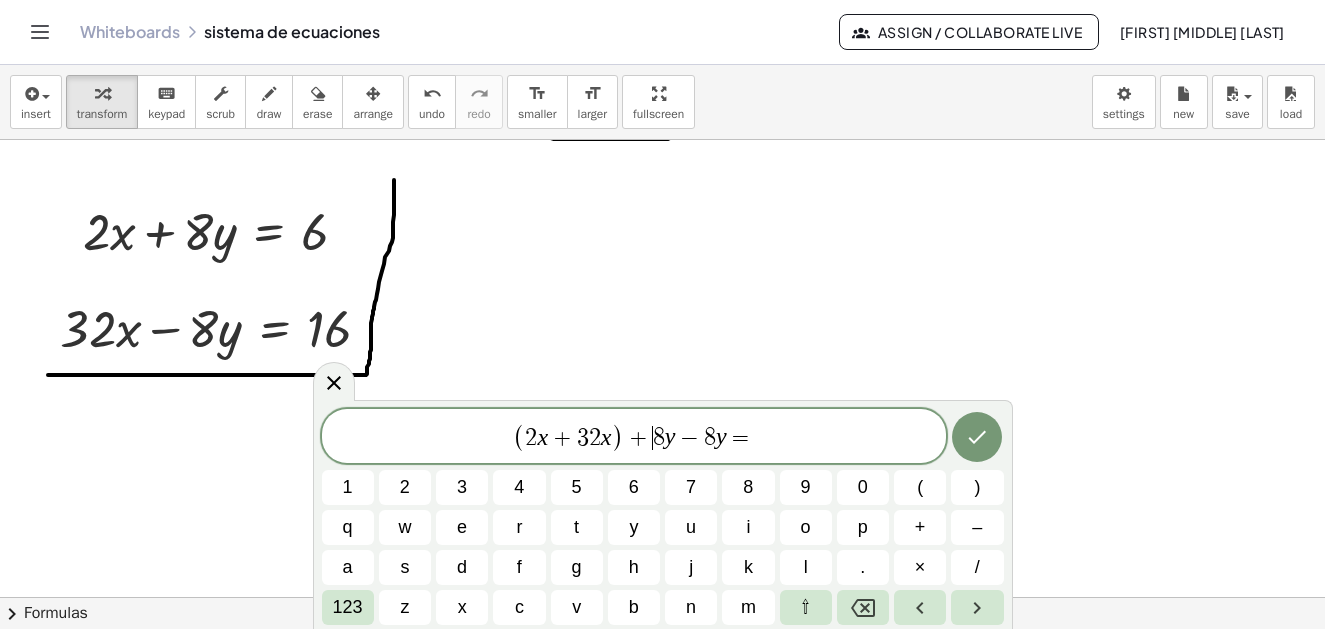click on "8" at bounding box center [659, 438] 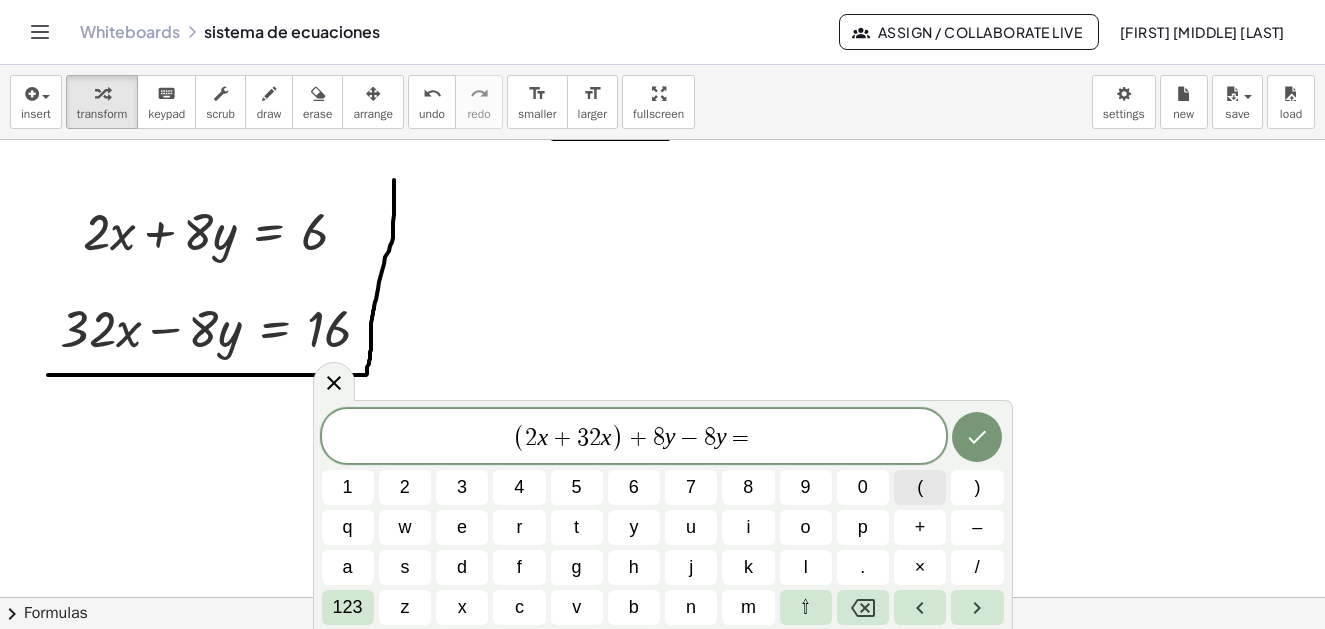 click on "(" at bounding box center (920, 487) 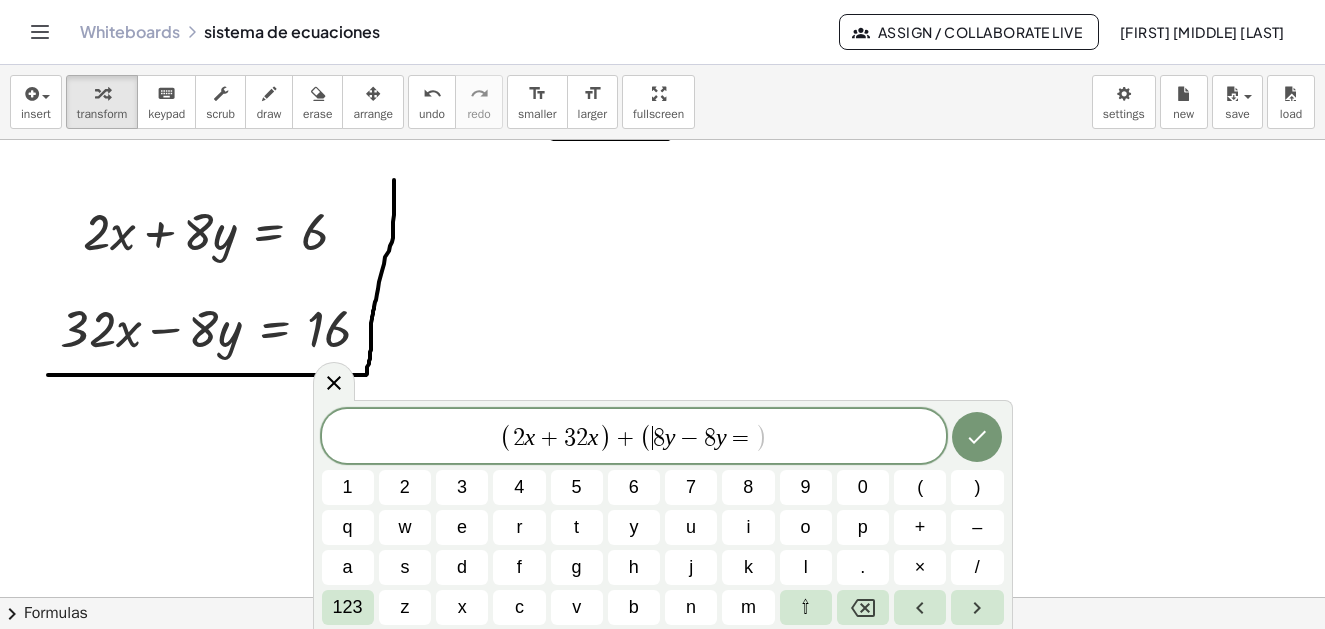 click on "=" at bounding box center (741, 438) 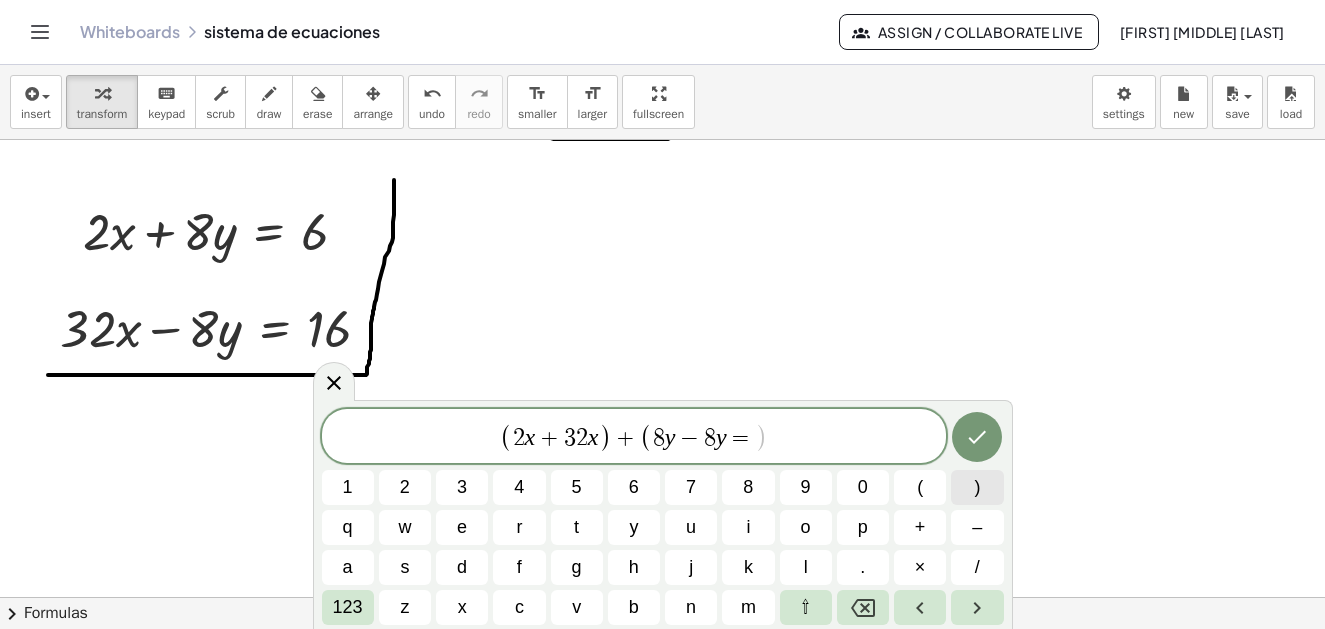 click on ")" at bounding box center (977, 487) 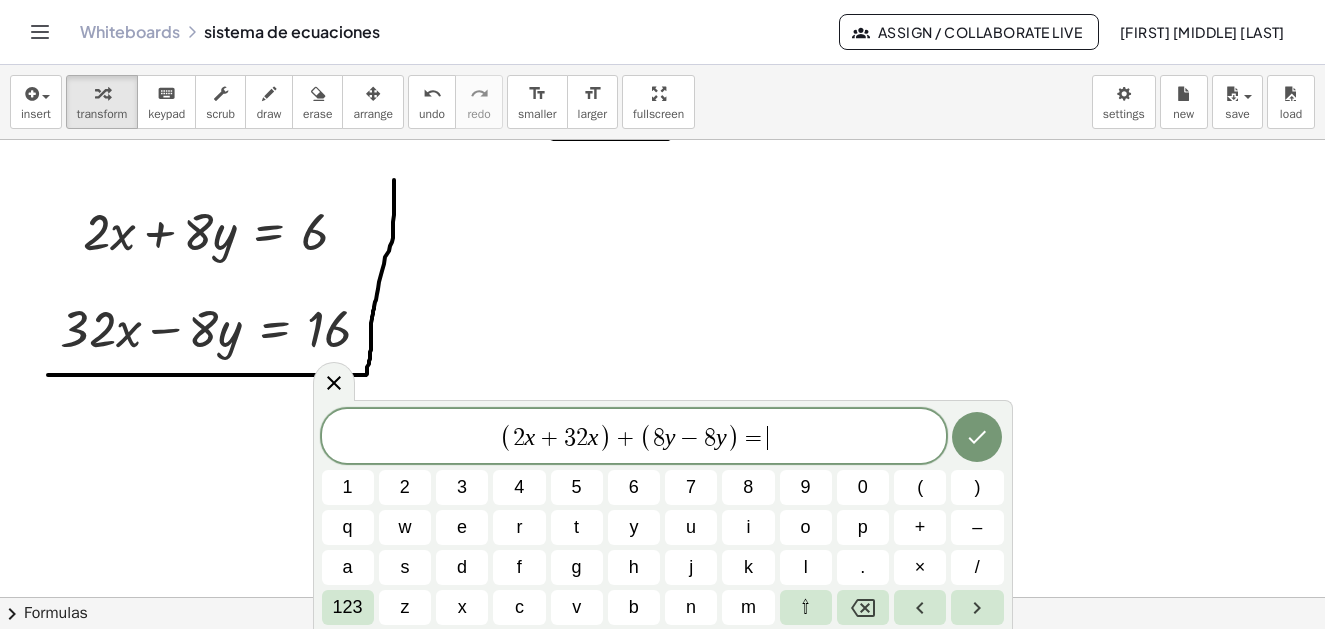 click on "( 2 x + 3 2 x ) + ( 8 y − 8 y ) = ​" at bounding box center [634, 437] 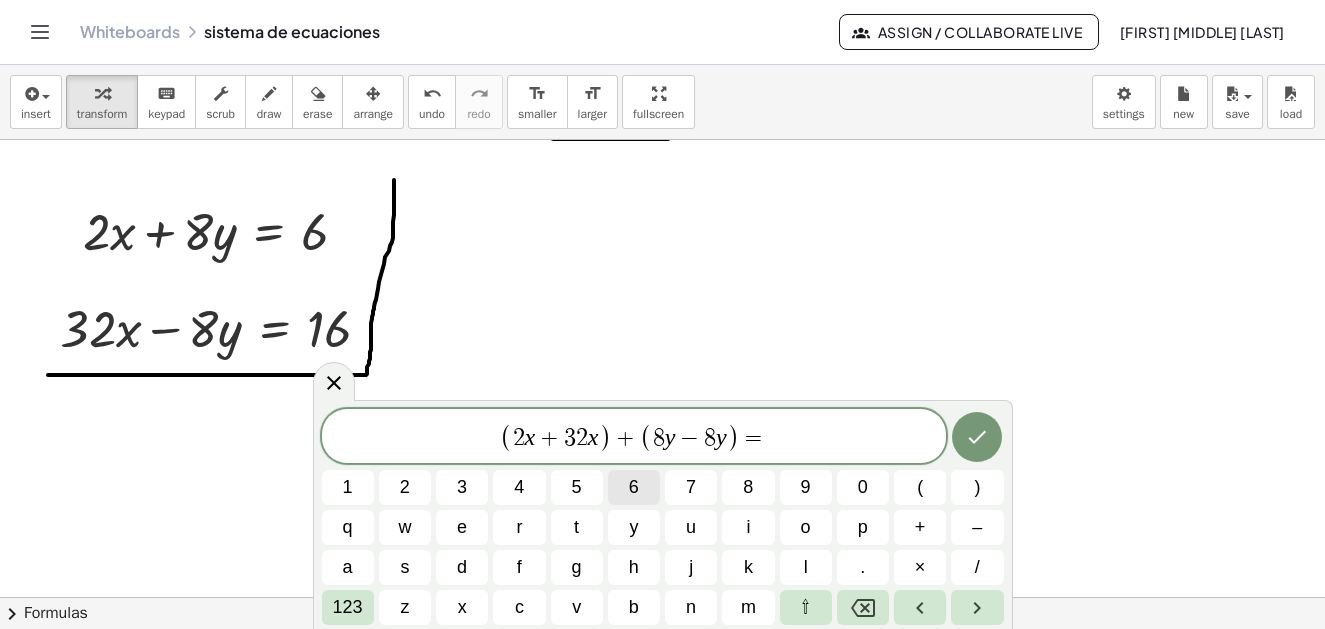 click on "6" at bounding box center (634, 487) 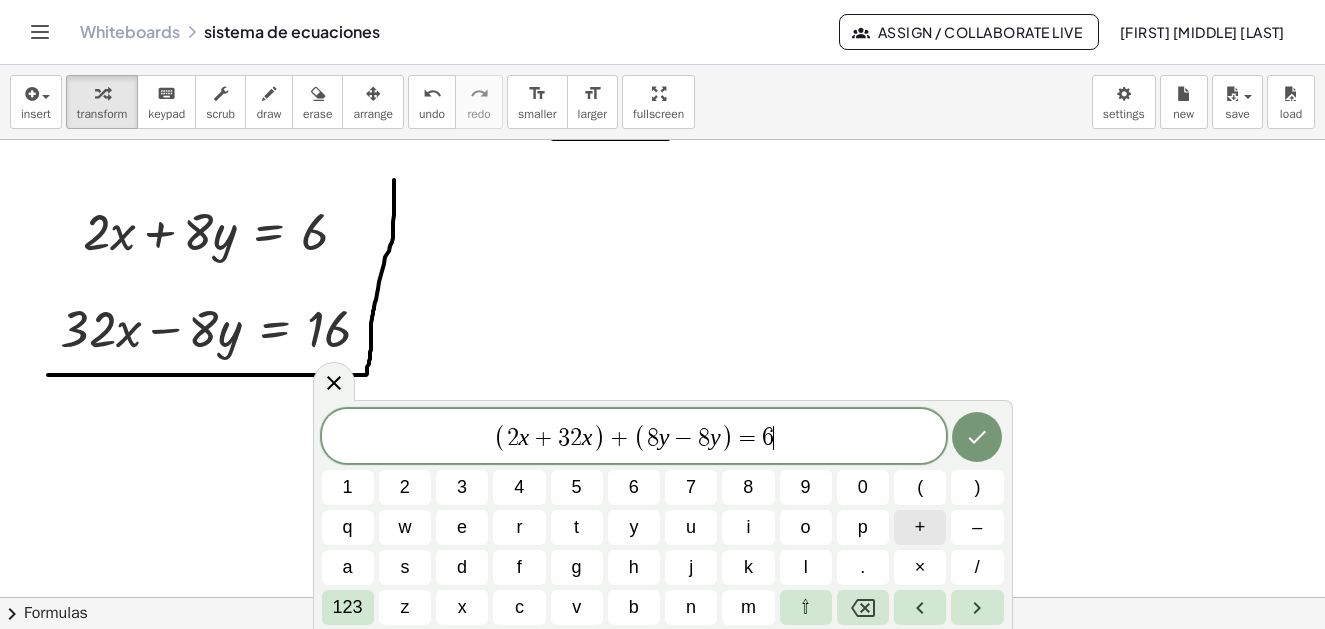 click on "+" at bounding box center [920, 527] 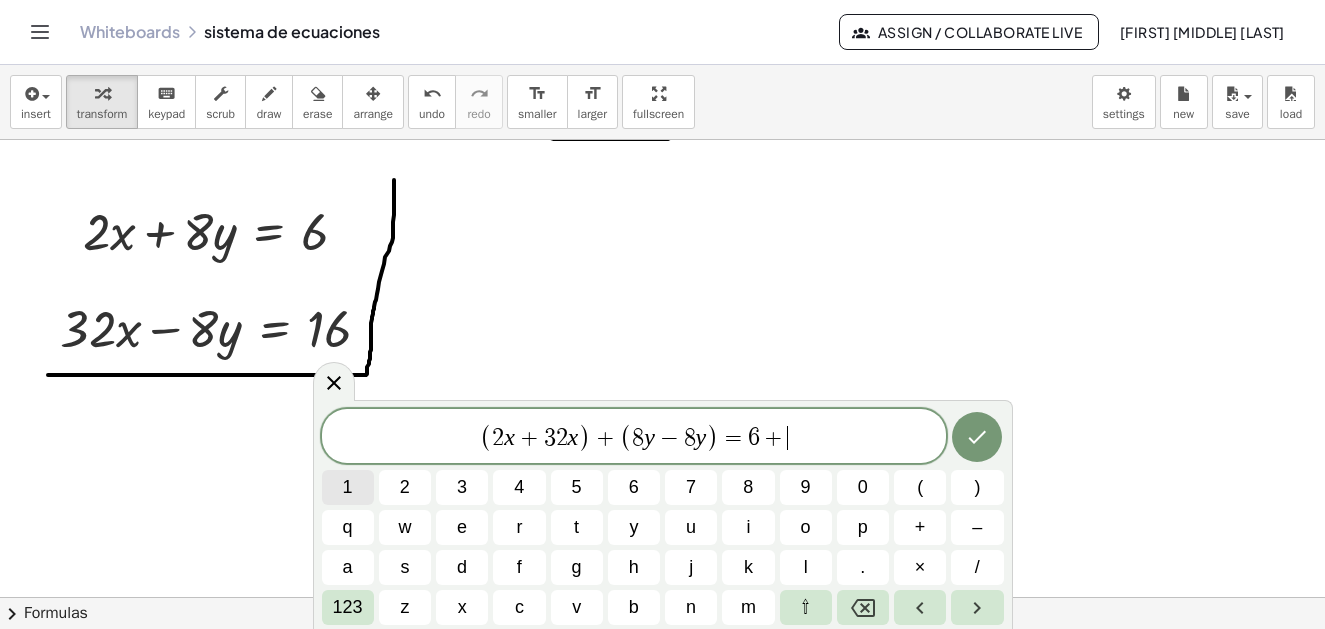 click on "1" at bounding box center (348, 487) 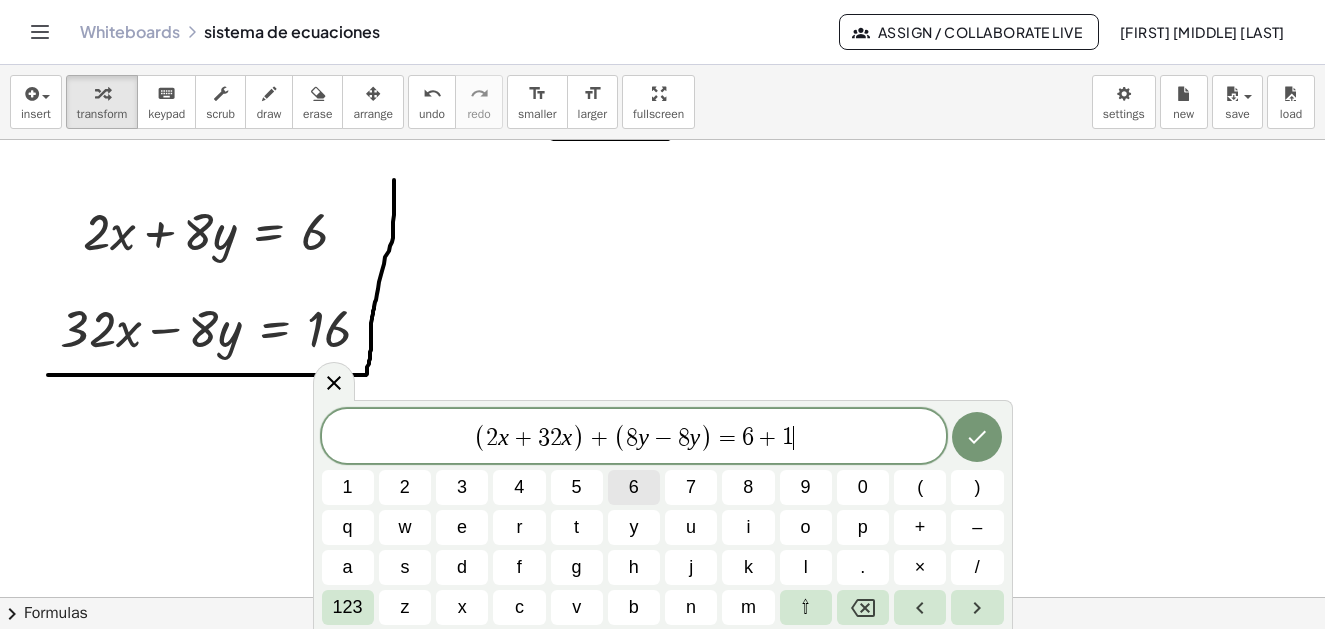 click on "6" at bounding box center [634, 487] 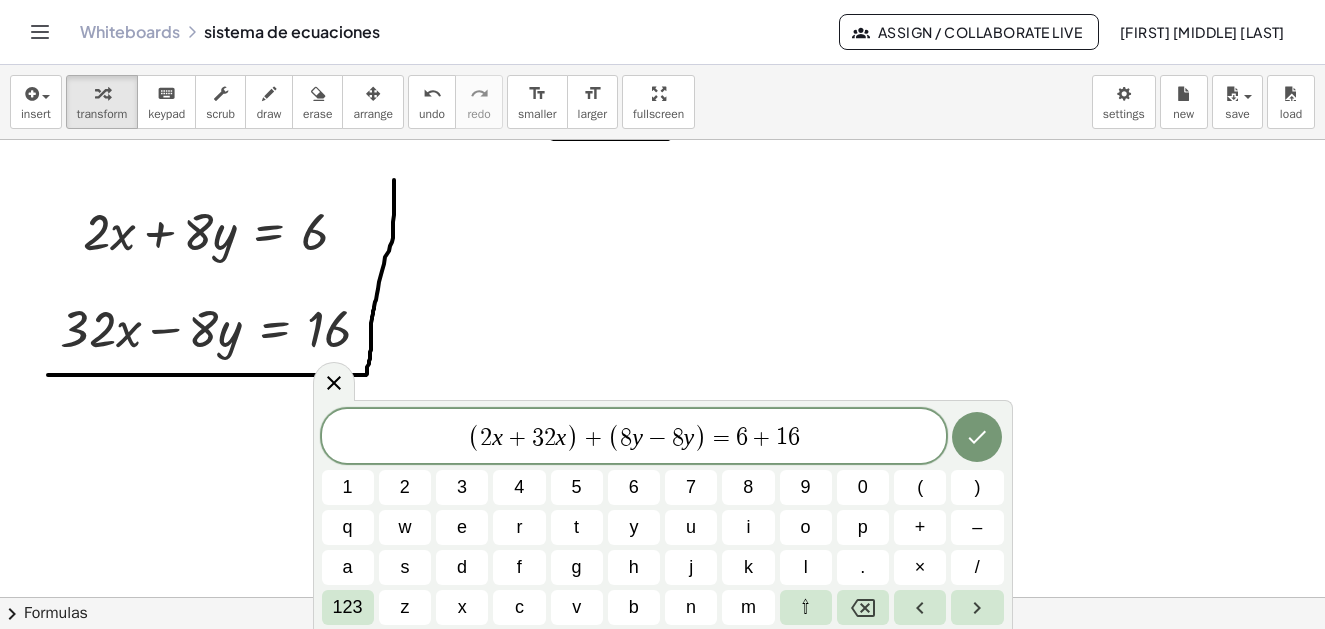drag, startPoint x: 731, startPoint y: 438, endPoint x: 742, endPoint y: 436, distance: 11.18034 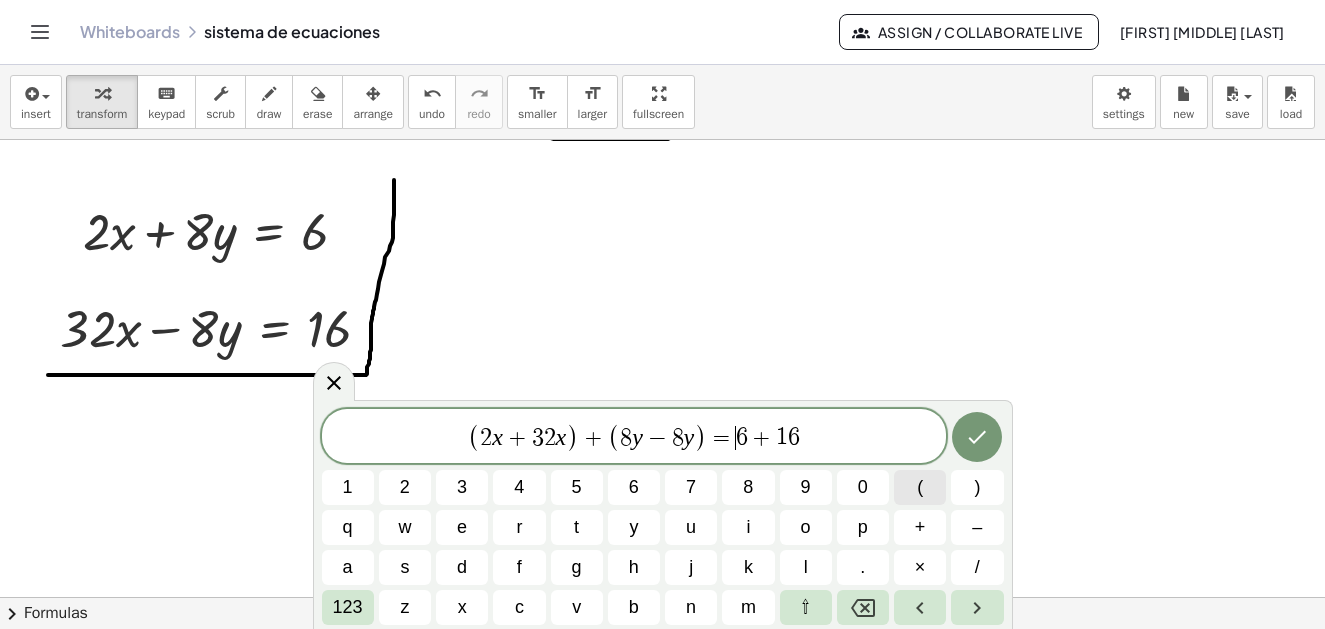 click on "(" at bounding box center [920, 487] 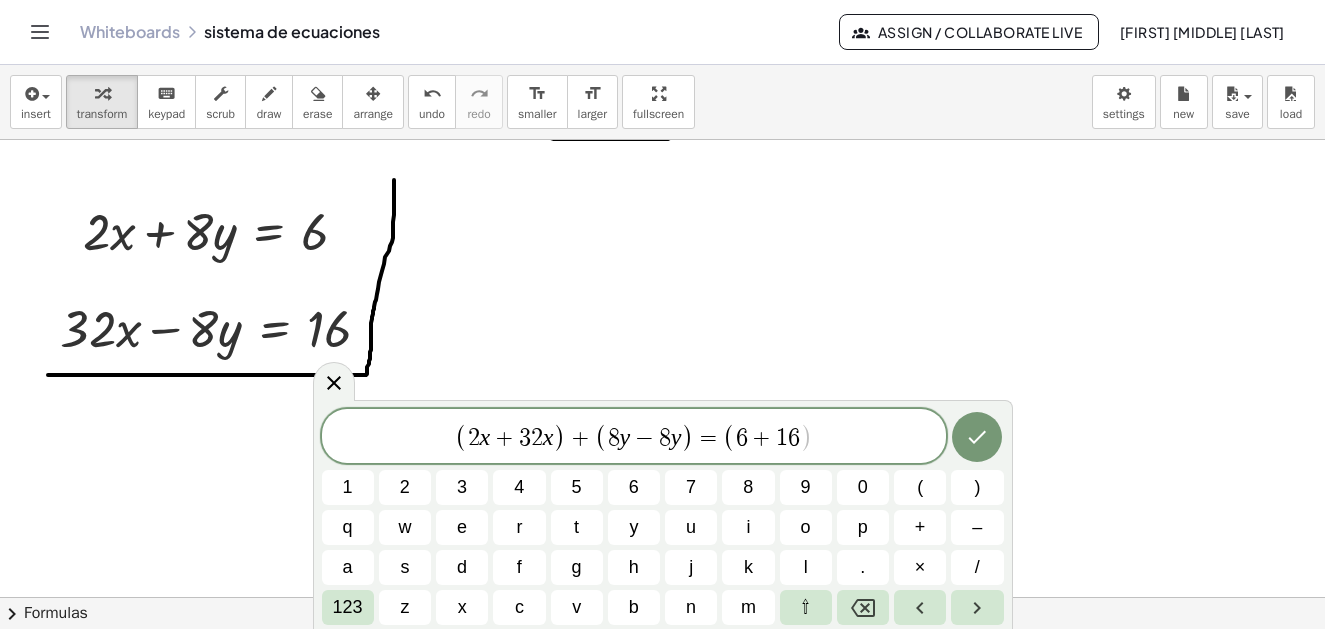 click on "​ 6 + 1 6" at bounding box center [768, 438] 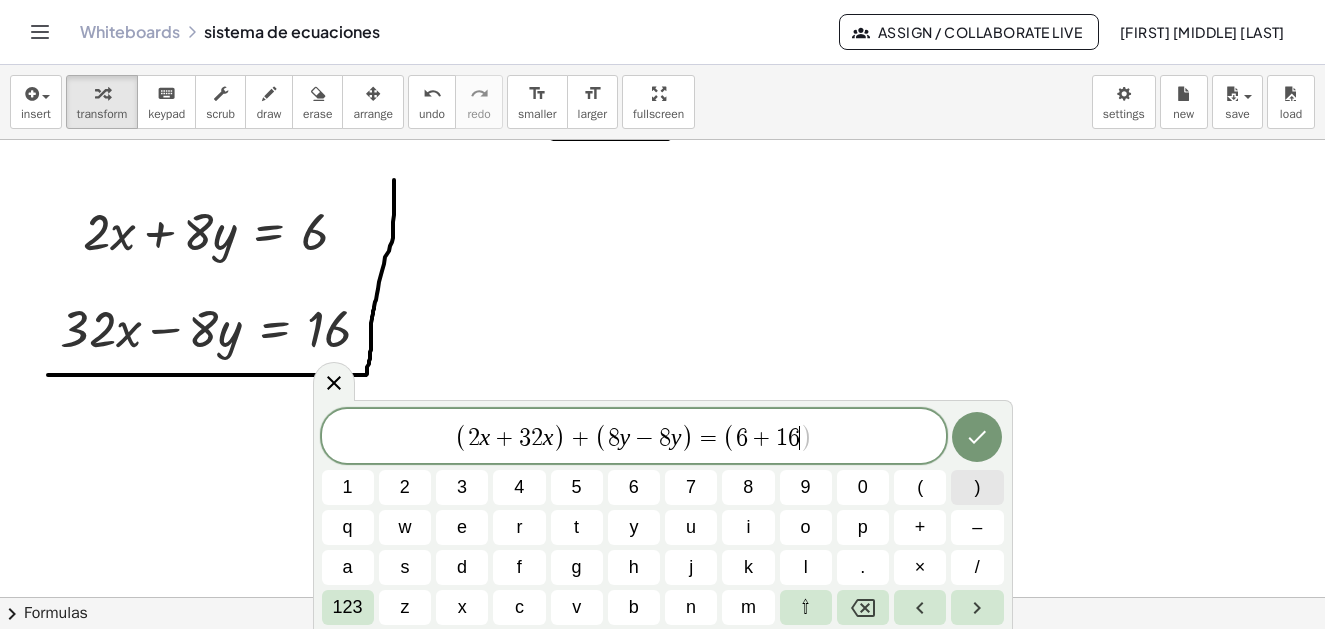 click on ")" at bounding box center [977, 487] 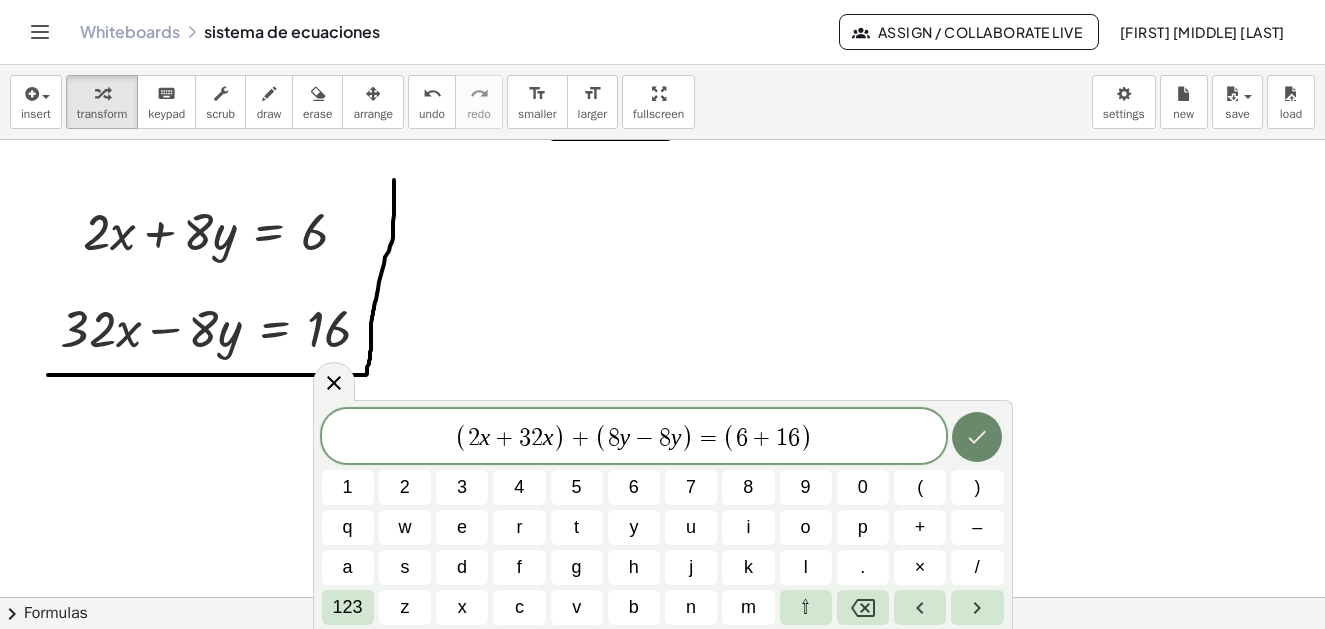 click 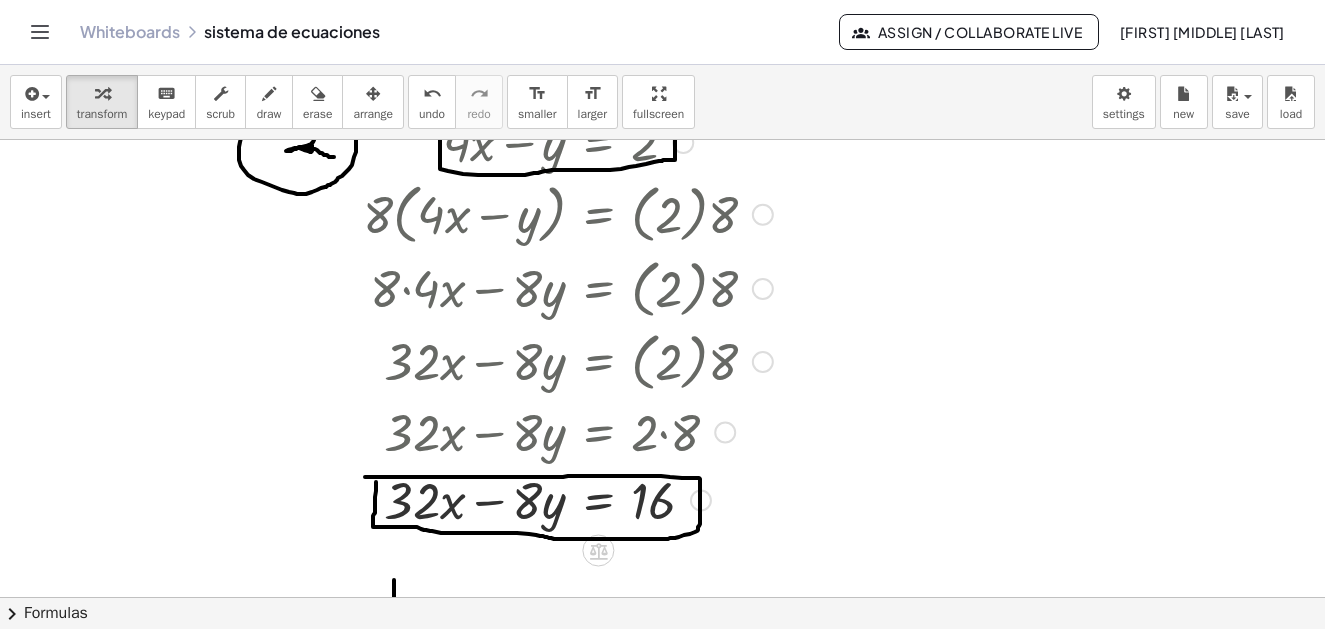 scroll, scrollTop: 400, scrollLeft: 0, axis: vertical 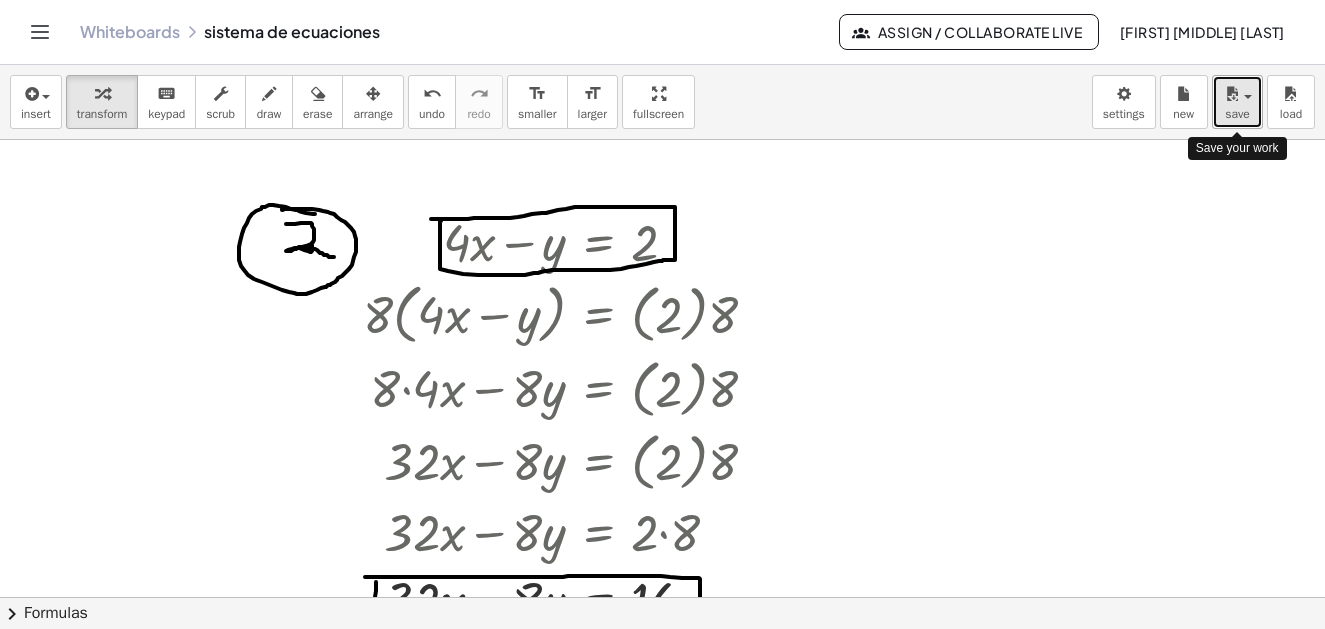 click at bounding box center [1232, 94] 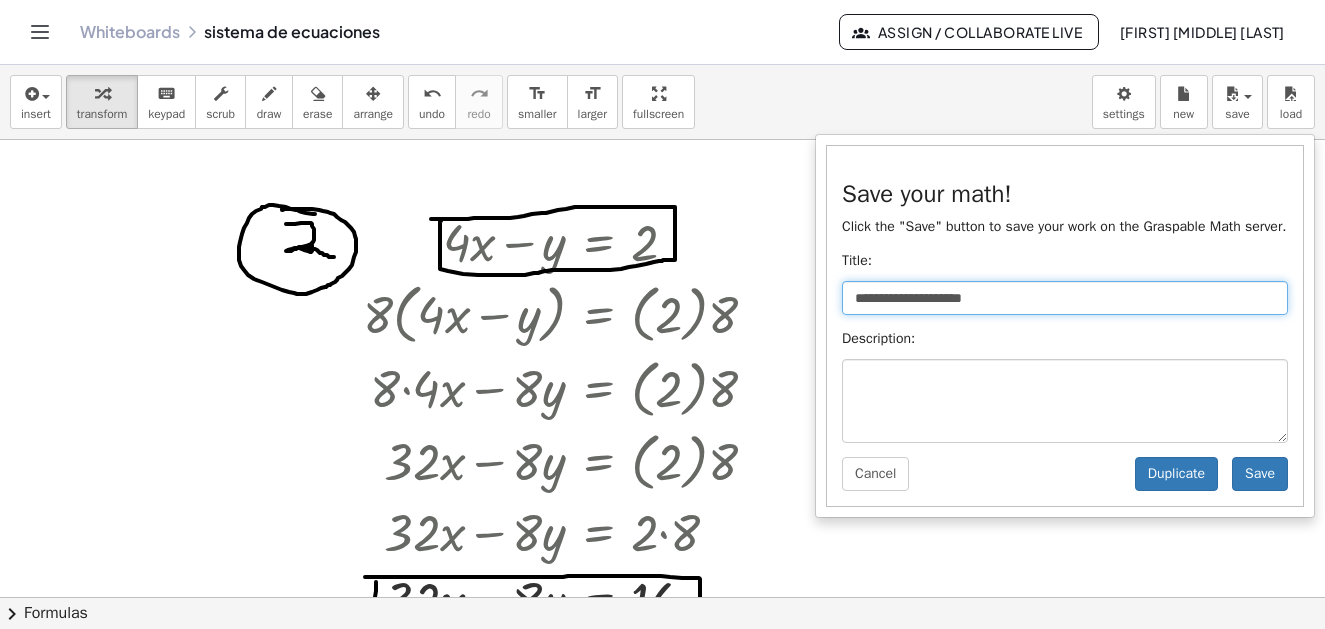 click on "**********" at bounding box center (1065, 298) 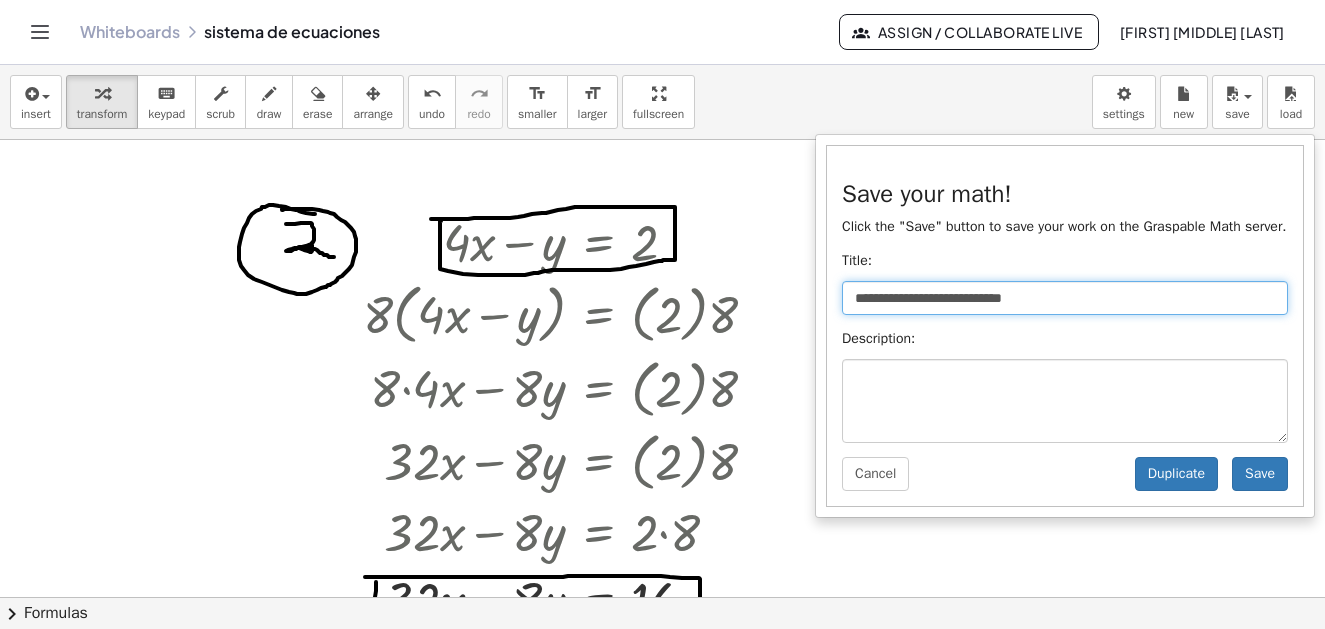 type on "**********" 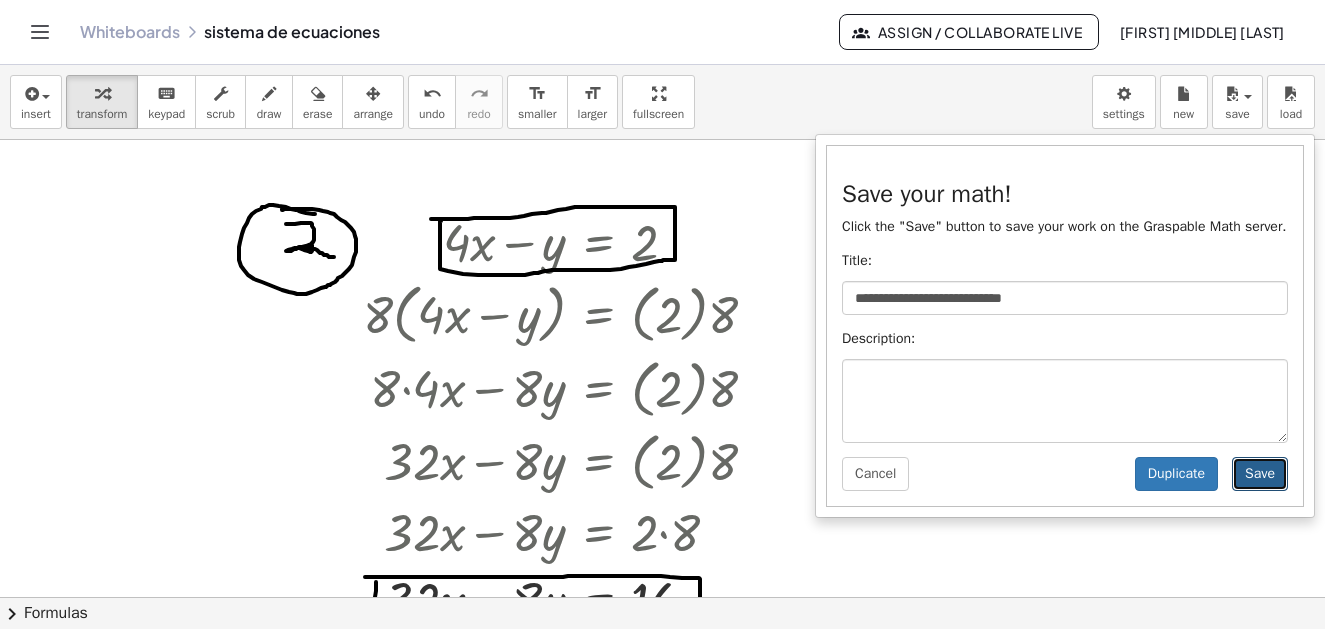 click on "Save" at bounding box center (1260, 474) 